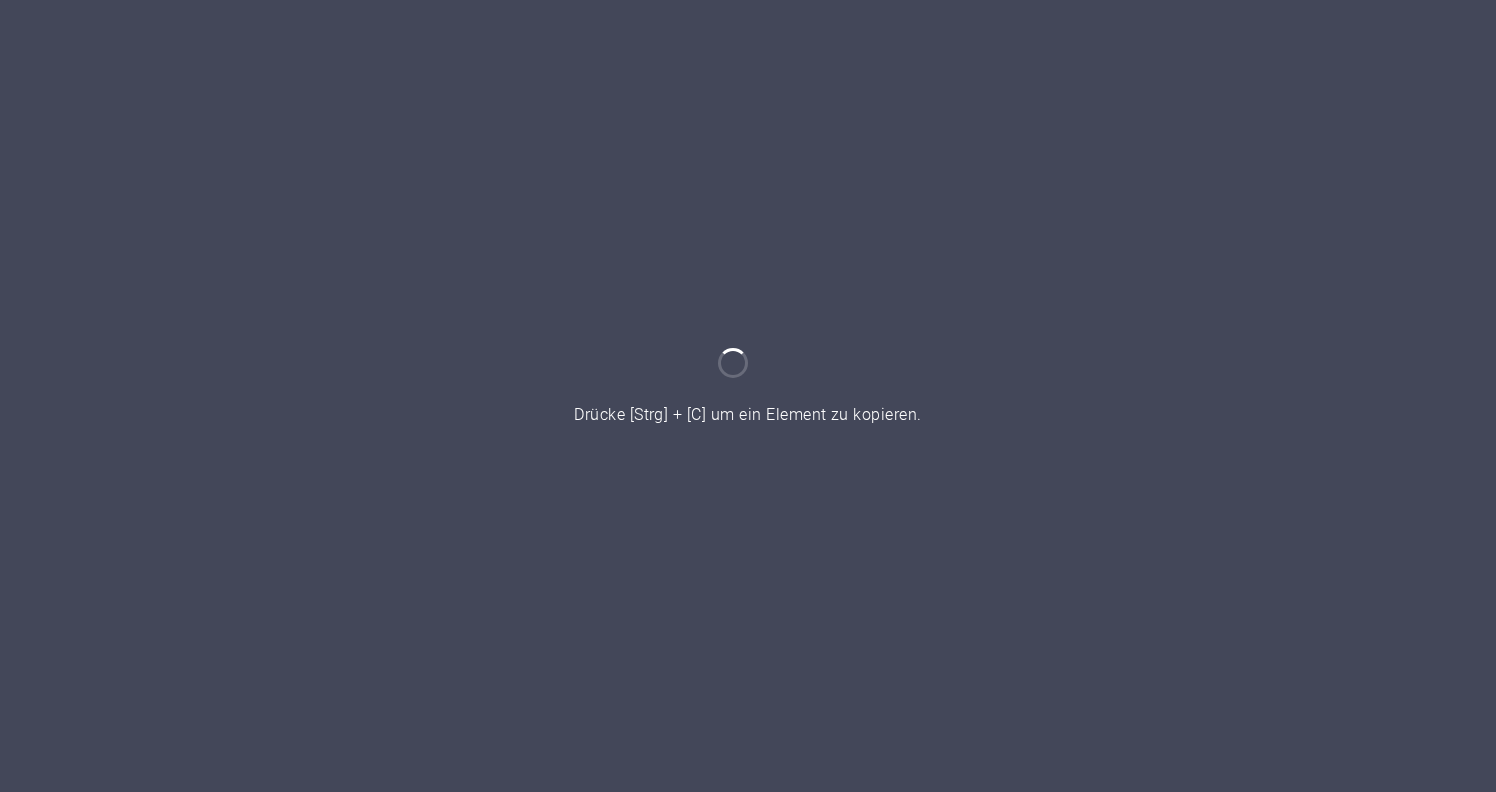 scroll, scrollTop: 0, scrollLeft: 0, axis: both 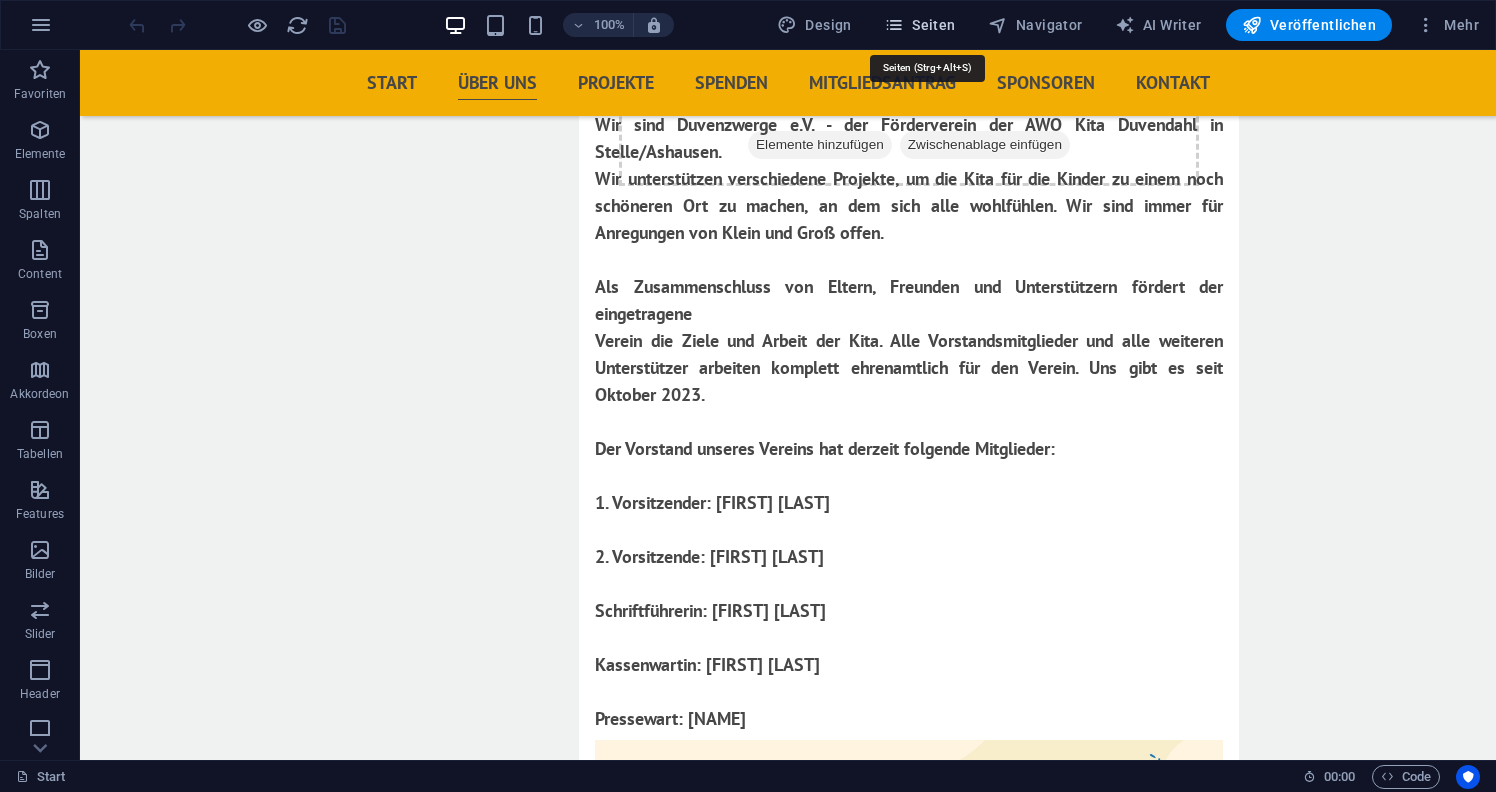 click on "Seiten" at bounding box center (920, 25) 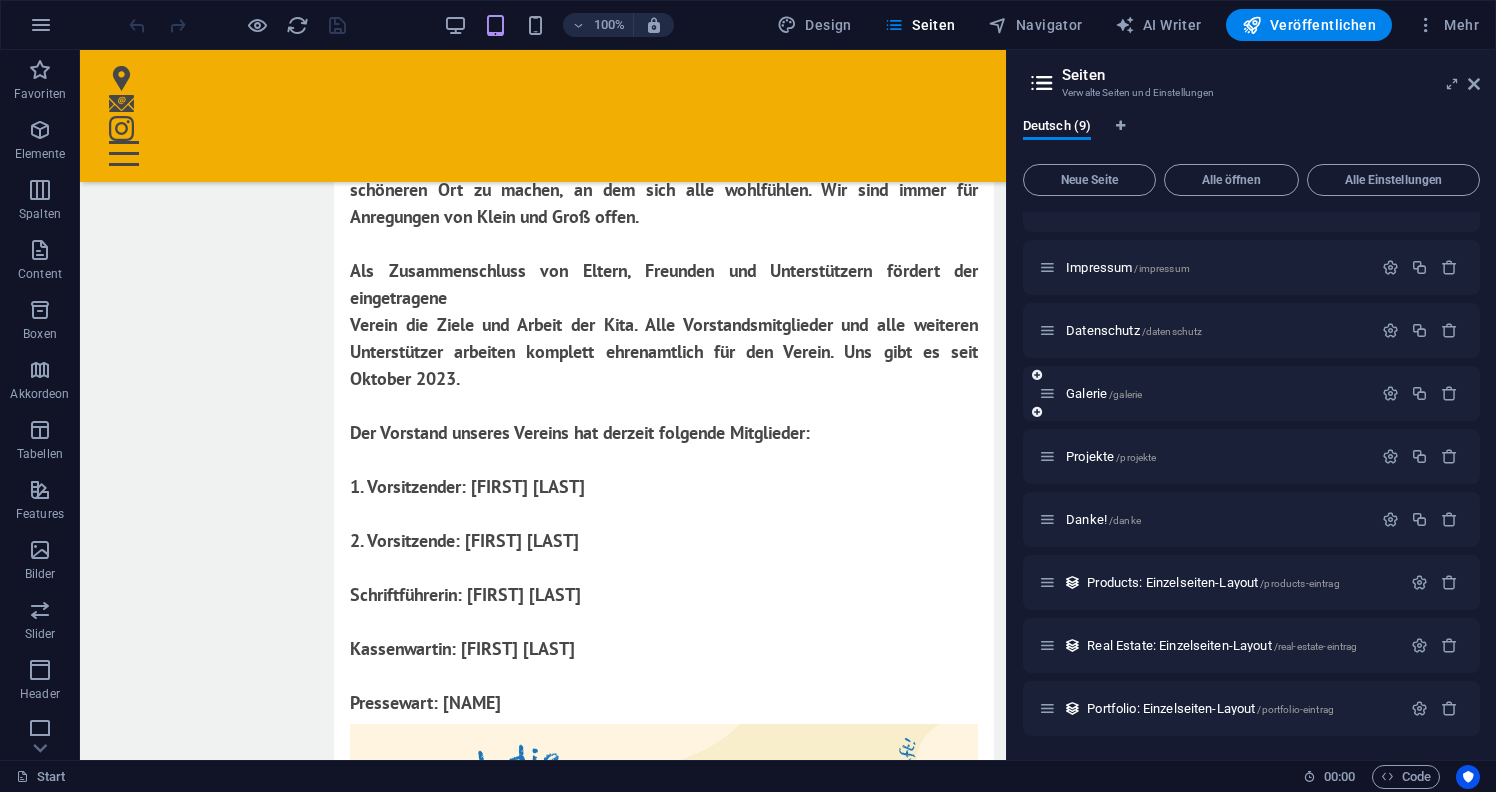 scroll, scrollTop: 35, scrollLeft: 0, axis: vertical 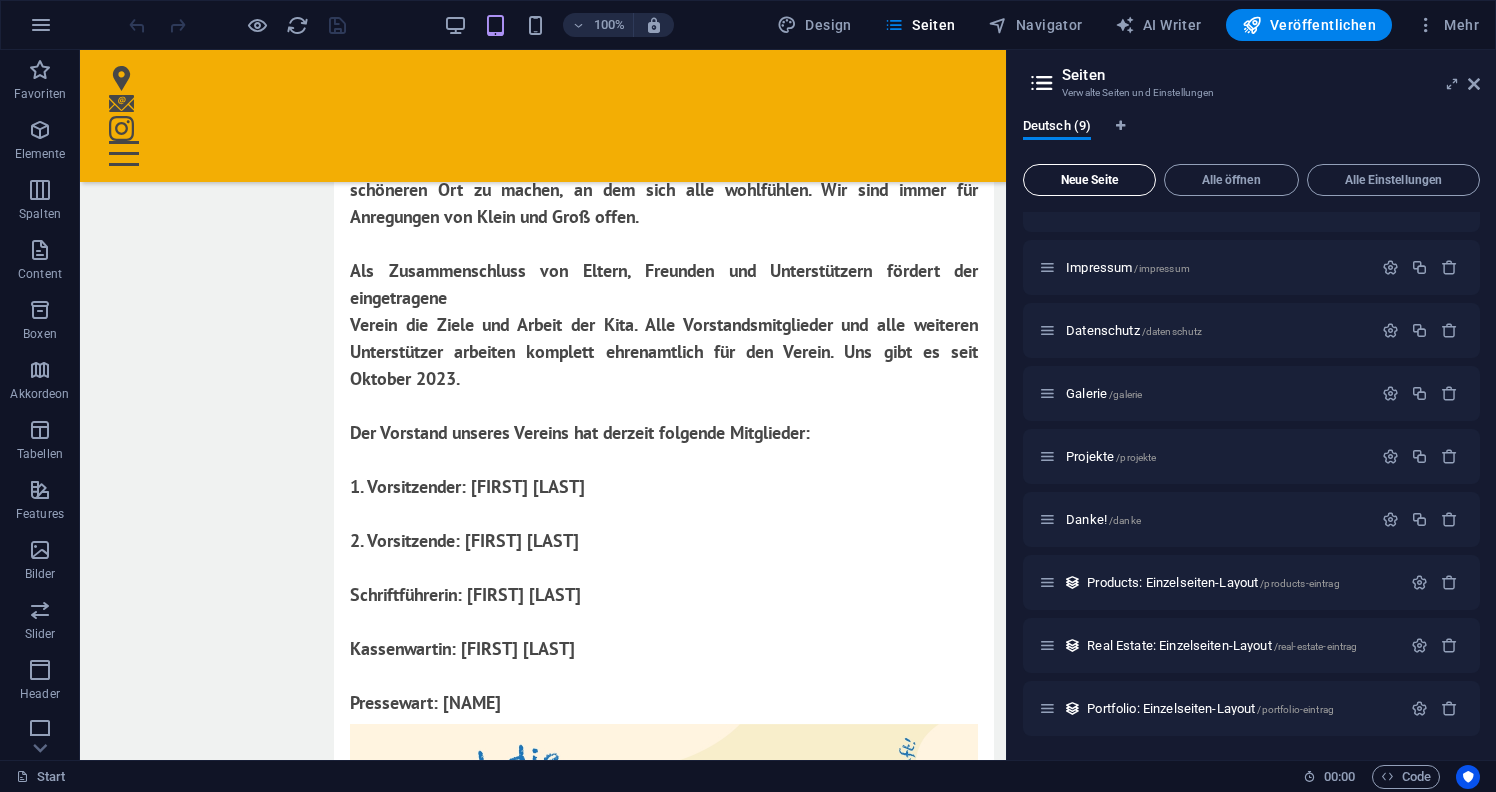 click on "Neue Seite" at bounding box center [1089, 180] 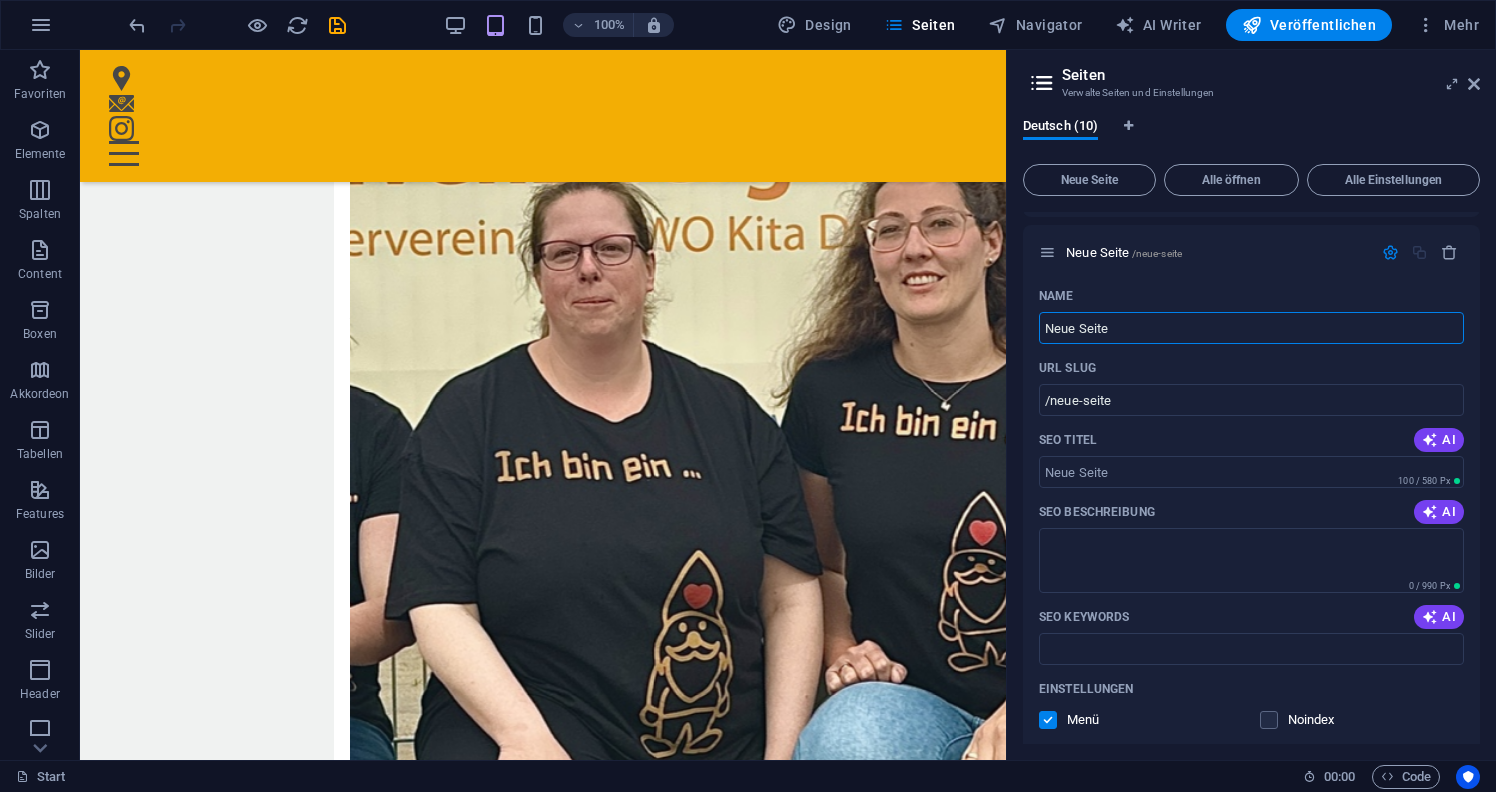 scroll, scrollTop: 498, scrollLeft: 0, axis: vertical 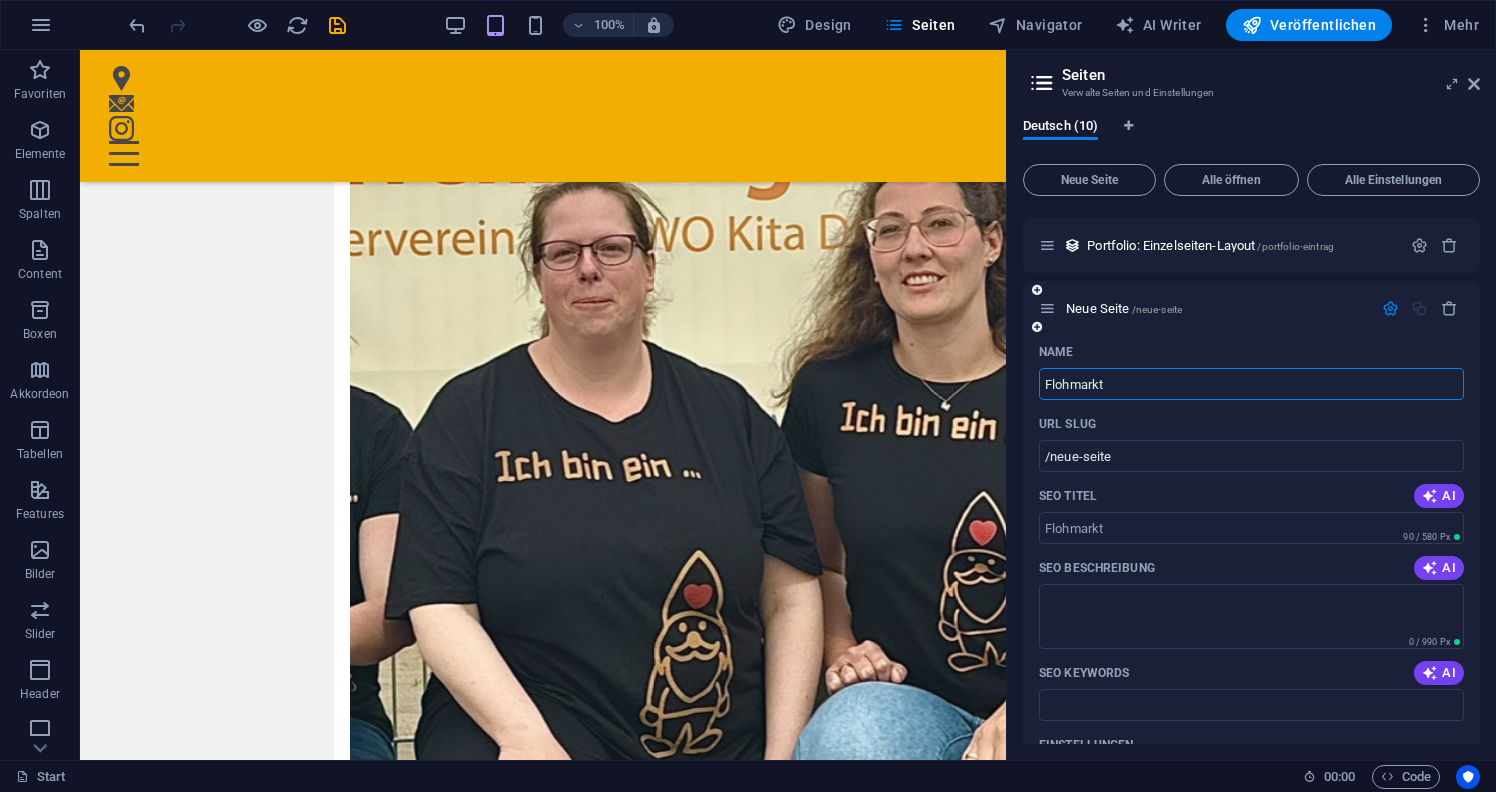 type on "Flohmarkt" 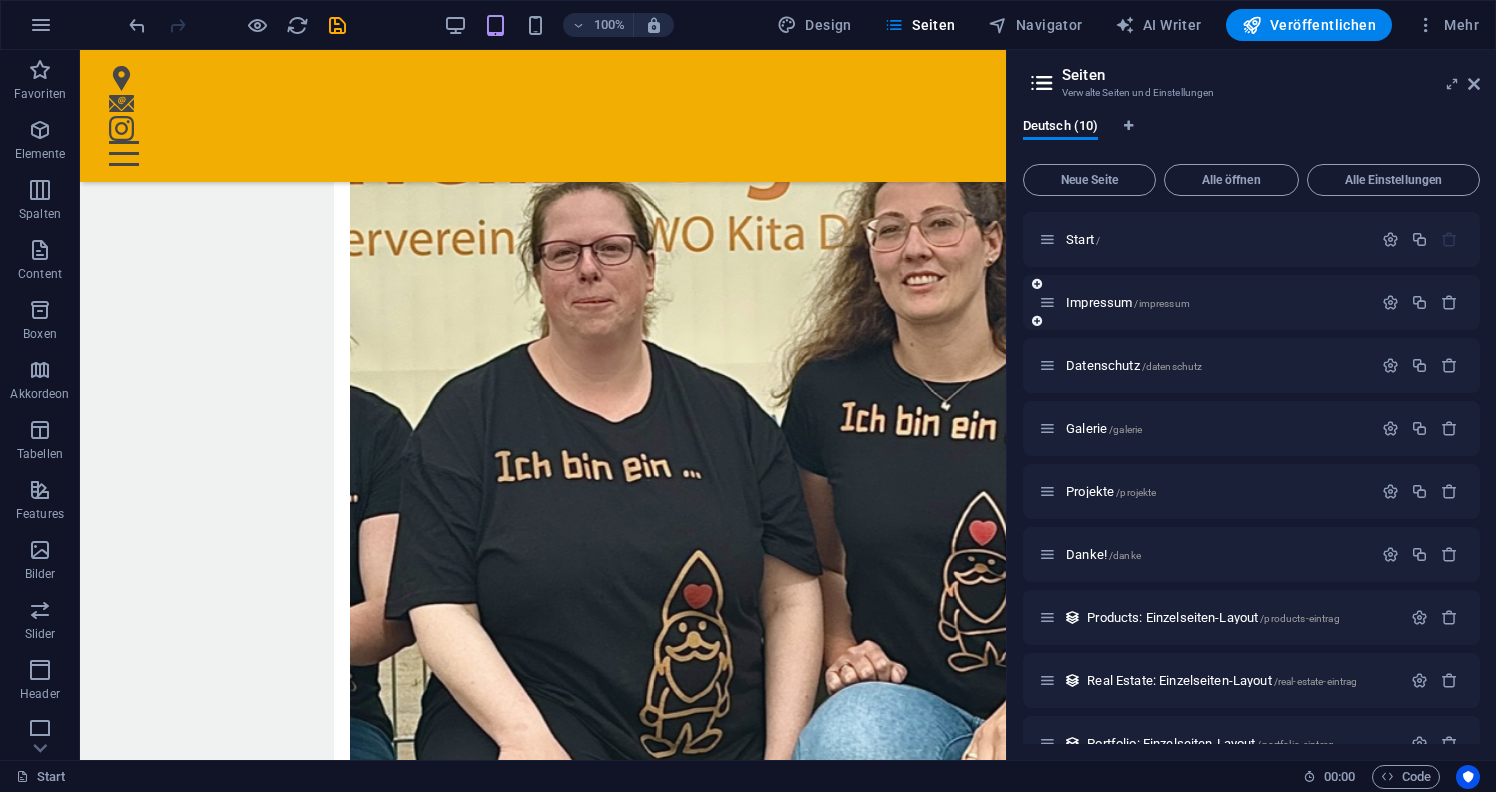 scroll, scrollTop: 0, scrollLeft: 0, axis: both 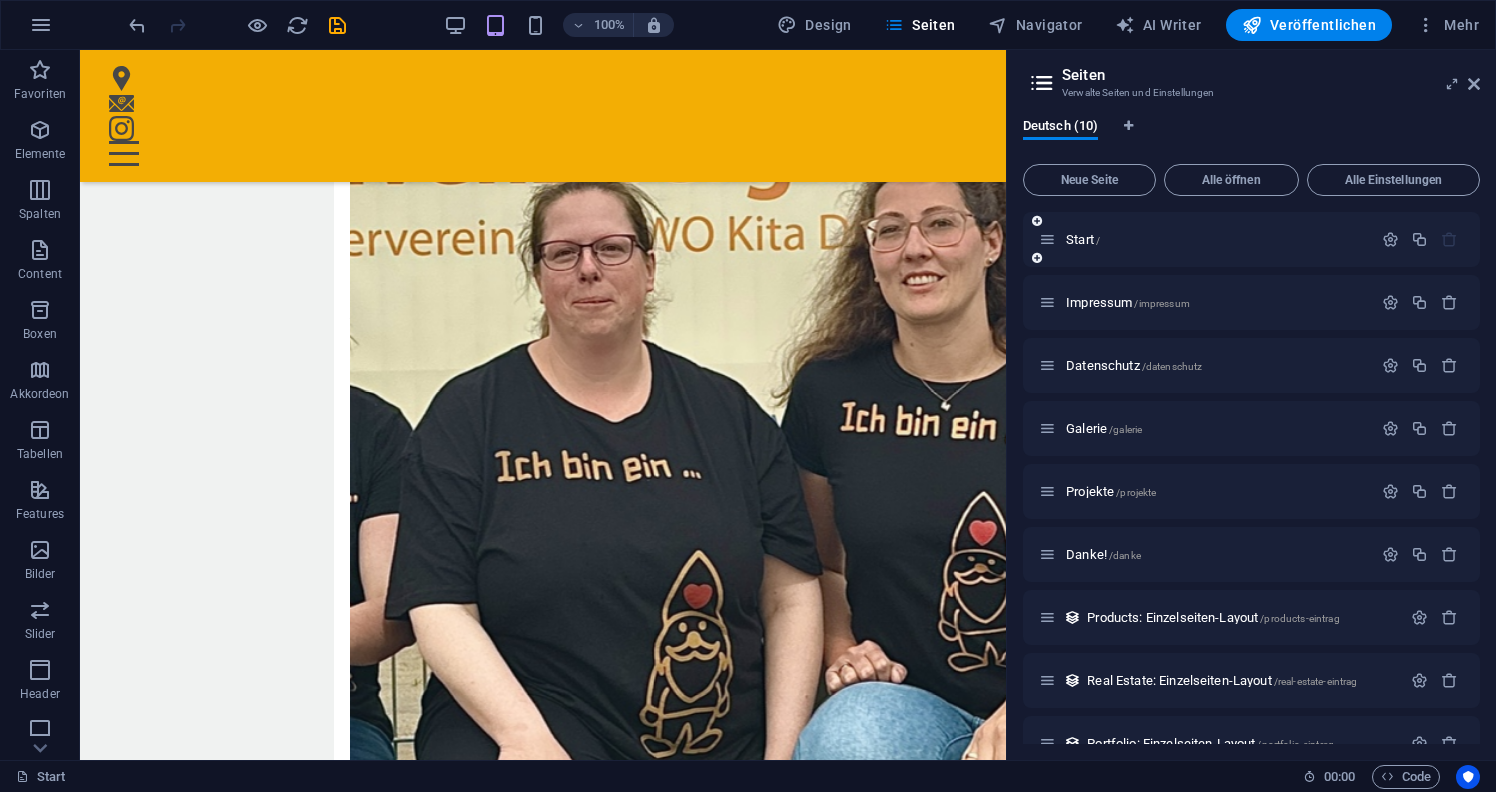 click on "Start /" at bounding box center [1251, 239] 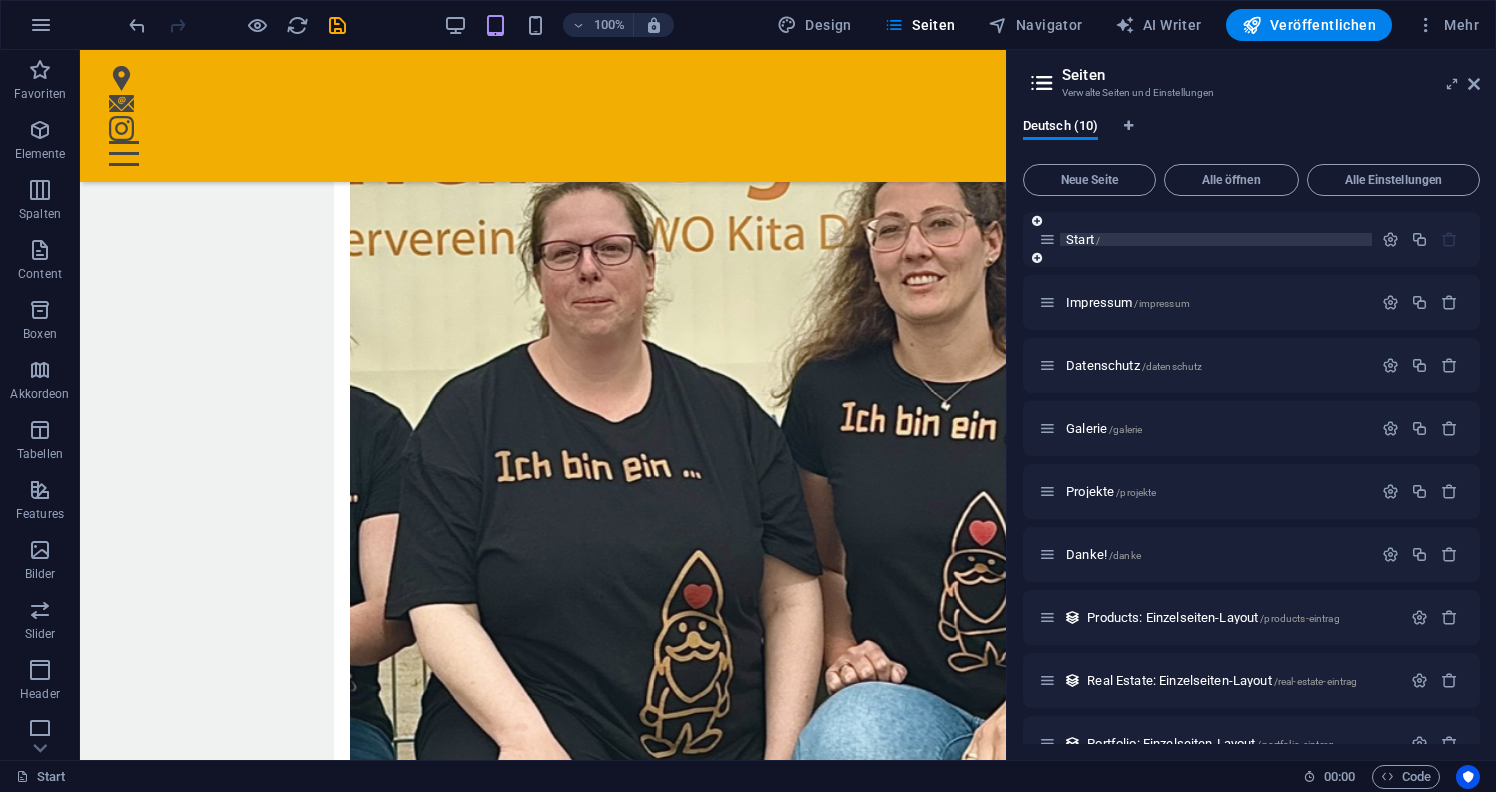 click on "Start /" at bounding box center (1083, 239) 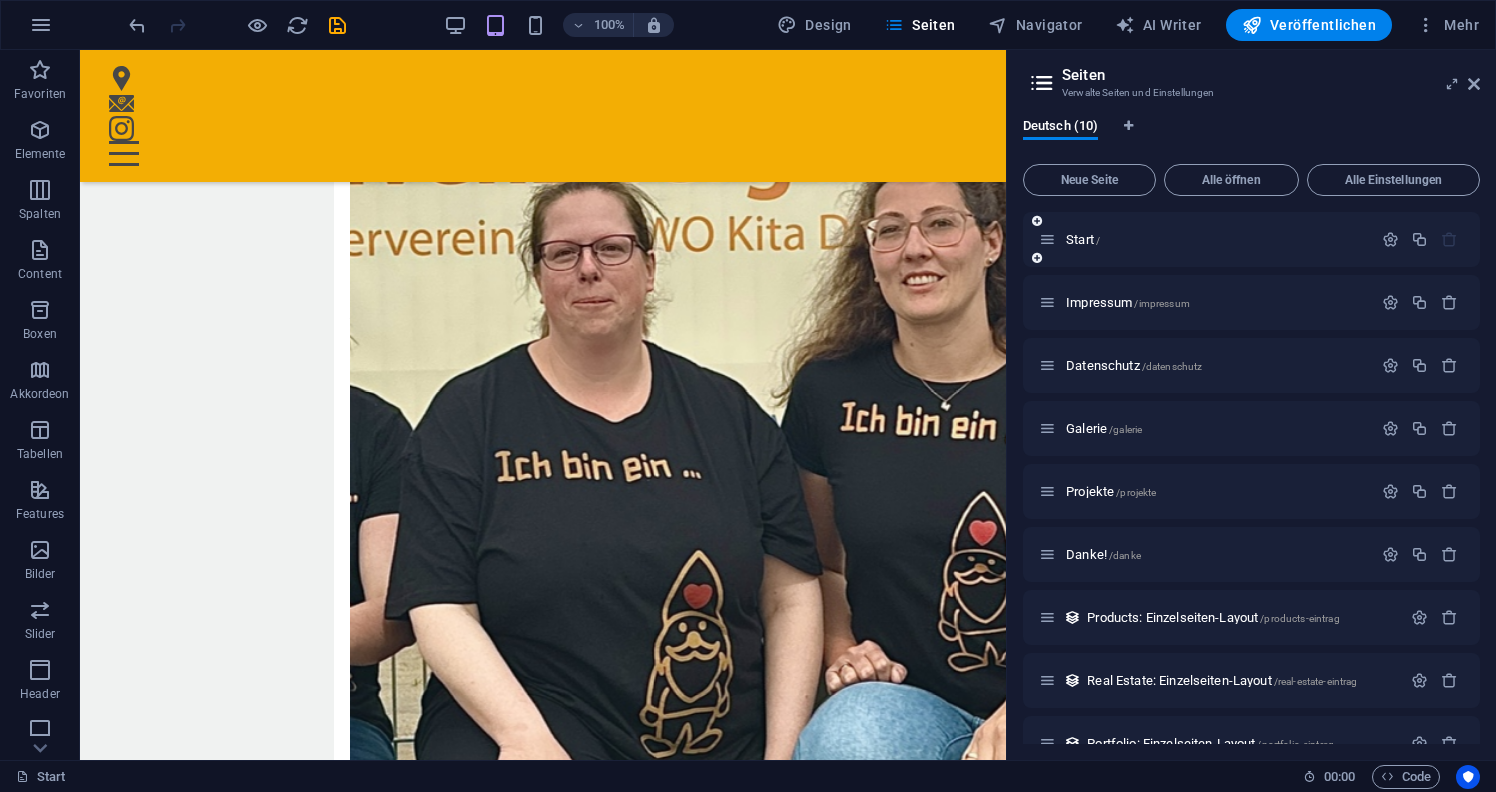 click on "Start /" at bounding box center [1251, 239] 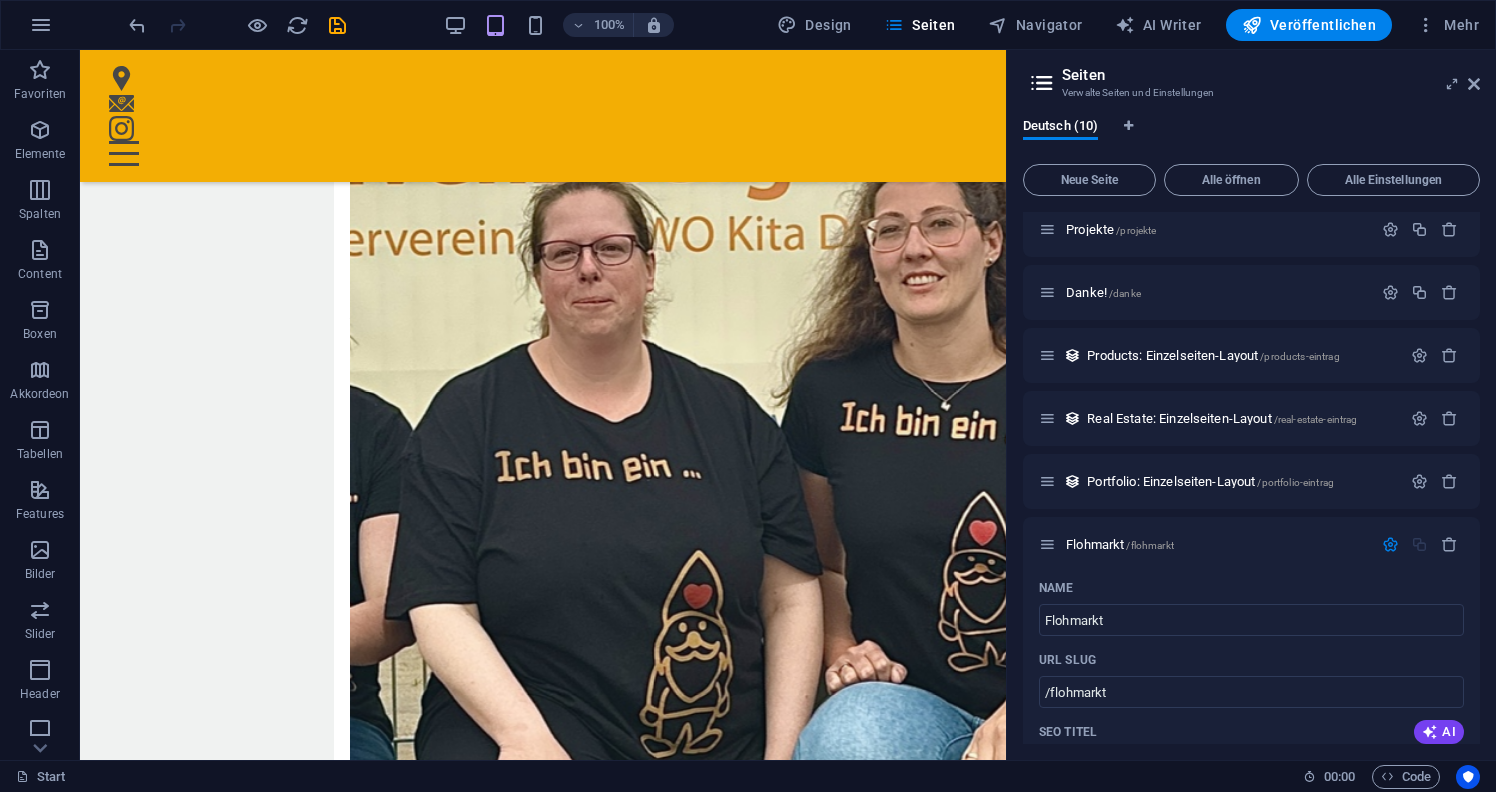 scroll, scrollTop: 238, scrollLeft: 0, axis: vertical 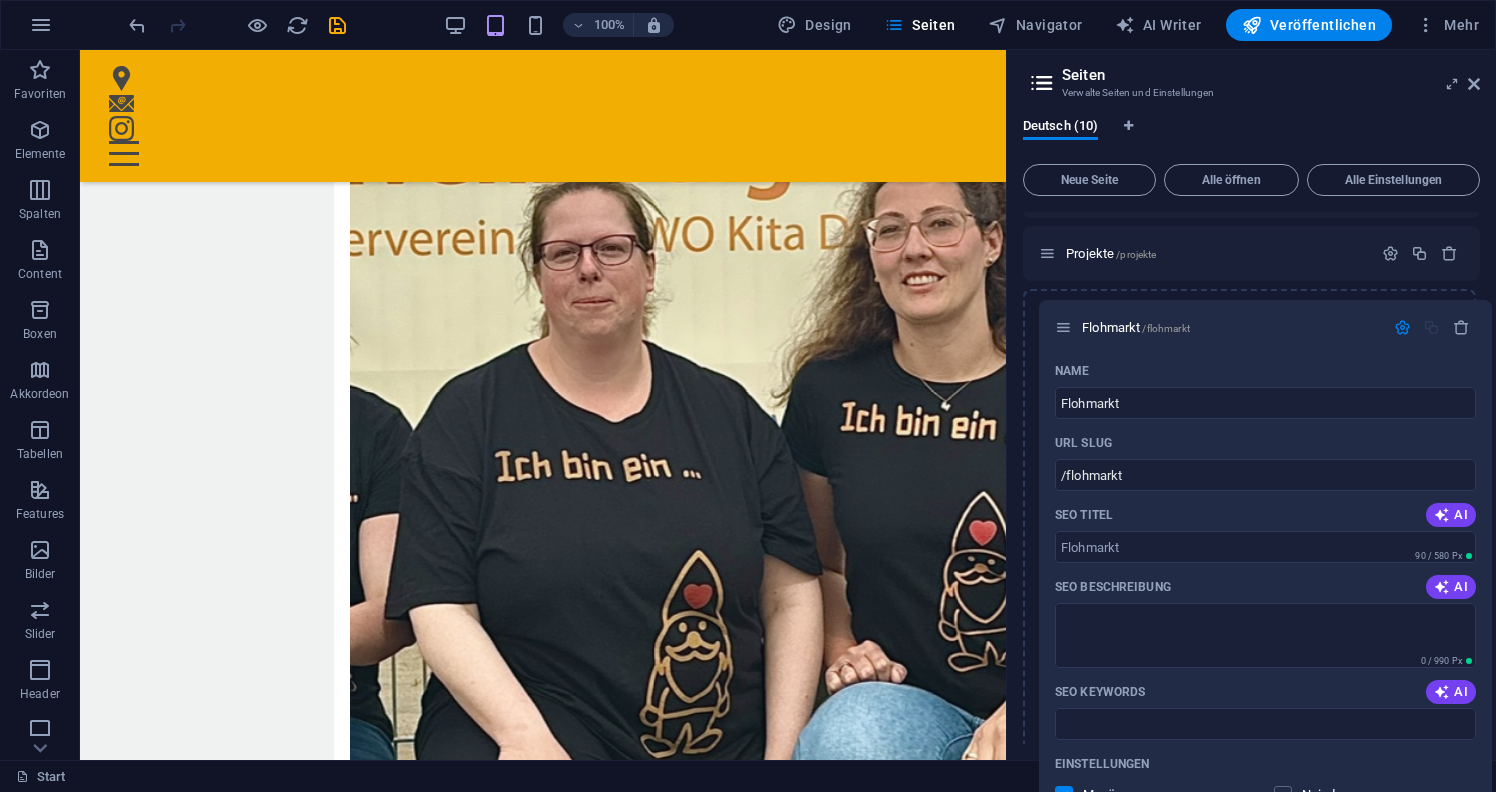 drag, startPoint x: 1055, startPoint y: 568, endPoint x: 1071, endPoint y: 320, distance: 248.5156 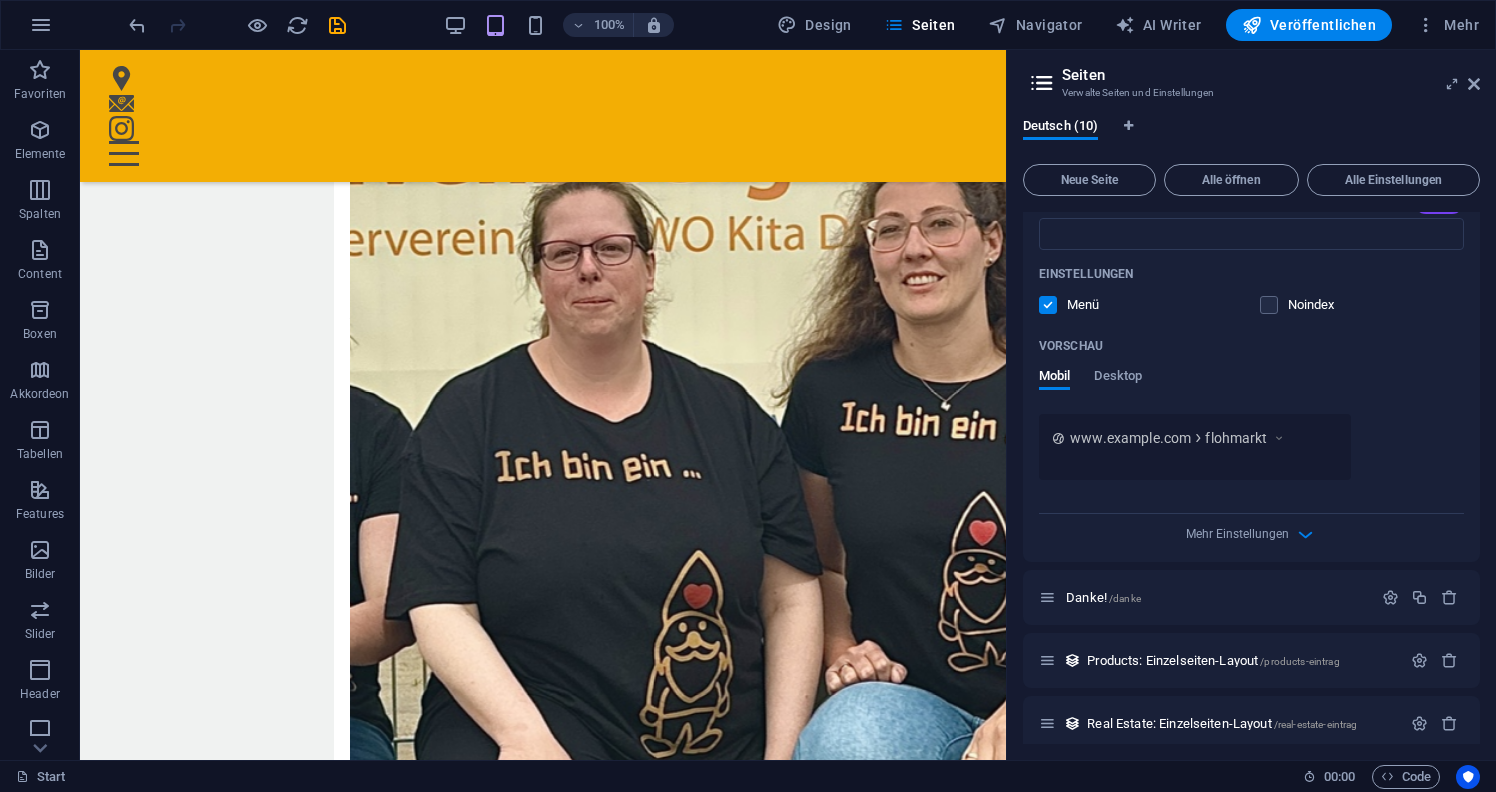 scroll, scrollTop: 725, scrollLeft: 0, axis: vertical 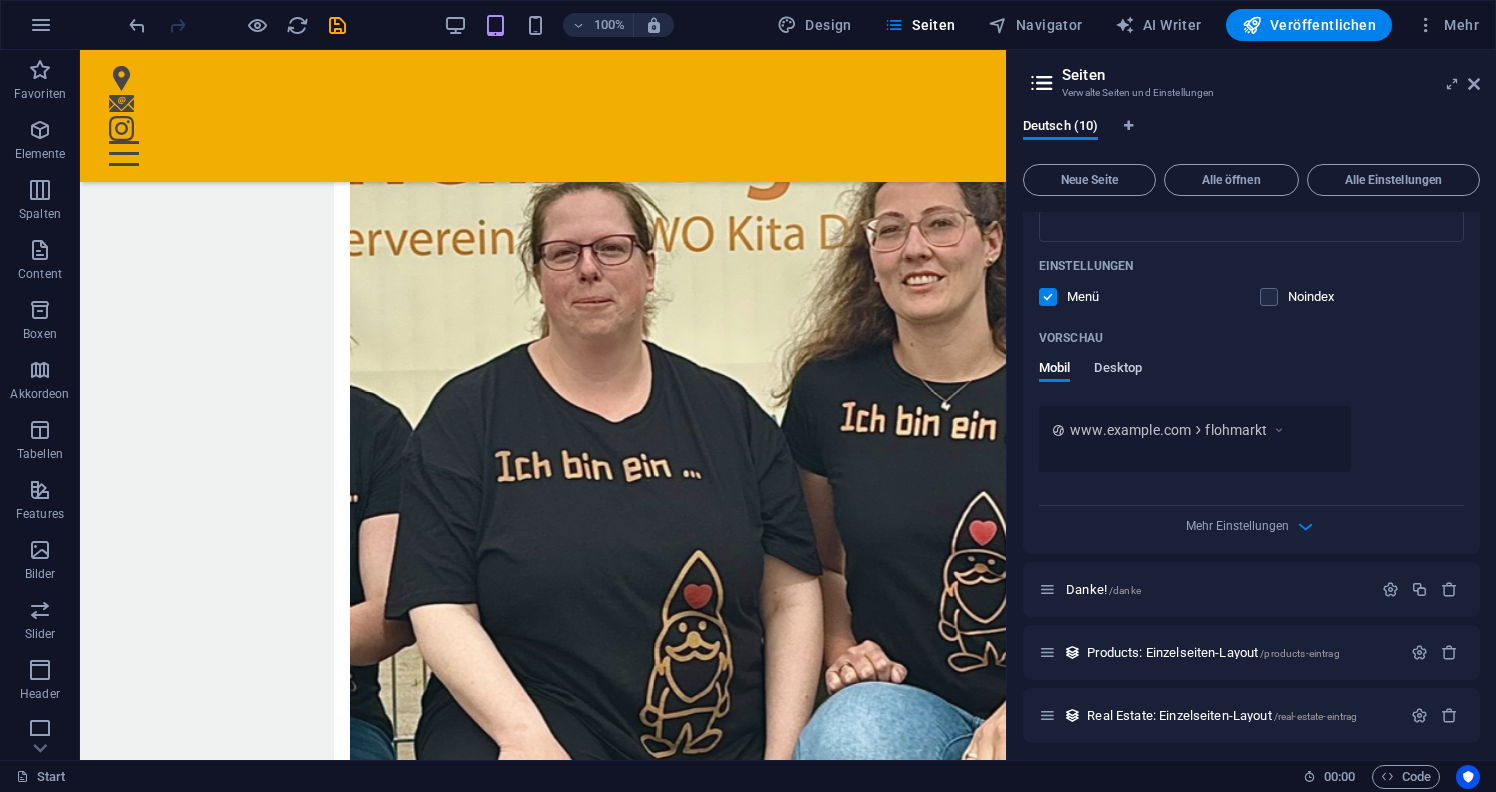 click on "Desktop" at bounding box center (1118, 370) 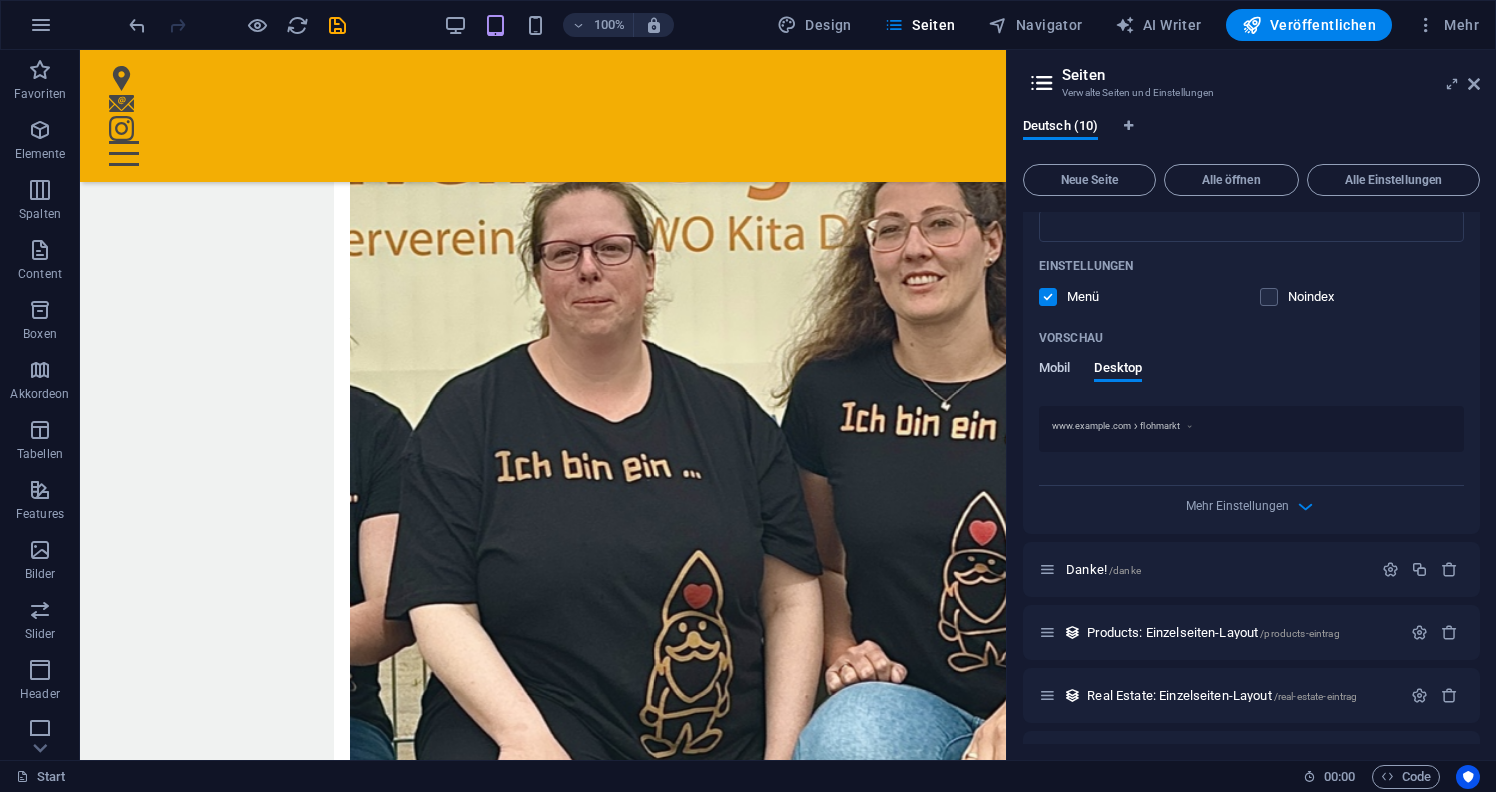 click on "Mobil" at bounding box center (1054, 370) 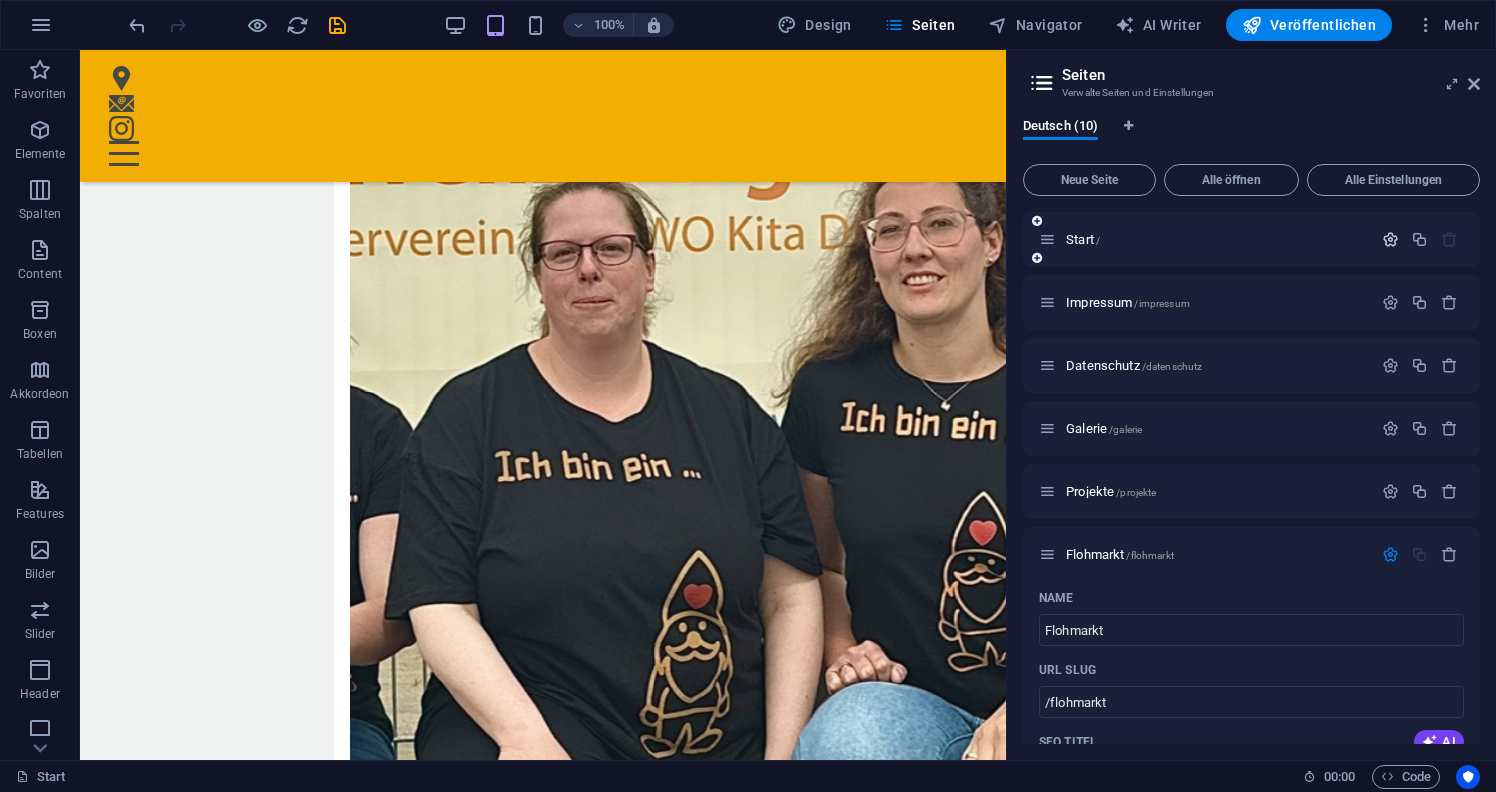 scroll, scrollTop: 0, scrollLeft: 0, axis: both 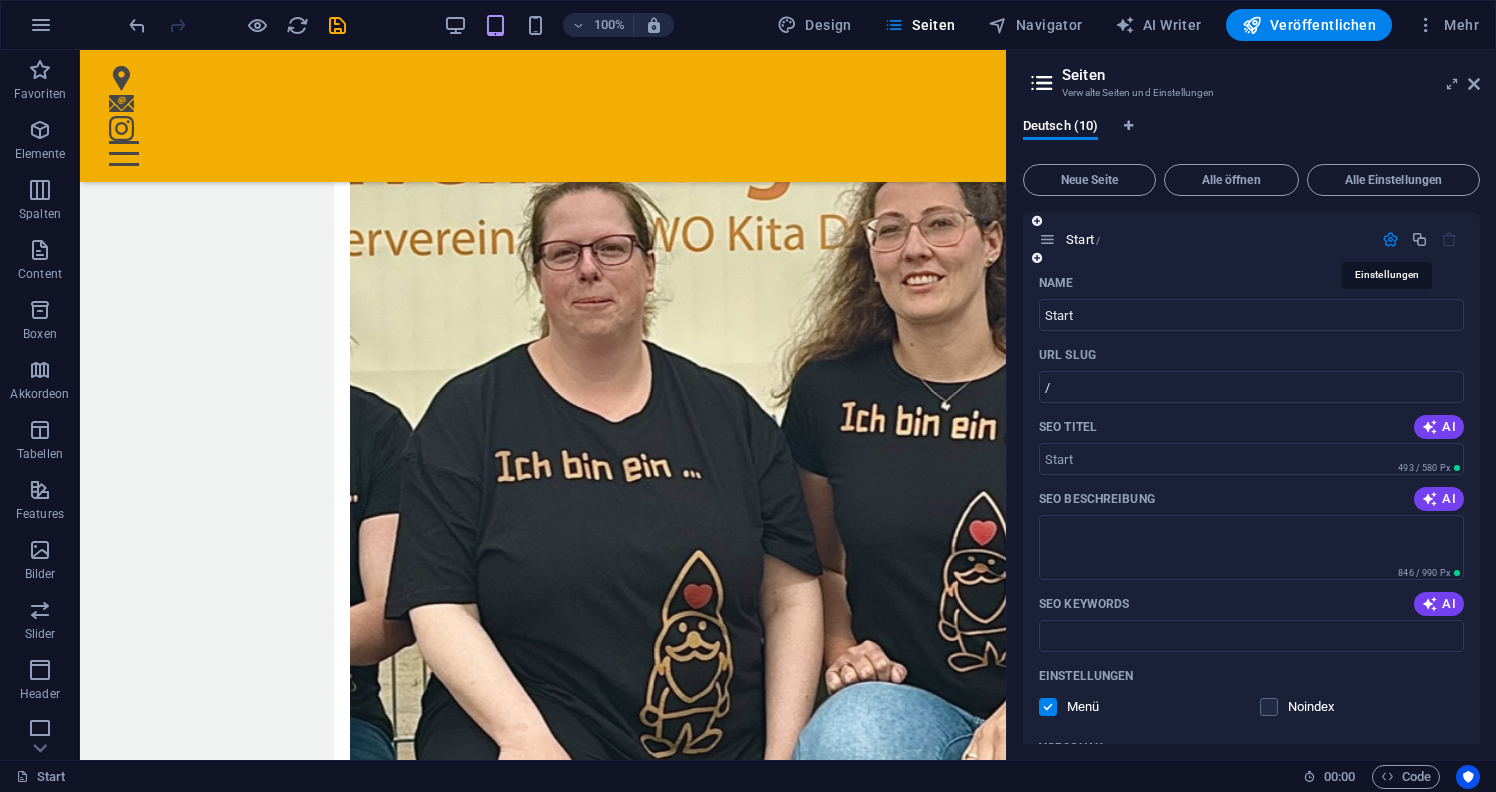 click at bounding box center (1390, 239) 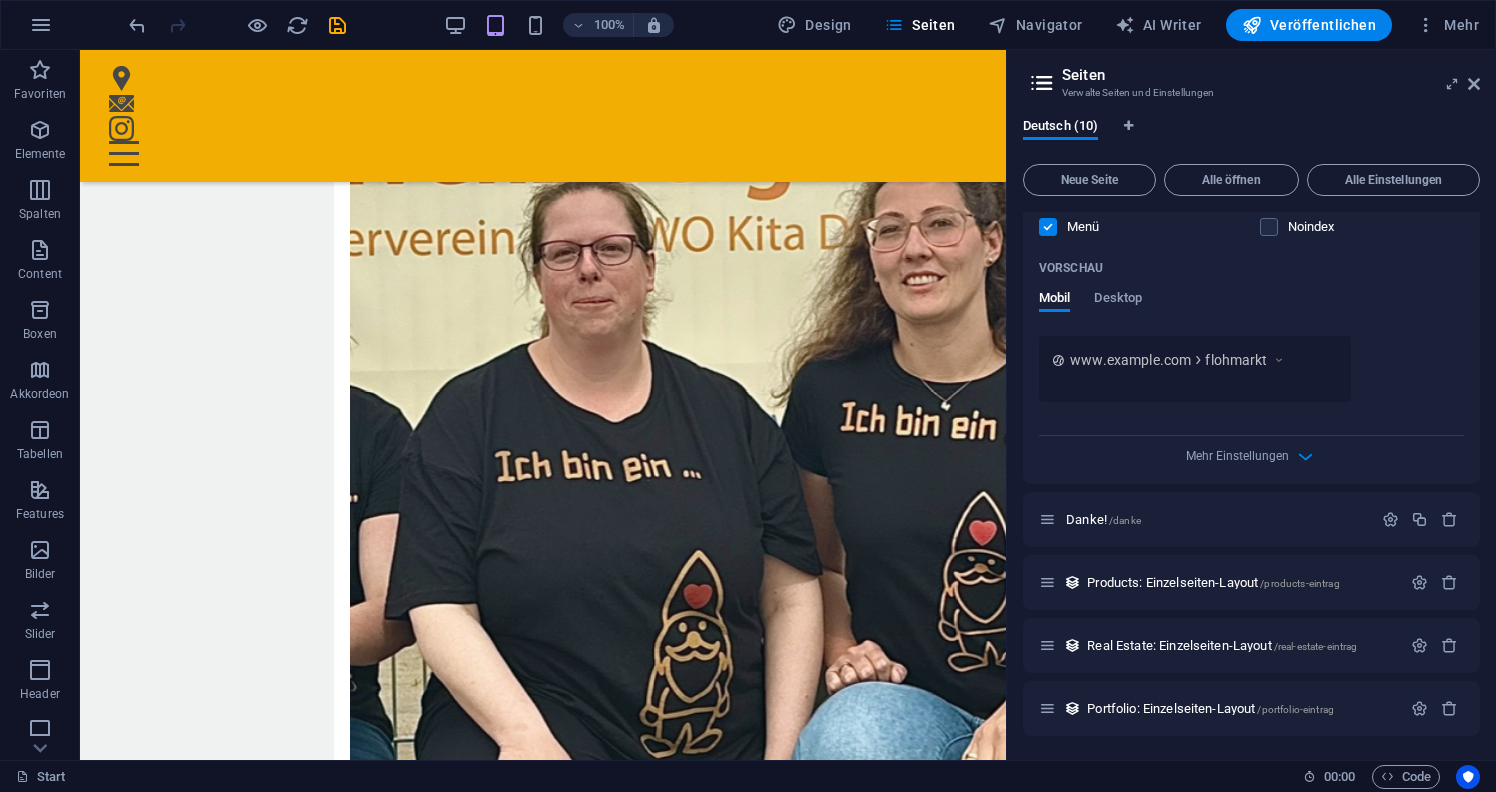 scroll, scrollTop: 795, scrollLeft: 0, axis: vertical 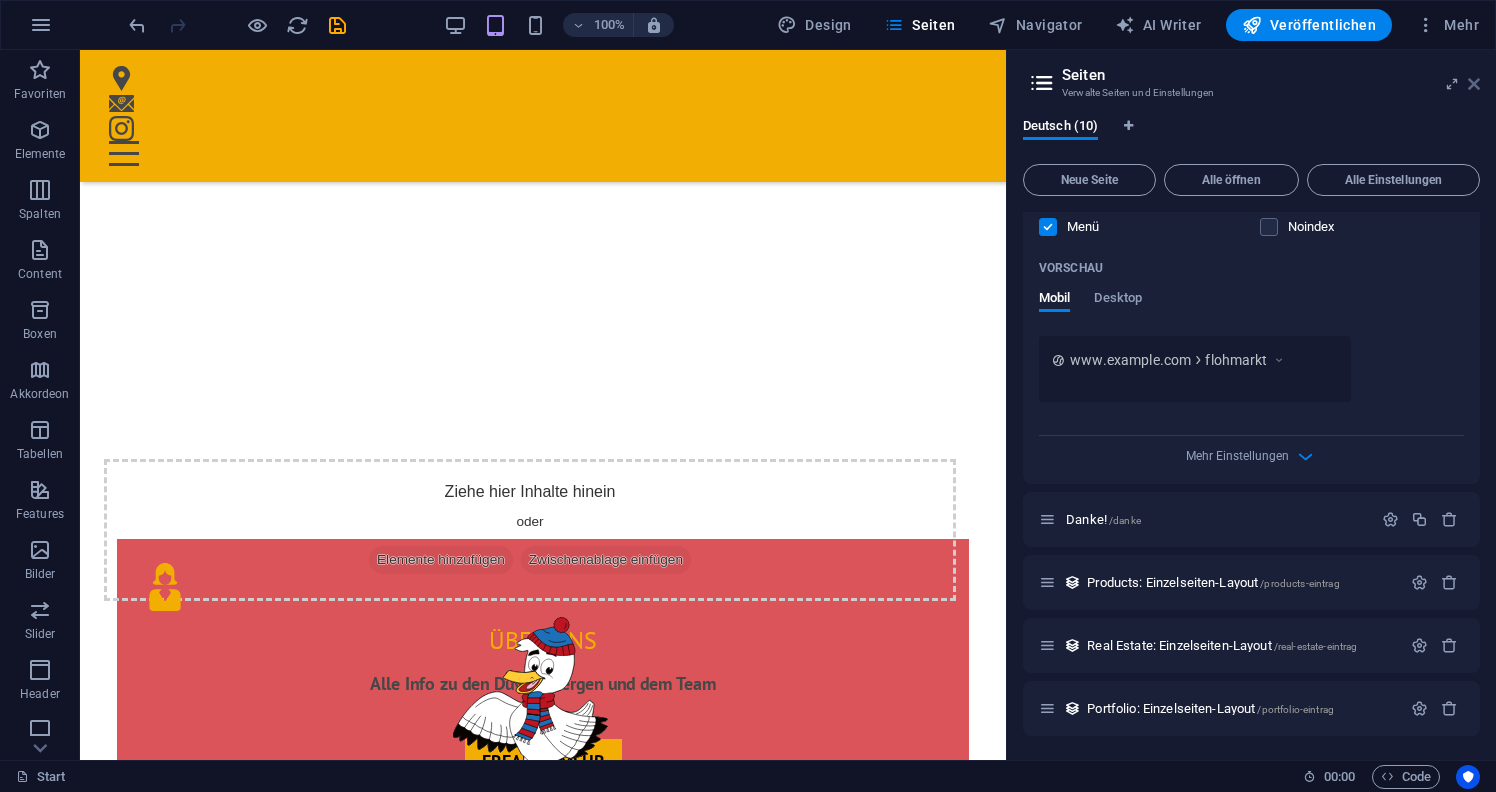 click at bounding box center [1474, 84] 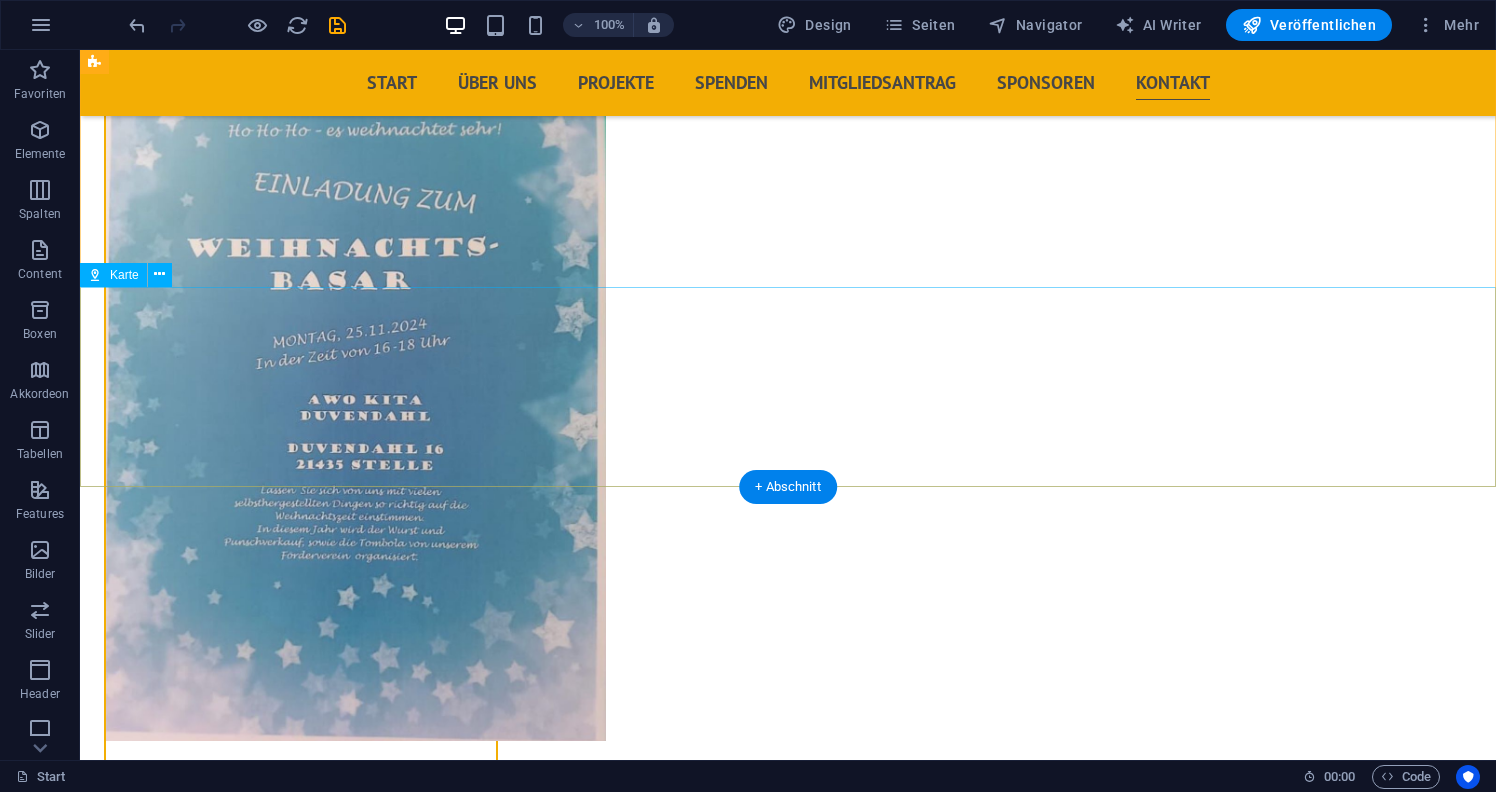 scroll, scrollTop: 6765, scrollLeft: 0, axis: vertical 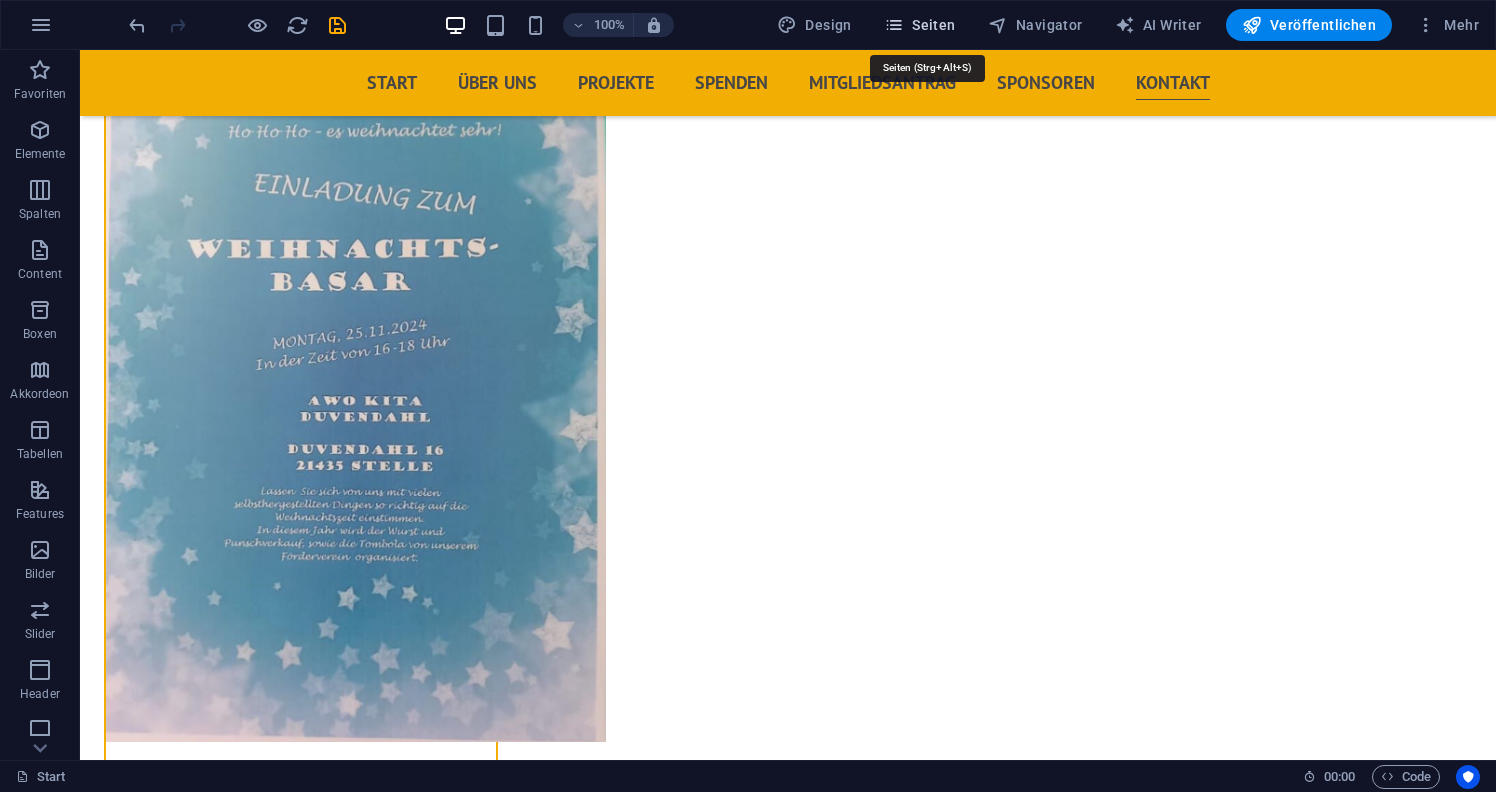 click on "Seiten" at bounding box center (920, 25) 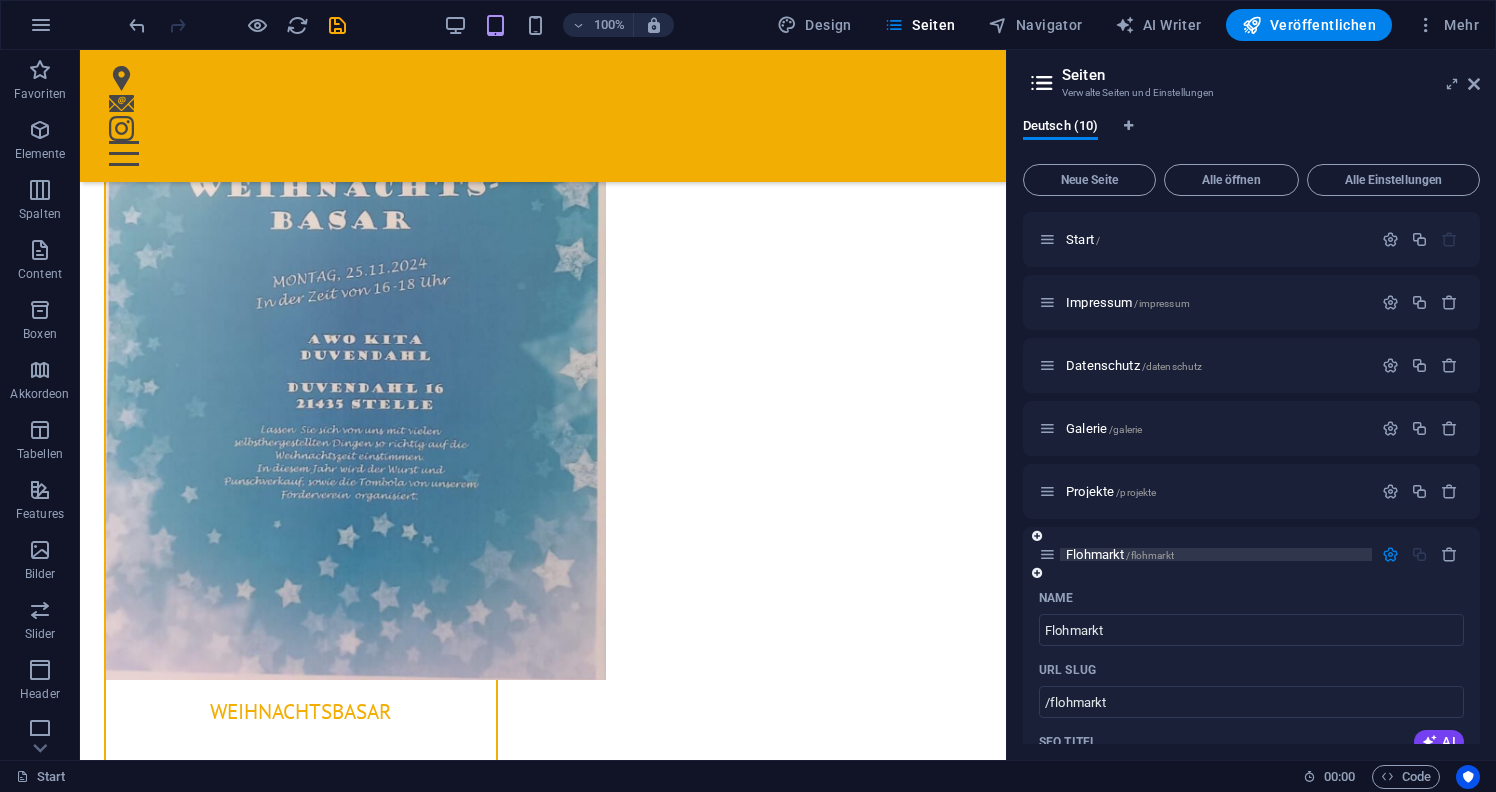 click on "Flohmarkt /flohmarkt" at bounding box center (1216, 554) 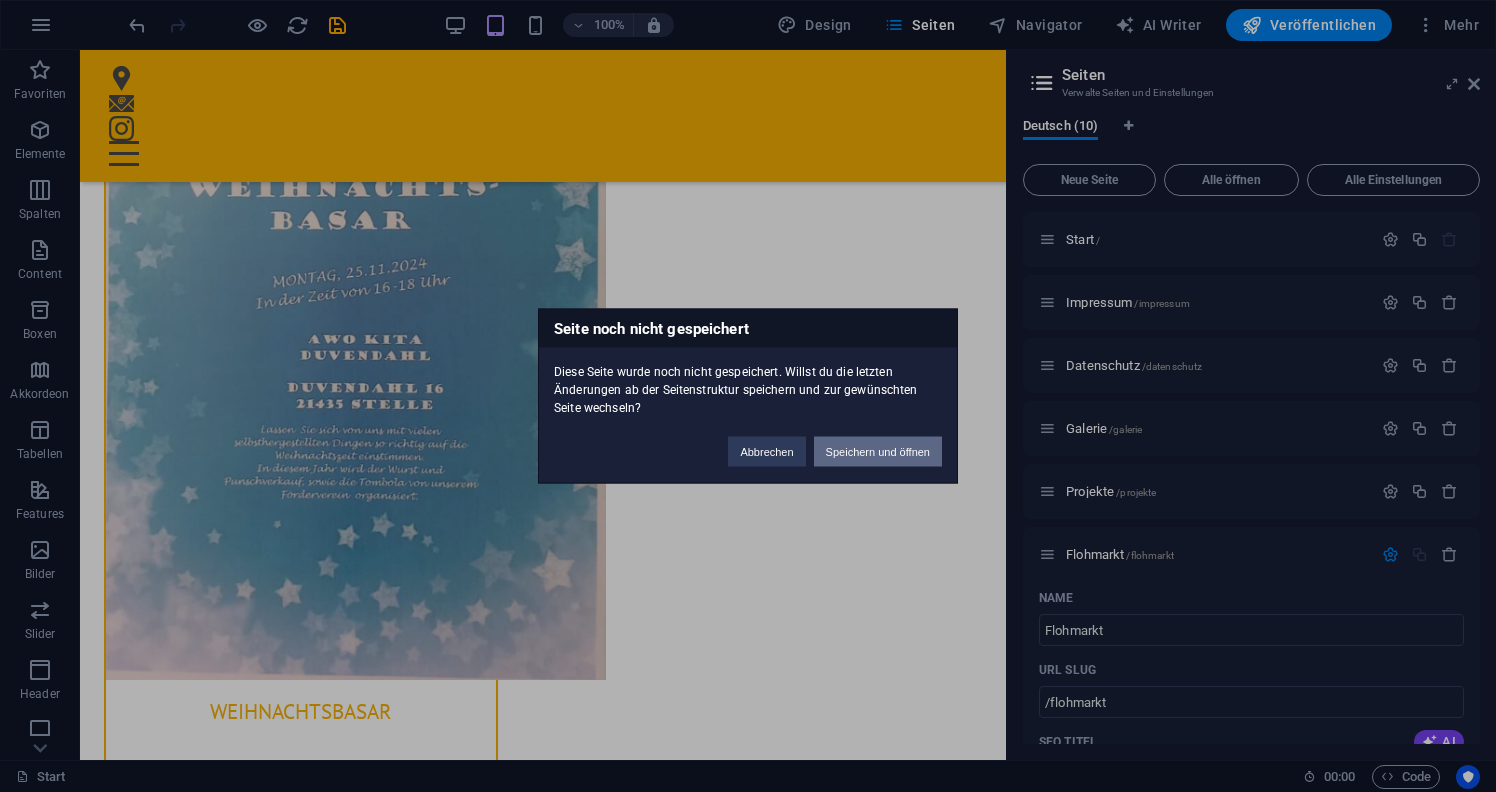 click on "Speichern und öffnen" at bounding box center [878, 452] 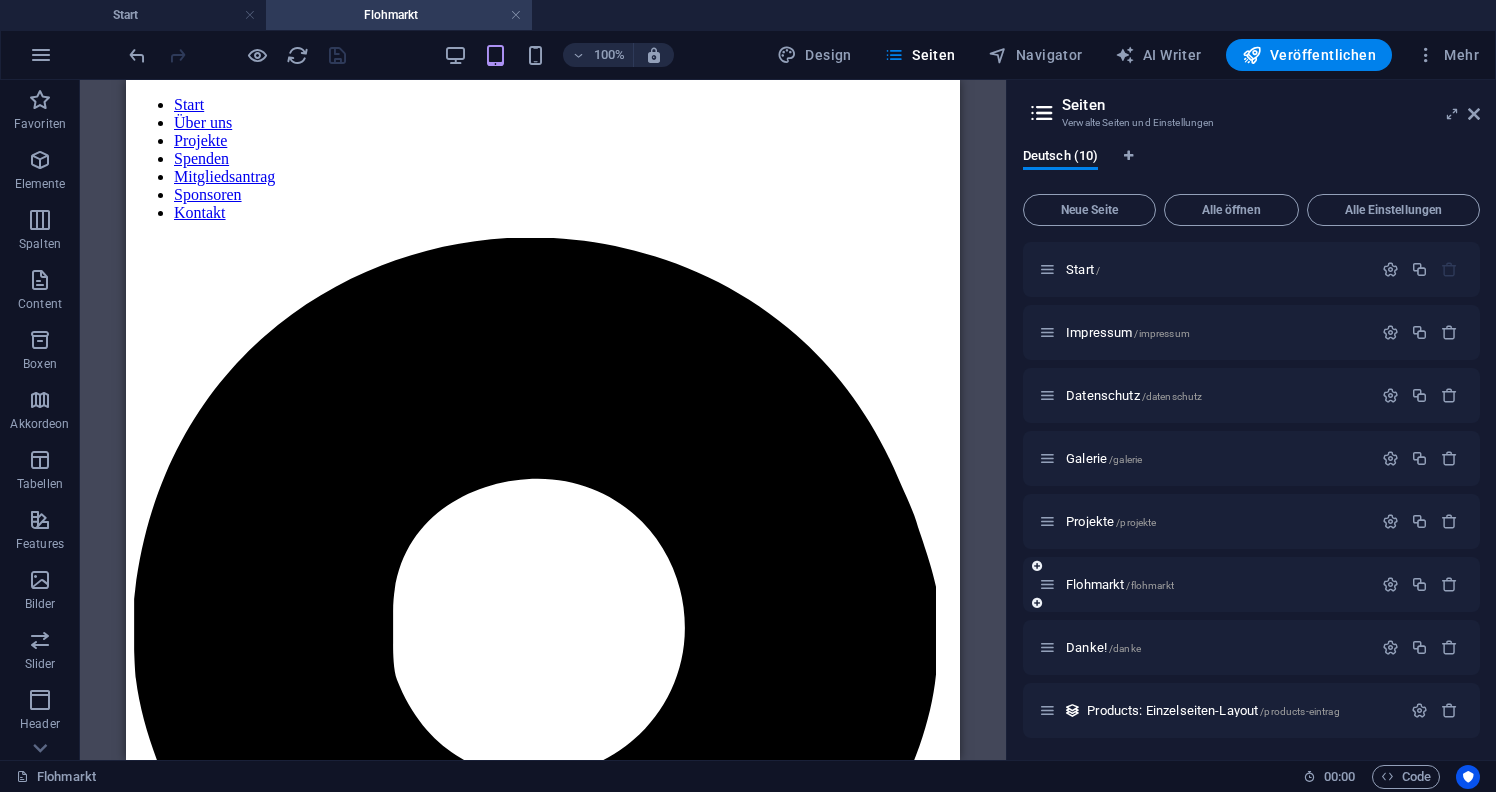 scroll, scrollTop: 0, scrollLeft: 0, axis: both 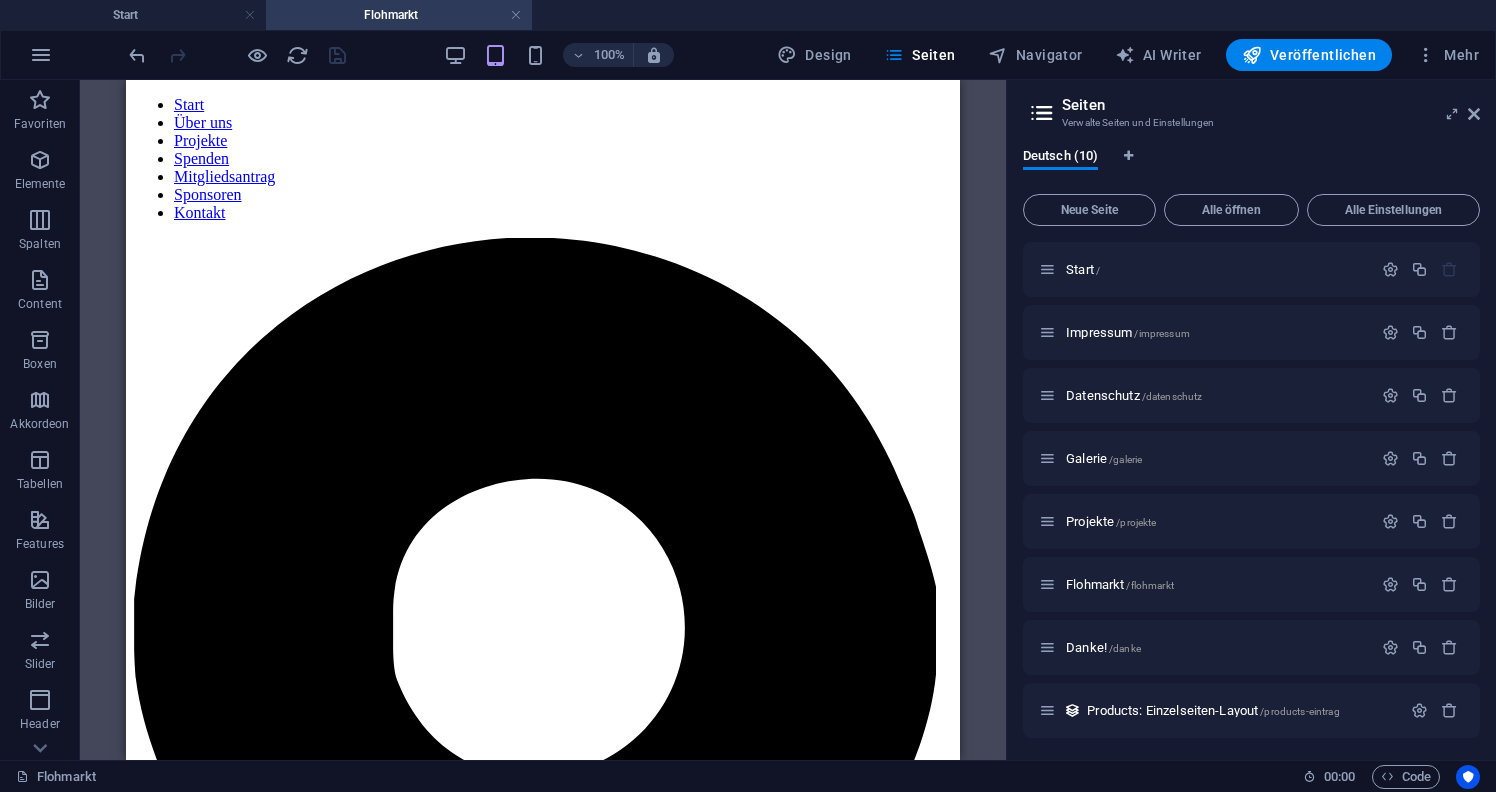 click at bounding box center [1042, 113] 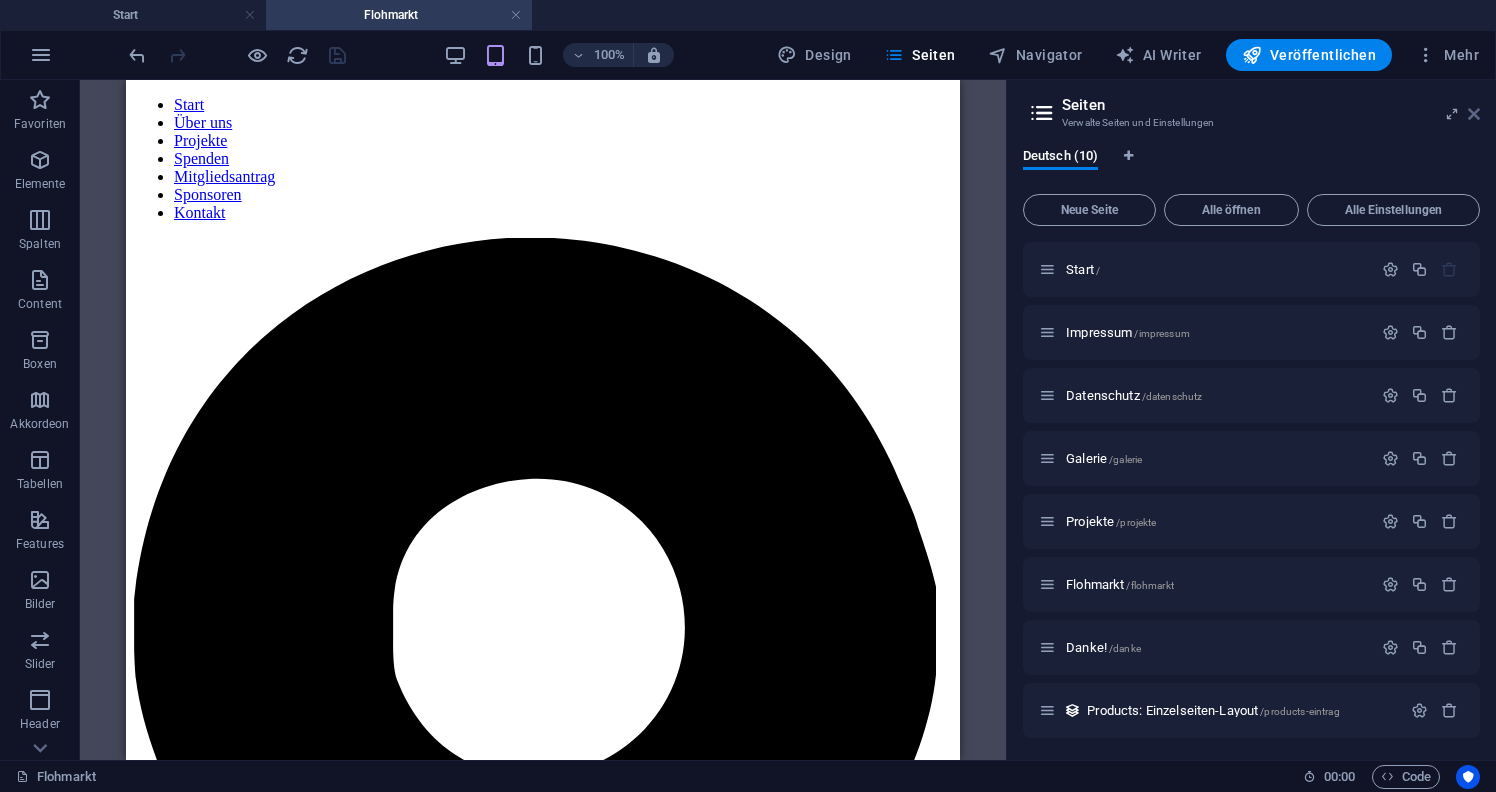 click at bounding box center (1474, 114) 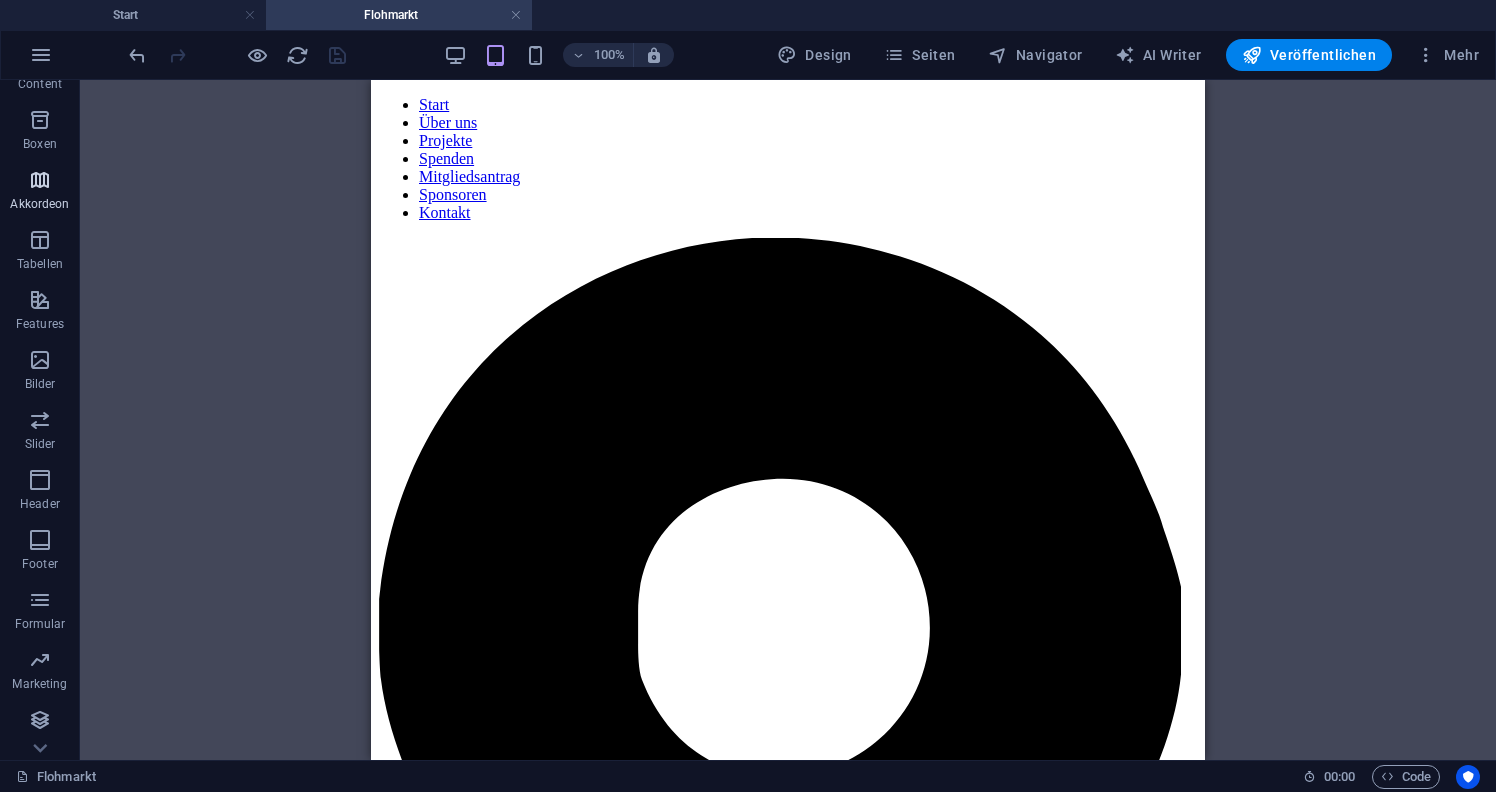 scroll, scrollTop: 220, scrollLeft: 0, axis: vertical 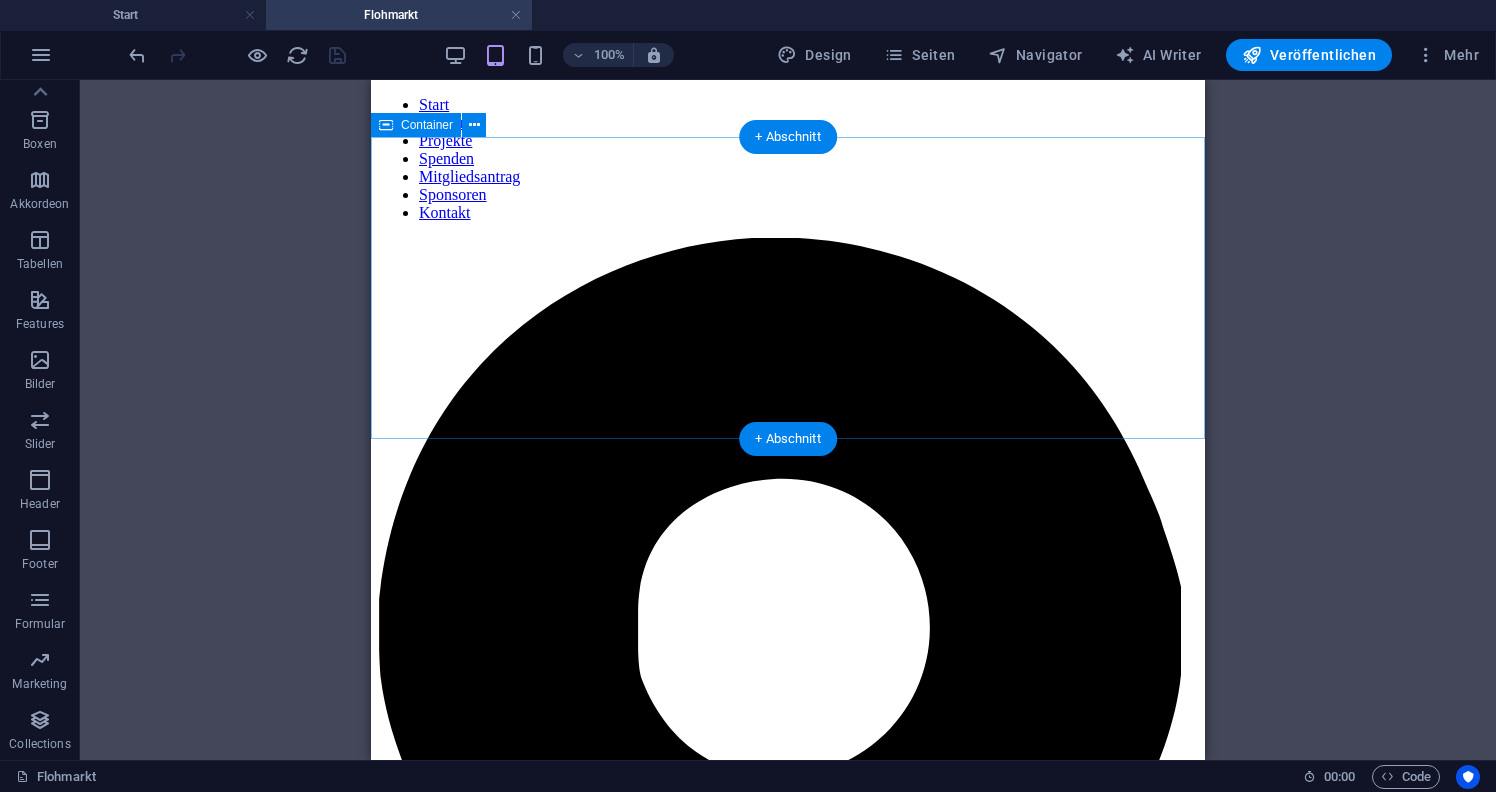 click on "Elemente hinzufügen" at bounding box center (699, 2878) 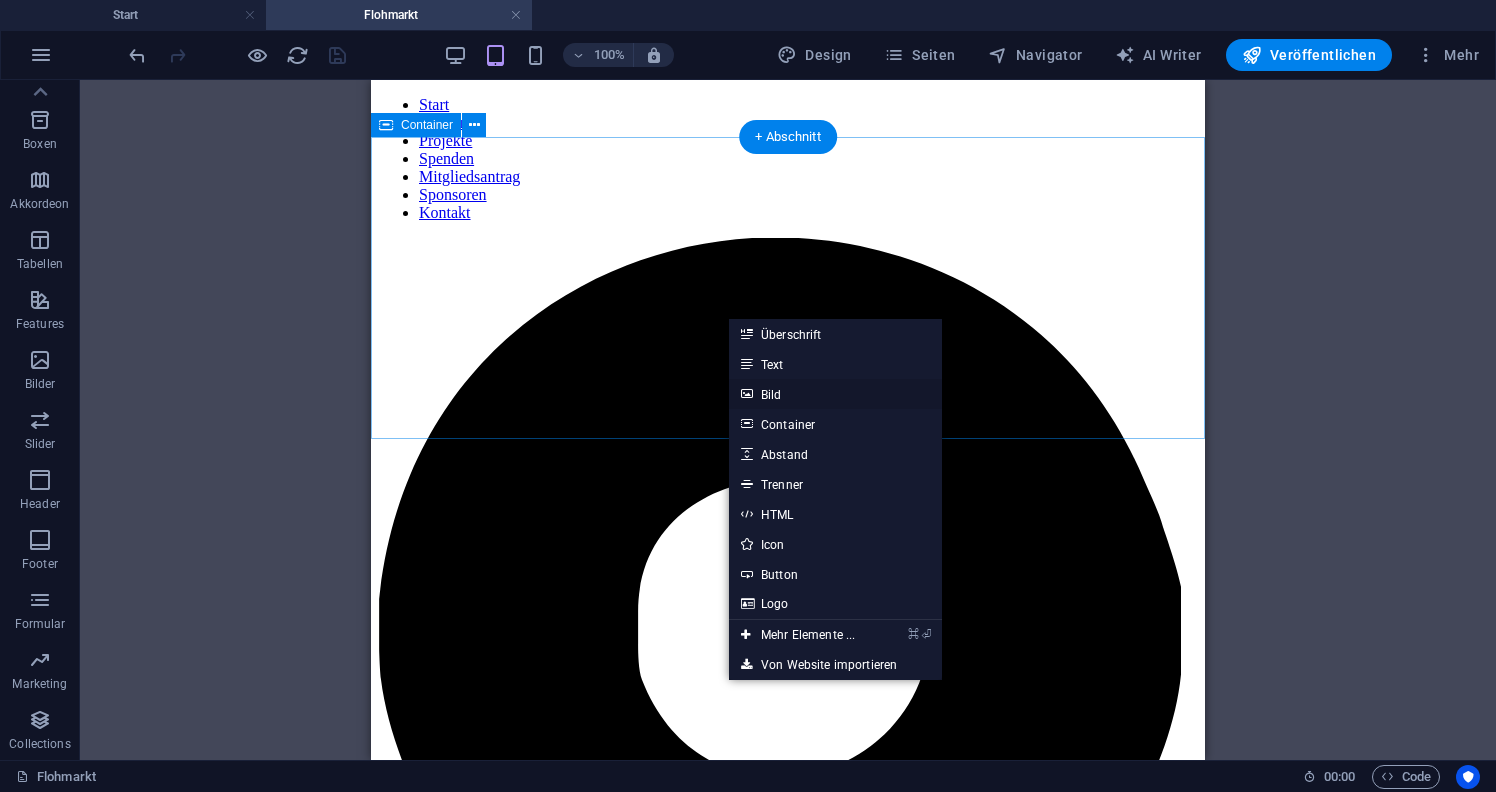 click on "Bild" at bounding box center (835, 394) 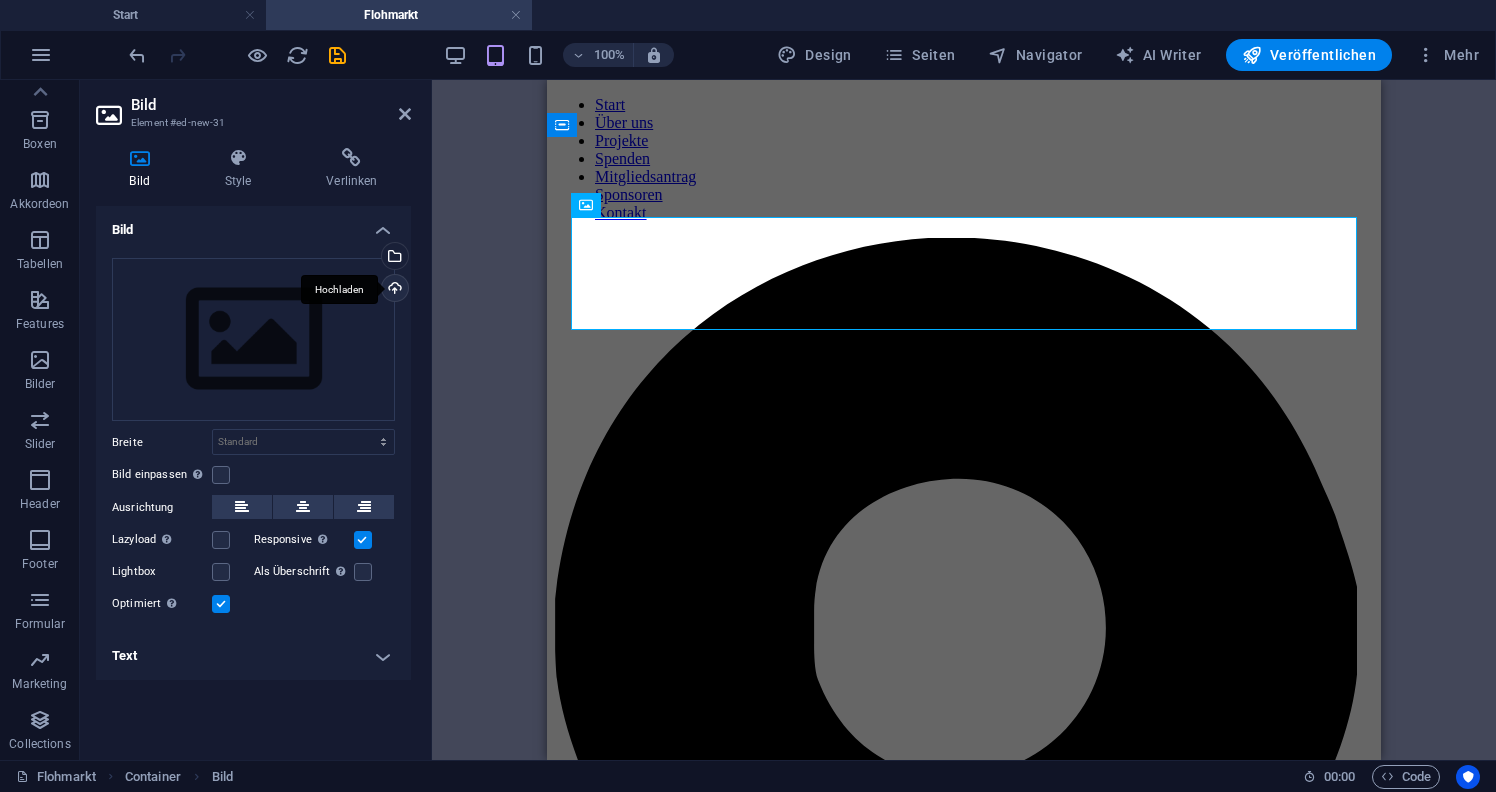 click on "Hochladen" at bounding box center (393, 290) 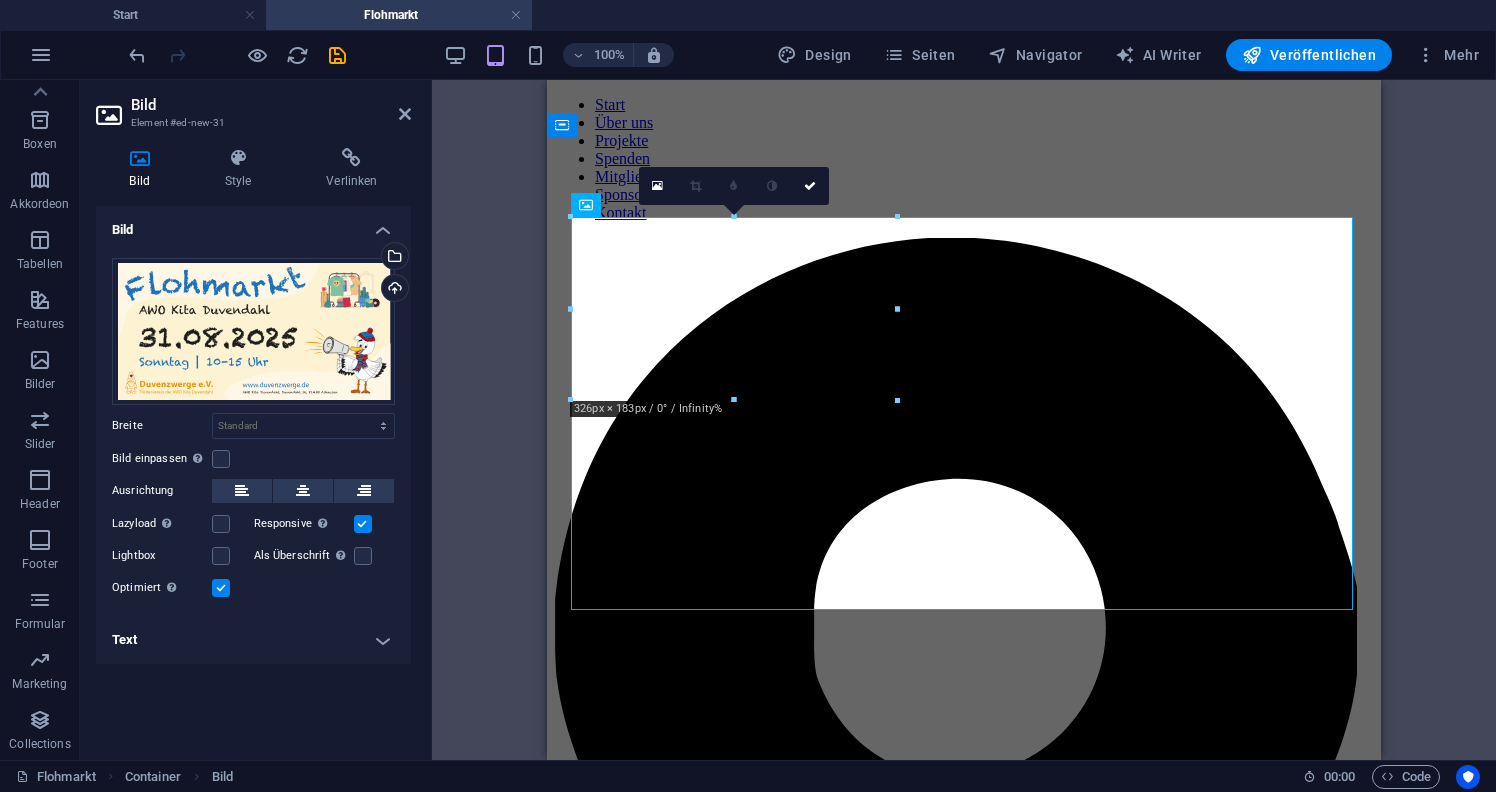 click on "Ziehe hier rein, um den vorhandenen Inhalt zu ersetzen. Drücke "Strg", wenn du ein neues Element erstellen möchtest.
Referenz   Container   Platzhalter   Referenz   Bild 180 170 160 150 140 130 120 110 100 90 80 70 60 50 40 30 20 10 0 -10 -20 -30 -40 -50 -60 -70 -80 -90 -100 -110 -120 -130 -140 -150 -160 -170 326px × 183px / 0° / Infinity% 16:10 16:9 4:3 1:1 1:2 0" at bounding box center (964, 420) 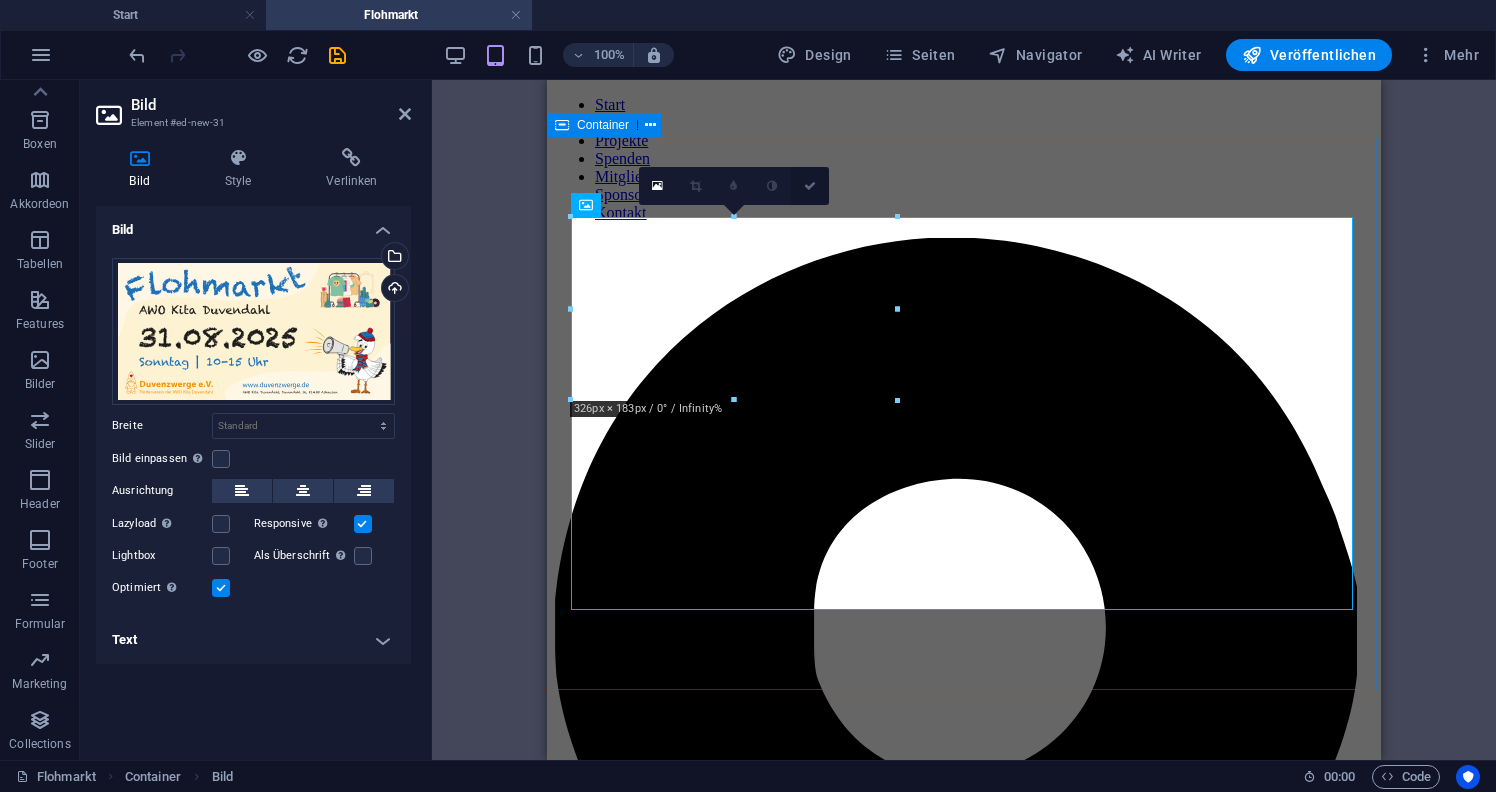 click at bounding box center (810, 186) 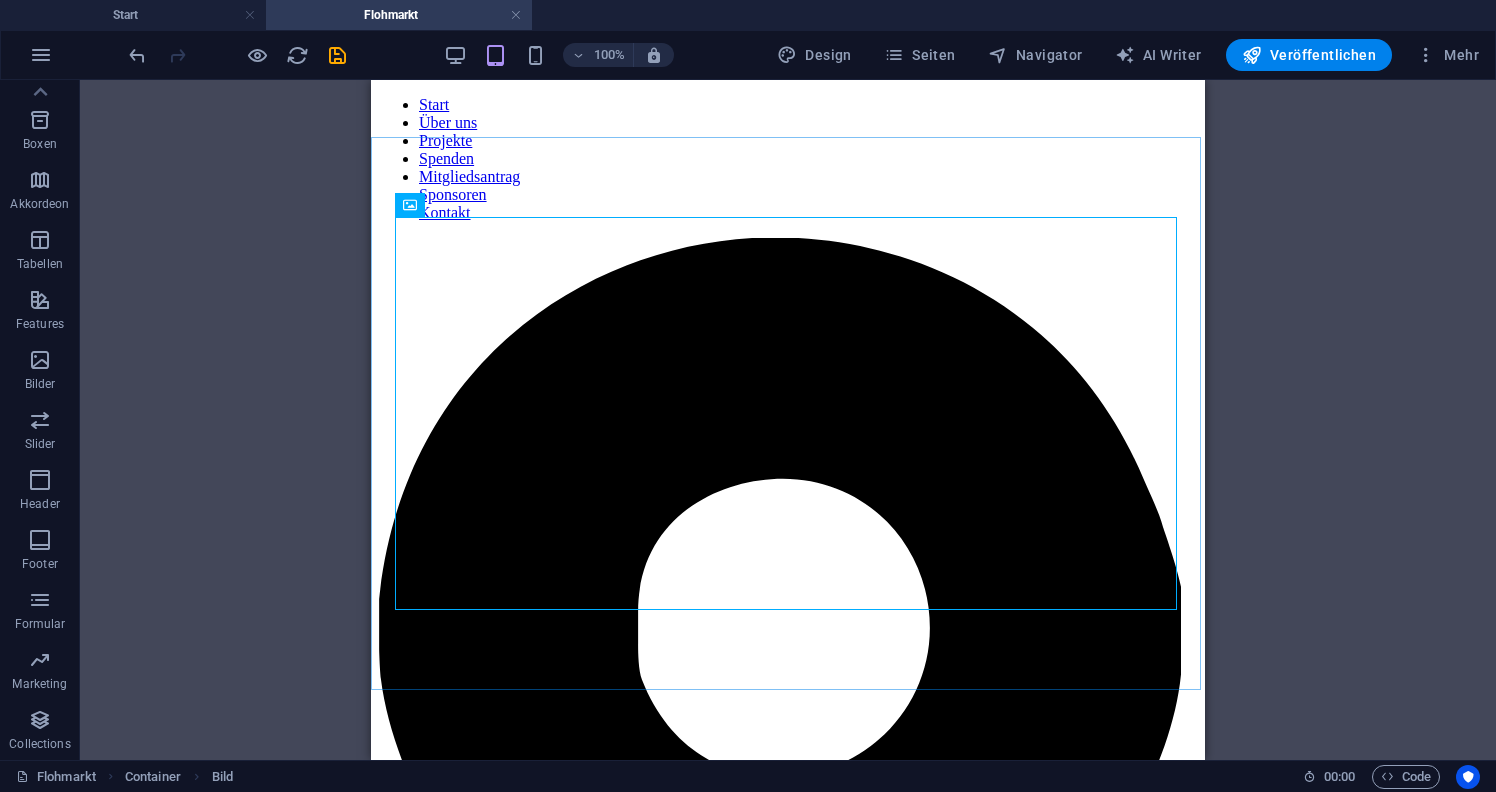 click at bounding box center [788, 2984] 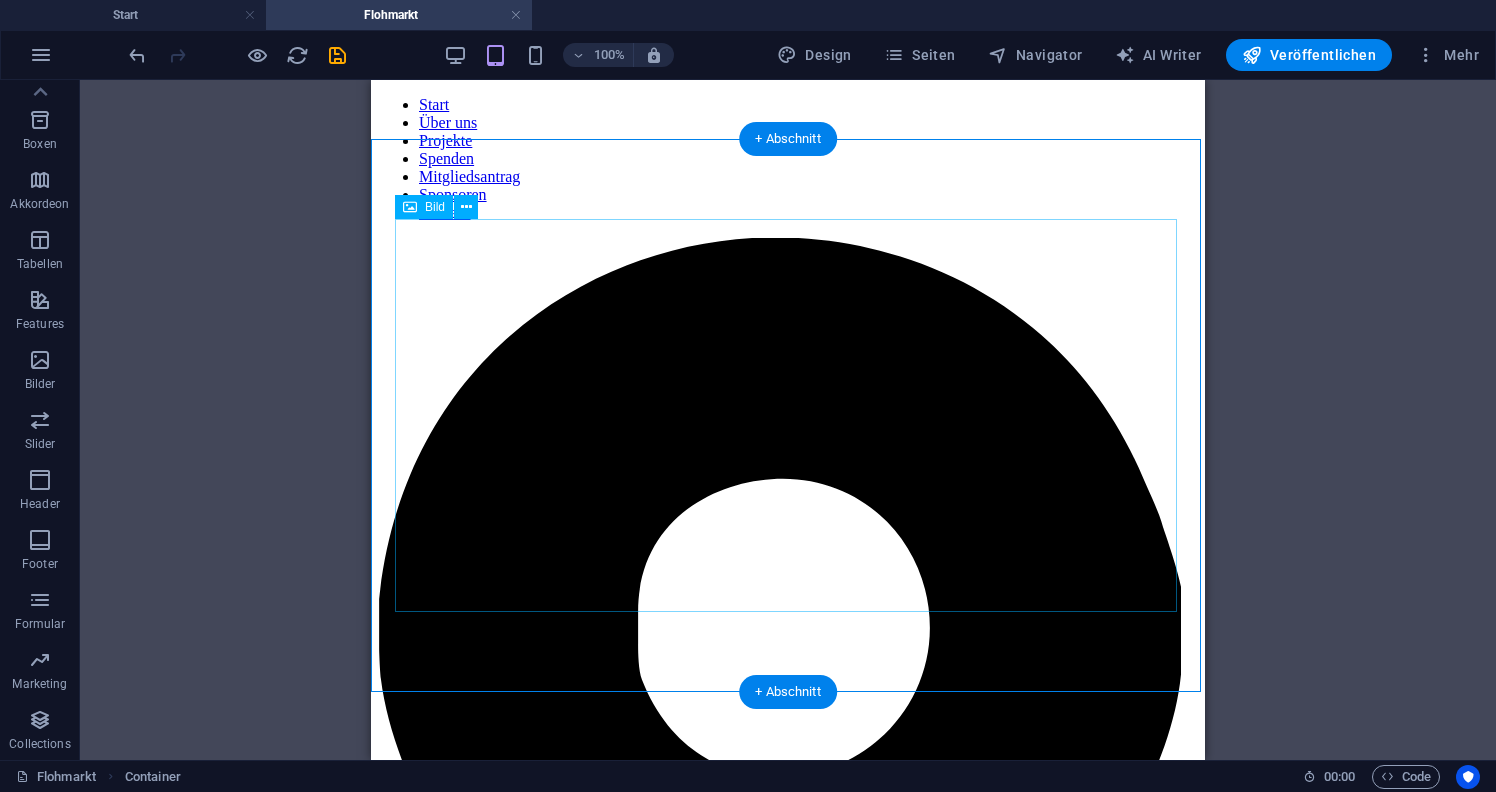 scroll, scrollTop: 0, scrollLeft: 0, axis: both 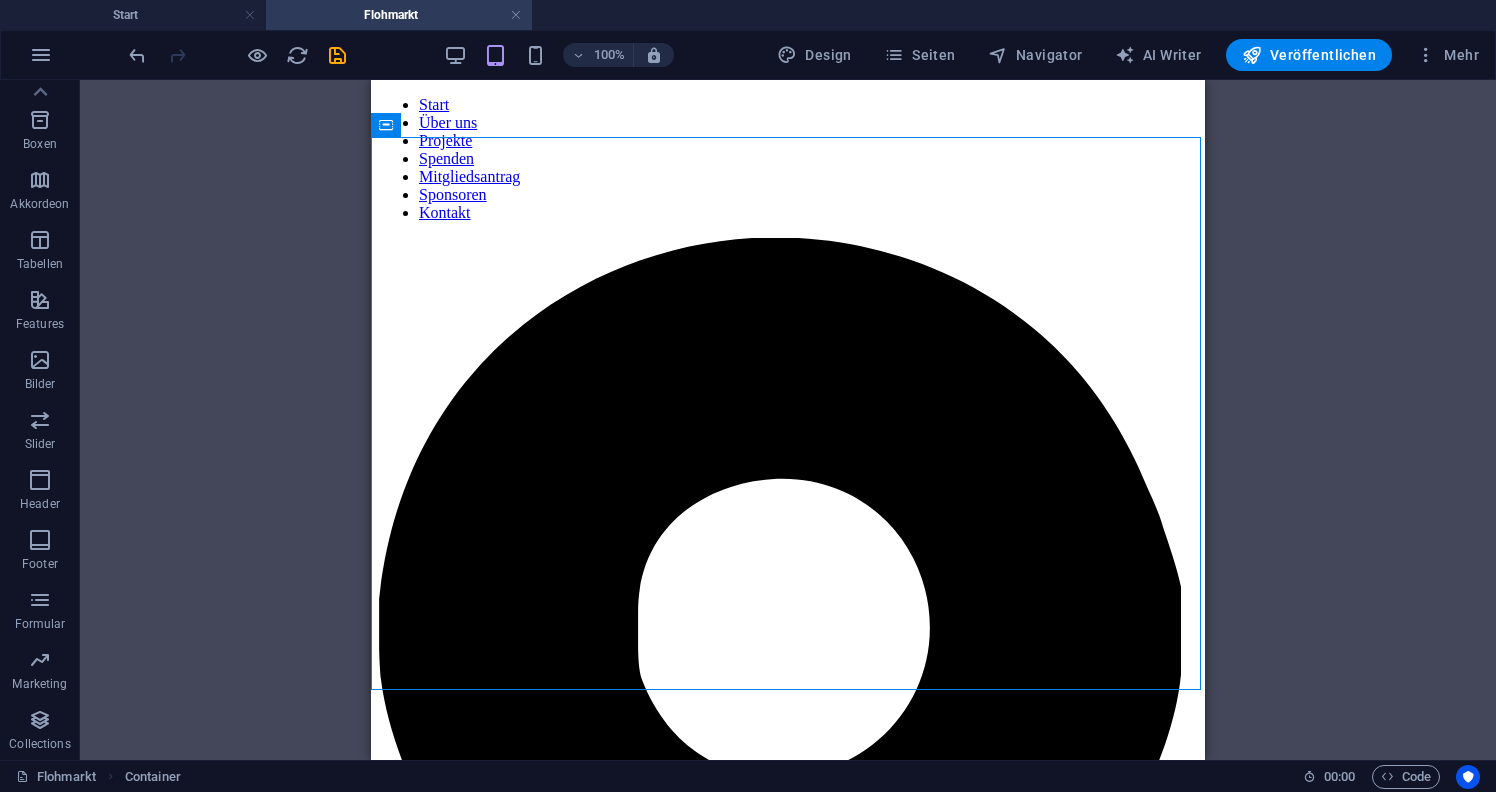 click on "Ziehe hier rein, um den vorhandenen Inhalt zu ersetzen. Drücke "Strg", wenn du ein neues Element erstellen möchtest.
Referenz   Container   Platzhalter   Referenz   Bild" at bounding box center (788, 420) 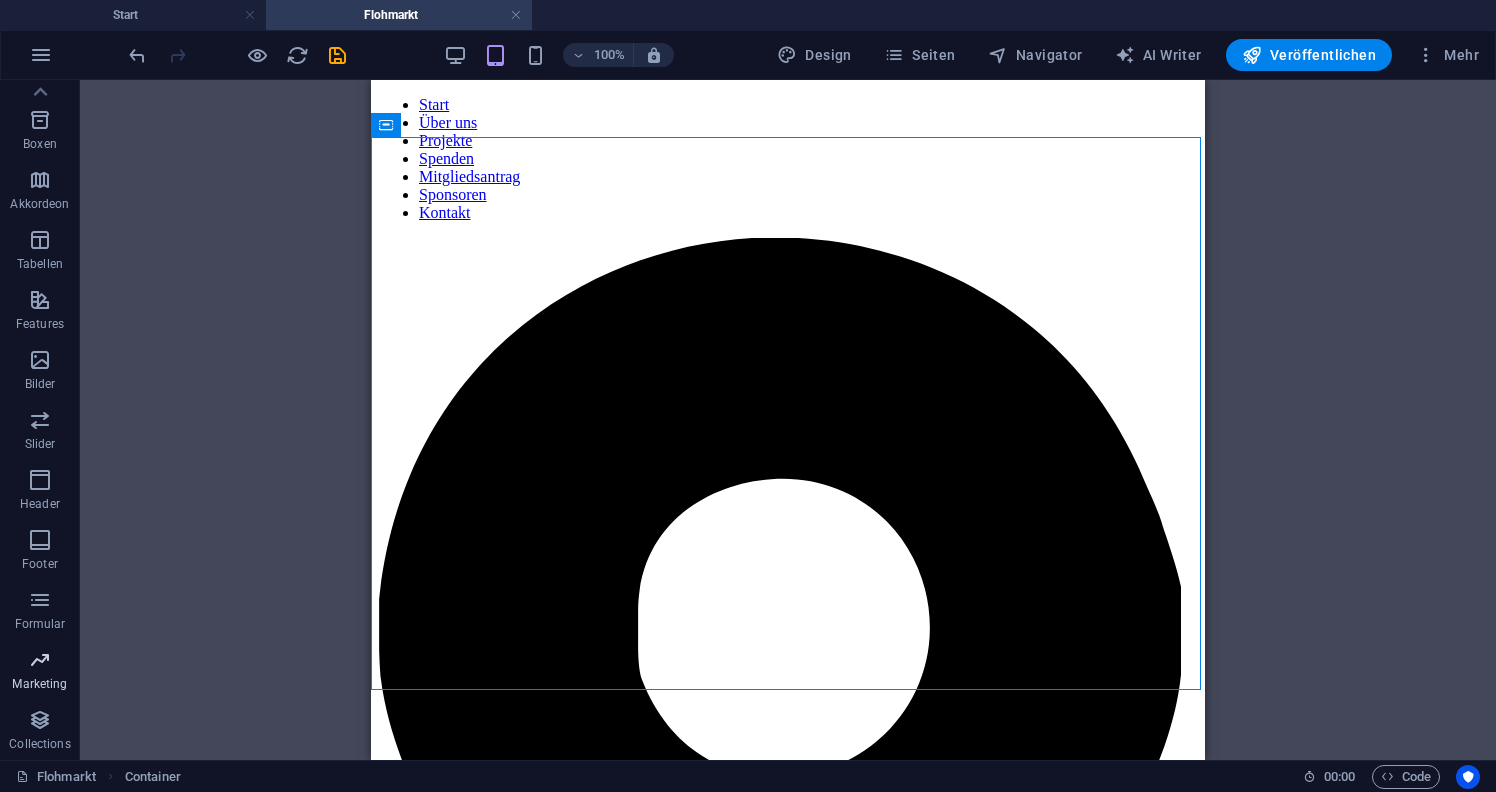 click at bounding box center (40, 660) 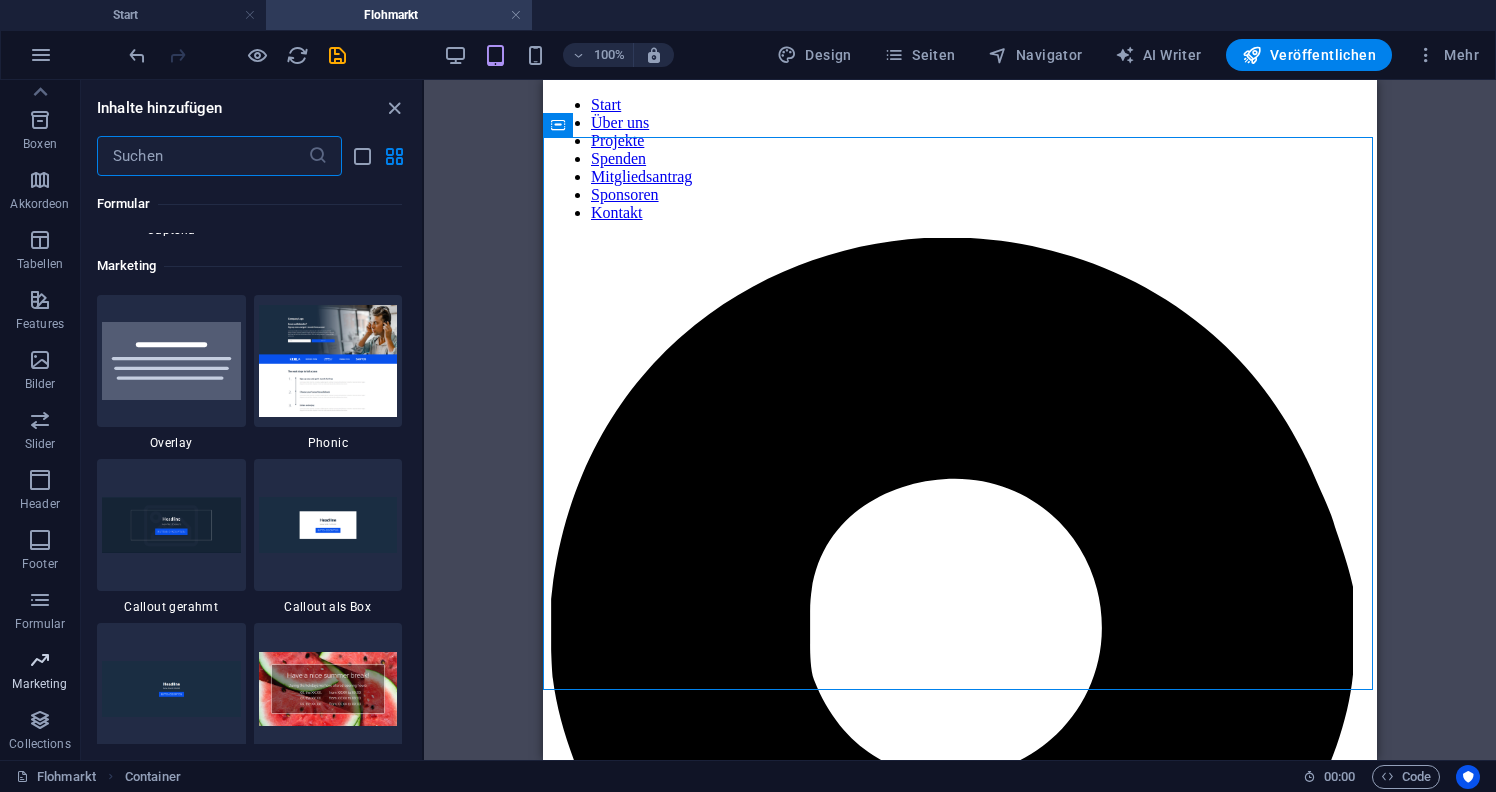 scroll, scrollTop: 16289, scrollLeft: 0, axis: vertical 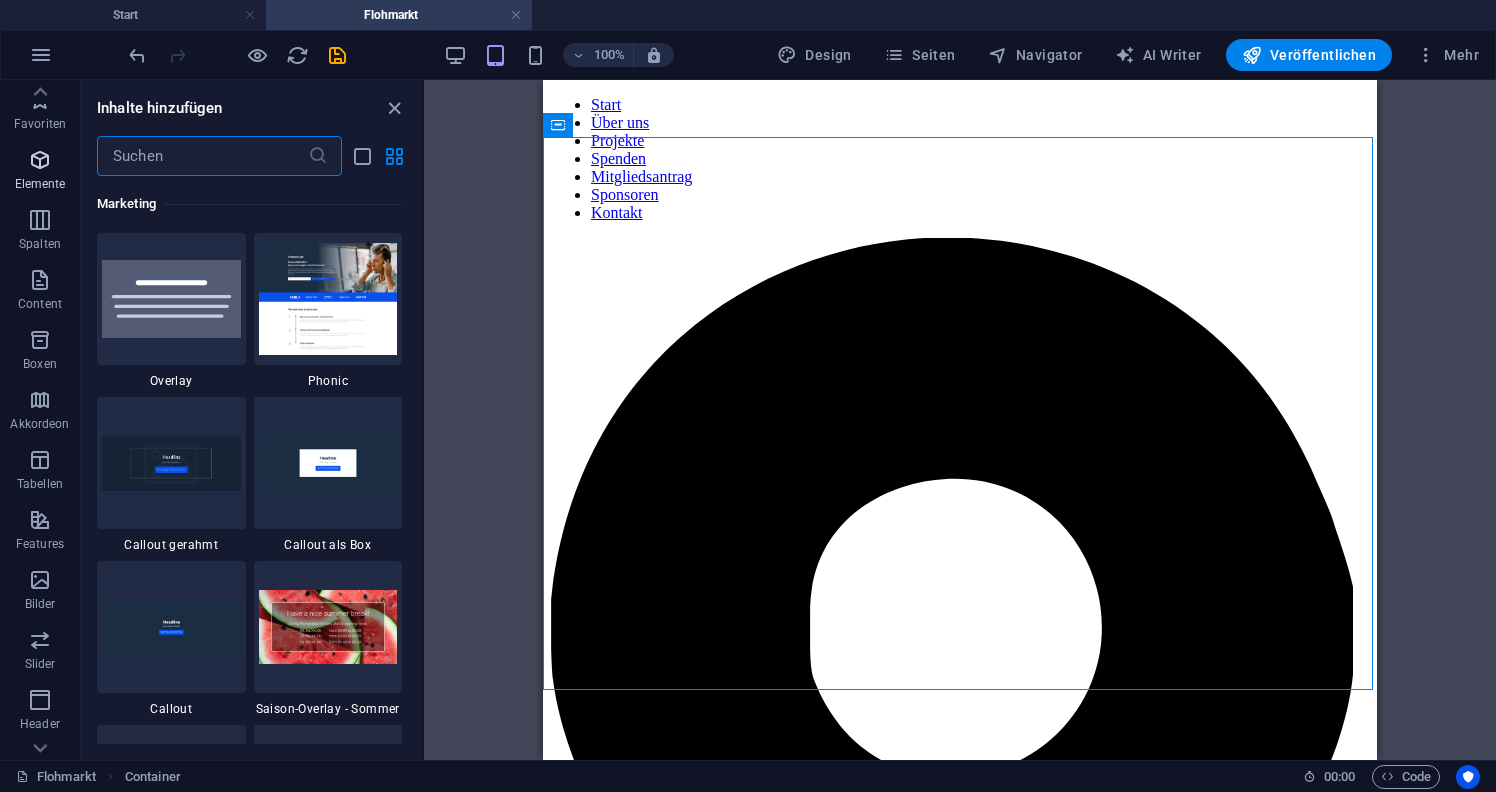 click at bounding box center [40, 160] 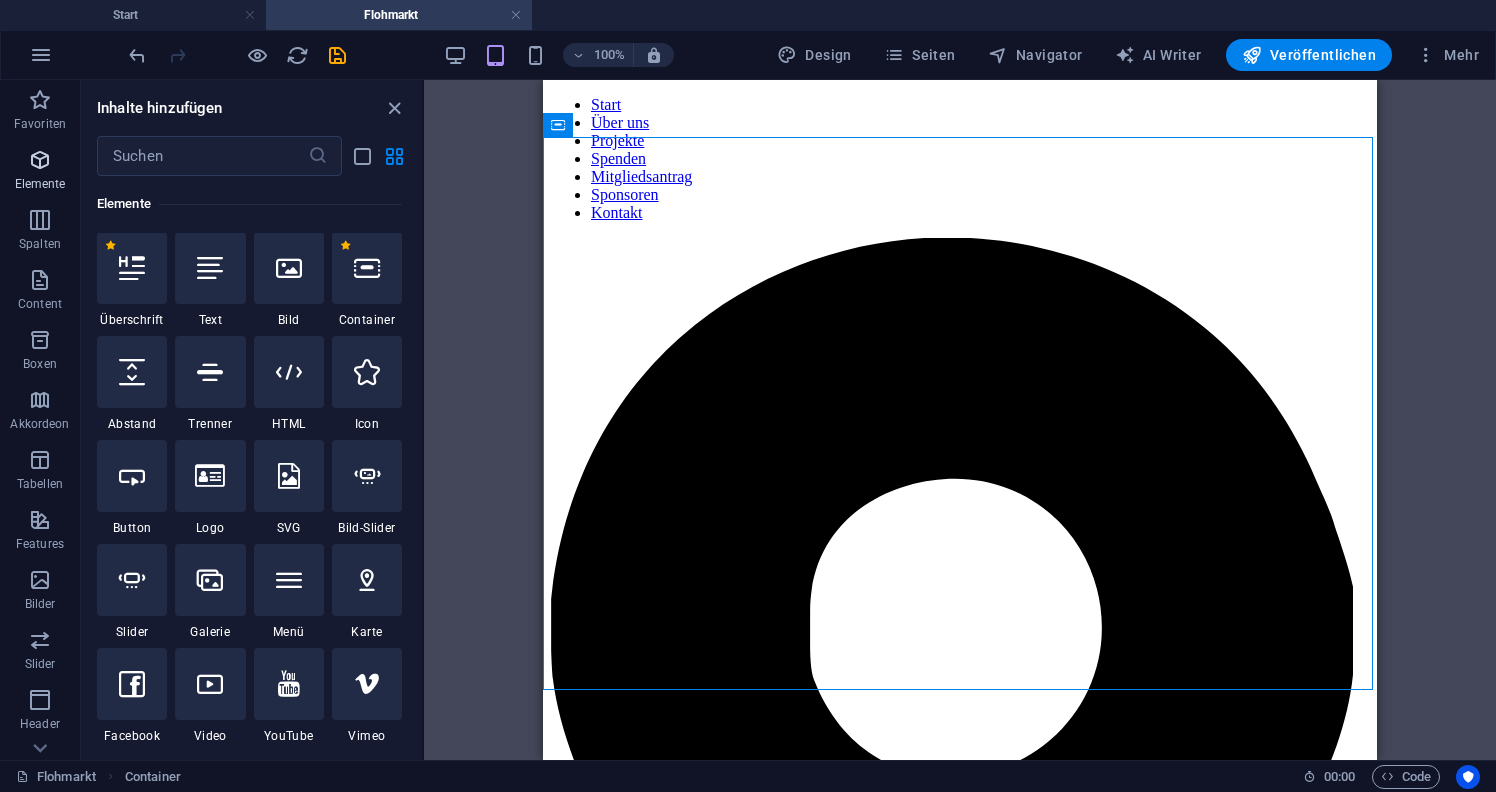 scroll, scrollTop: 213, scrollLeft: 0, axis: vertical 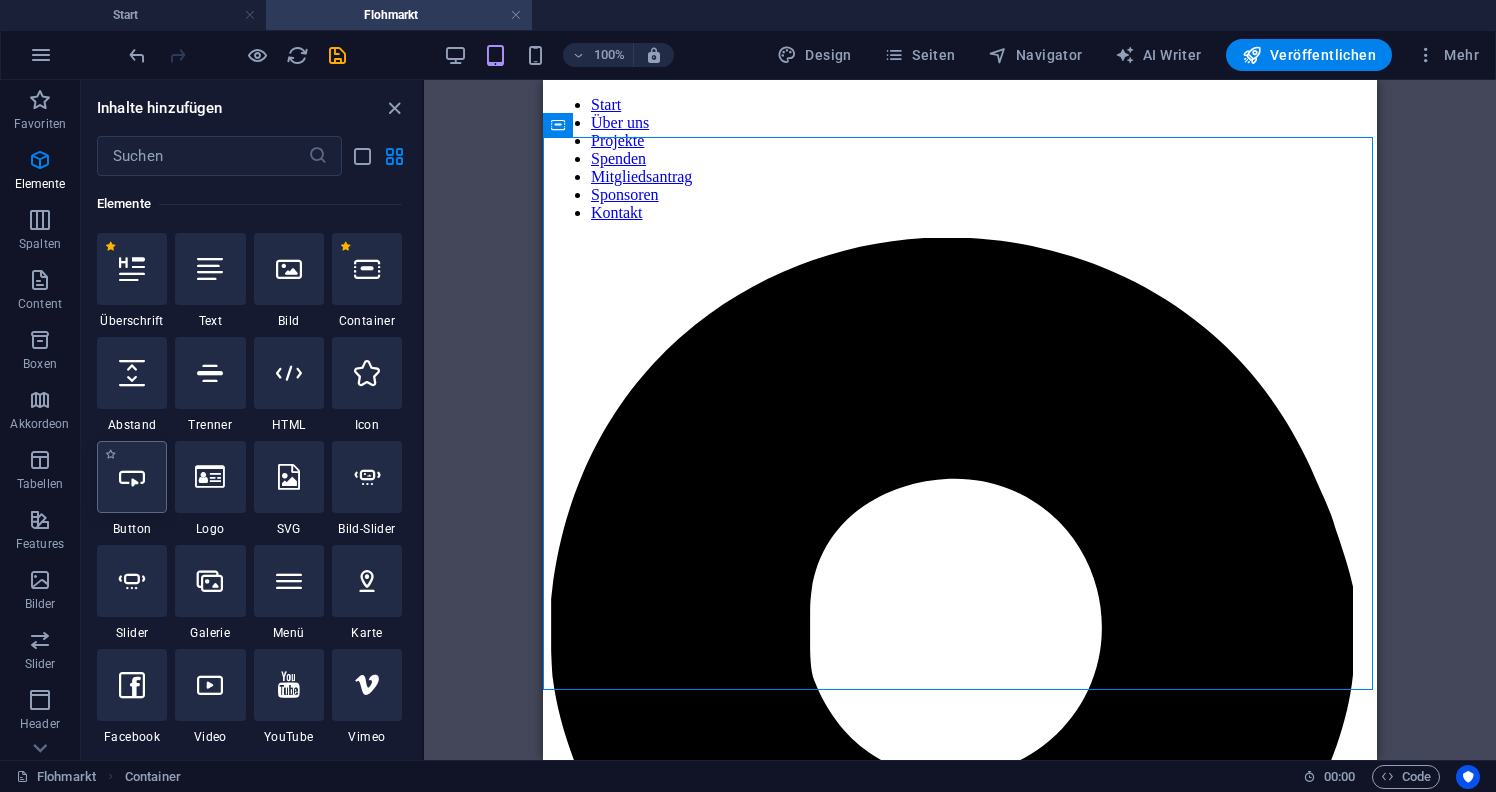 click at bounding box center [132, 477] 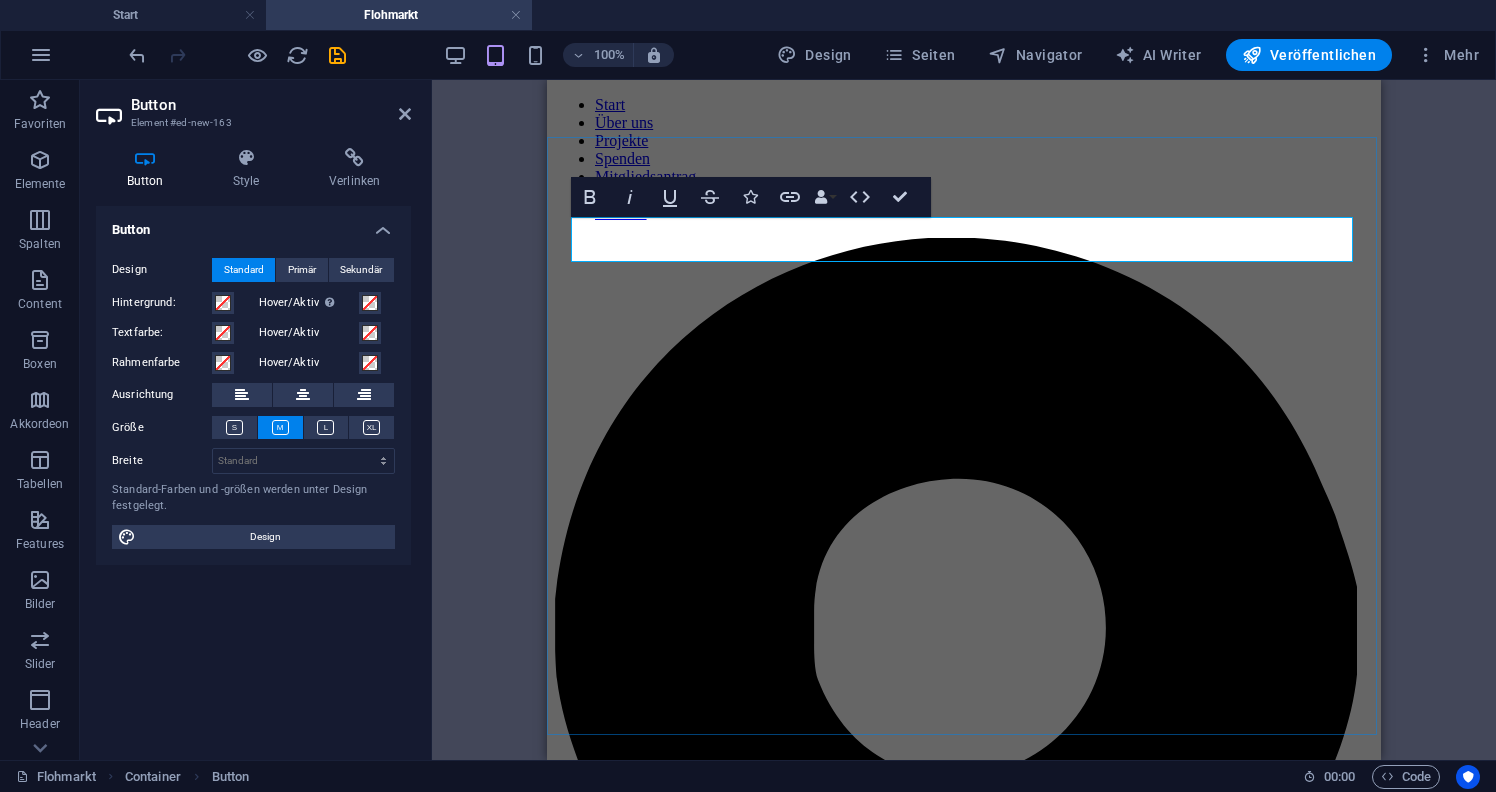 type 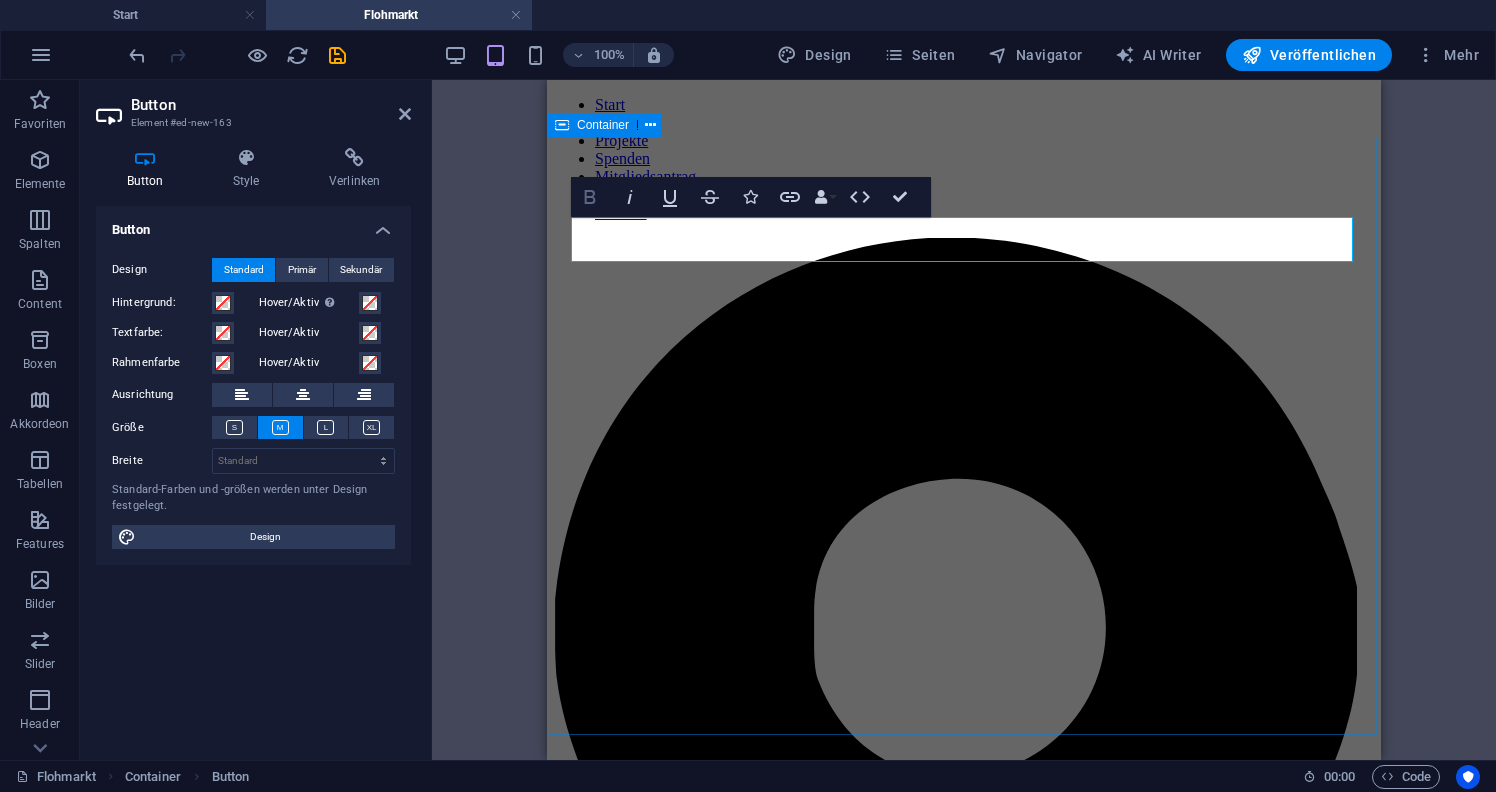 click 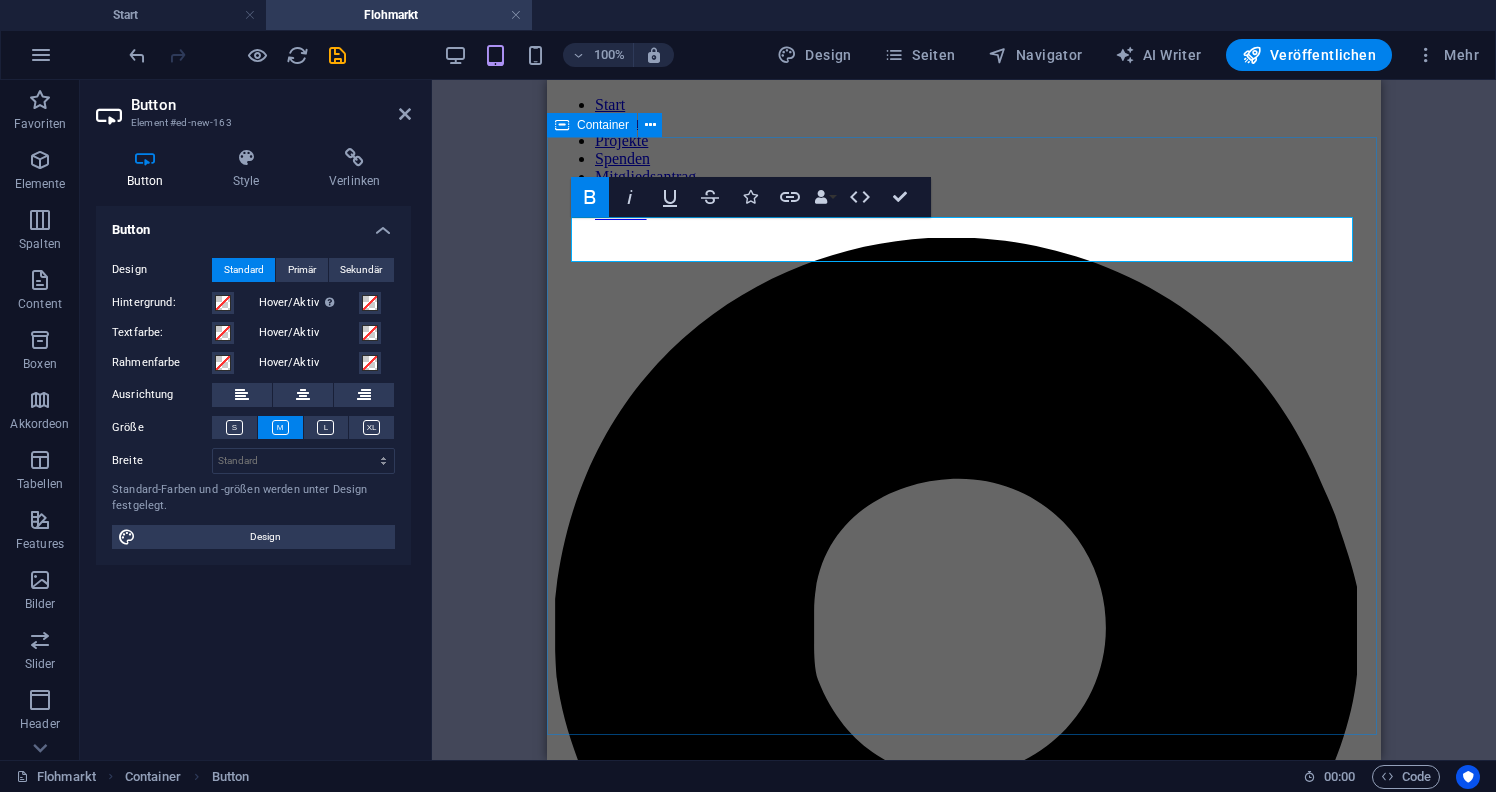 click 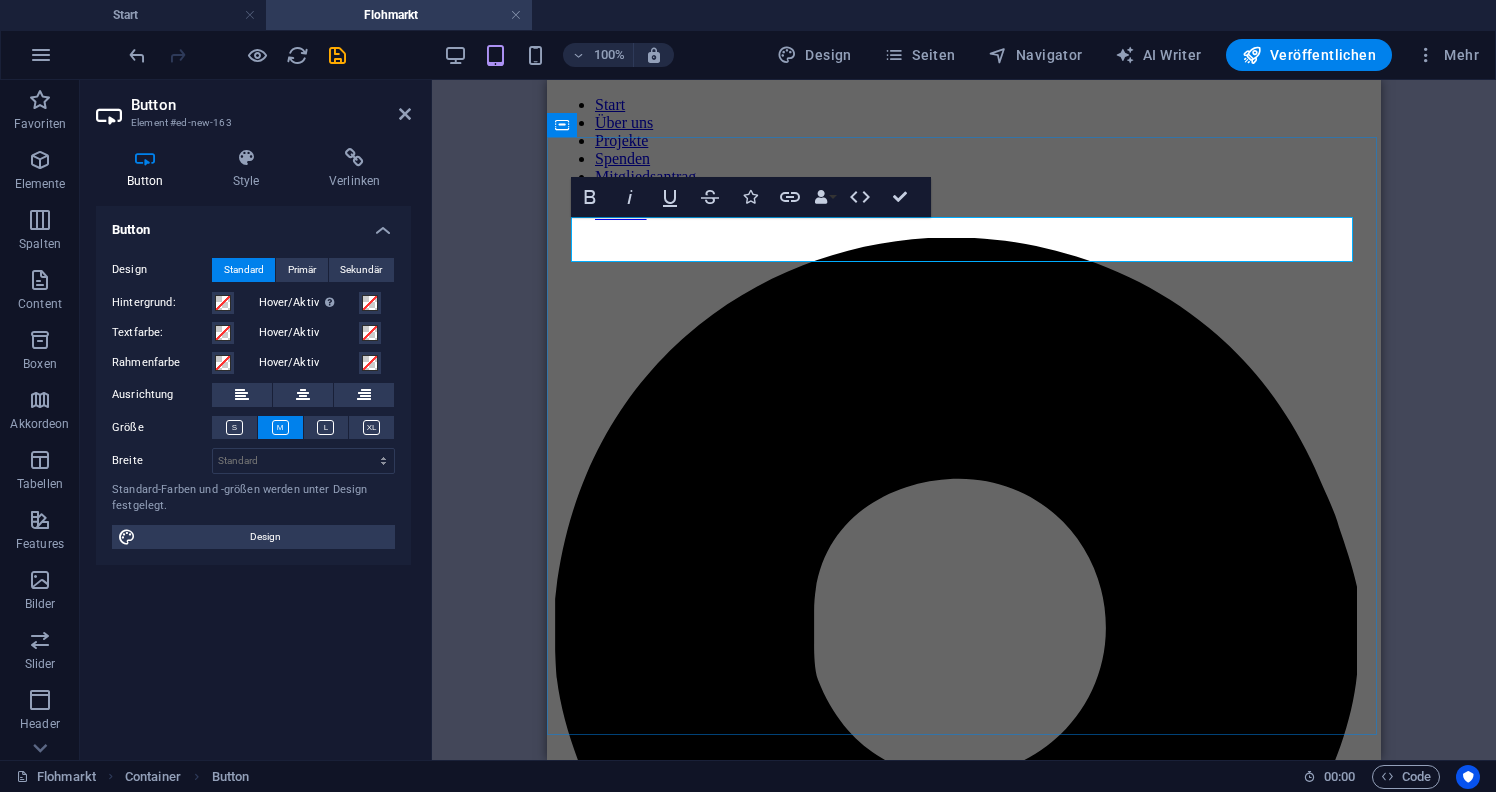 click on "Zur Anmeldung" at bounding box center [964, 2786] 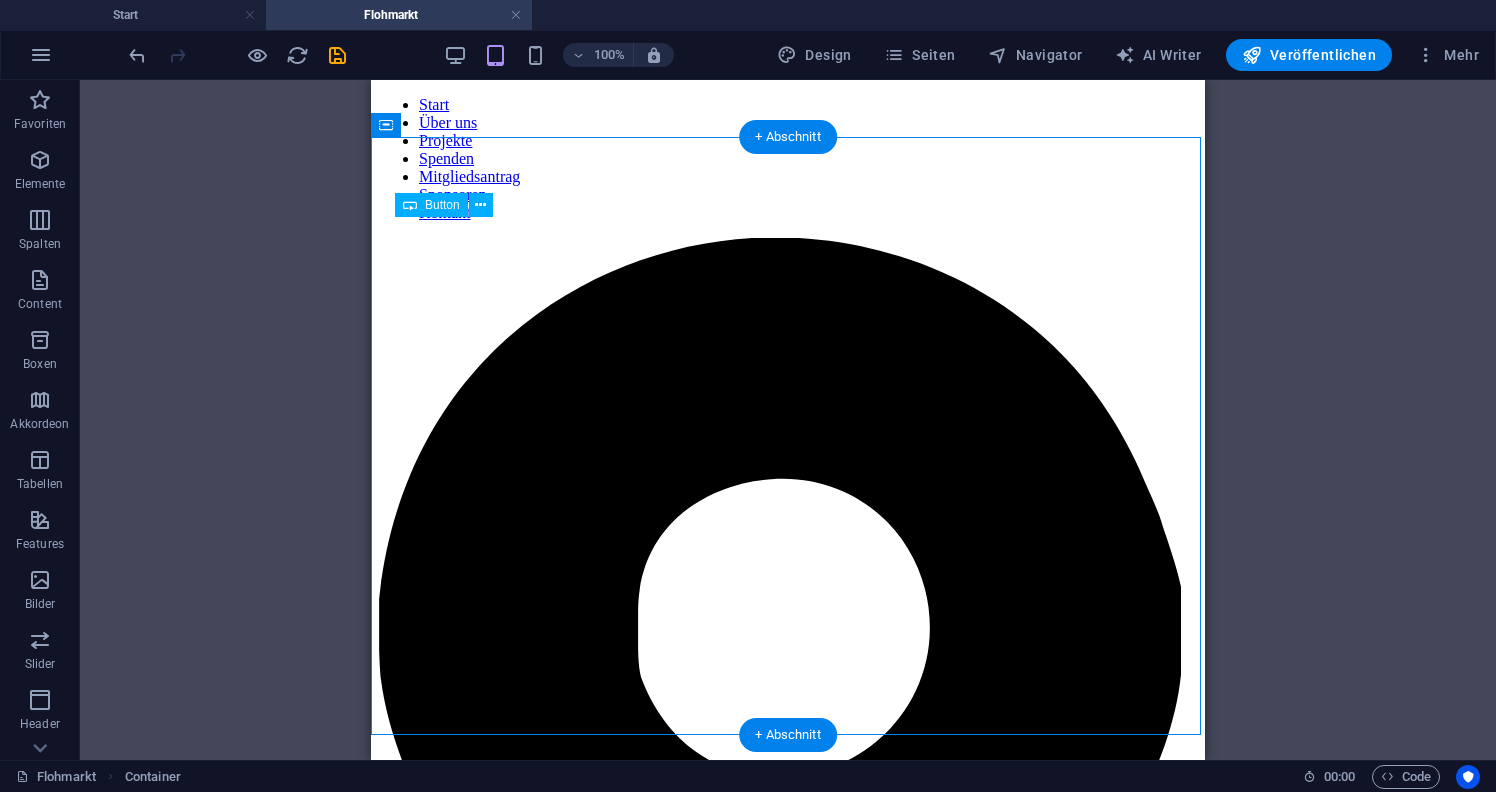 drag, startPoint x: 1178, startPoint y: 237, endPoint x: 960, endPoint y: 253, distance: 218.58636 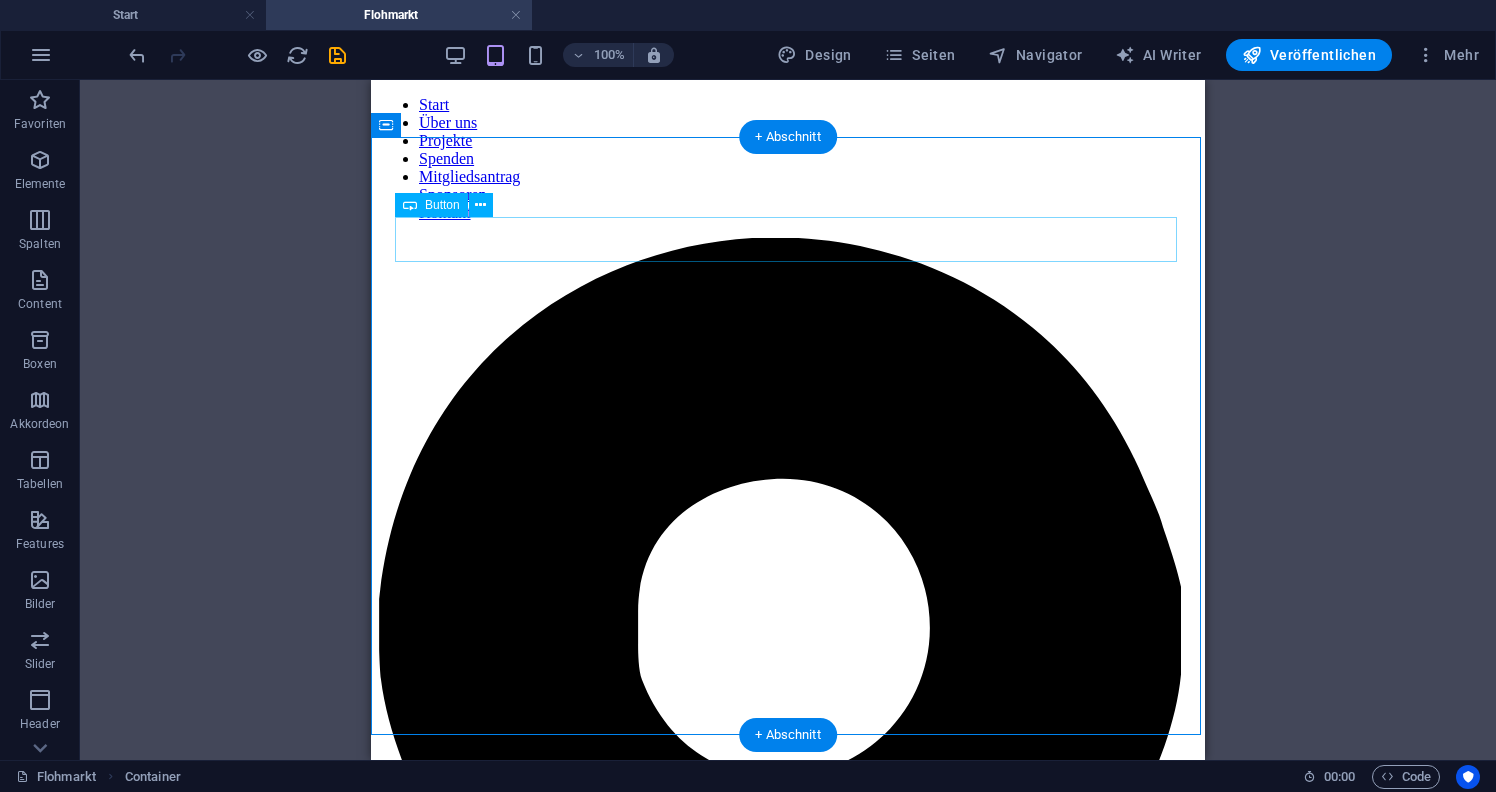 click on "Zur Anmeldung" at bounding box center [788, 2786] 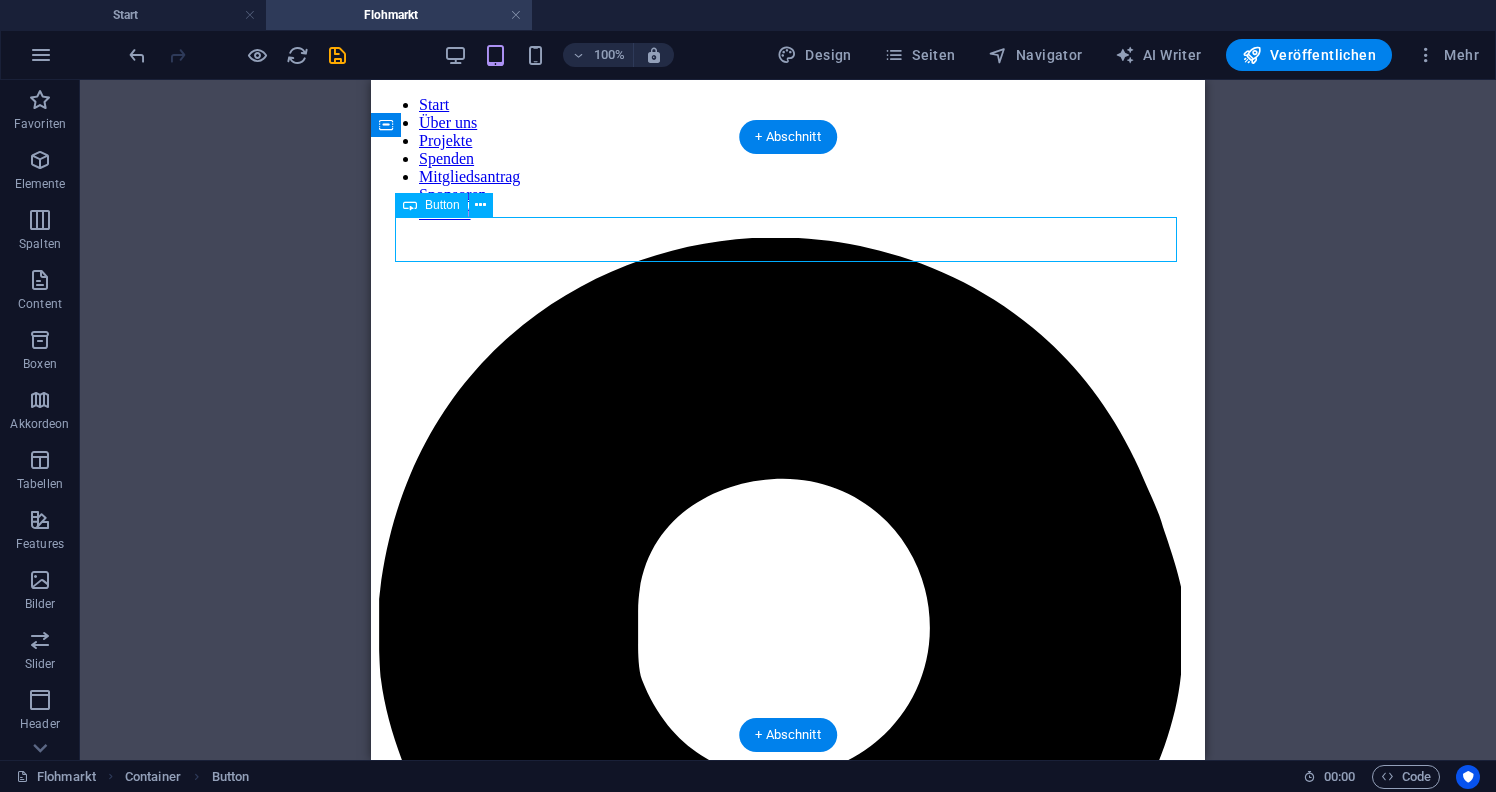 drag, startPoint x: 553, startPoint y: 228, endPoint x: 788, endPoint y: 232, distance: 235.03404 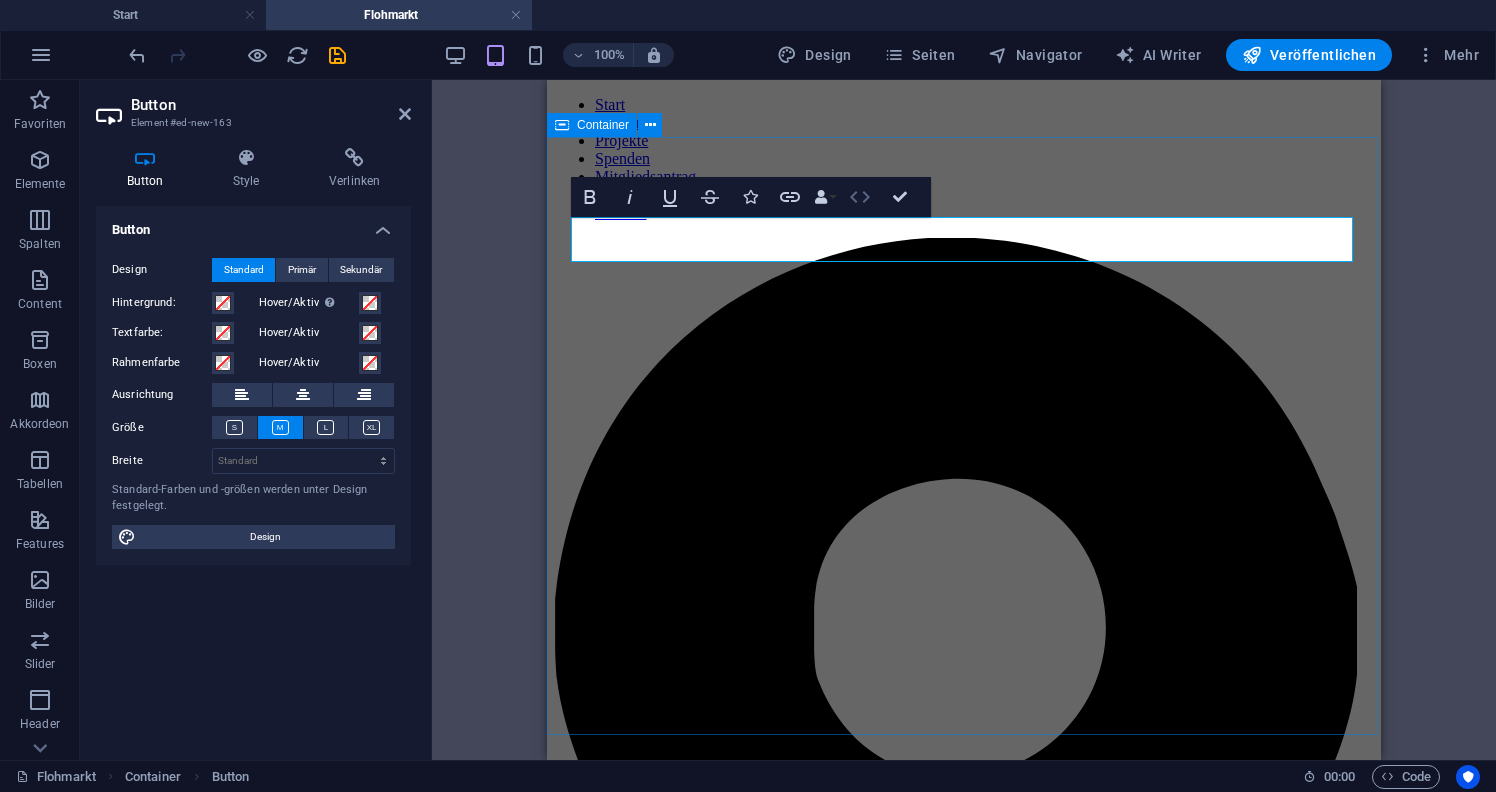 click 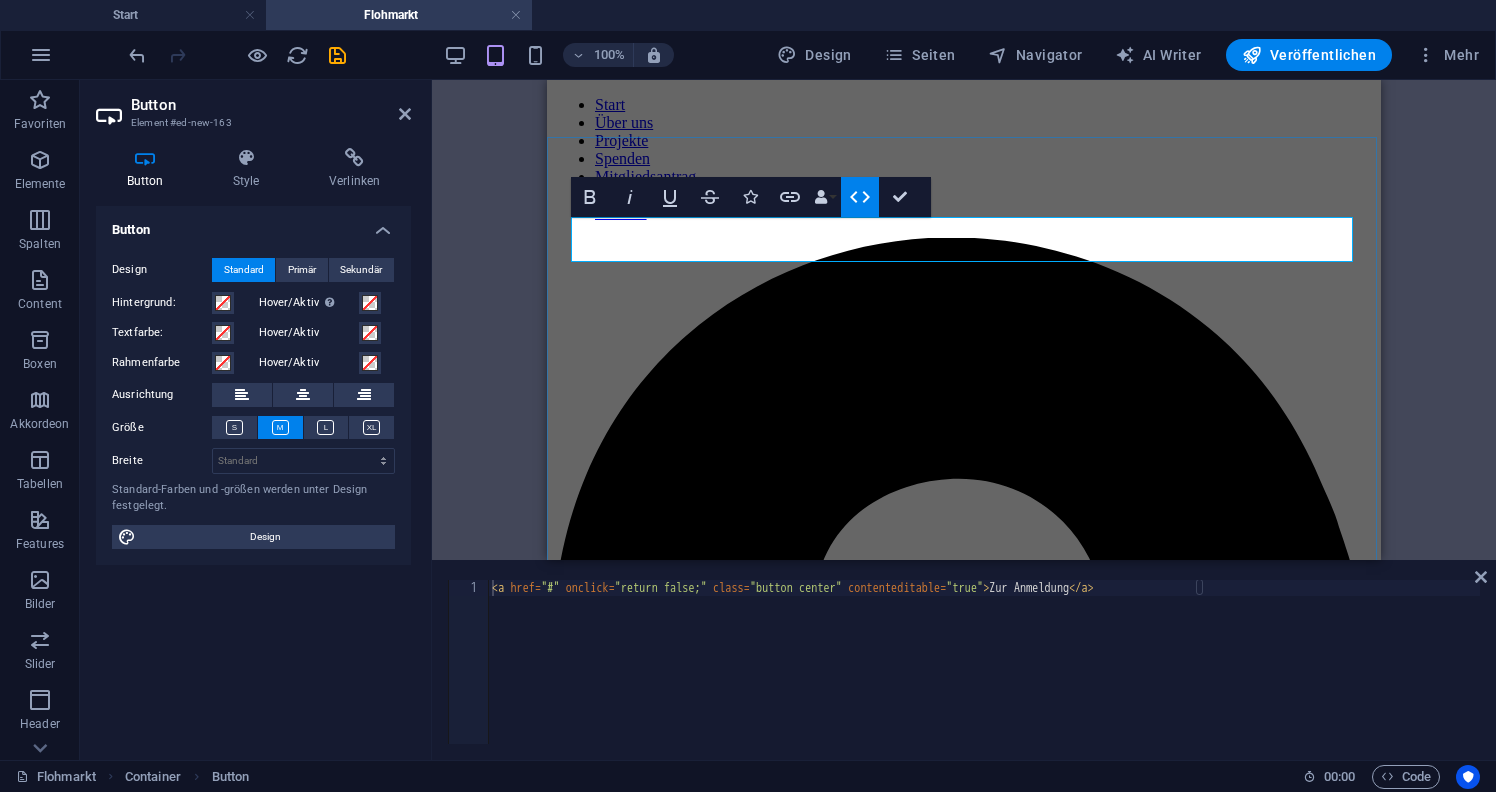 click 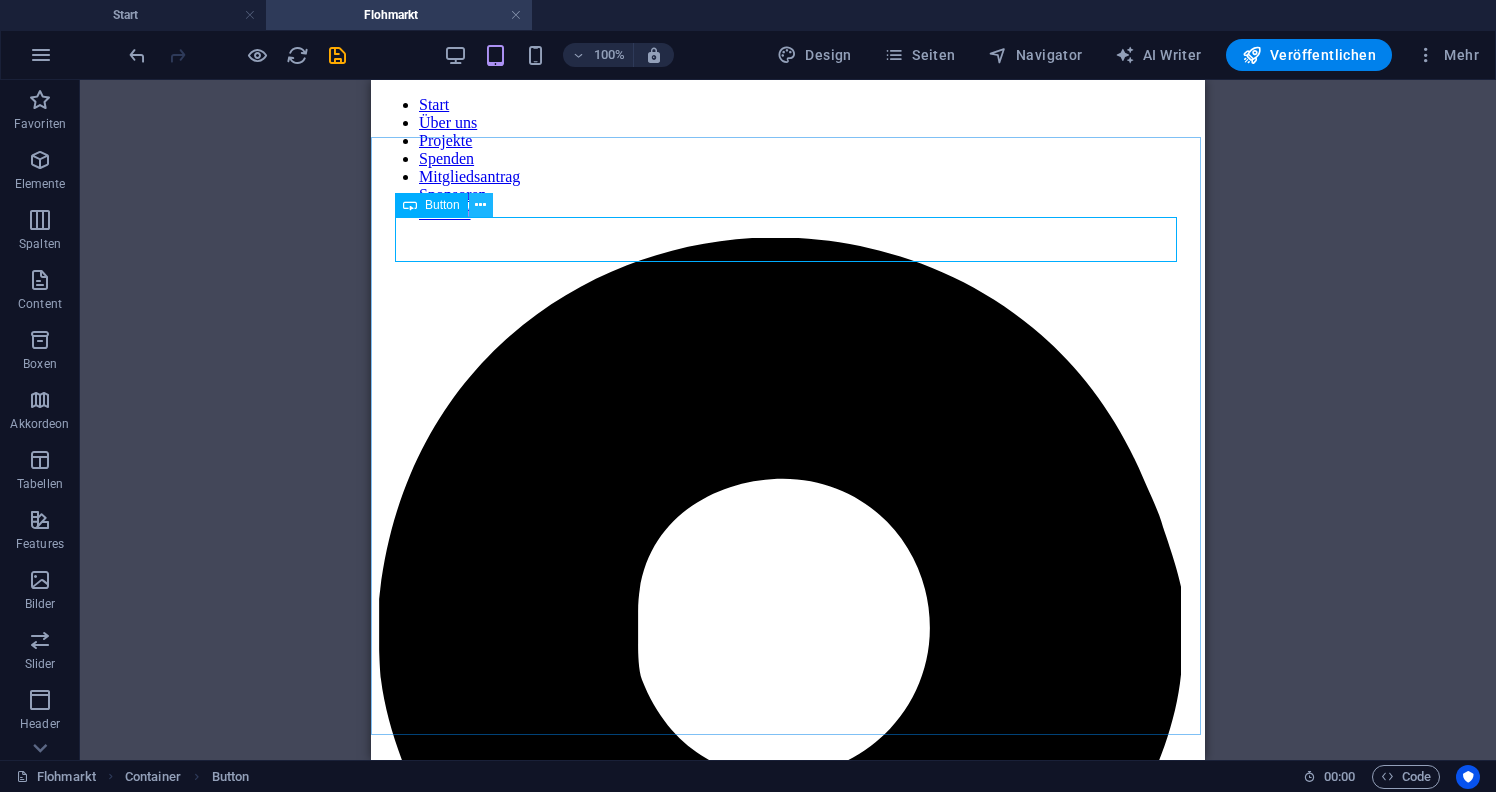 click at bounding box center [480, 205] 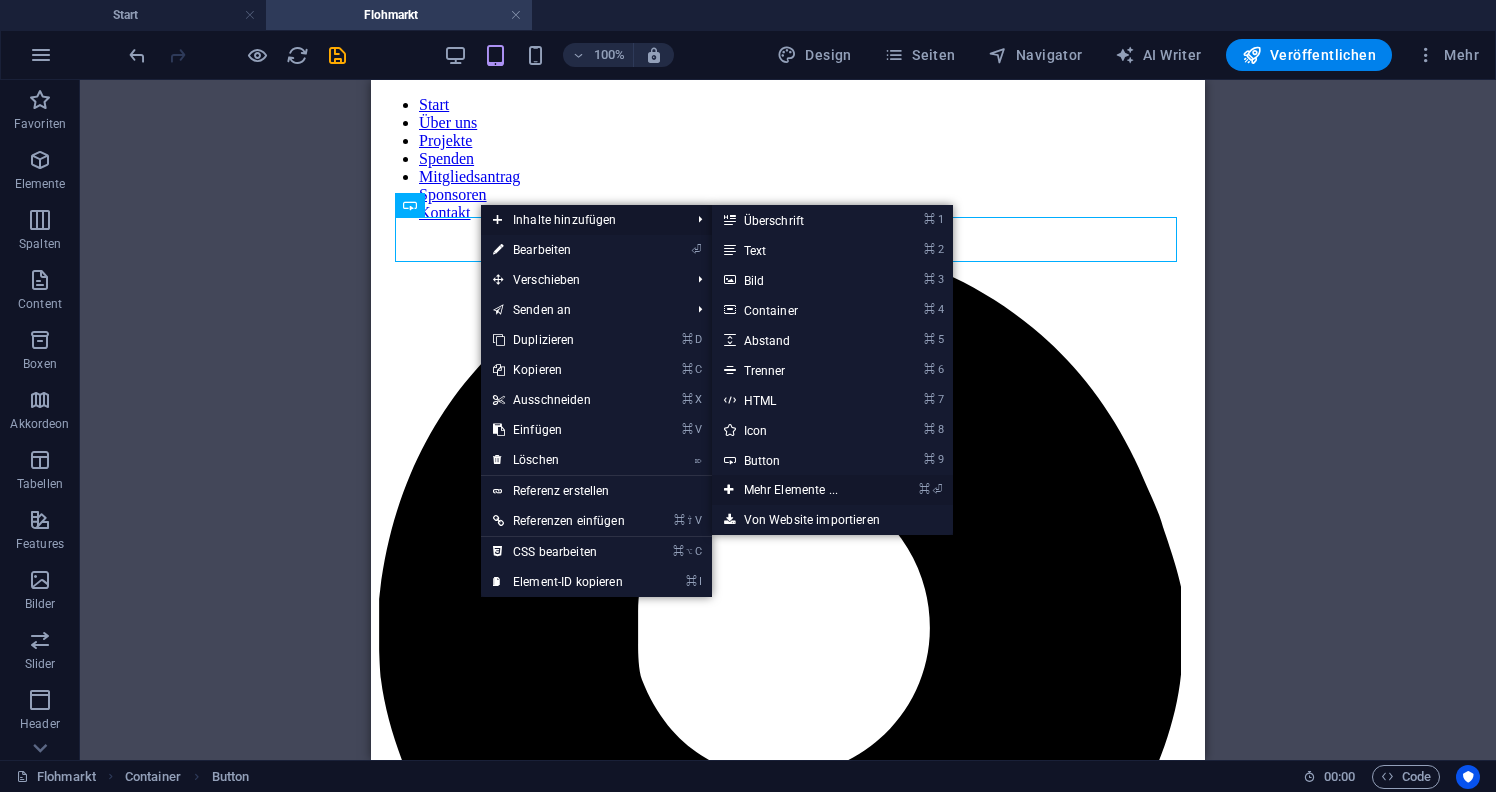 click on "⌘ ⏎  Mehr Elemente ..." at bounding box center (795, 490) 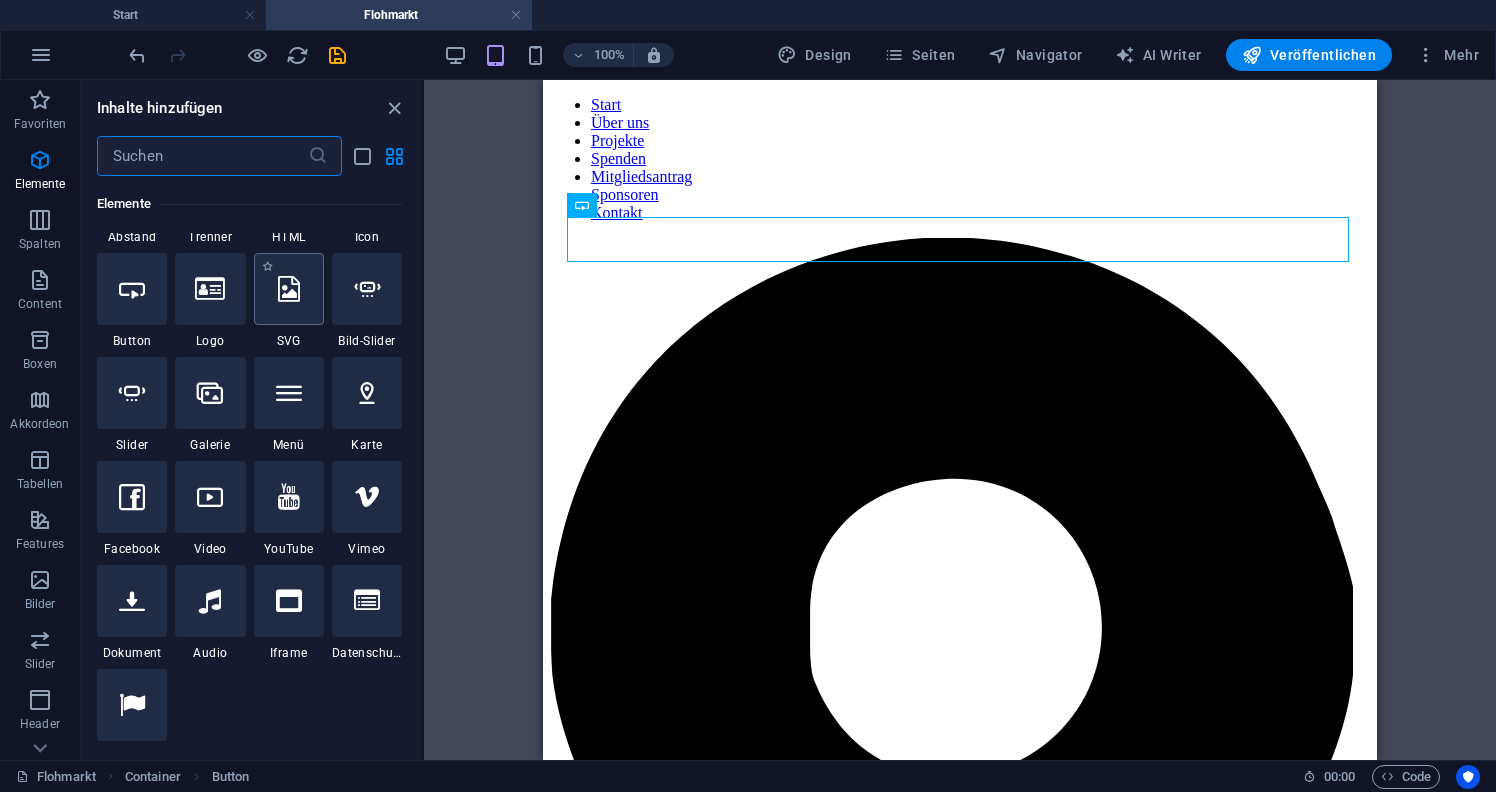 scroll, scrollTop: 422, scrollLeft: 0, axis: vertical 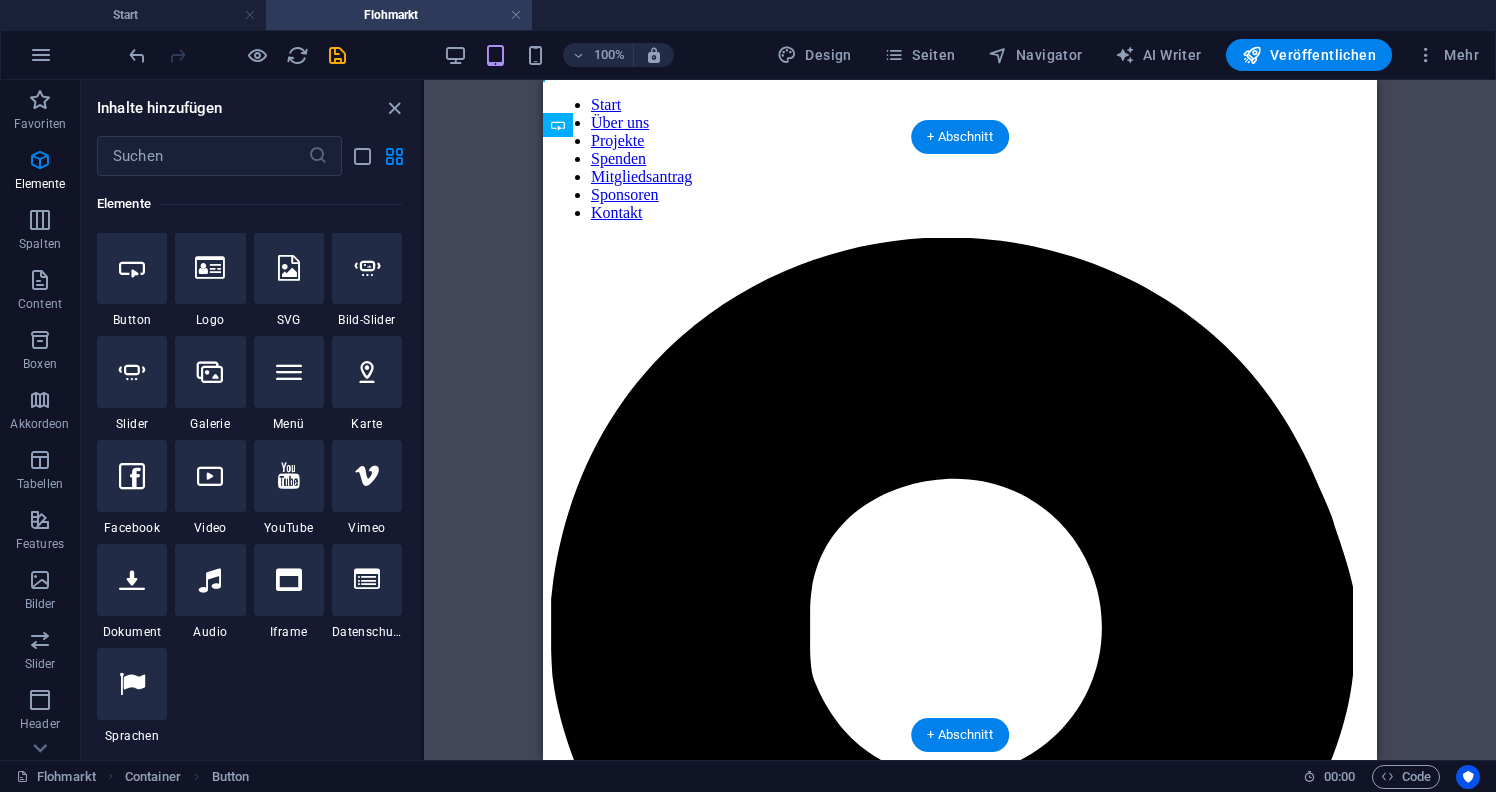drag, startPoint x: 655, startPoint y: 232, endPoint x: 639, endPoint y: 620, distance: 388.32974 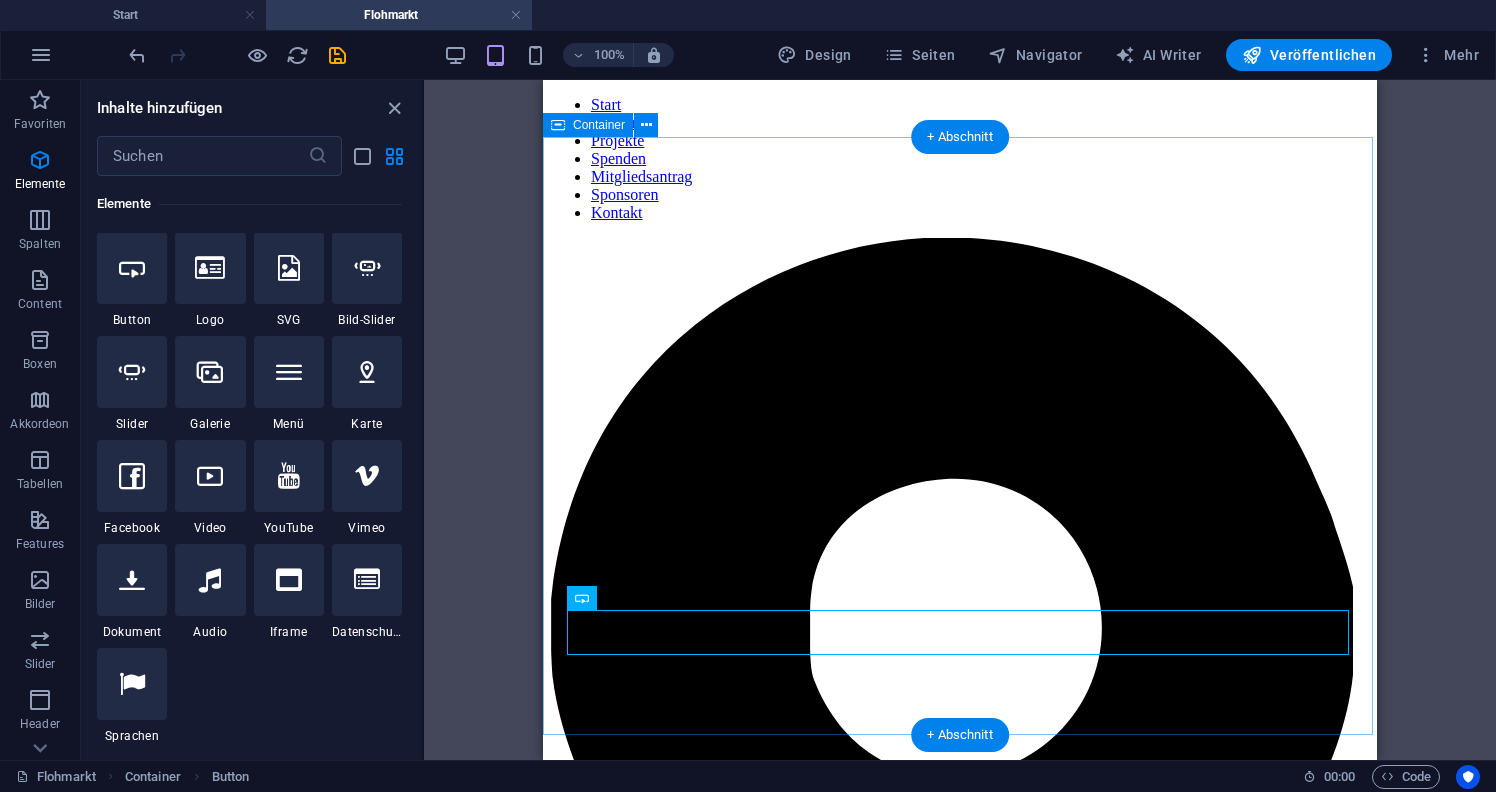 click on "Zur Anmeldung" at bounding box center [960, 2993] 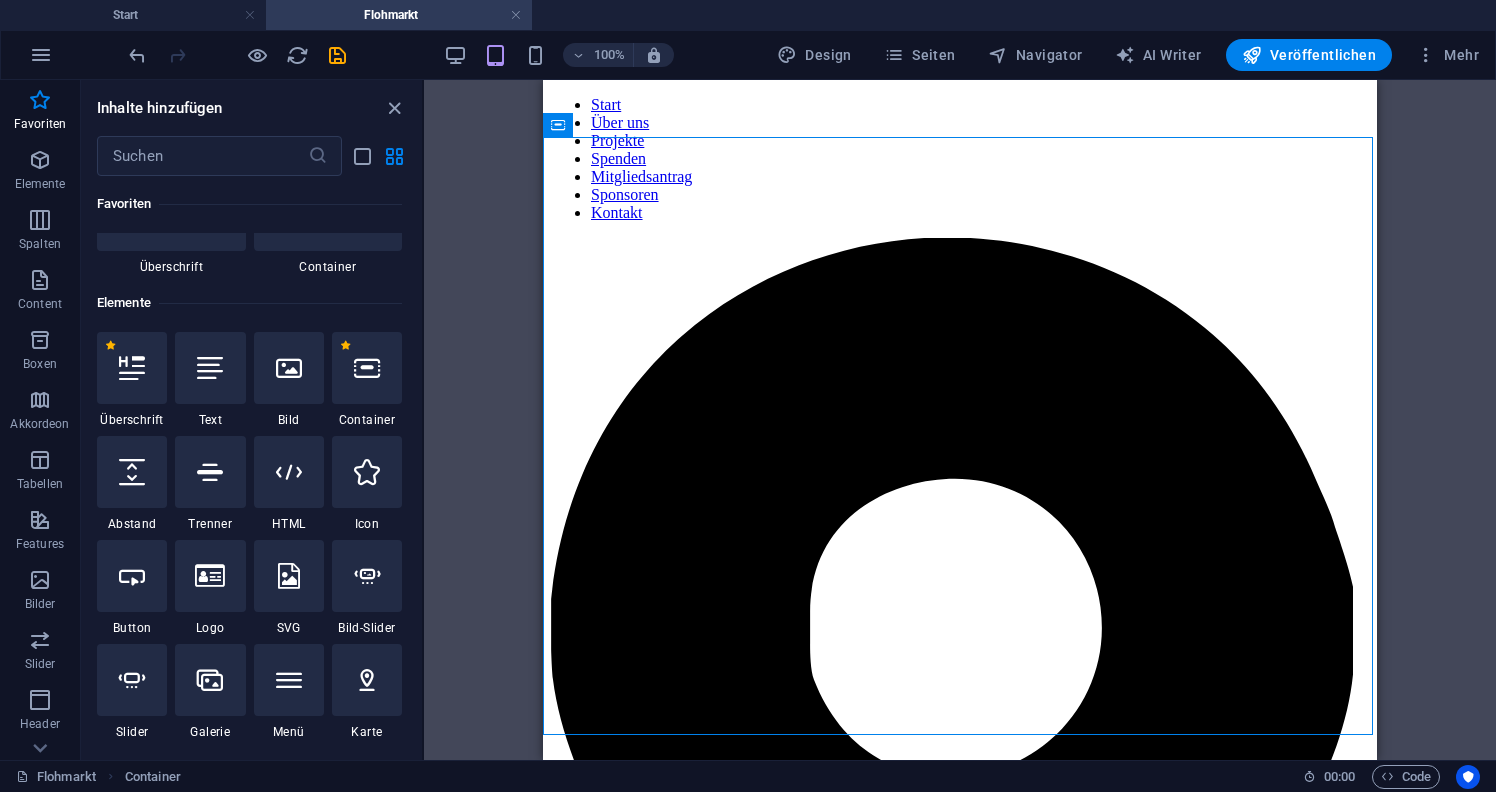 scroll, scrollTop: 59, scrollLeft: 0, axis: vertical 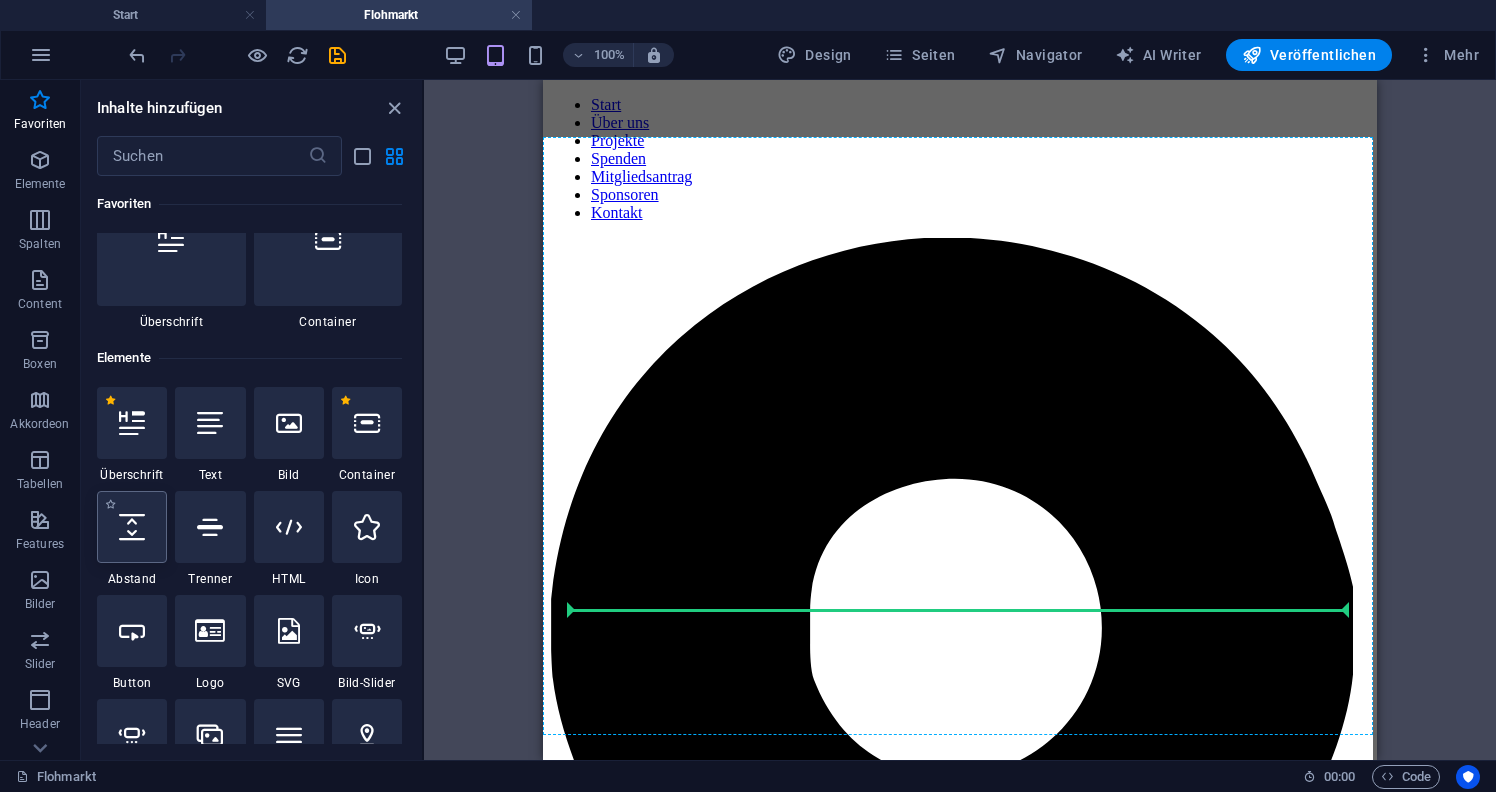 select on "px" 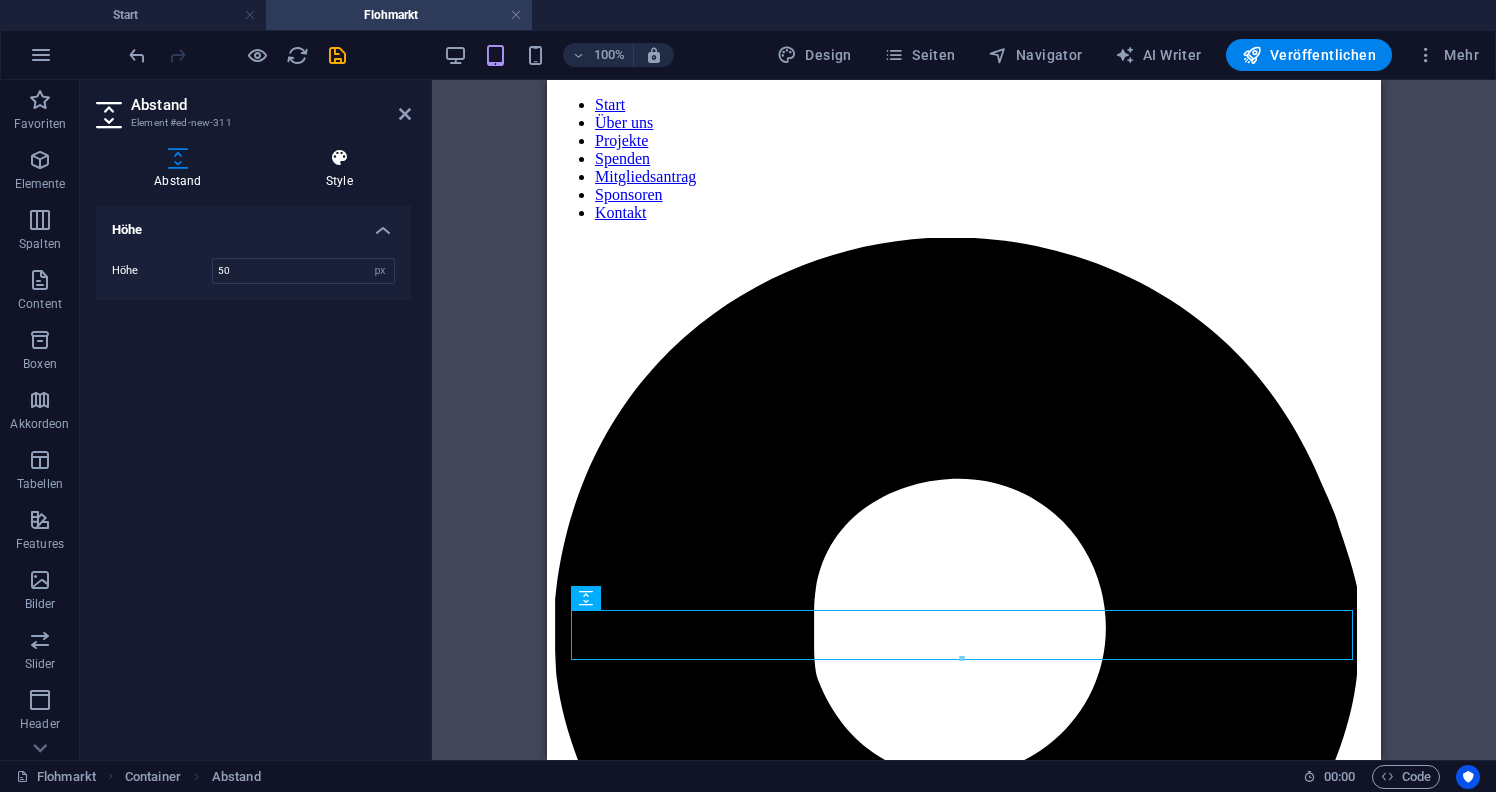 click on "Style" at bounding box center (339, 169) 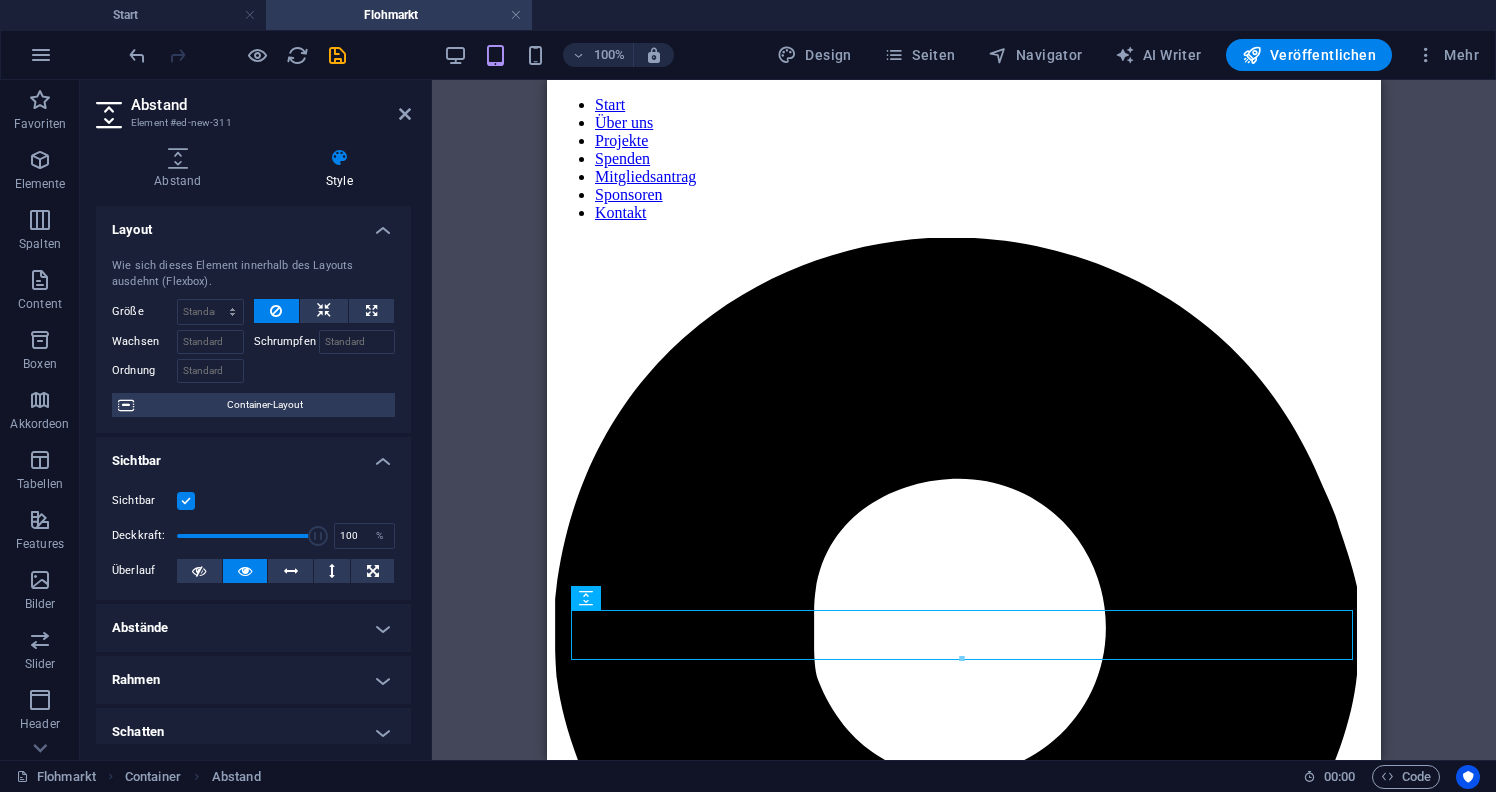click at bounding box center [186, 501] 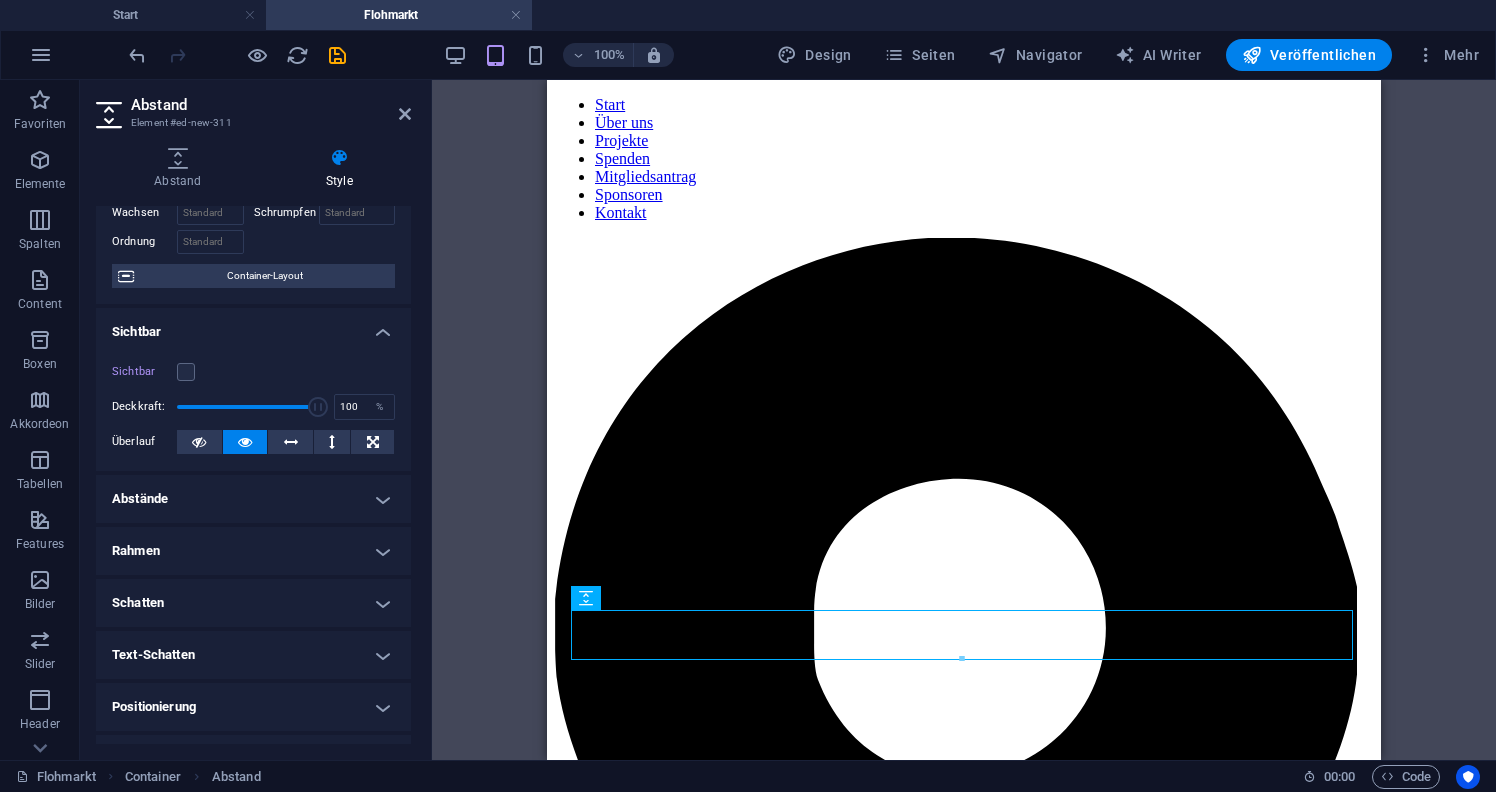 scroll, scrollTop: 131, scrollLeft: 0, axis: vertical 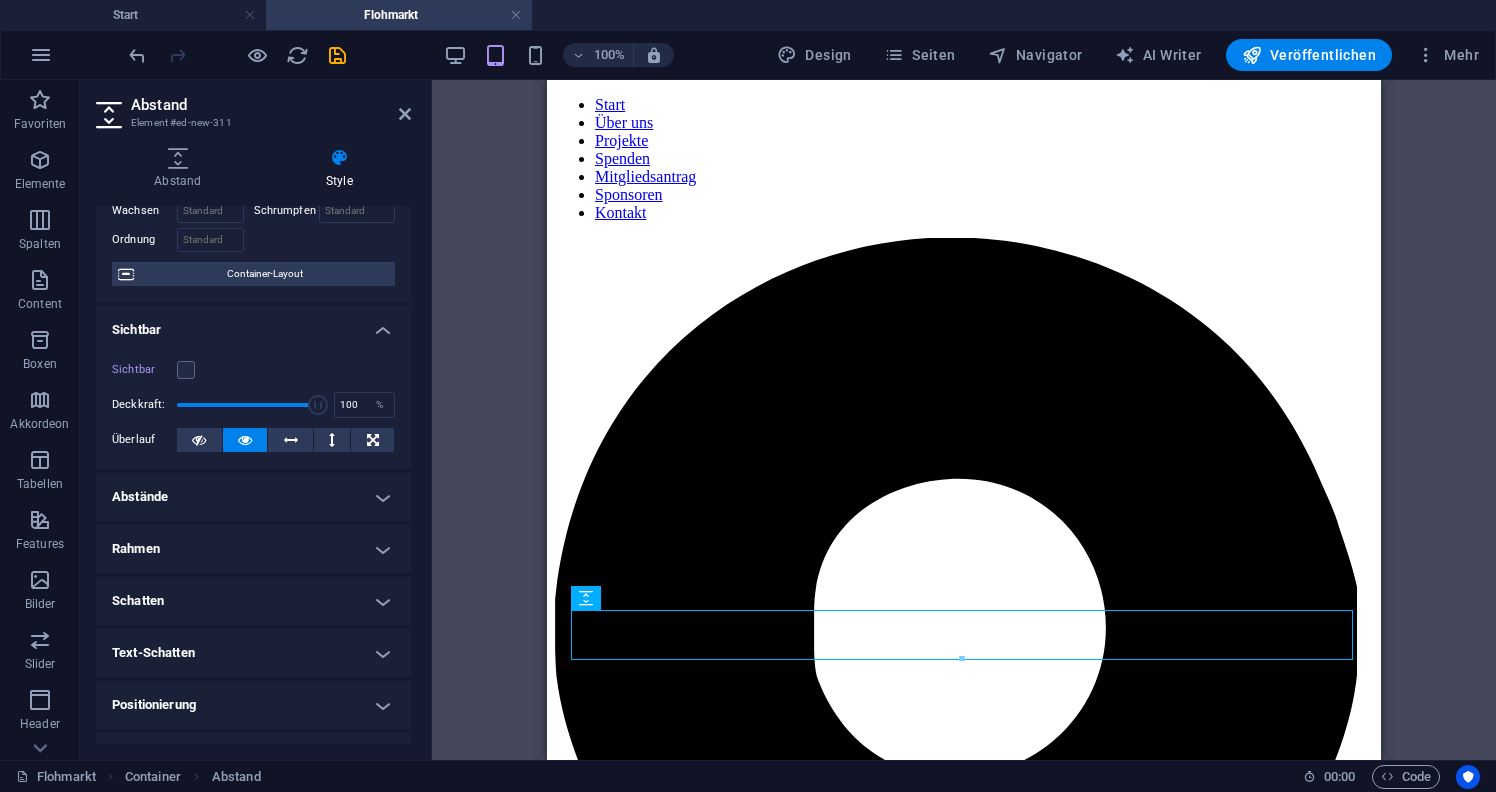 click on "Abstände" at bounding box center (253, 497) 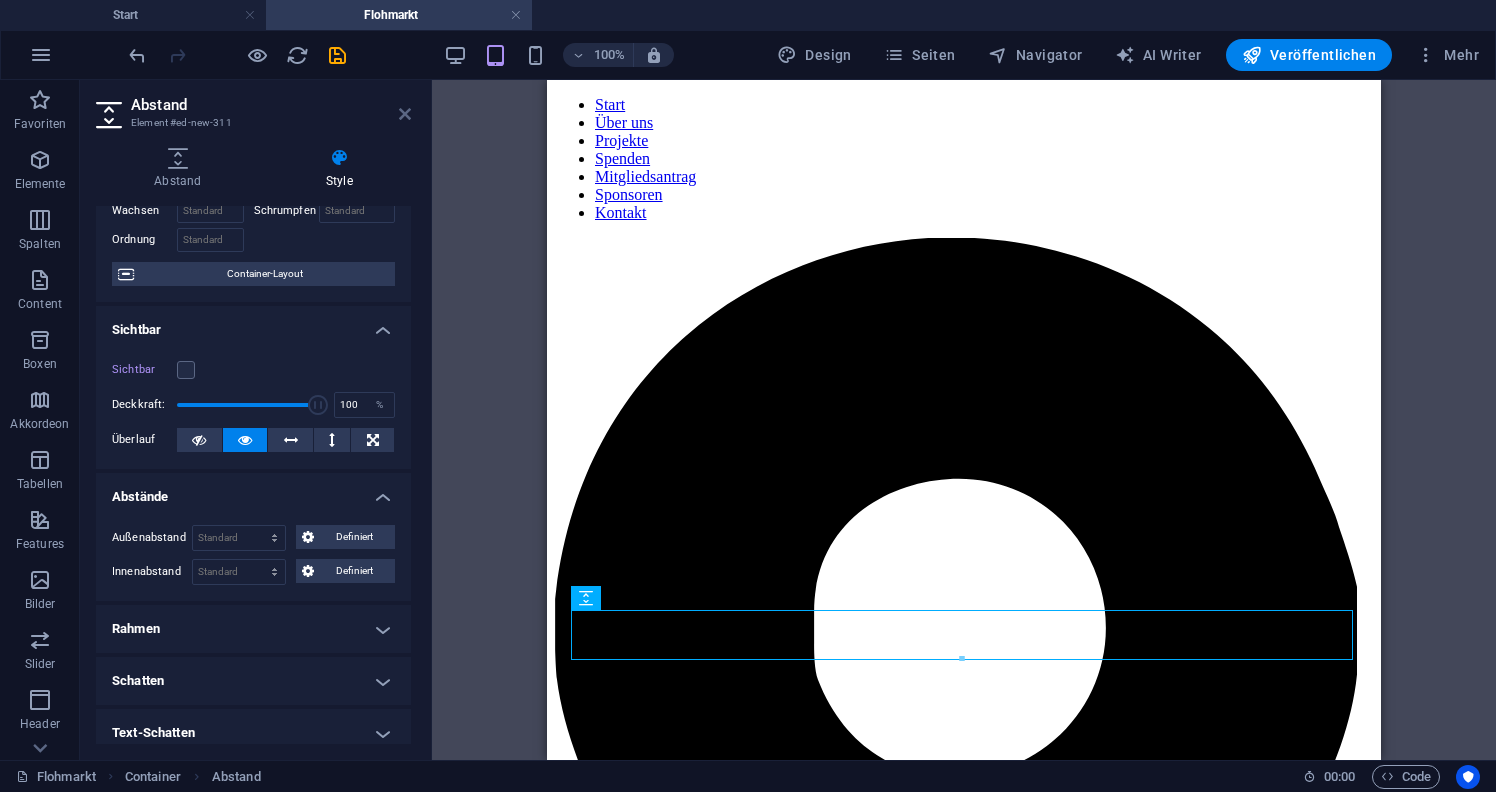 click at bounding box center [405, 114] 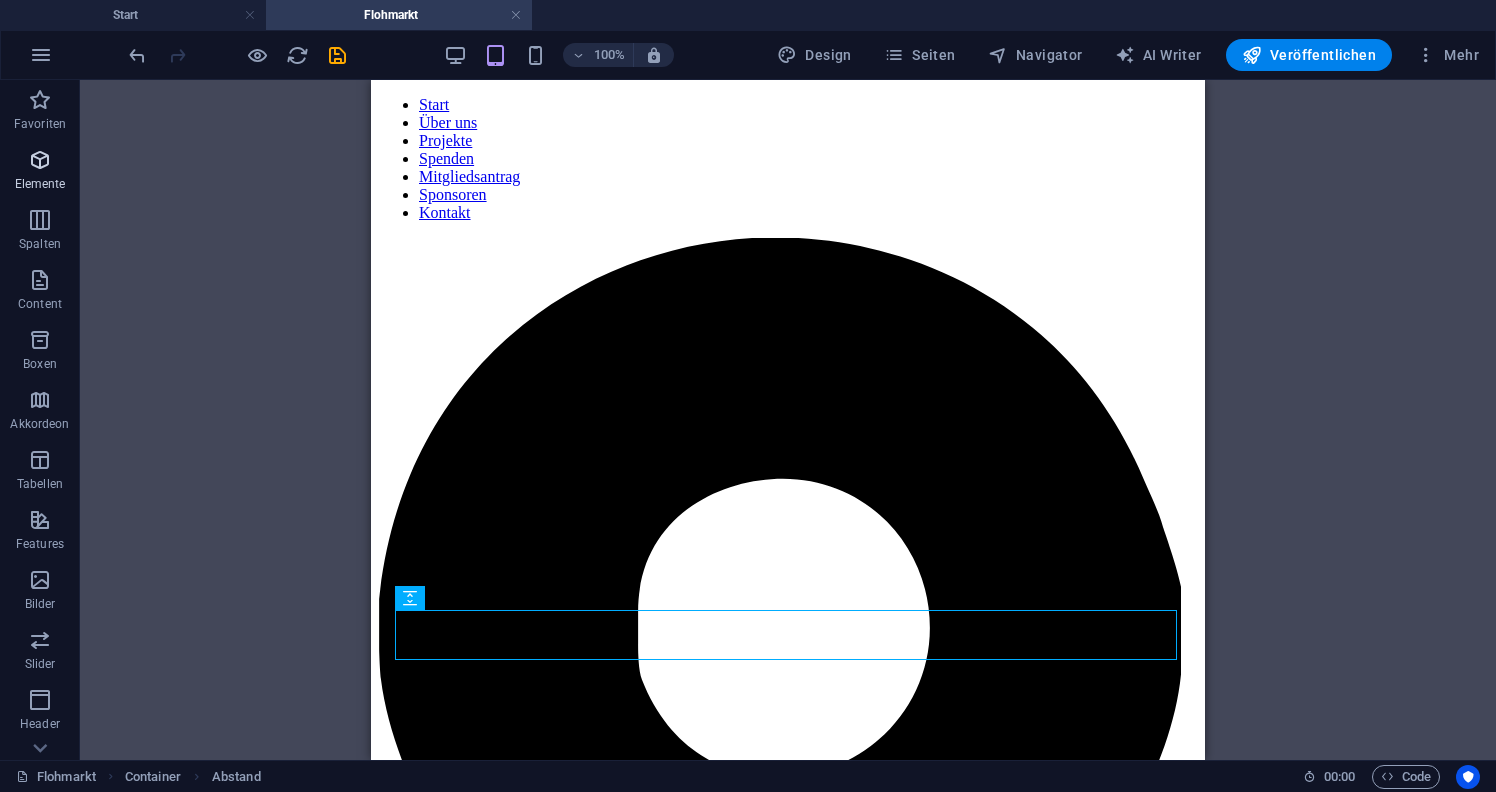 click at bounding box center (40, 160) 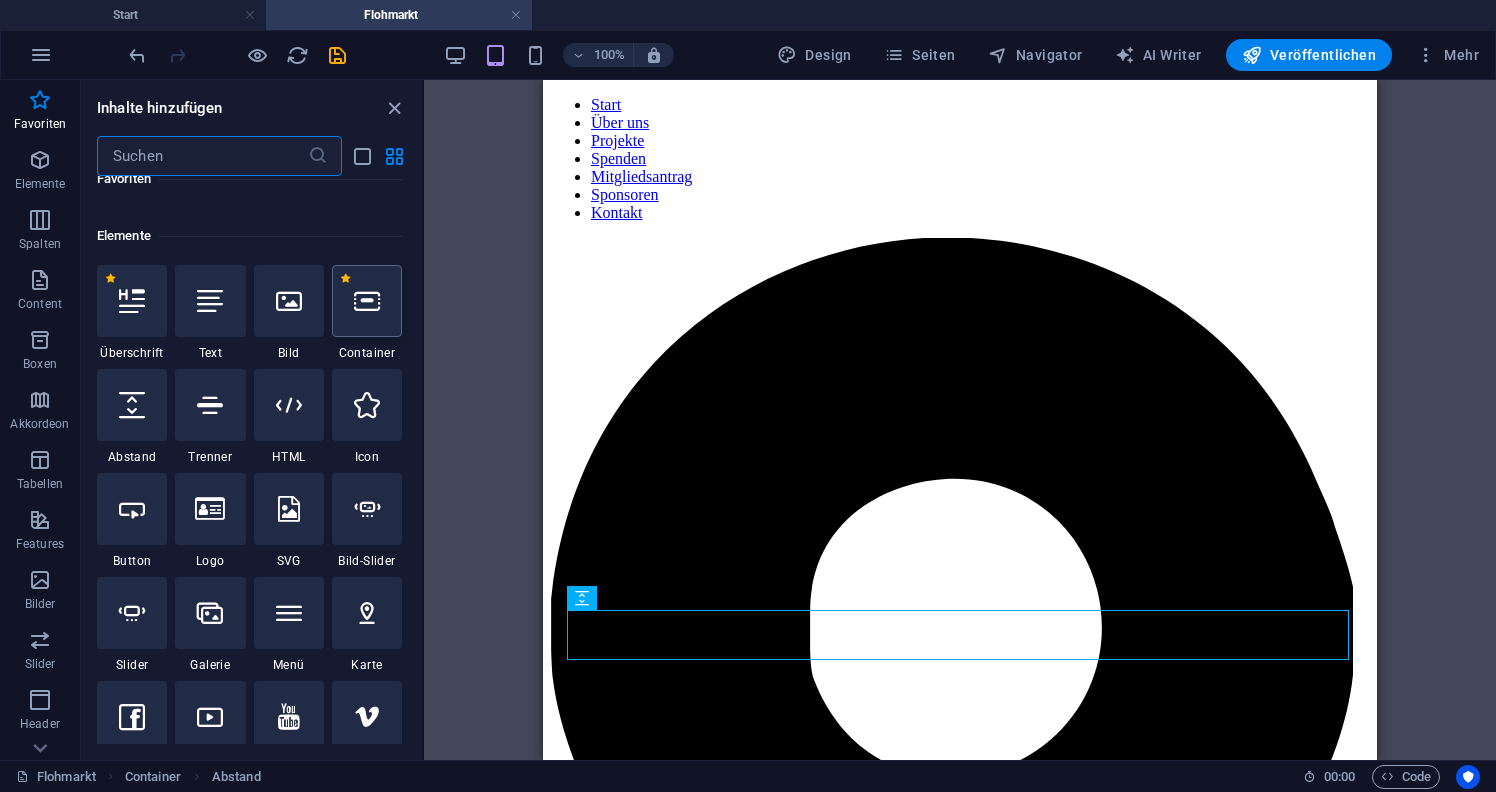 scroll, scrollTop: 184, scrollLeft: 0, axis: vertical 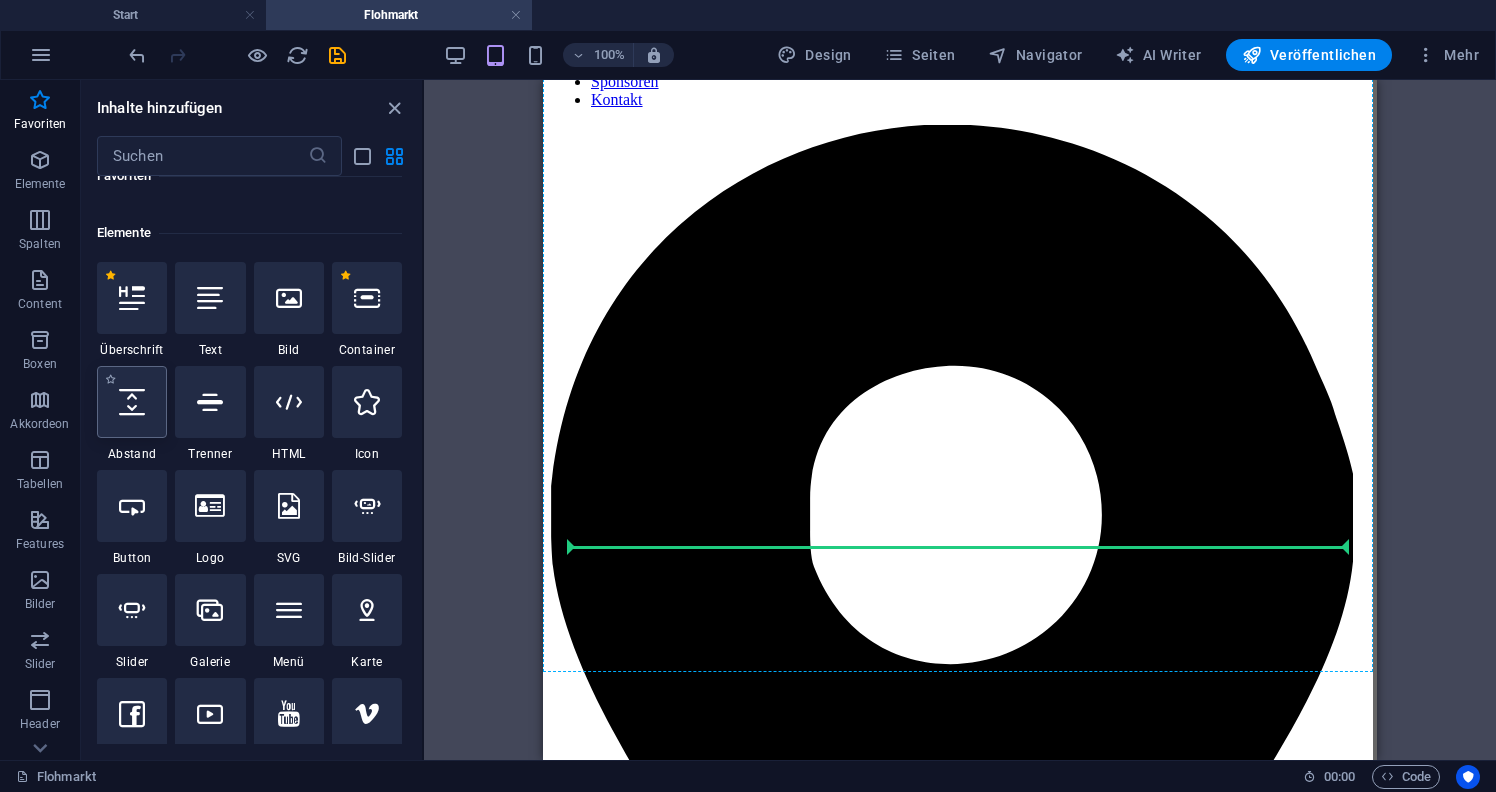 select on "px" 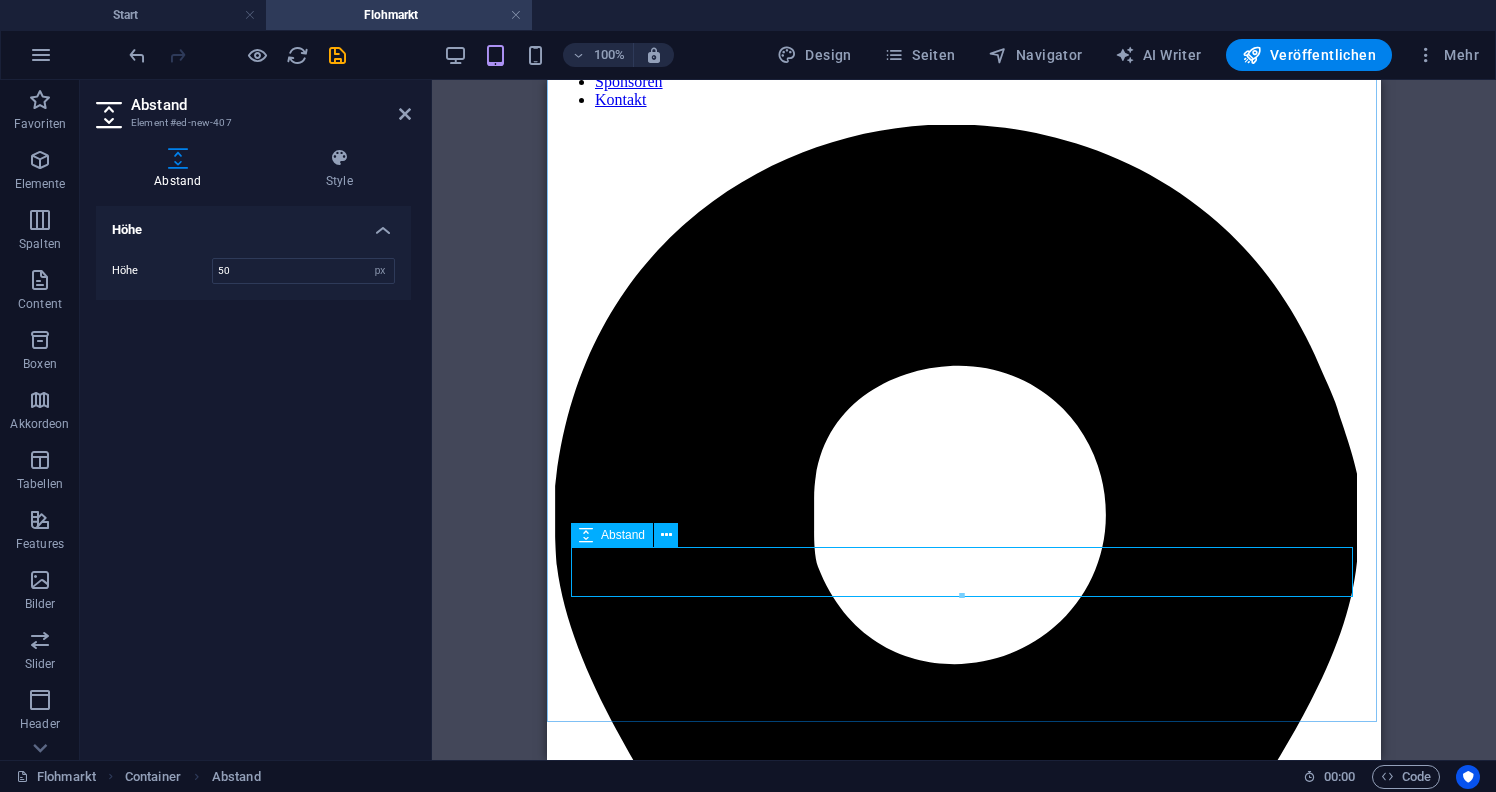 click at bounding box center [964, 3155] 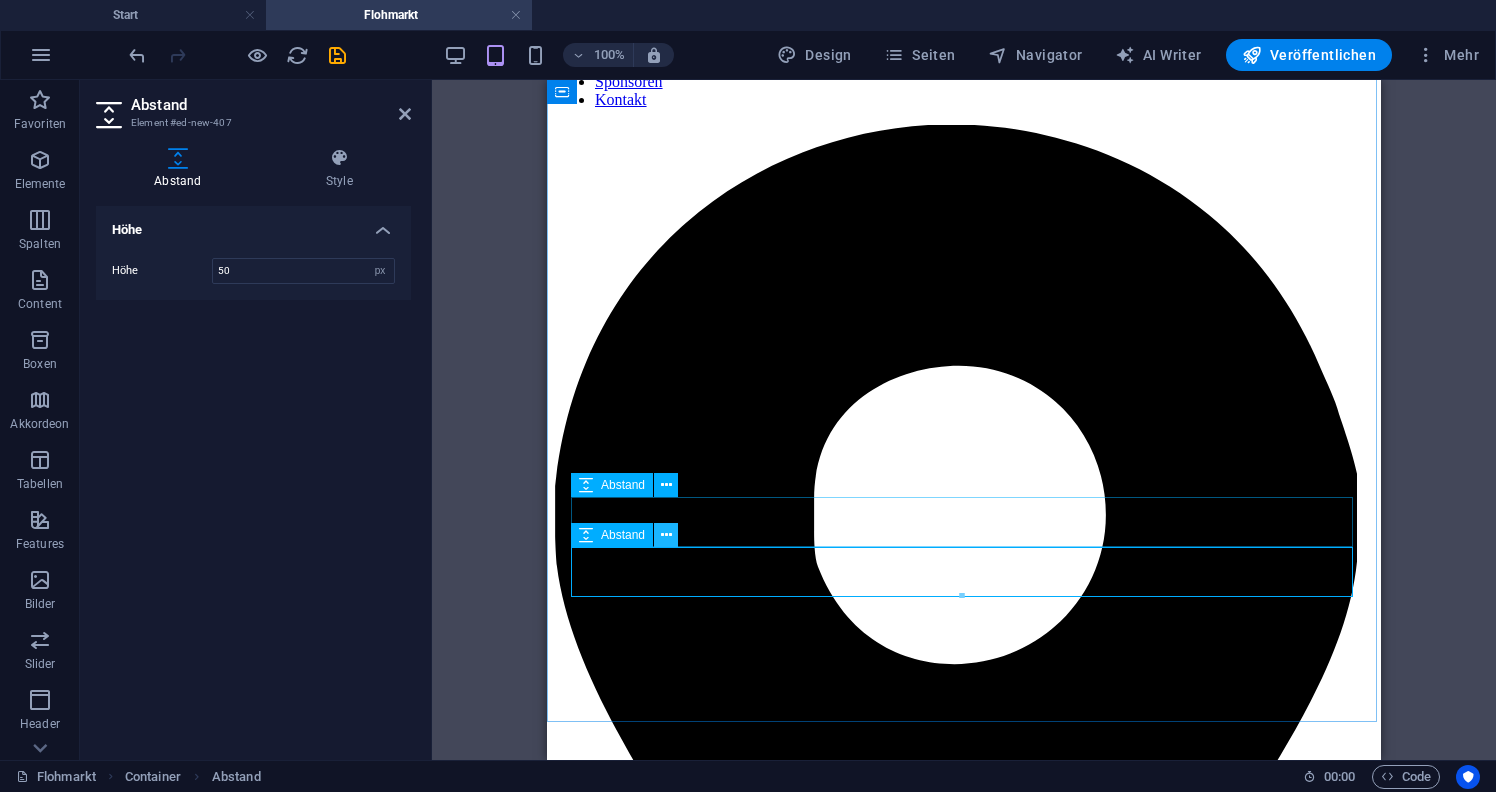 click at bounding box center [666, 535] 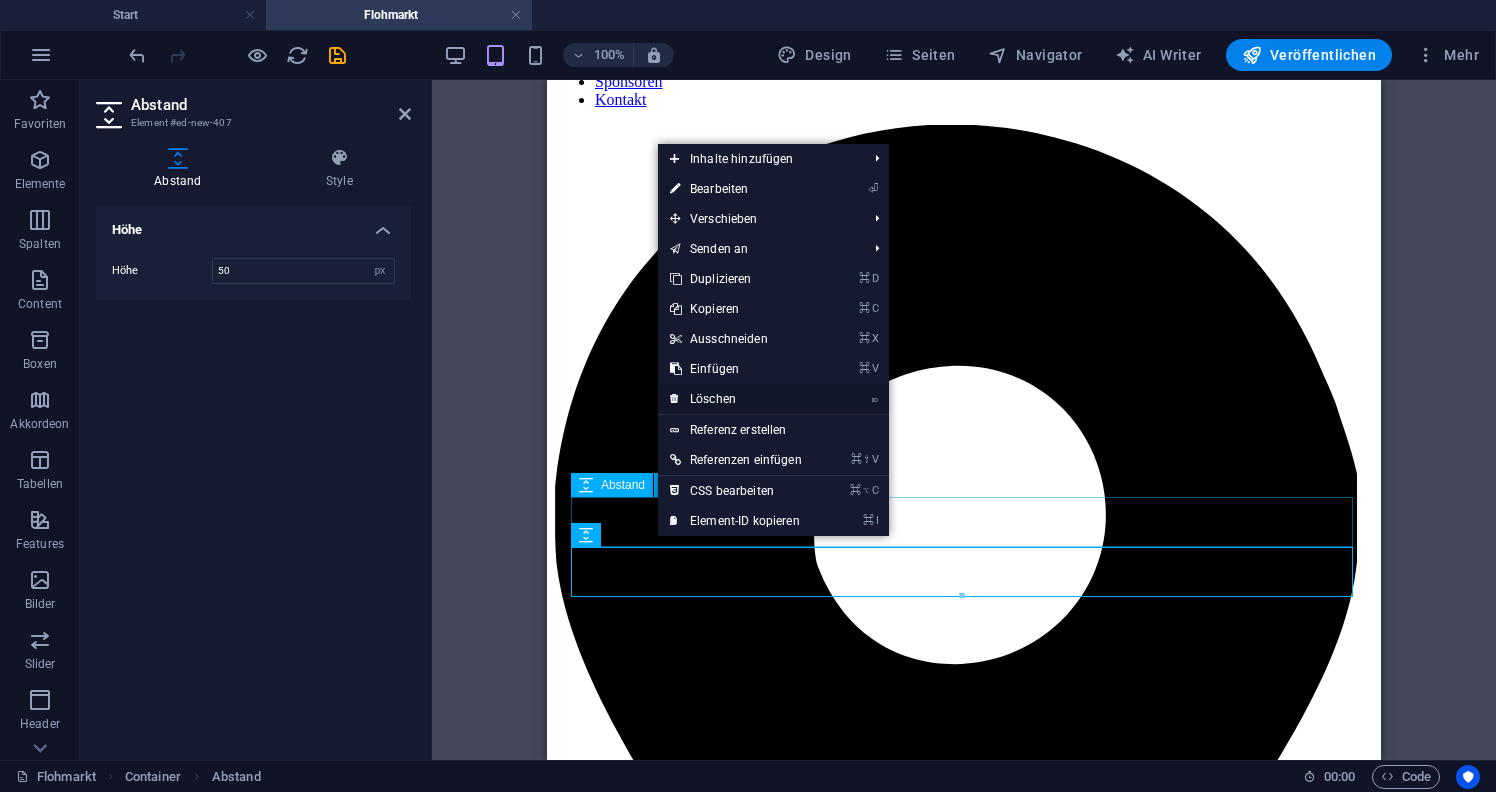 click on "⌦  Löschen" at bounding box center (736, 399) 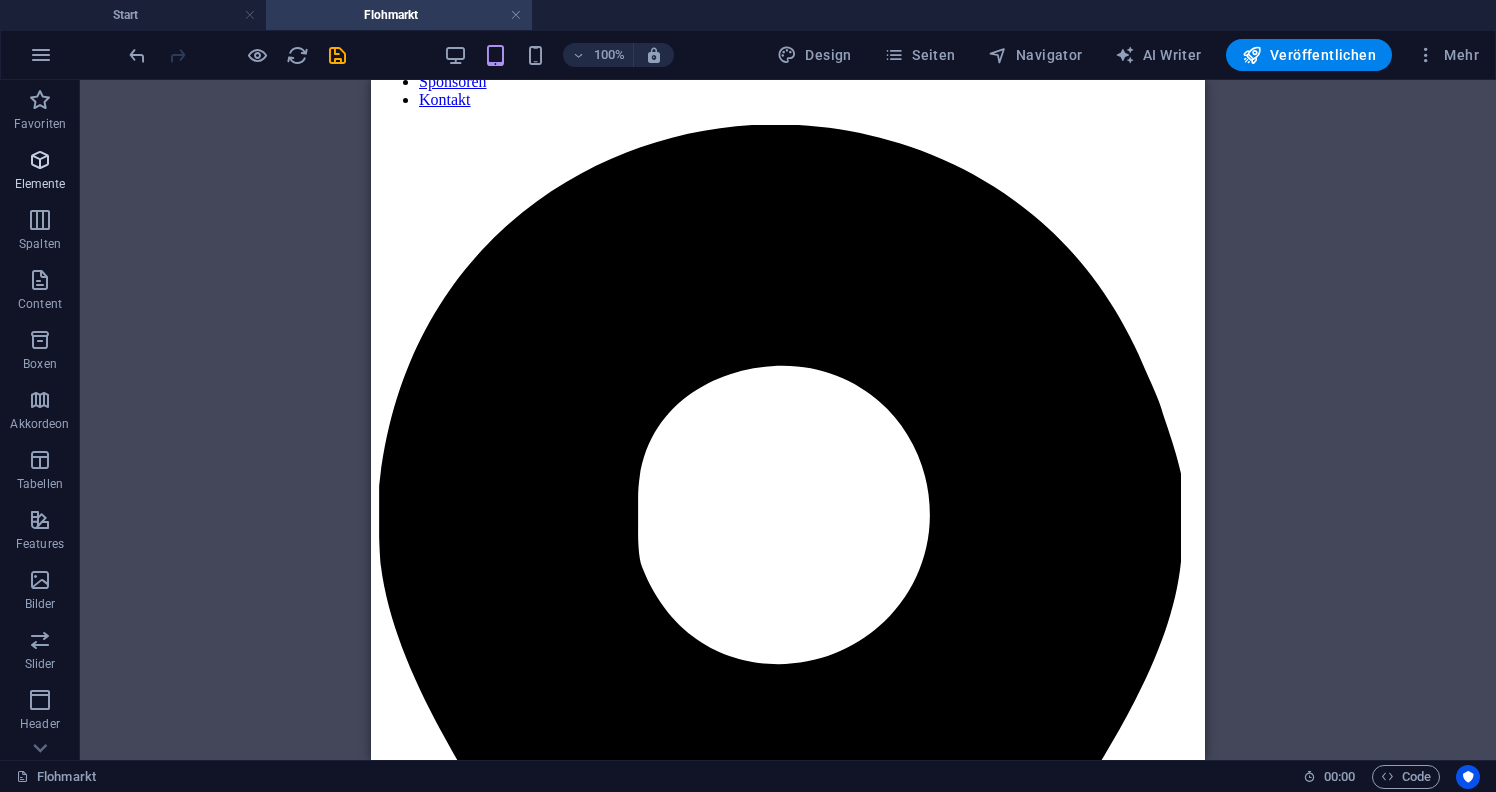 click at bounding box center [40, 160] 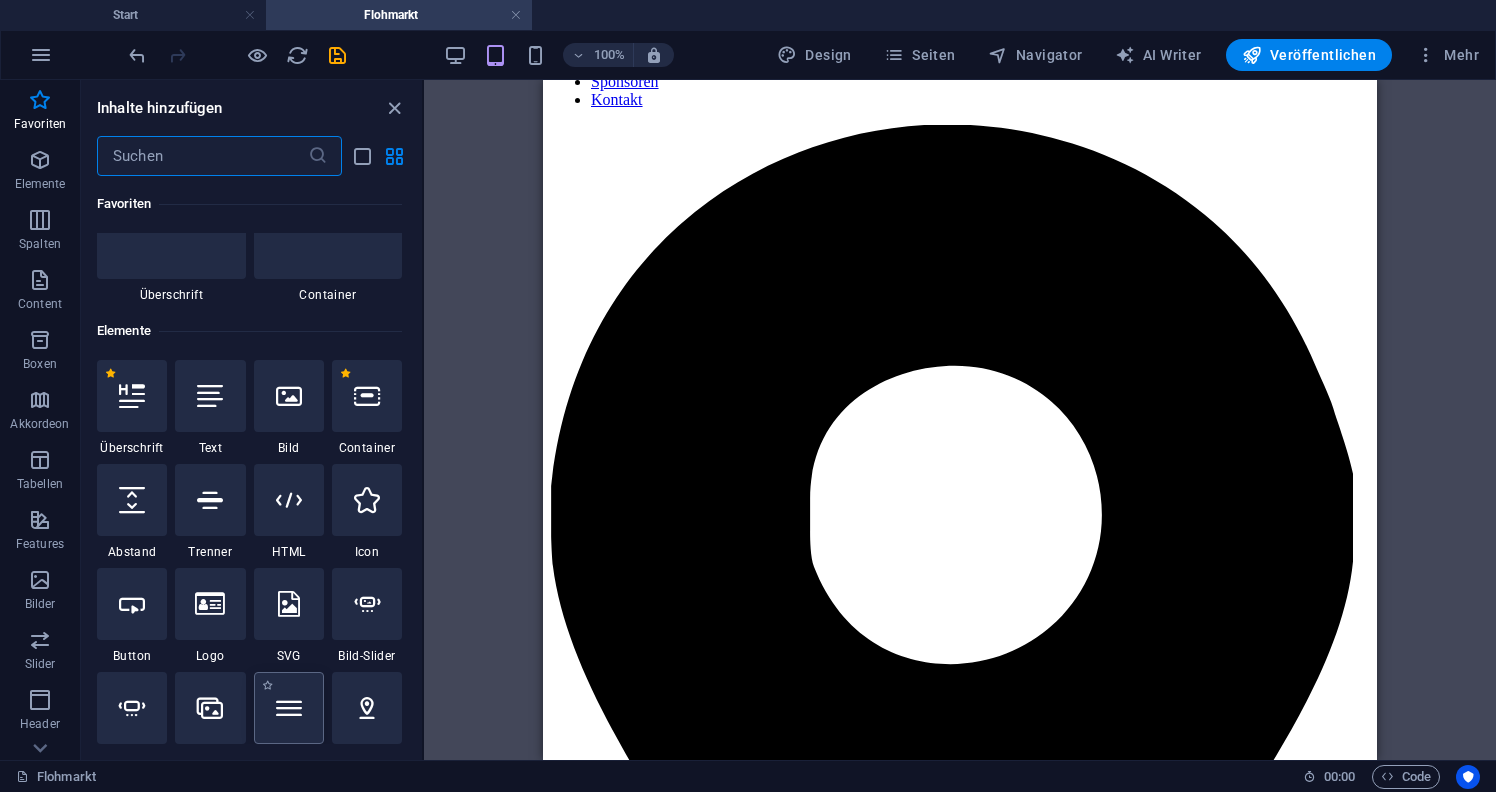 scroll, scrollTop: 85, scrollLeft: 0, axis: vertical 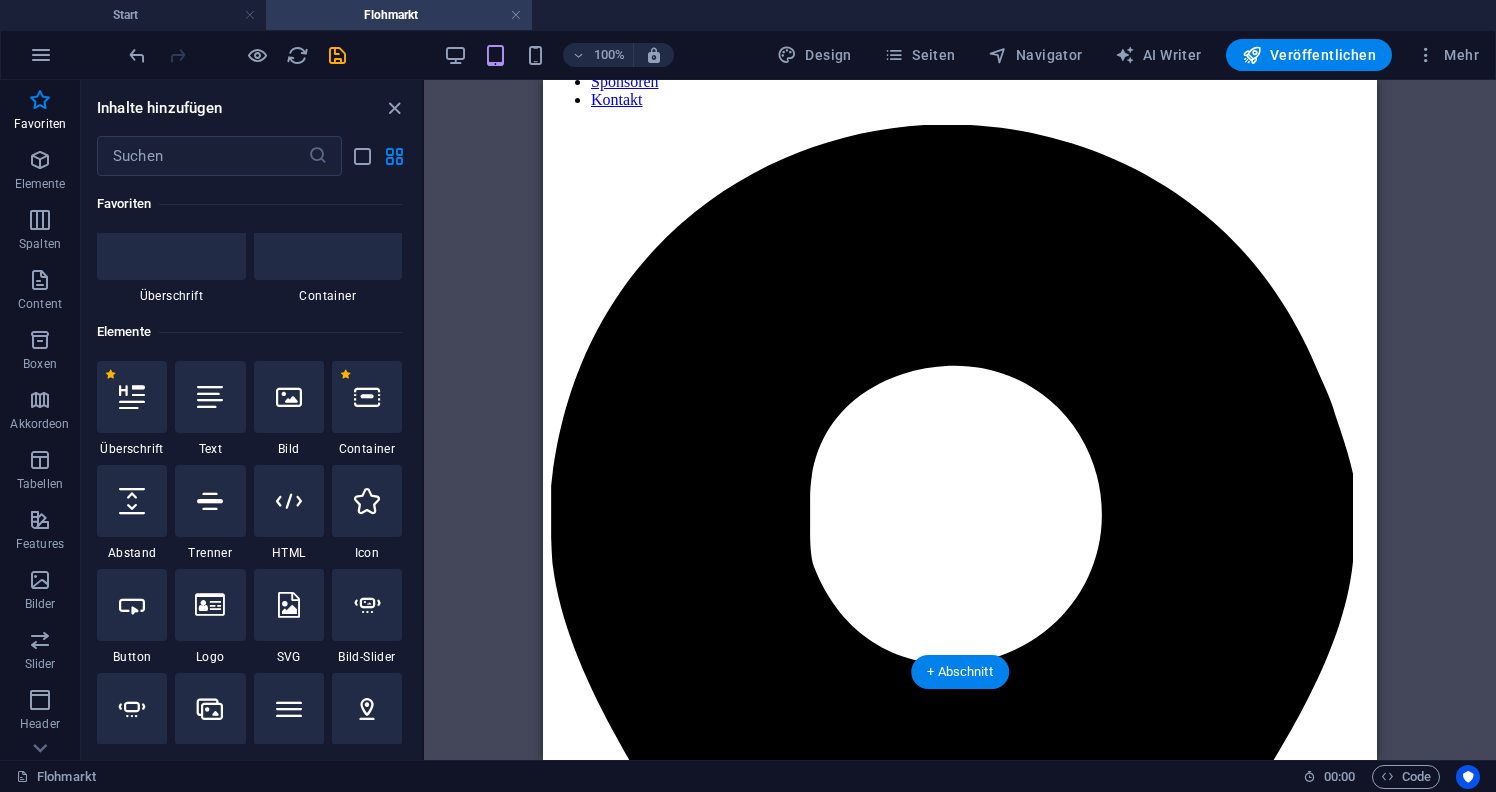 click on "Zur Anmeldung" at bounding box center [960, 3139] 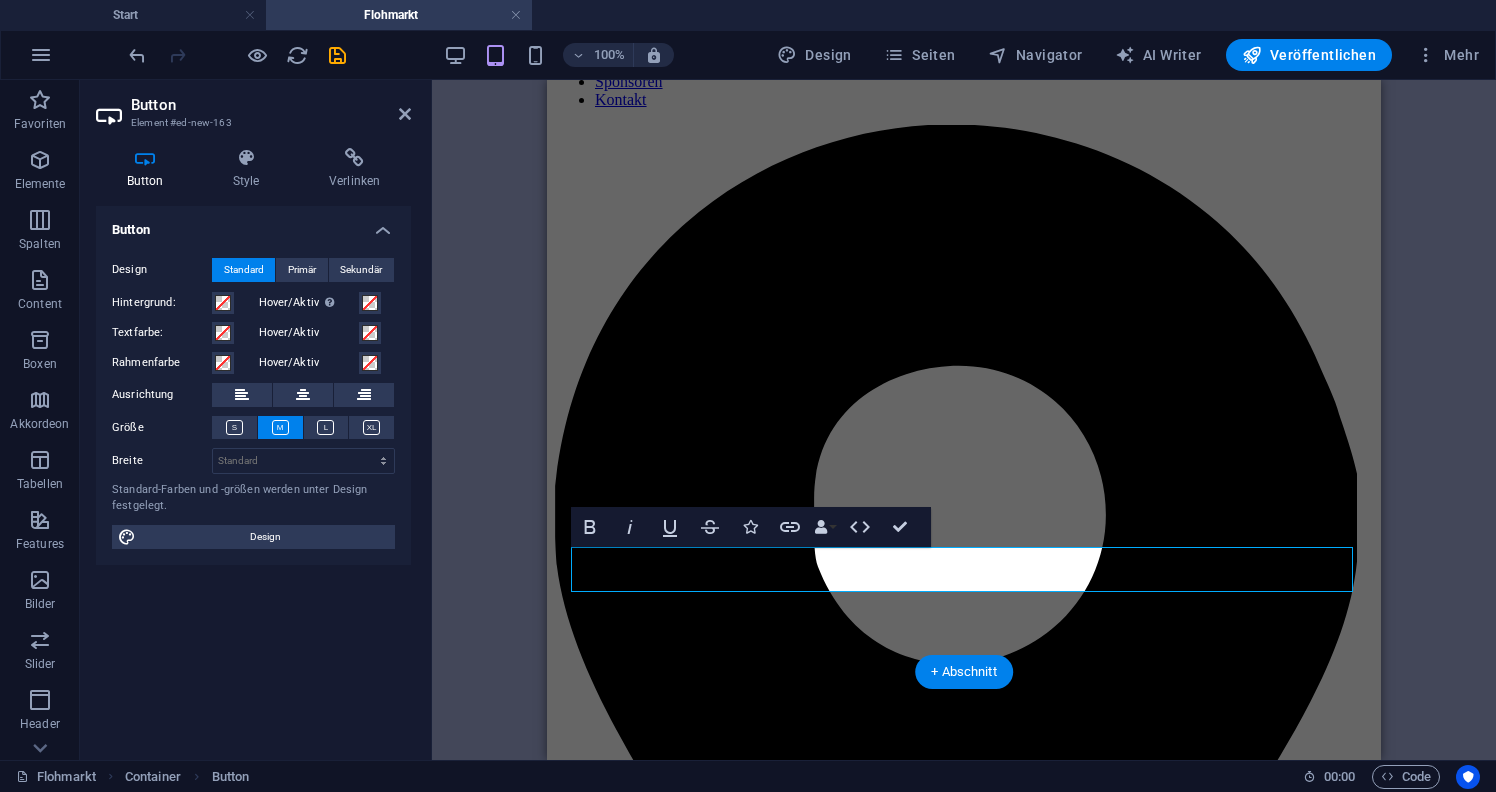 click on "Zur Anmeldung" at bounding box center [964, 3139] 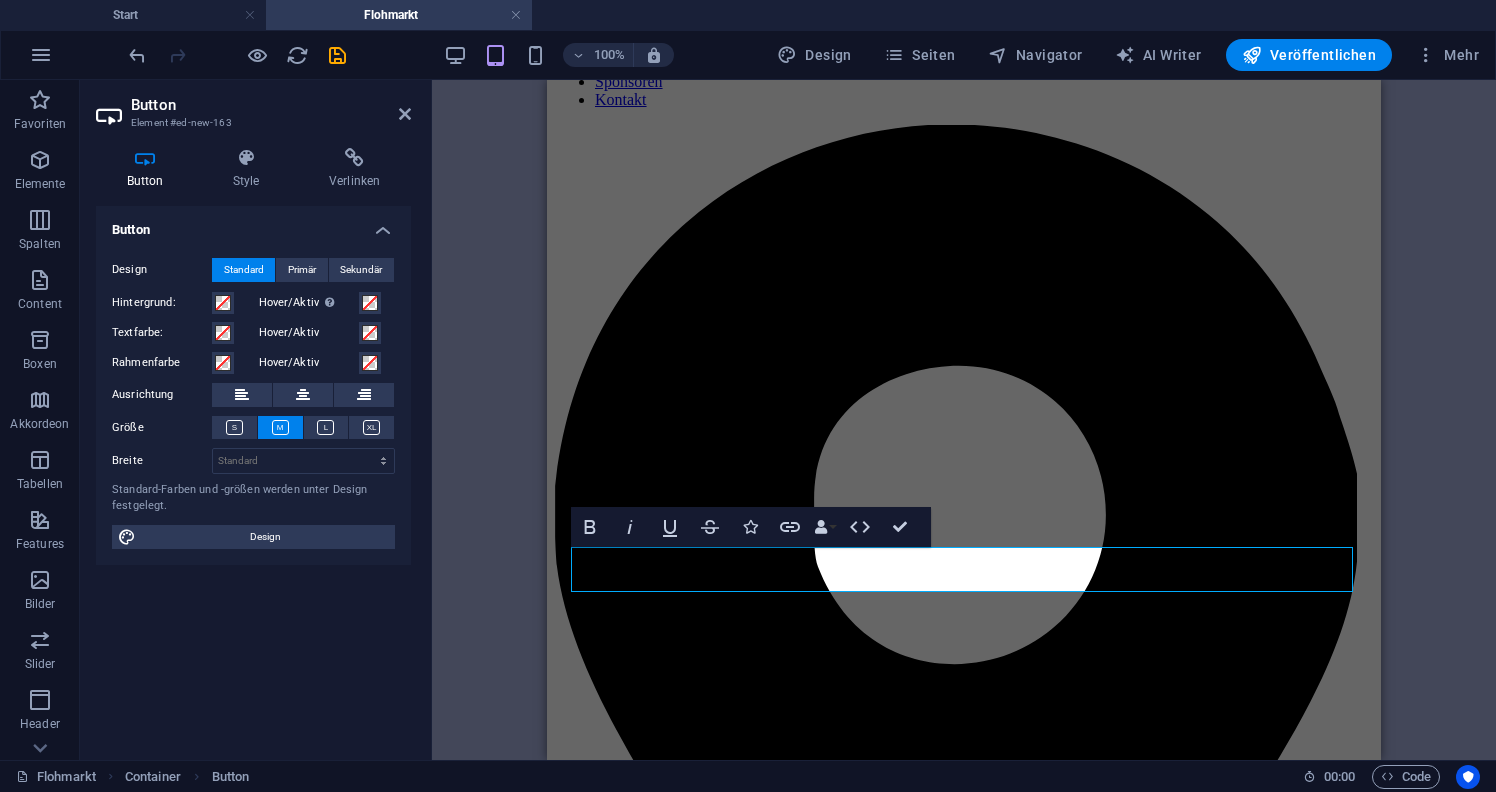 click on "Zur Anmeldung" at bounding box center (964, 2905) 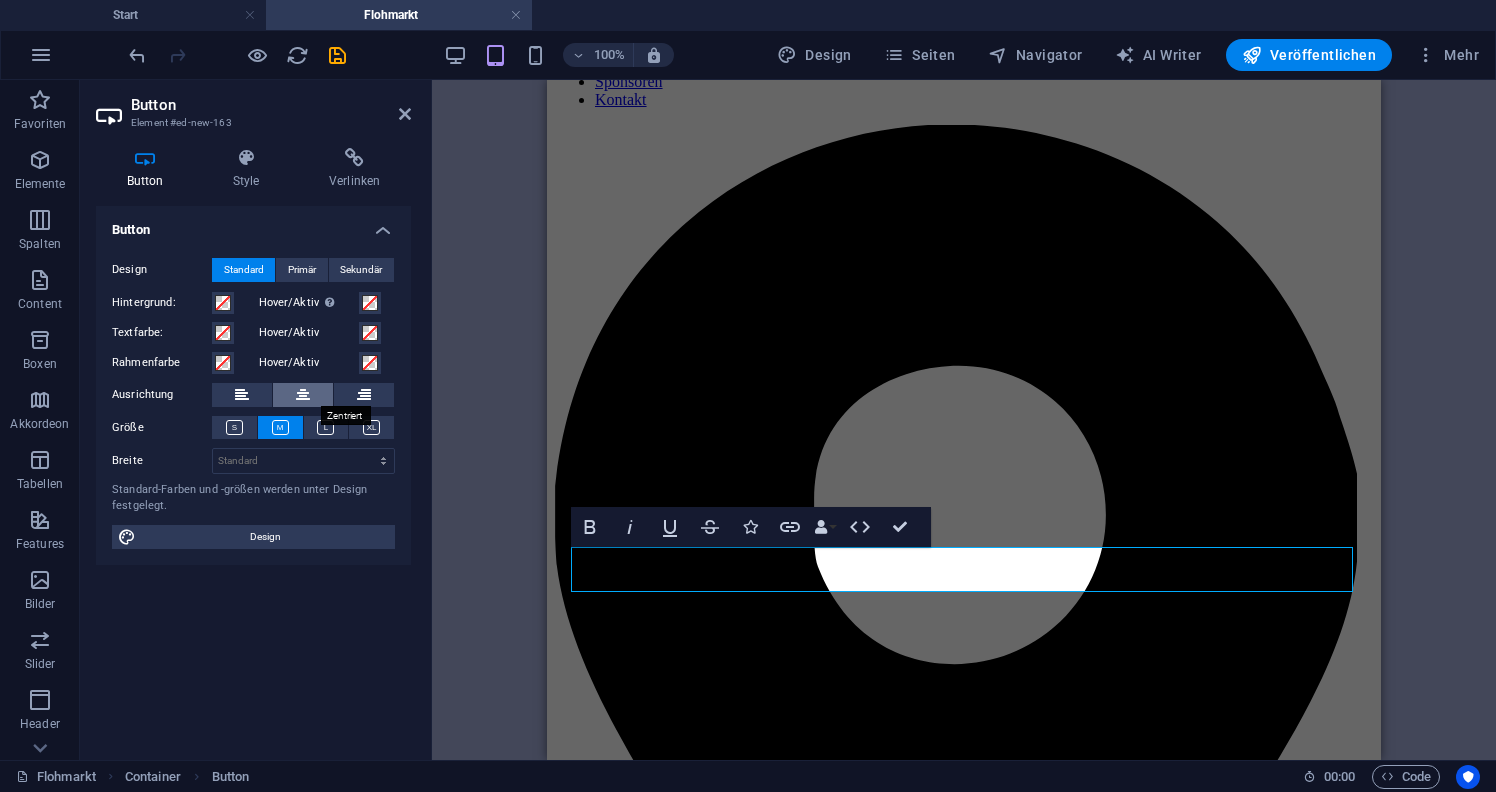 click at bounding box center [303, 395] 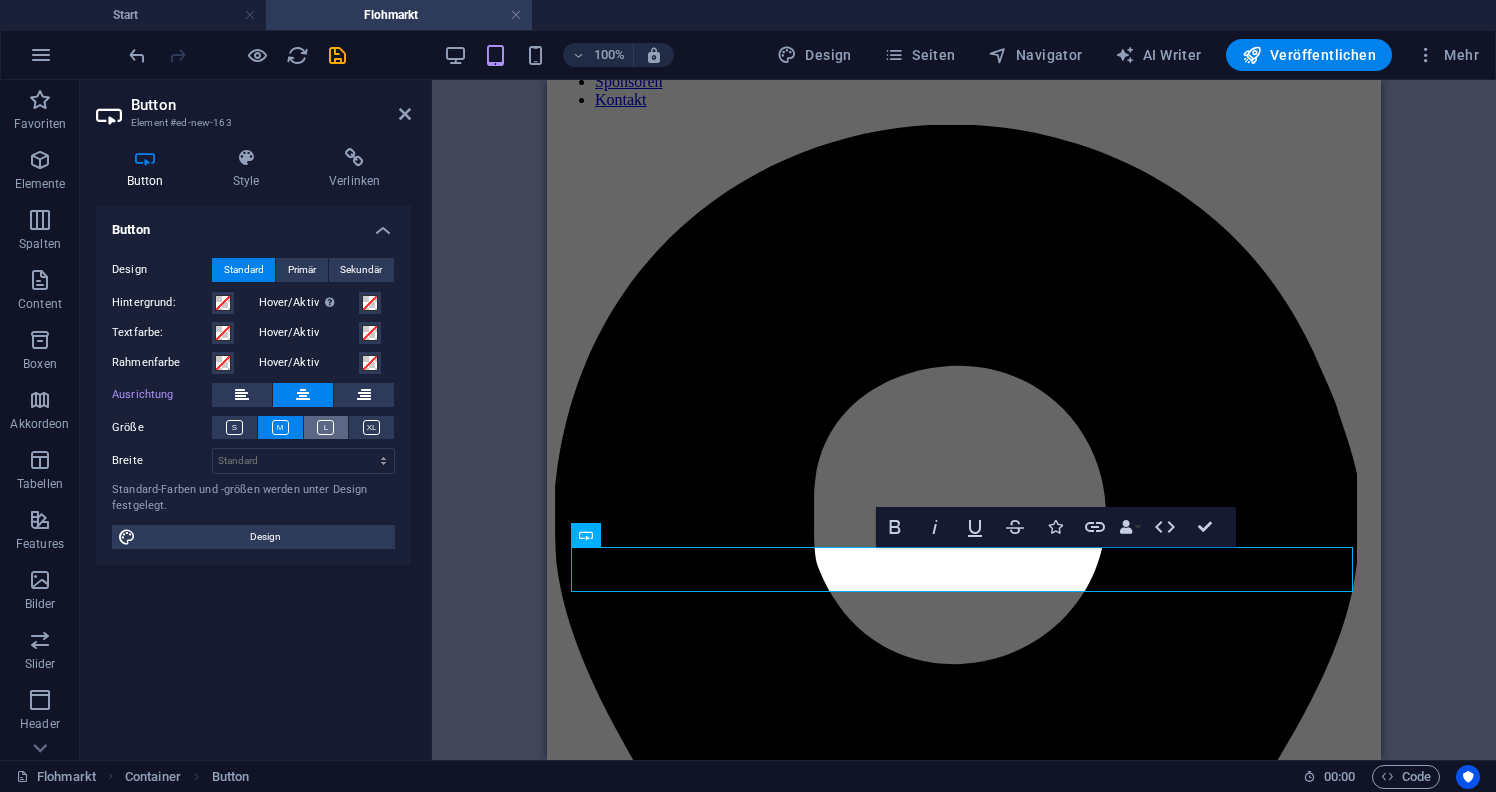 click at bounding box center (325, 427) 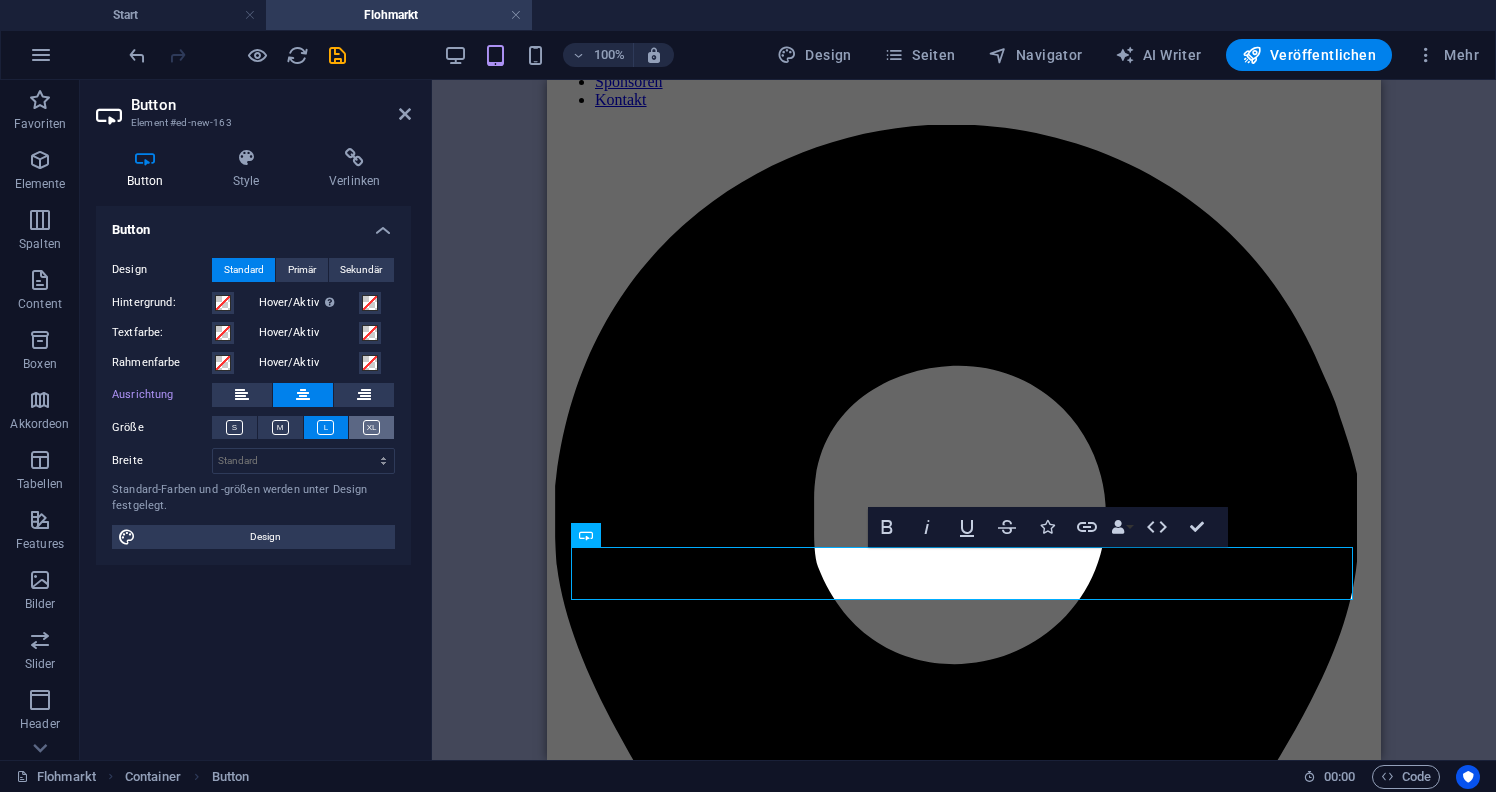 click at bounding box center (371, 427) 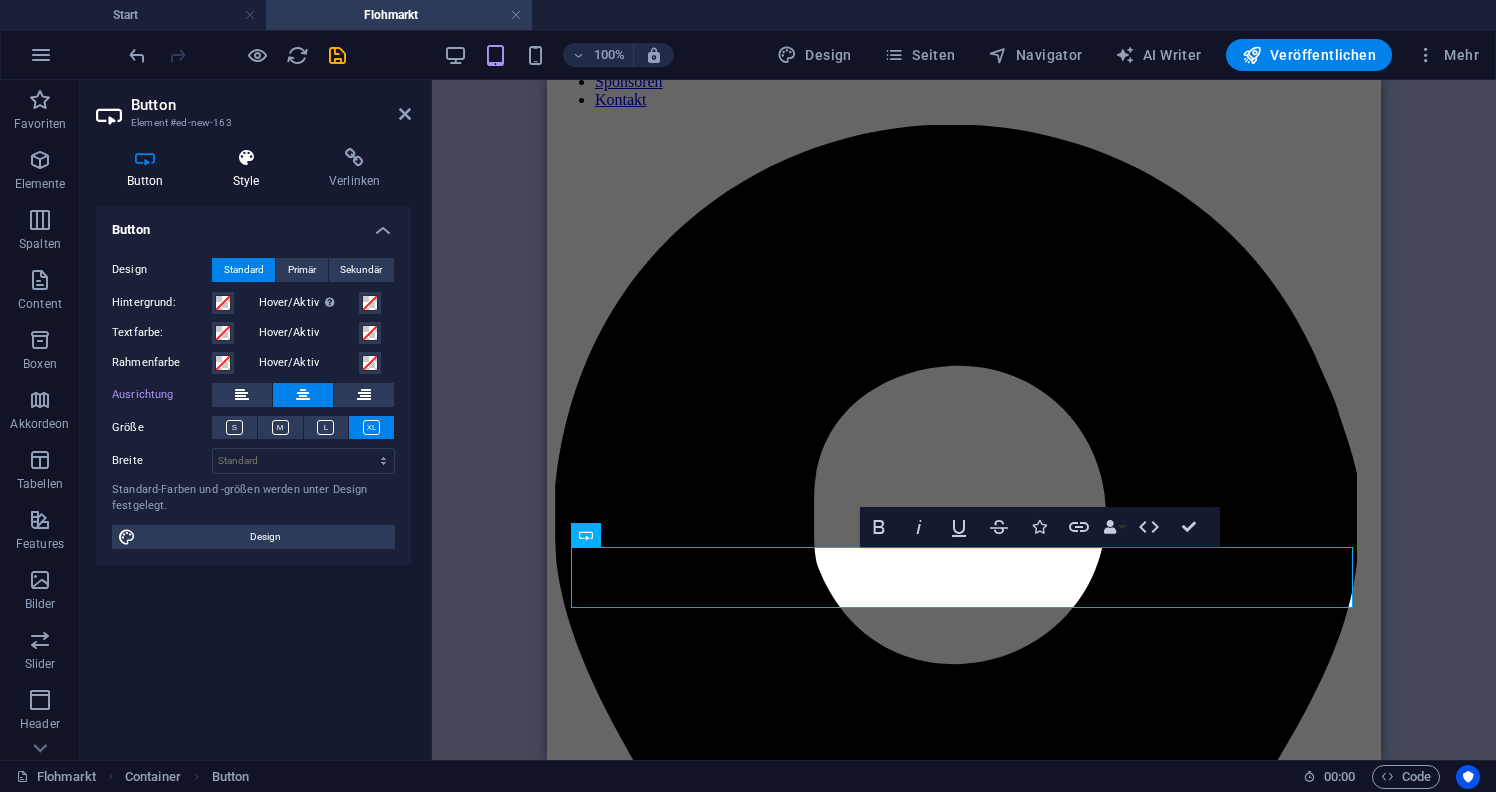 click at bounding box center (246, 158) 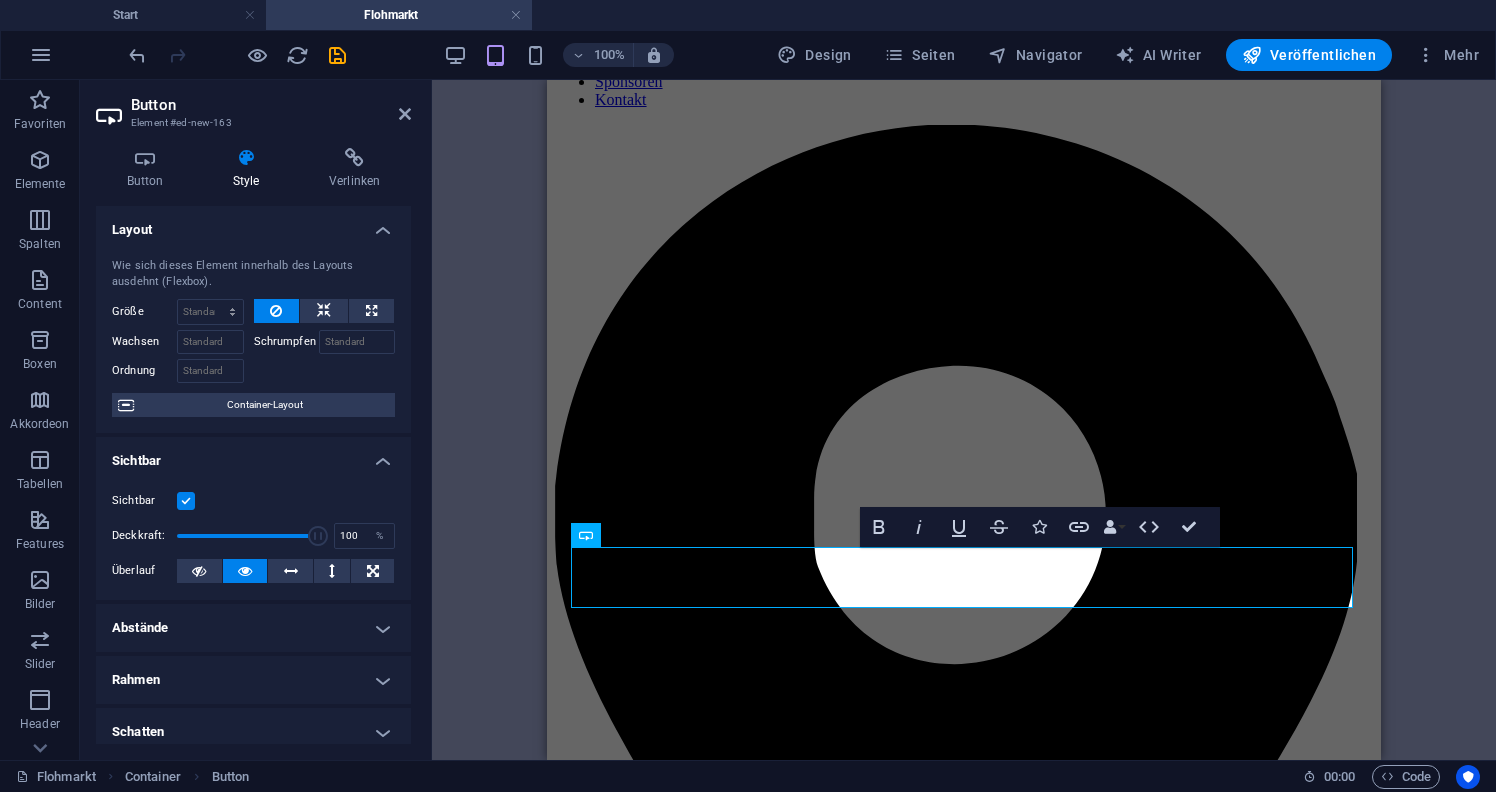 scroll, scrollTop: 0, scrollLeft: 0, axis: both 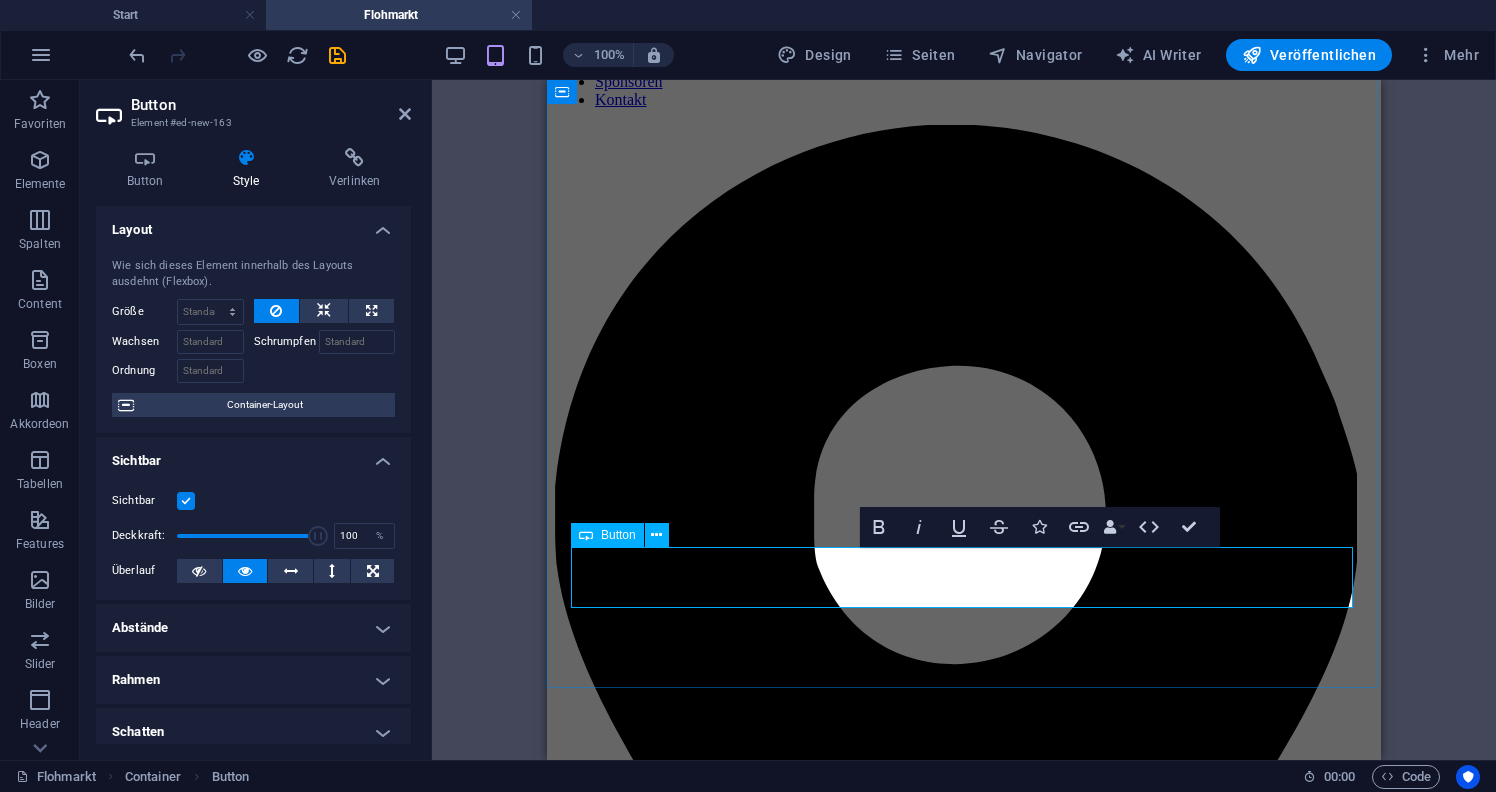 click on "Zur Anmeldung" at bounding box center [964, 3138] 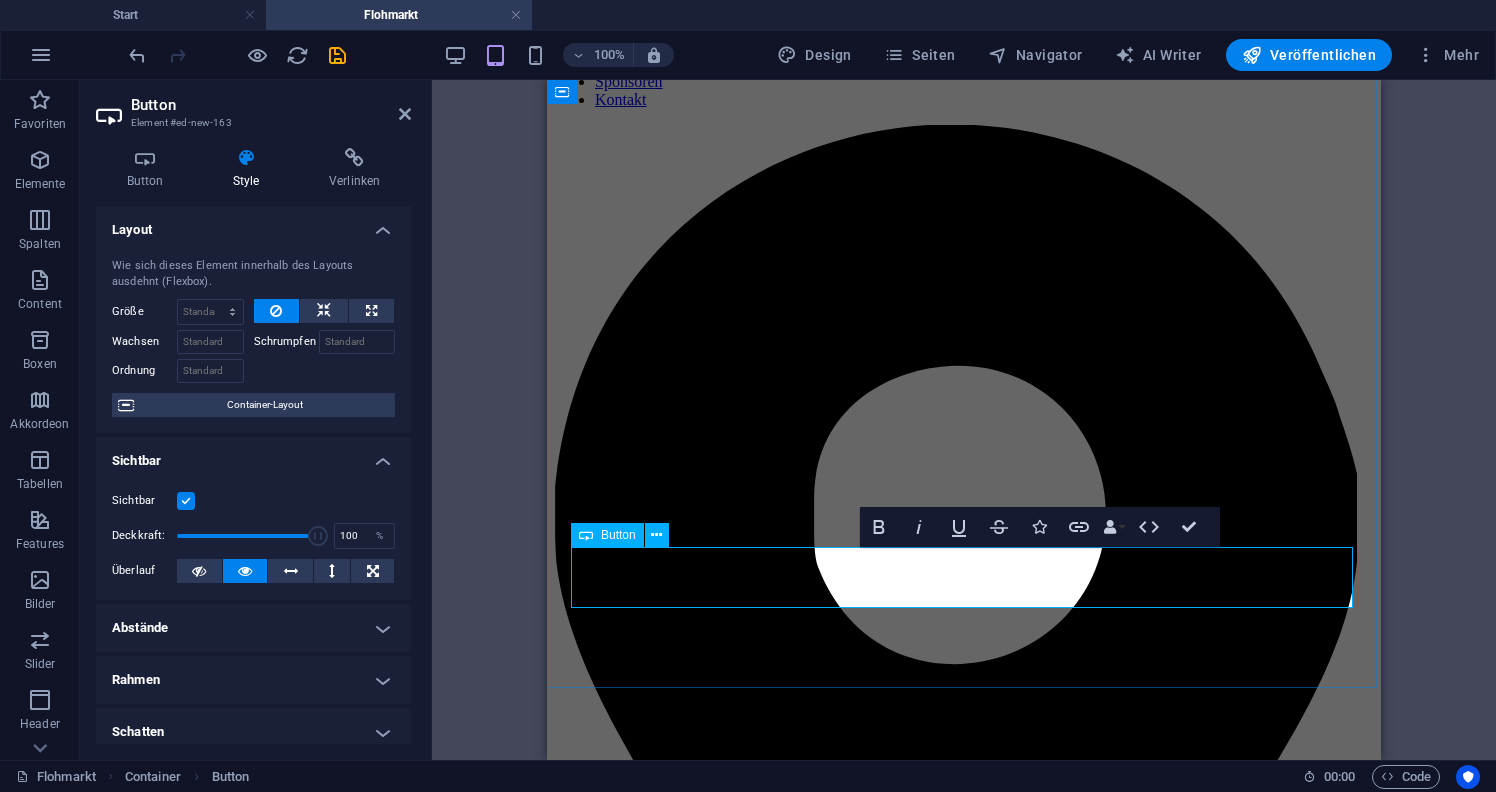 drag, startPoint x: 895, startPoint y: 574, endPoint x: 1030, endPoint y: 580, distance: 135.13327 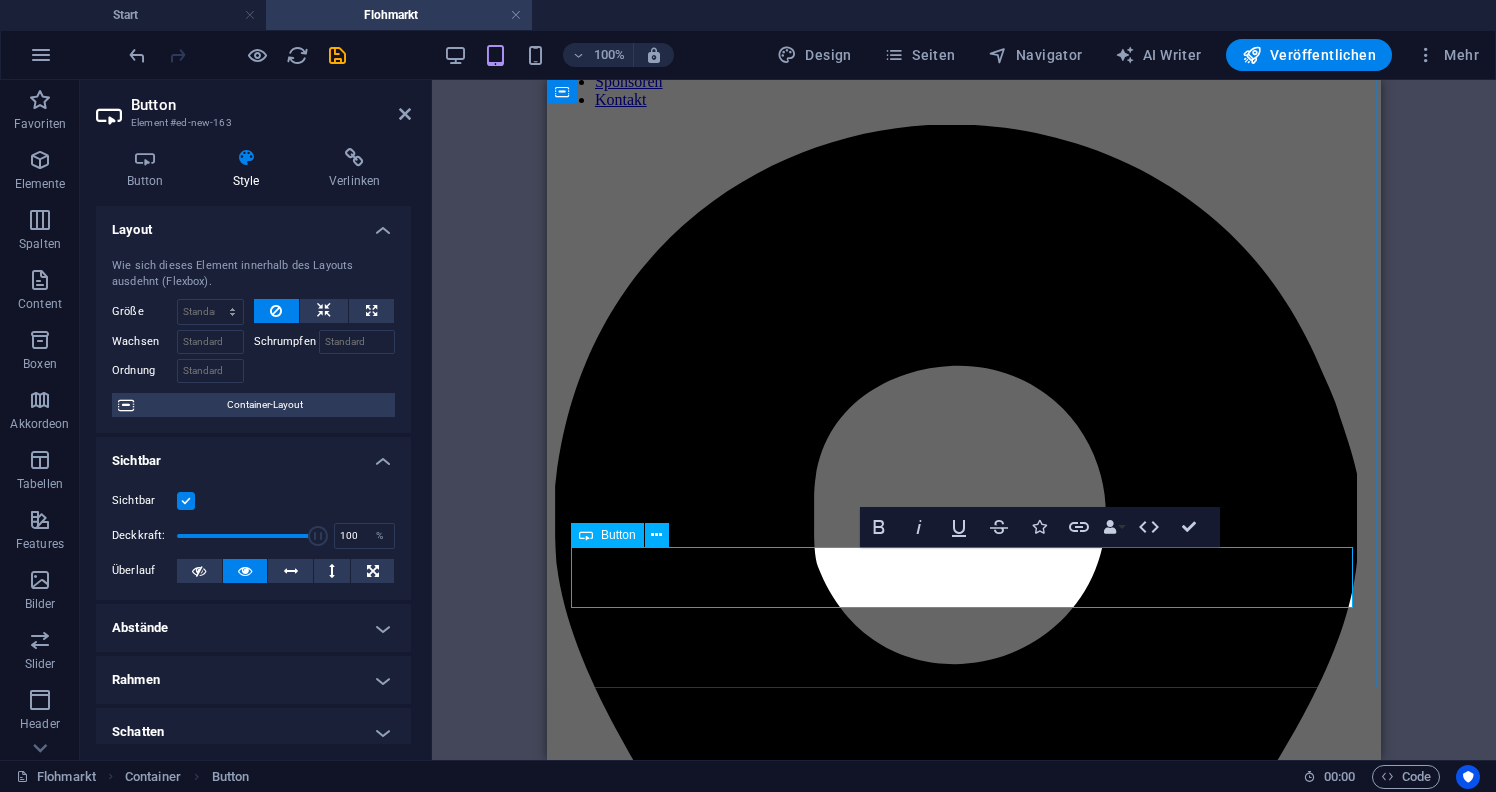 click on "Zur Anmeldung" at bounding box center (964, 3138) 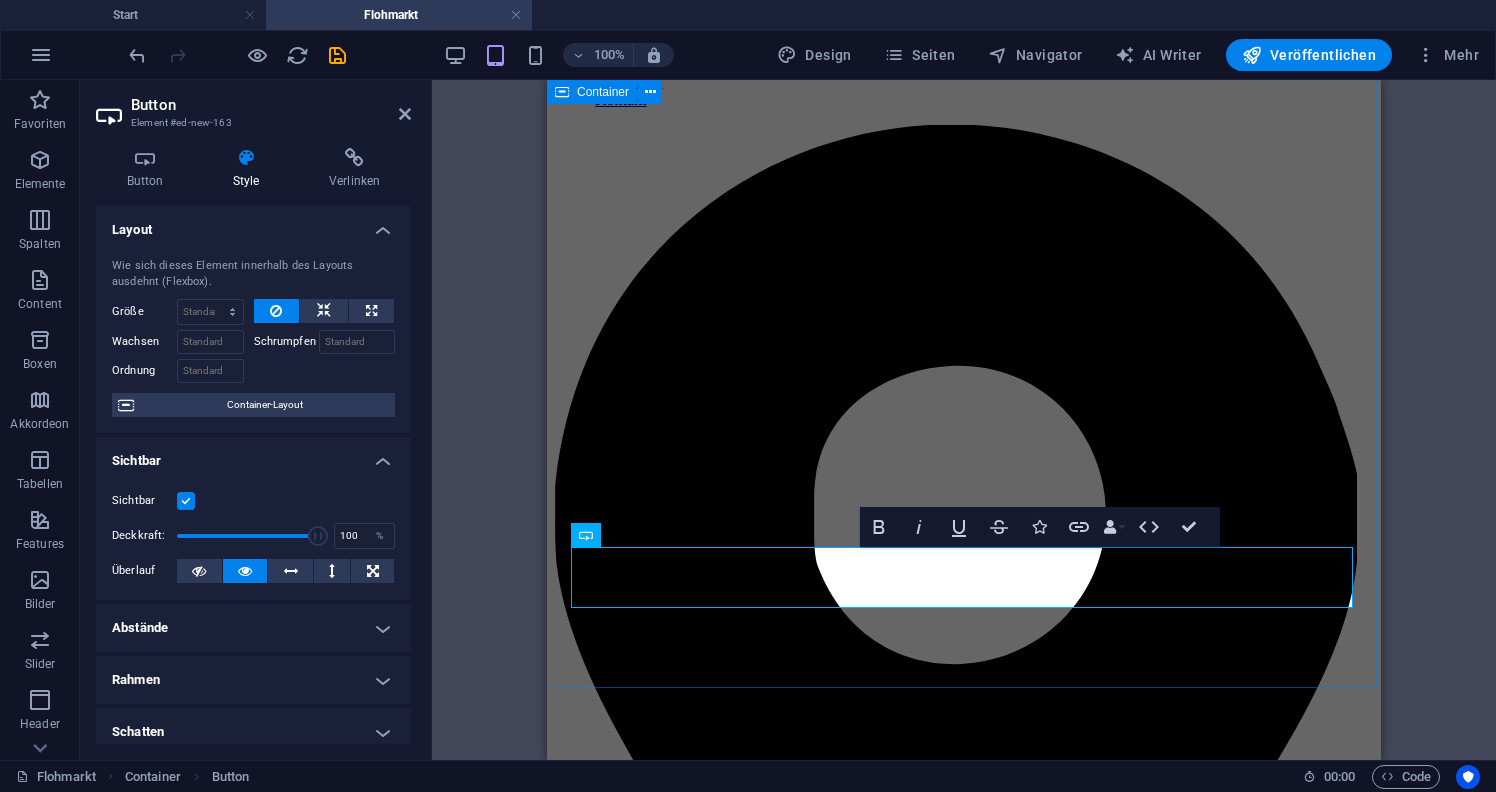 click on "Zur Anmeldung" at bounding box center [964, 2905] 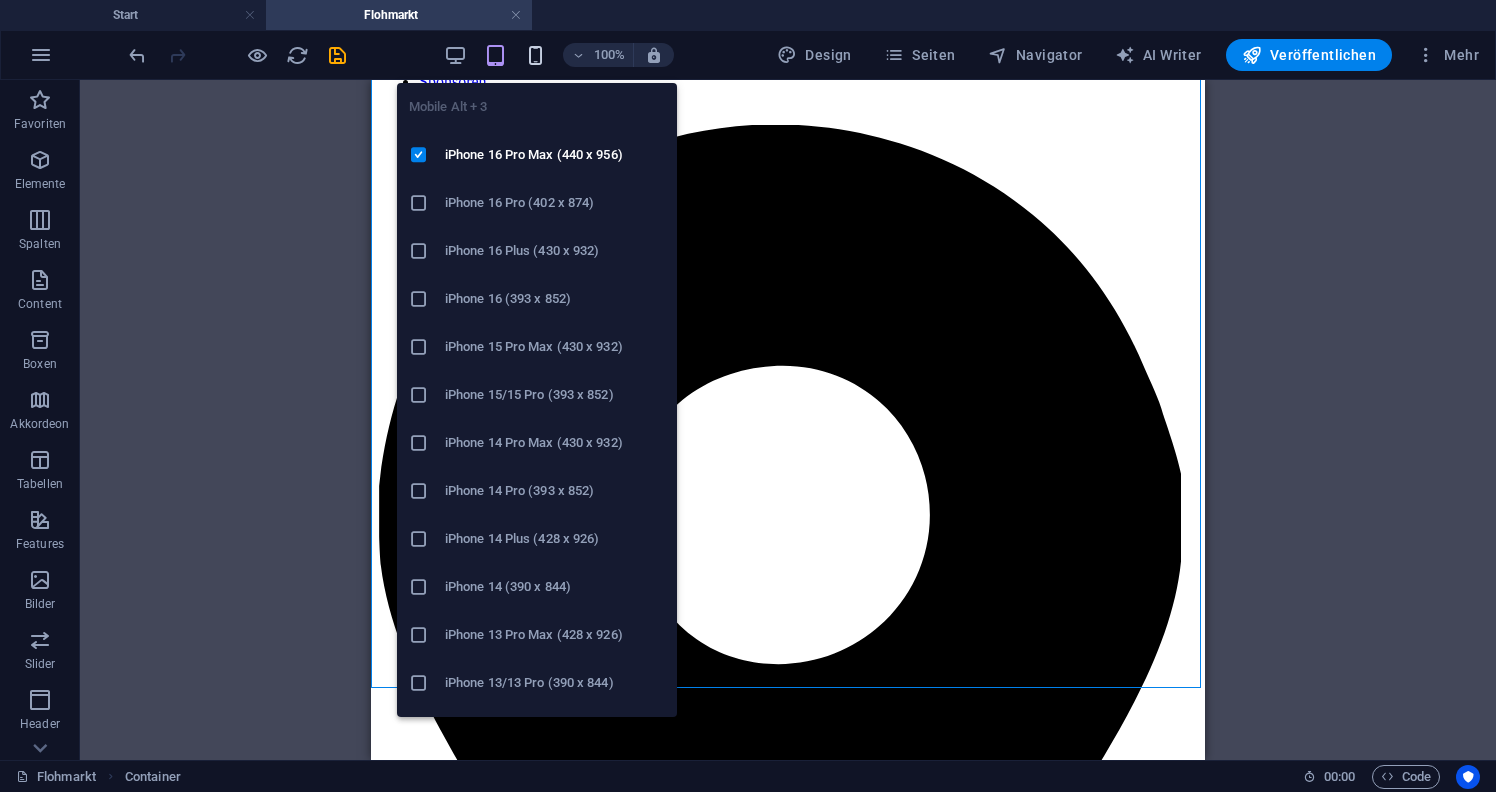 click at bounding box center (535, 55) 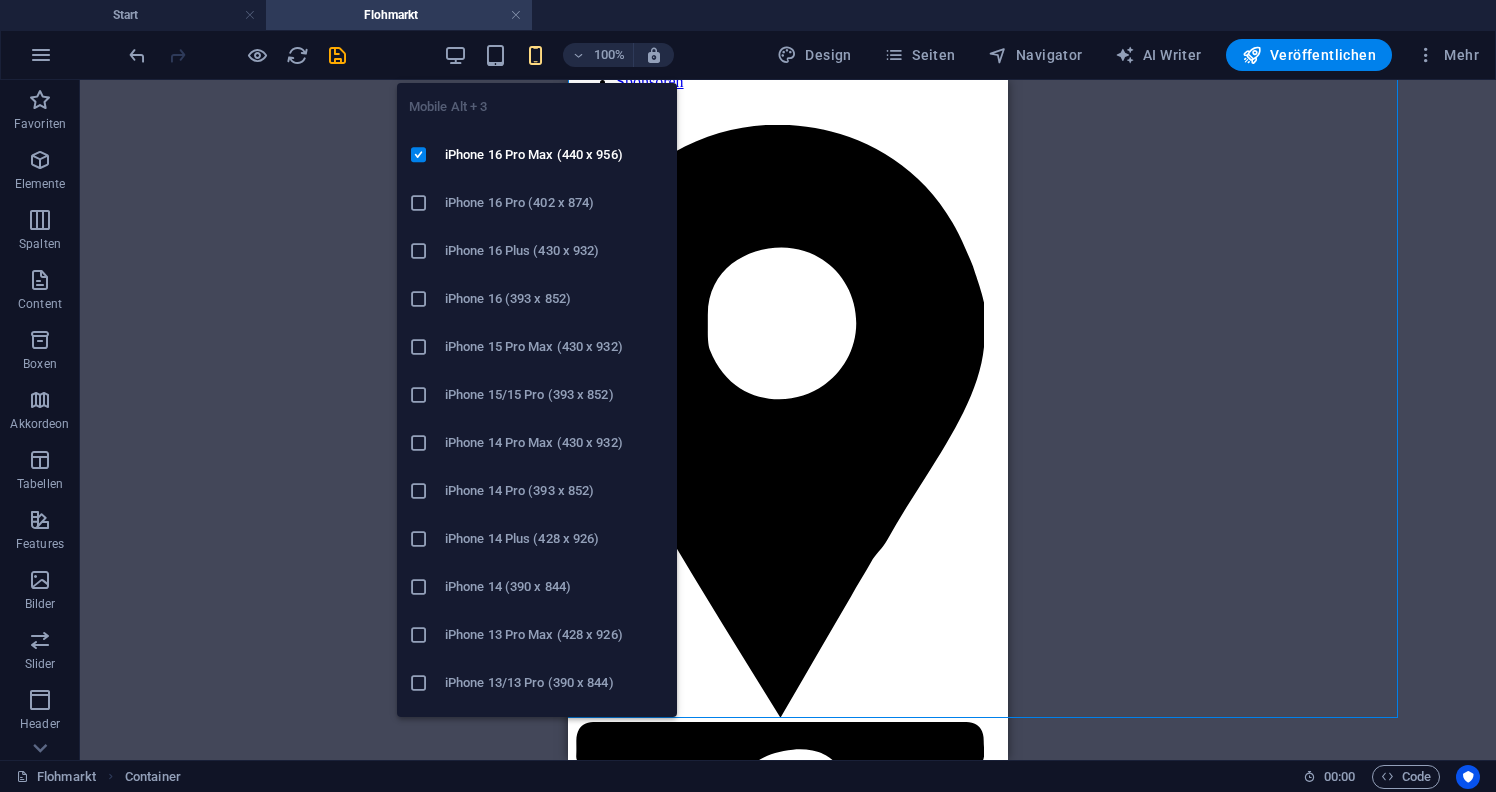 scroll, scrollTop: 83, scrollLeft: 0, axis: vertical 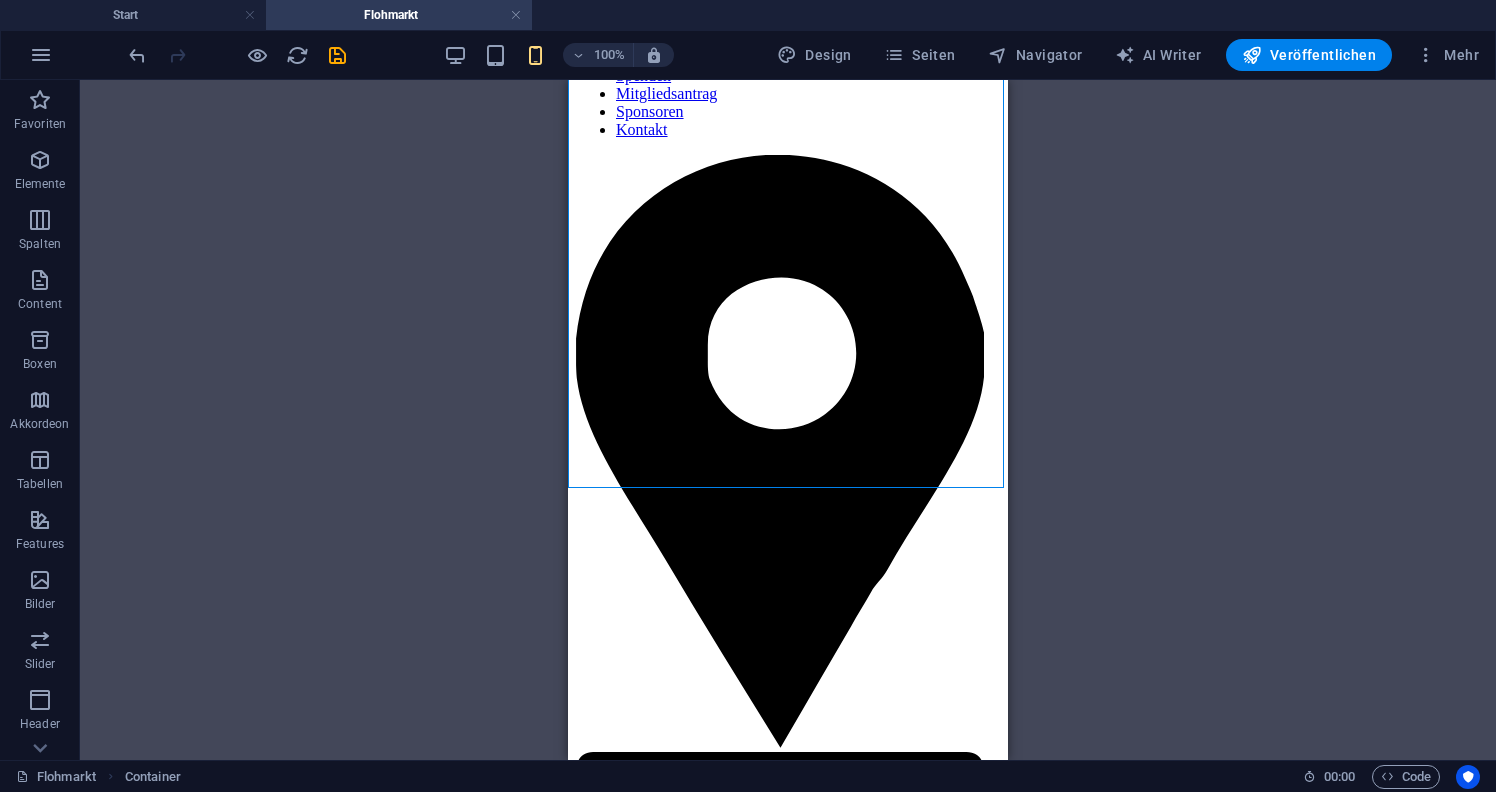 click on "Referenz   Container   Container   Platzhalter   Referenz   Bild   Button   Abstand   Abstand" at bounding box center [788, 420] 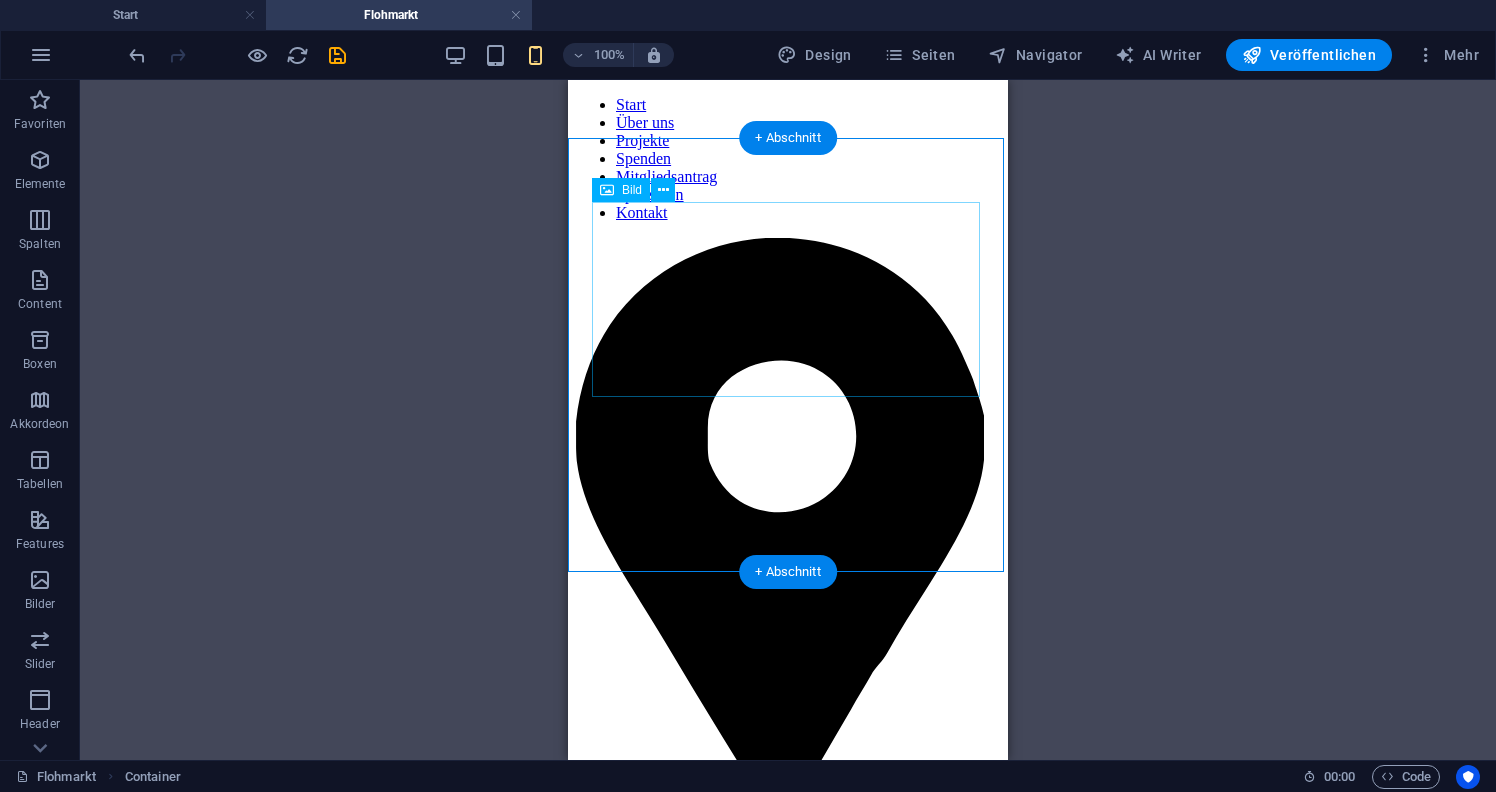 scroll, scrollTop: 0, scrollLeft: 0, axis: both 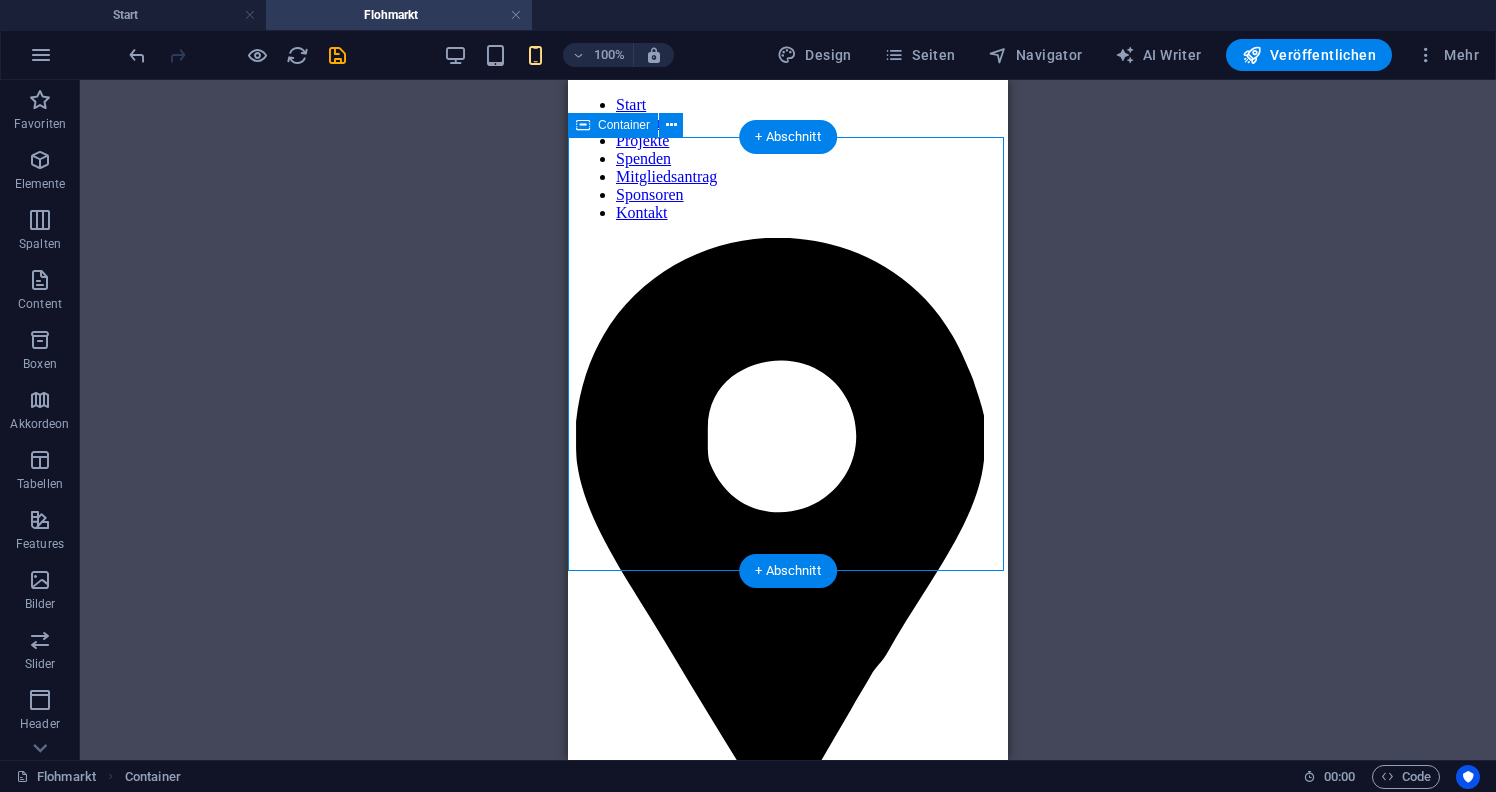 click on "Zur Anmeldung" at bounding box center [788, 1686] 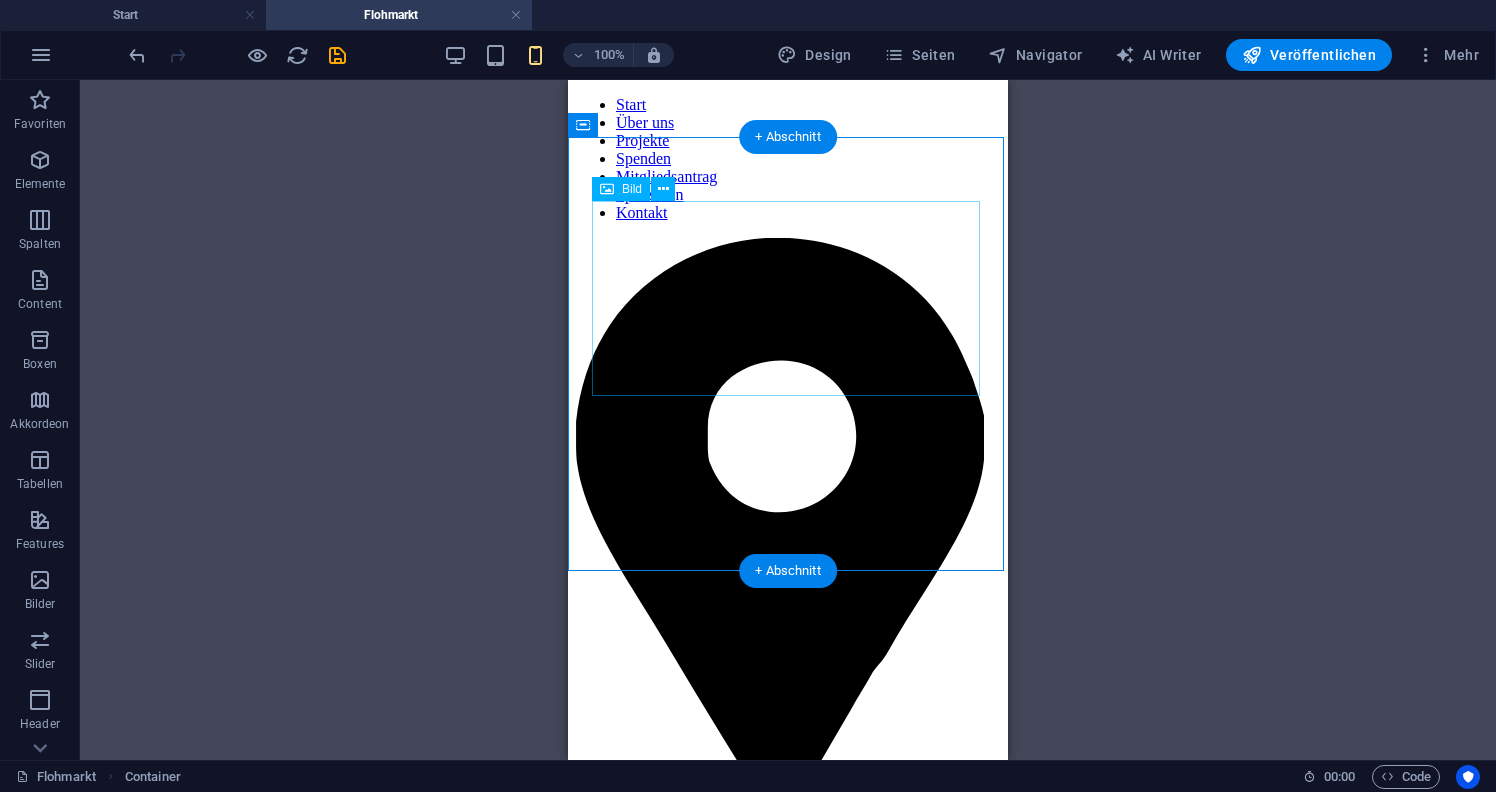 click at bounding box center (788, 1652) 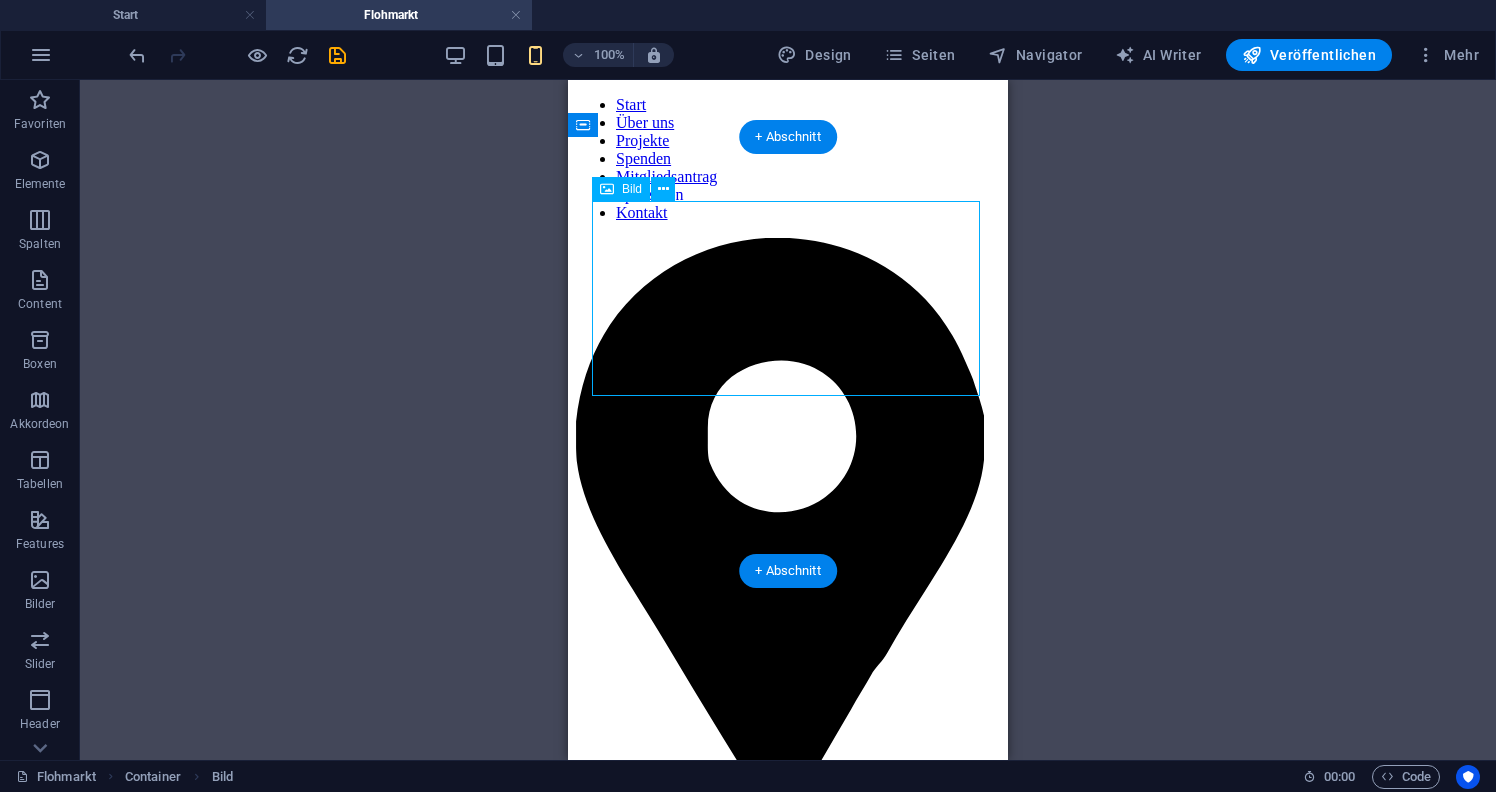 click at bounding box center (788, 1652) 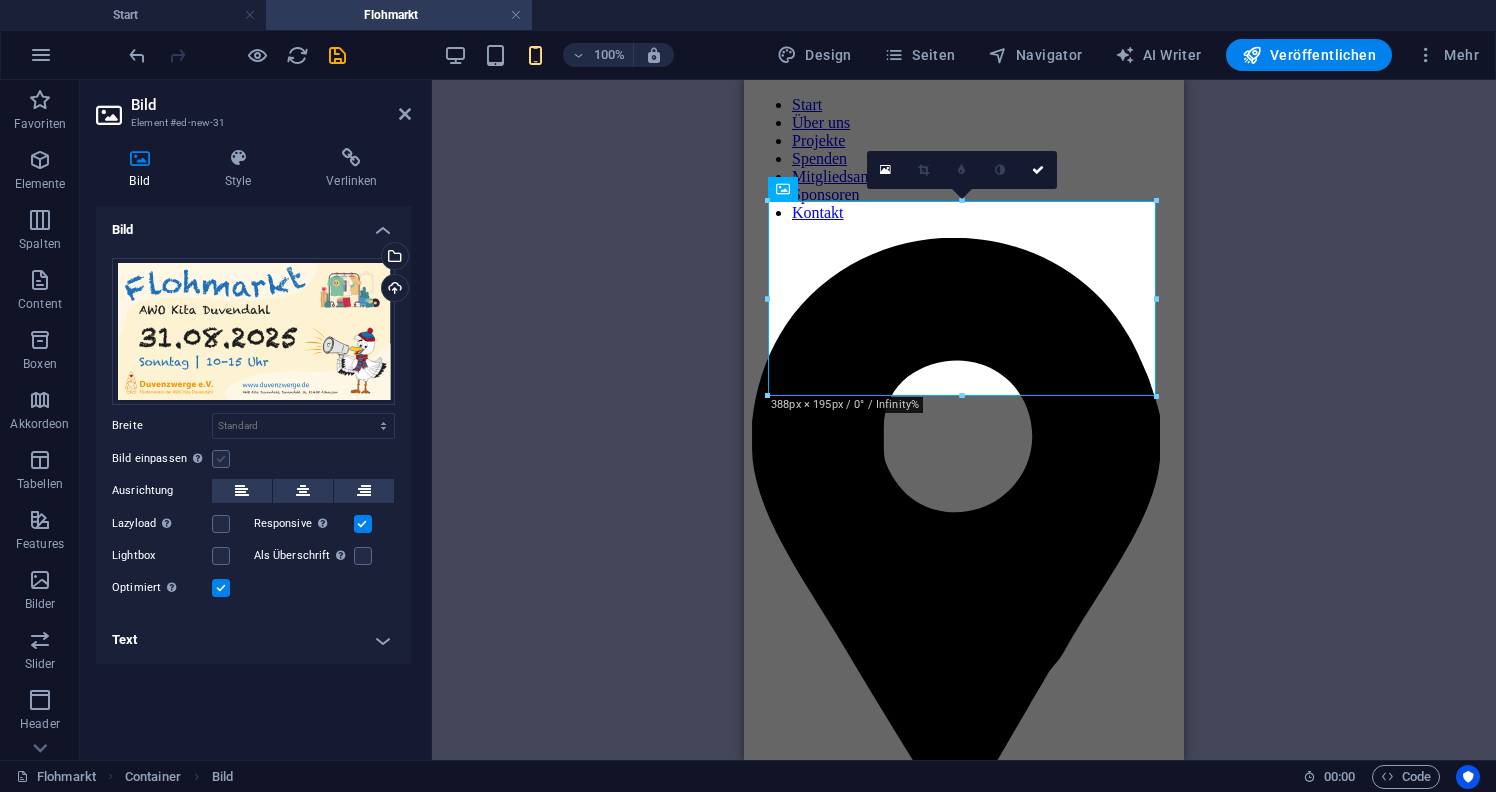 click at bounding box center (221, 459) 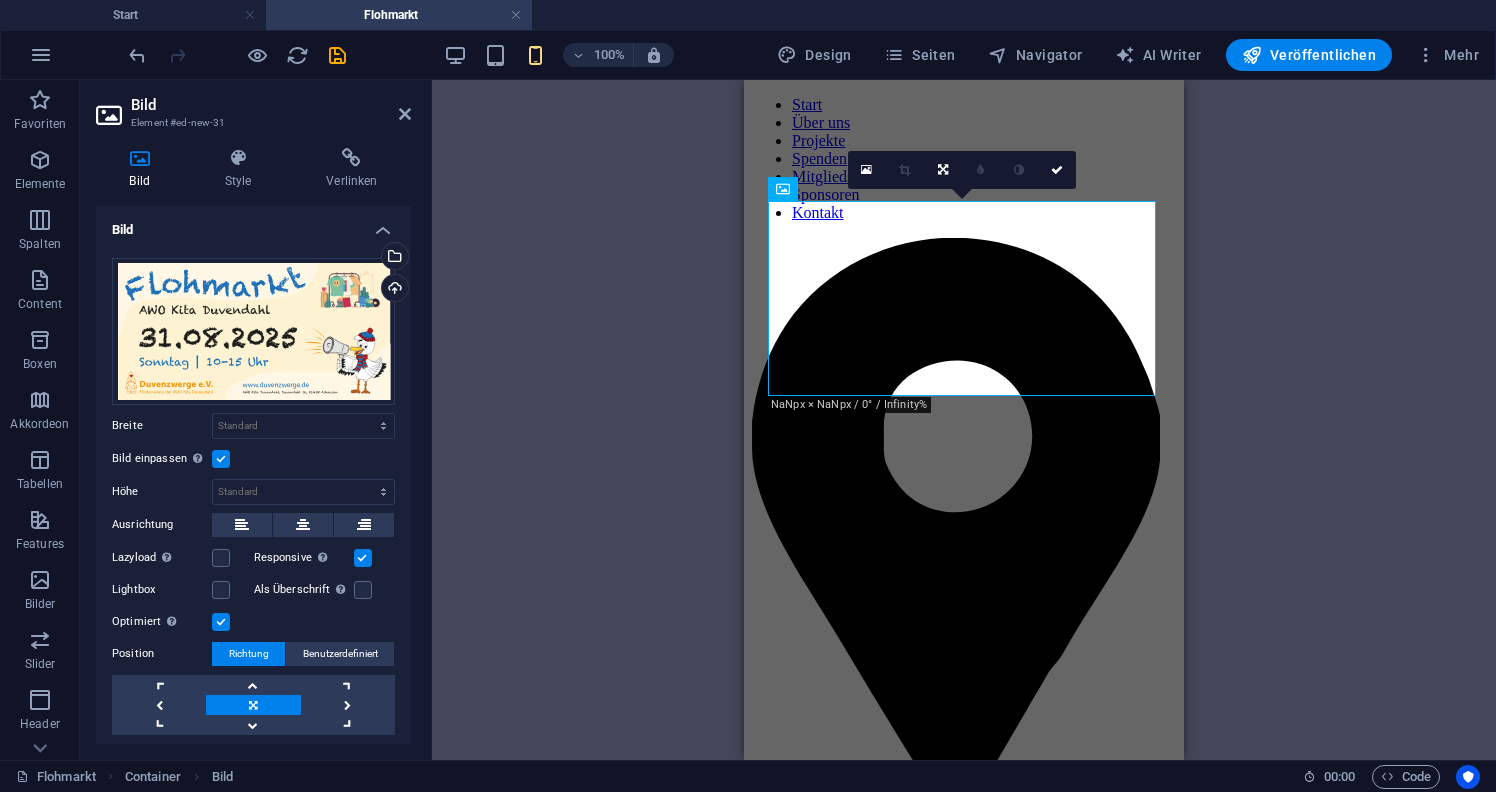 click at bounding box center (221, 459) 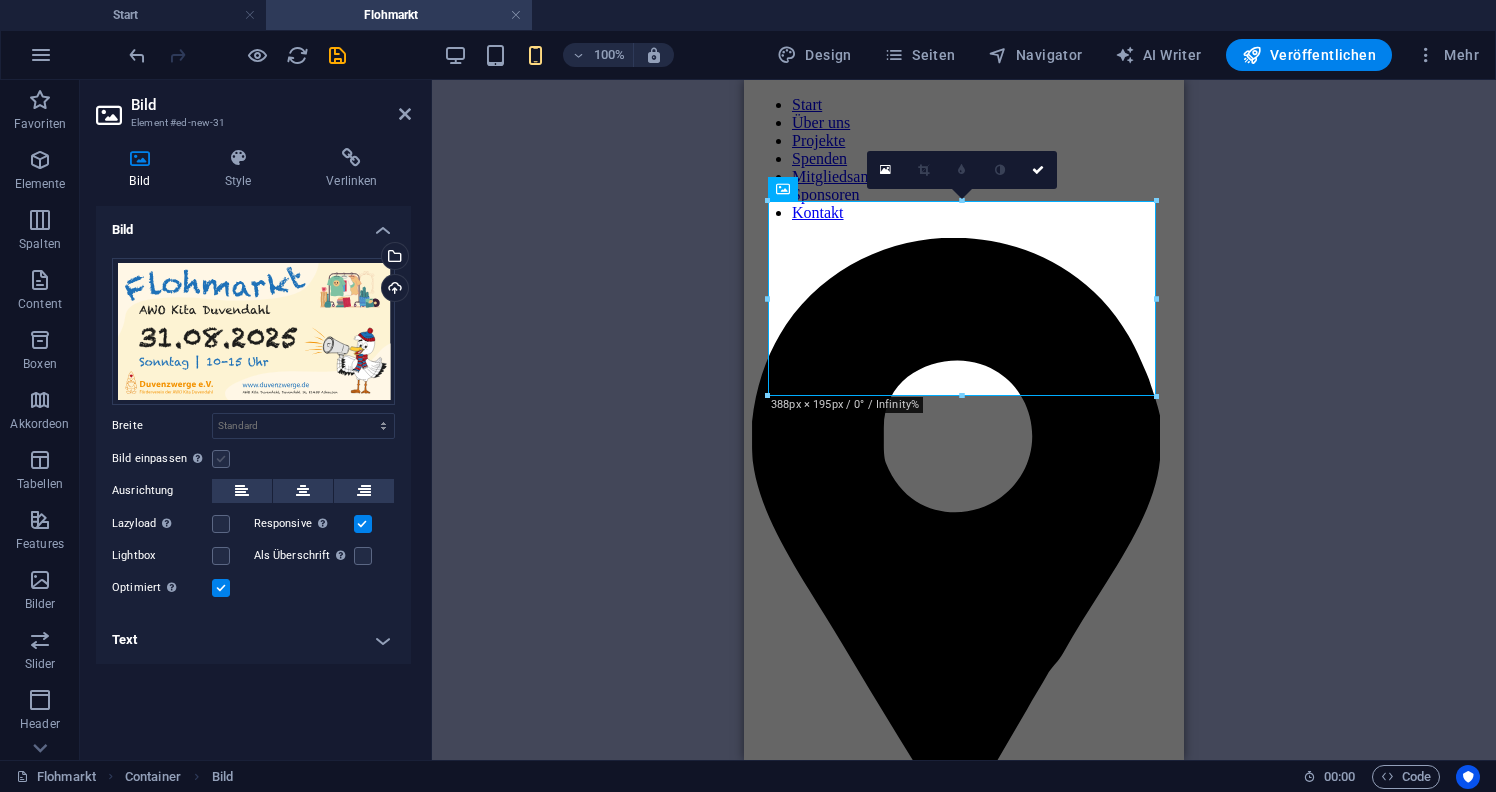 click at bounding box center (221, 459) 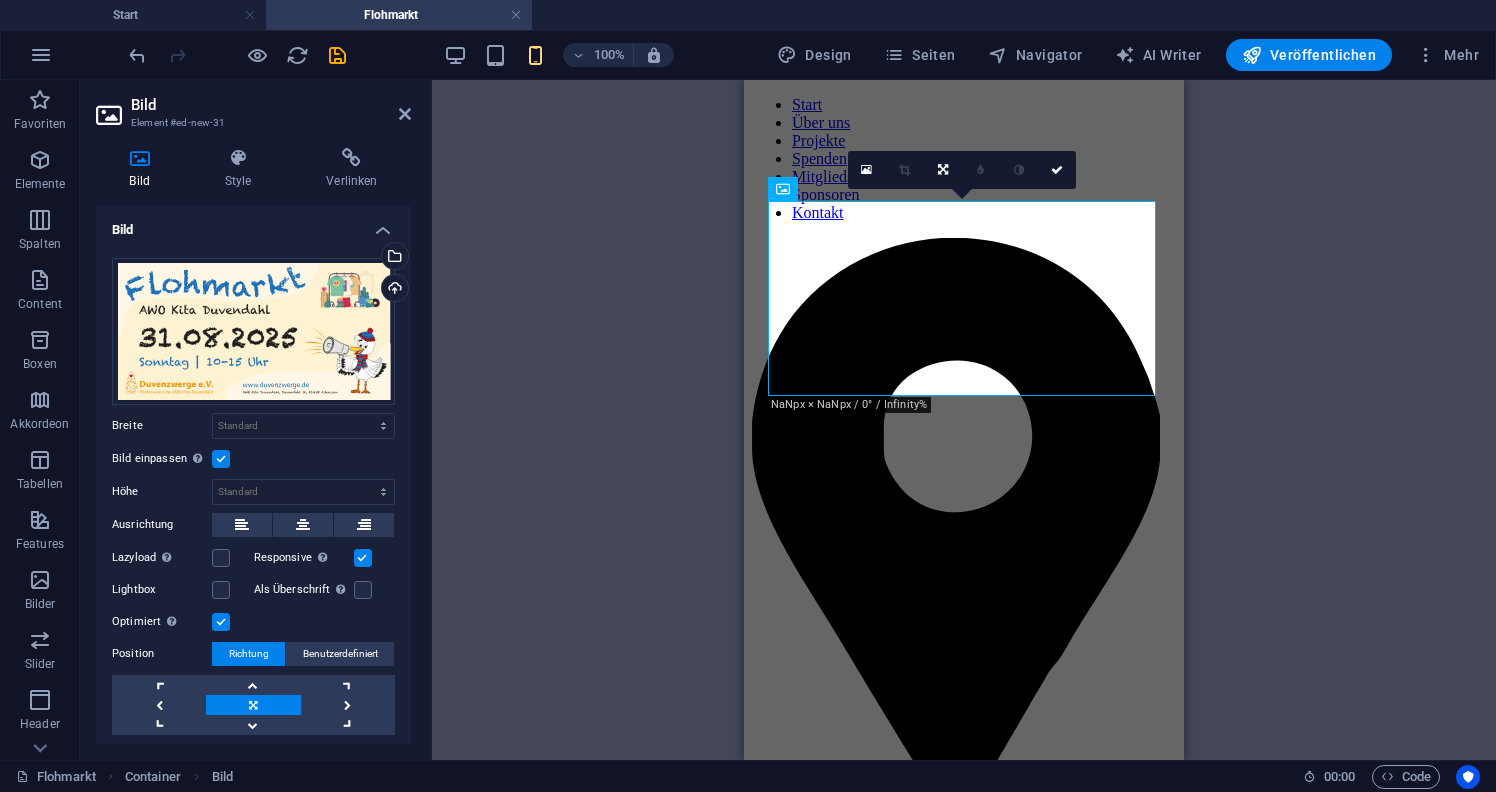 click at bounding box center [221, 459] 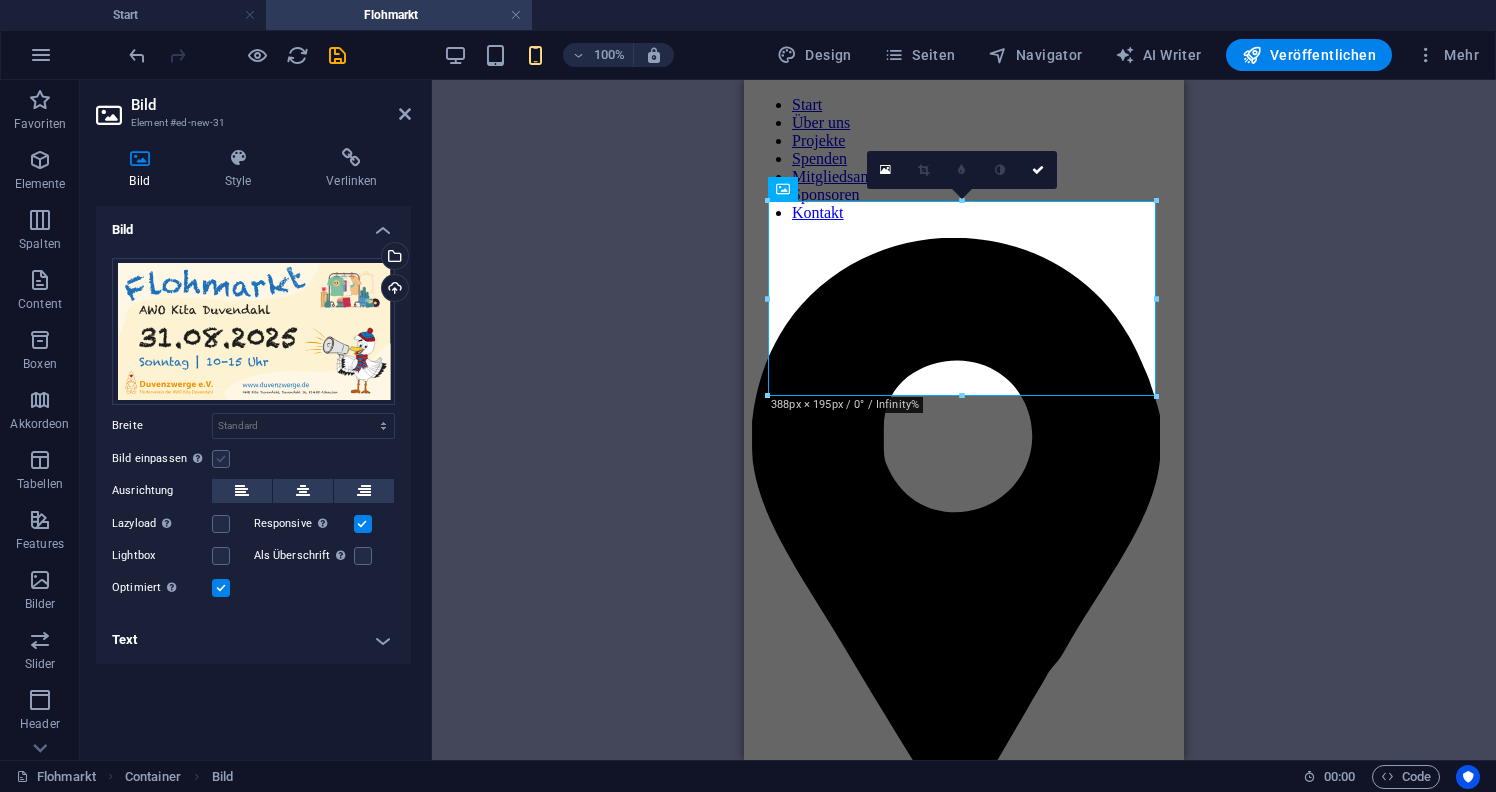 click at bounding box center [221, 459] 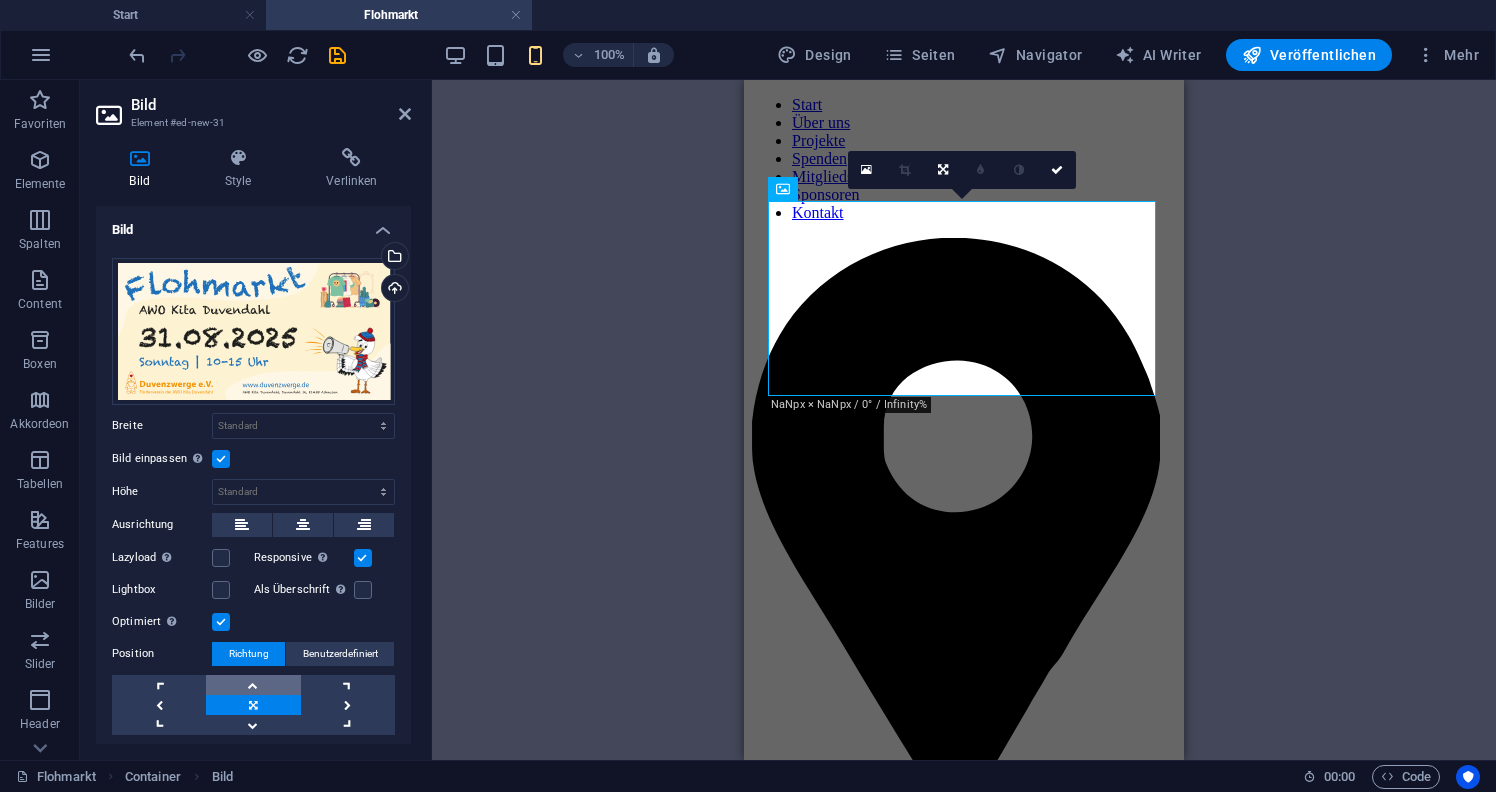 click at bounding box center (253, 685) 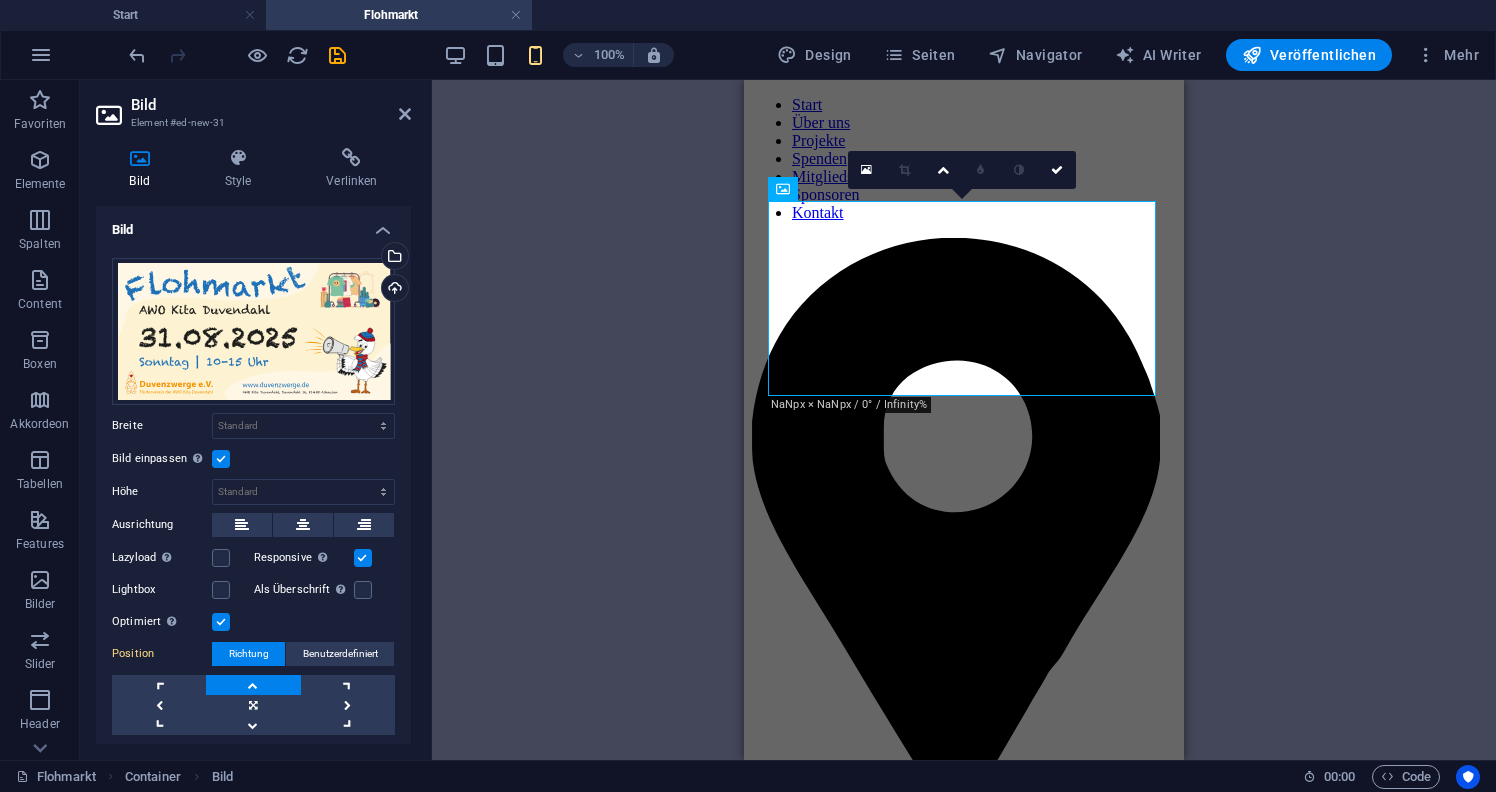 click at bounding box center [253, 685] 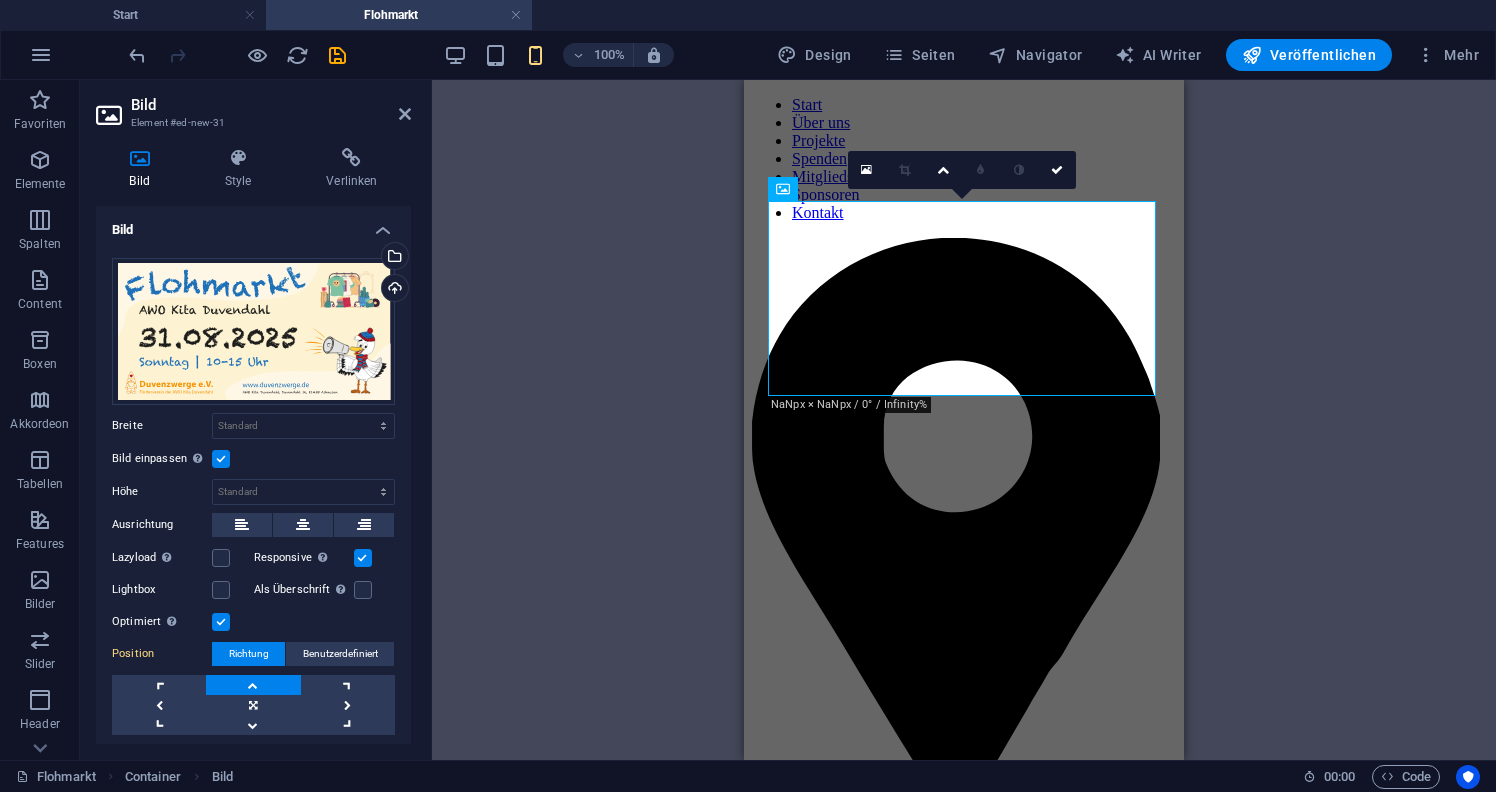 click at bounding box center (253, 685) 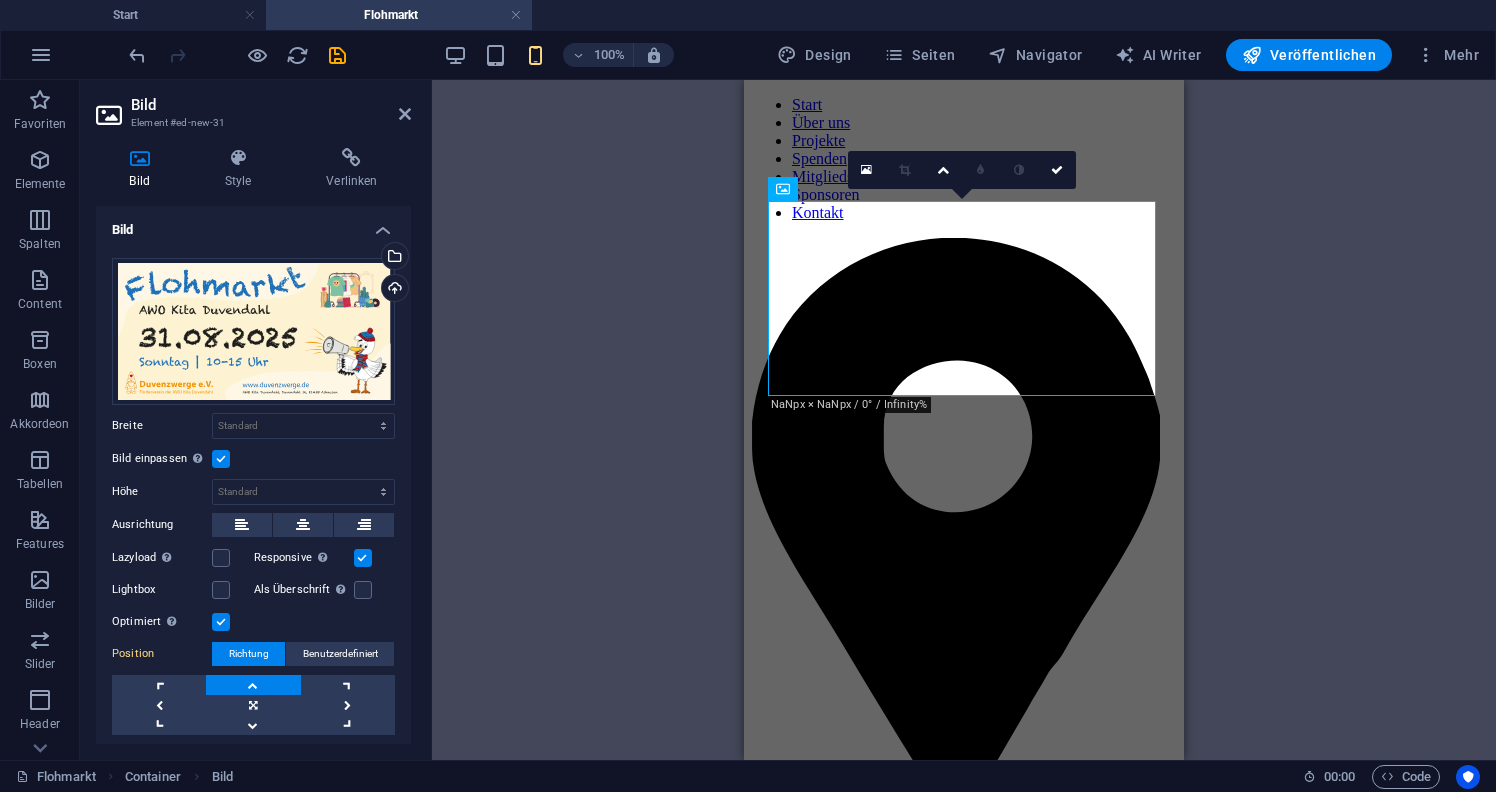 click at bounding box center (253, 685) 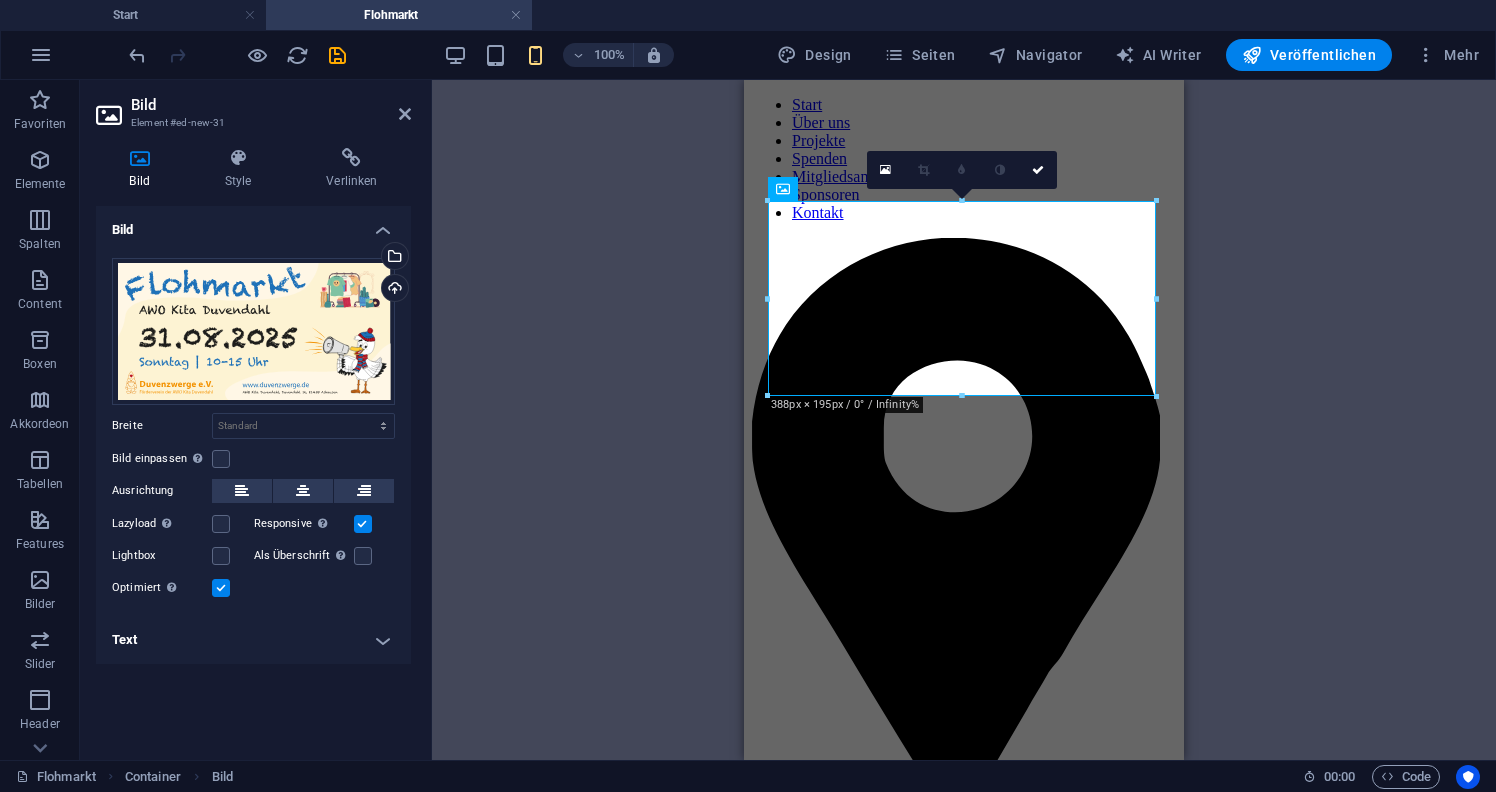 click on "Bild" at bounding box center (253, 224) 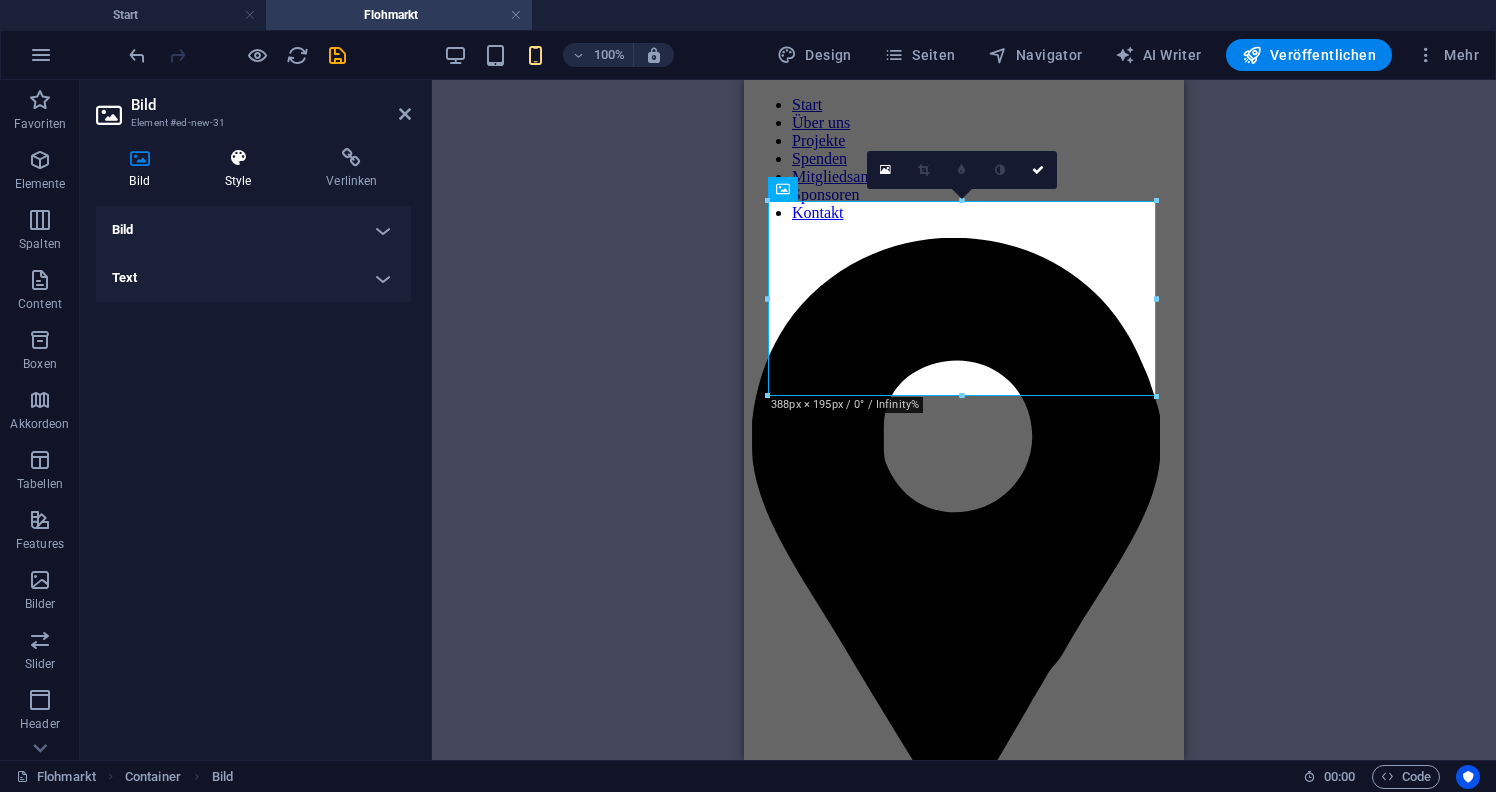 click on "Style" at bounding box center [242, 169] 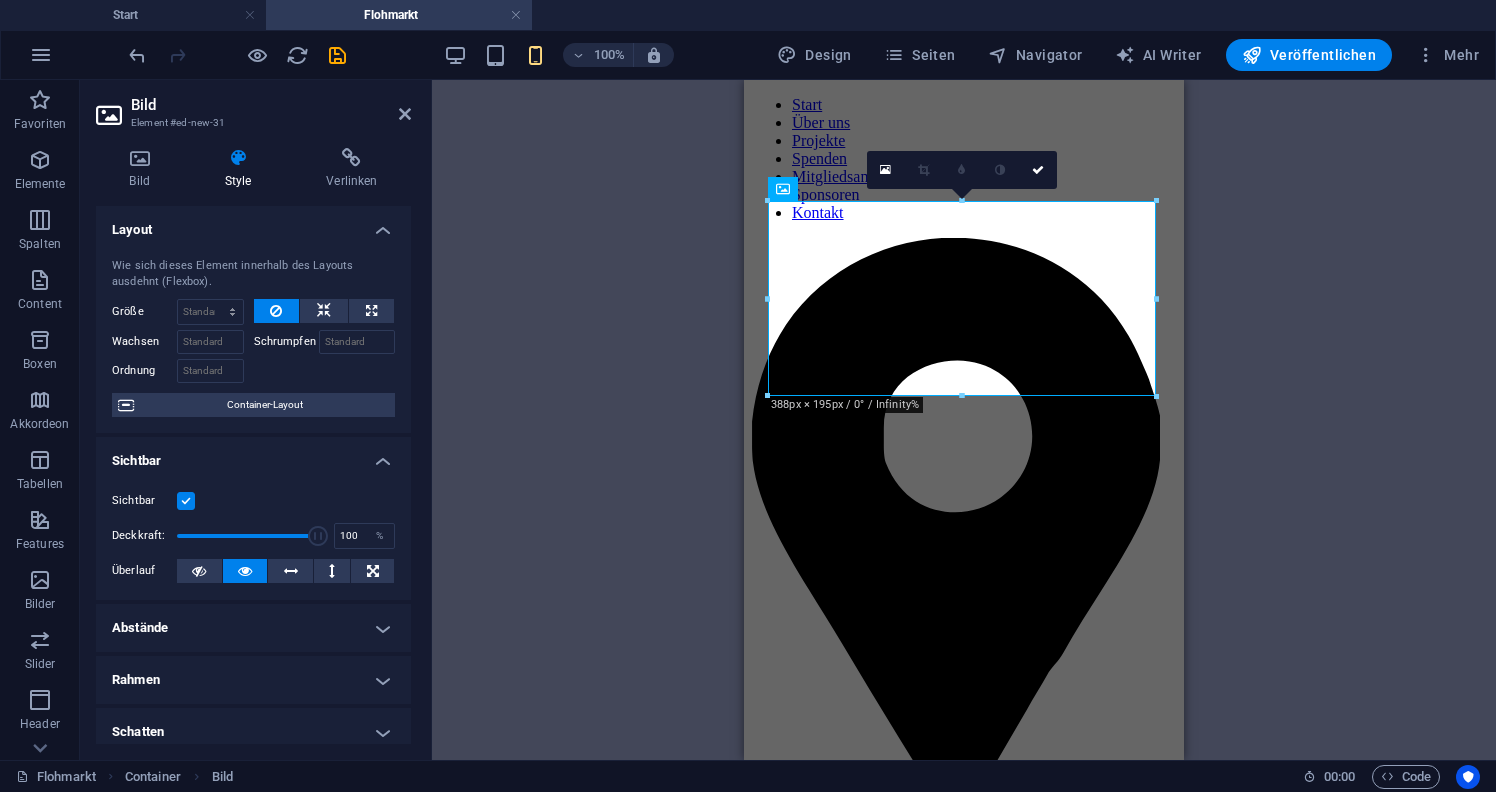 click on "Abstände" at bounding box center [253, 628] 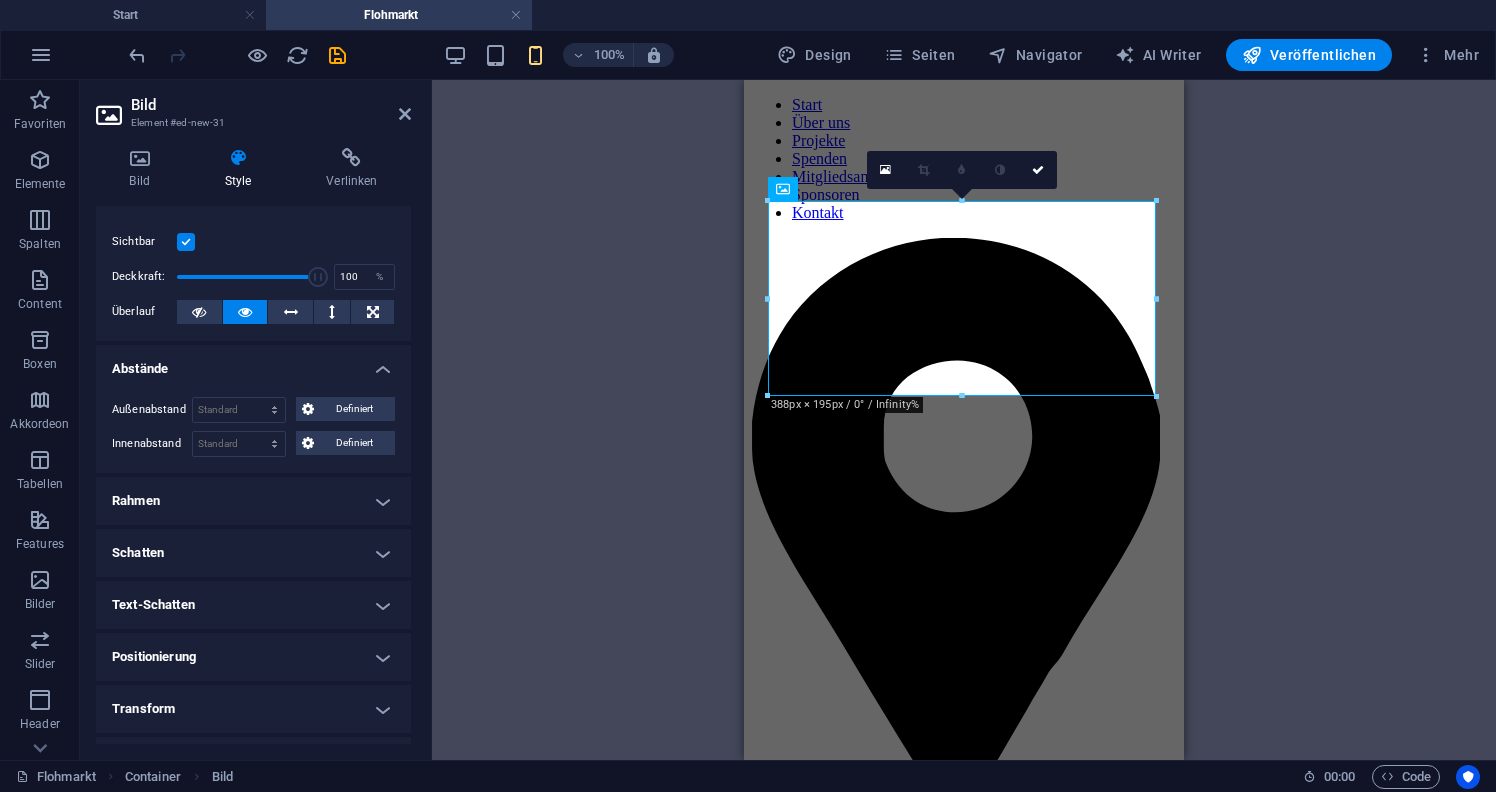 scroll, scrollTop: 262, scrollLeft: 0, axis: vertical 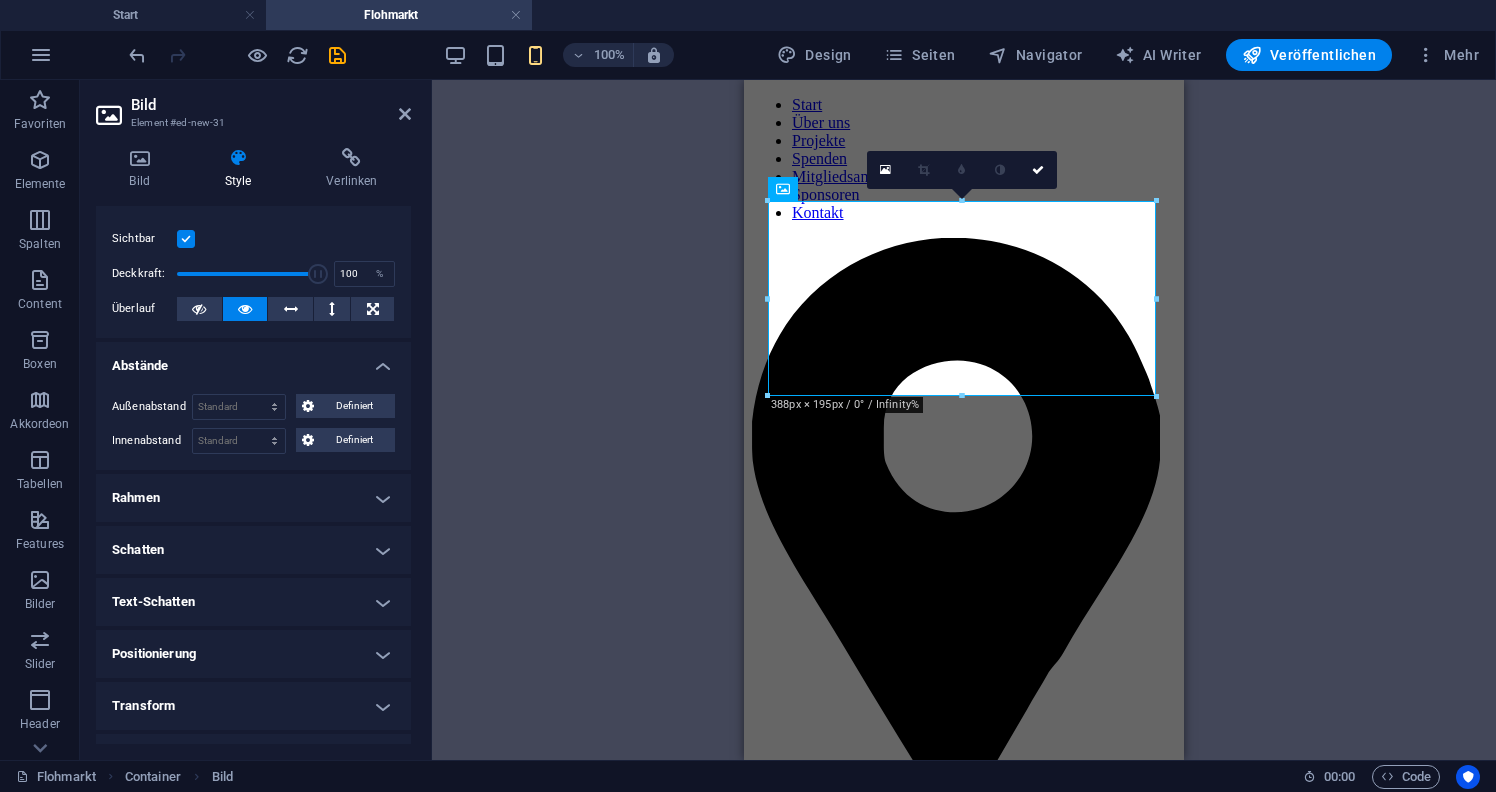 click on "Layout Wie sich dieses Element innerhalb des Layouts ausdehnt (Flexbox). Größe Standard auto px % 1/1 1/2 1/3 1/4 1/5 1/6 1/7 1/8 1/9 1/10 Wachsen Schrumpfen Ordnung Container-Layout Sichtbar Sichtbar Deckkraft: 100 % Überlauf Abstände Außenabstand Standard auto px % rem vw vh Definiert Definiert auto px % rem vw vh auto px % rem vw vh auto px % rem vw vh auto px % rem vw vh Innenabstand Standard px rem % vh vw Definiert Definiert px rem % vh vw px rem % vh vw px rem % vh vw px rem % vh vw Rahmen Stil              - Breite 1 auto px rem % vh vw Definiert Definiert 1 auto px rem % vh vw 1 auto px rem % vh vw 1 auto px rem % vh vw 1 auto px rem % vh vw  - Farbe Runde Ecken Standard px rem % vh vw Definiert Definiert px rem % vh vw px rem % vh vw px rem % vh vw px rem % vh vw Schatten Standard Ohne Außen Innen Farbe X-Versatz 0 px rem vh vw Y-Versatz 0 px rem vh vw Blur 0 px rem % vh vw Streuung 0 px rem vh vw Text-Schatten Standard Ohne Außen Farbe X-Versatz 0 px rem vh vw Y-Versatz 0 px rem vh" at bounding box center (253, 415) 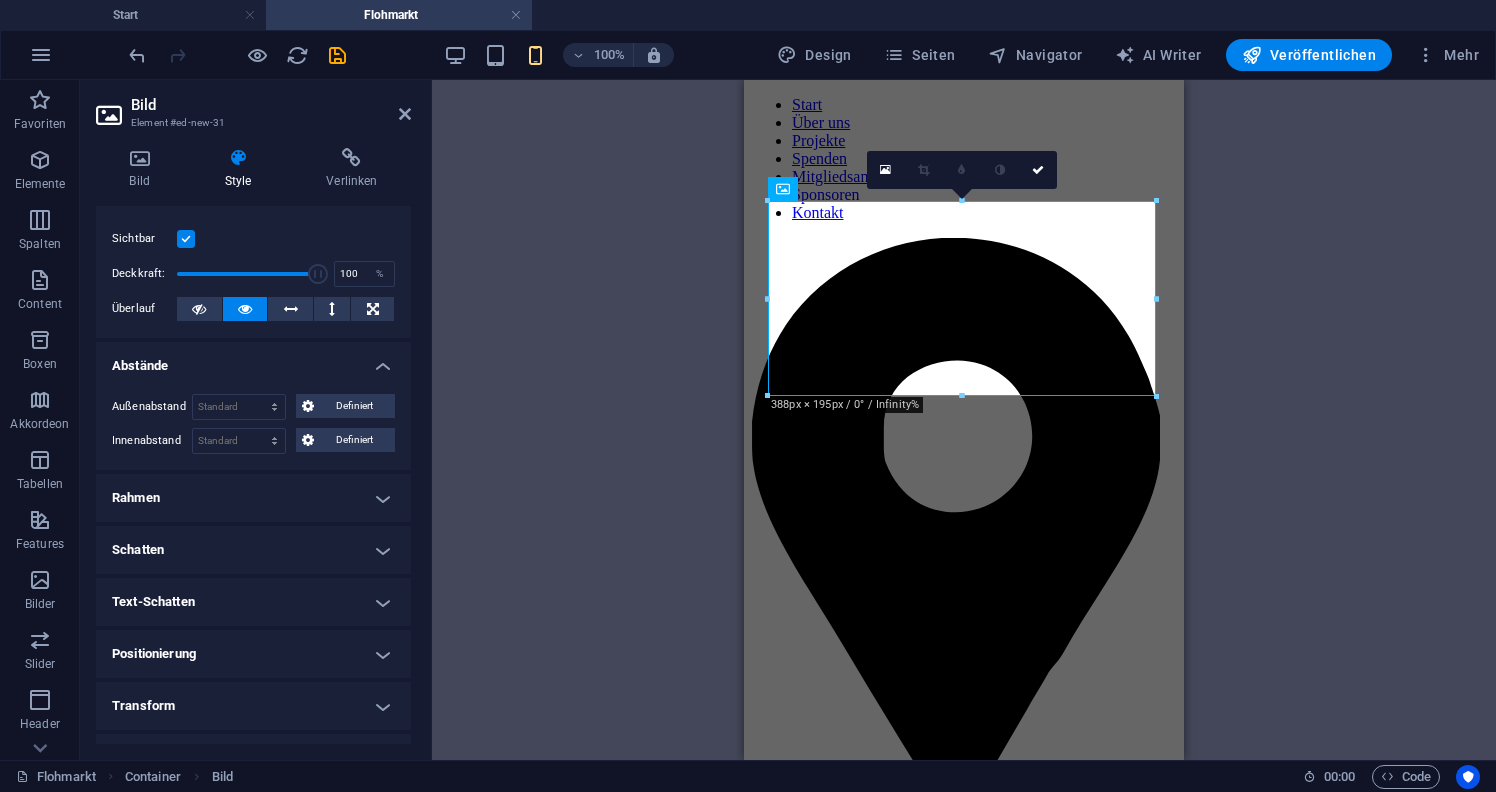 click on "Positionierung" at bounding box center (253, 654) 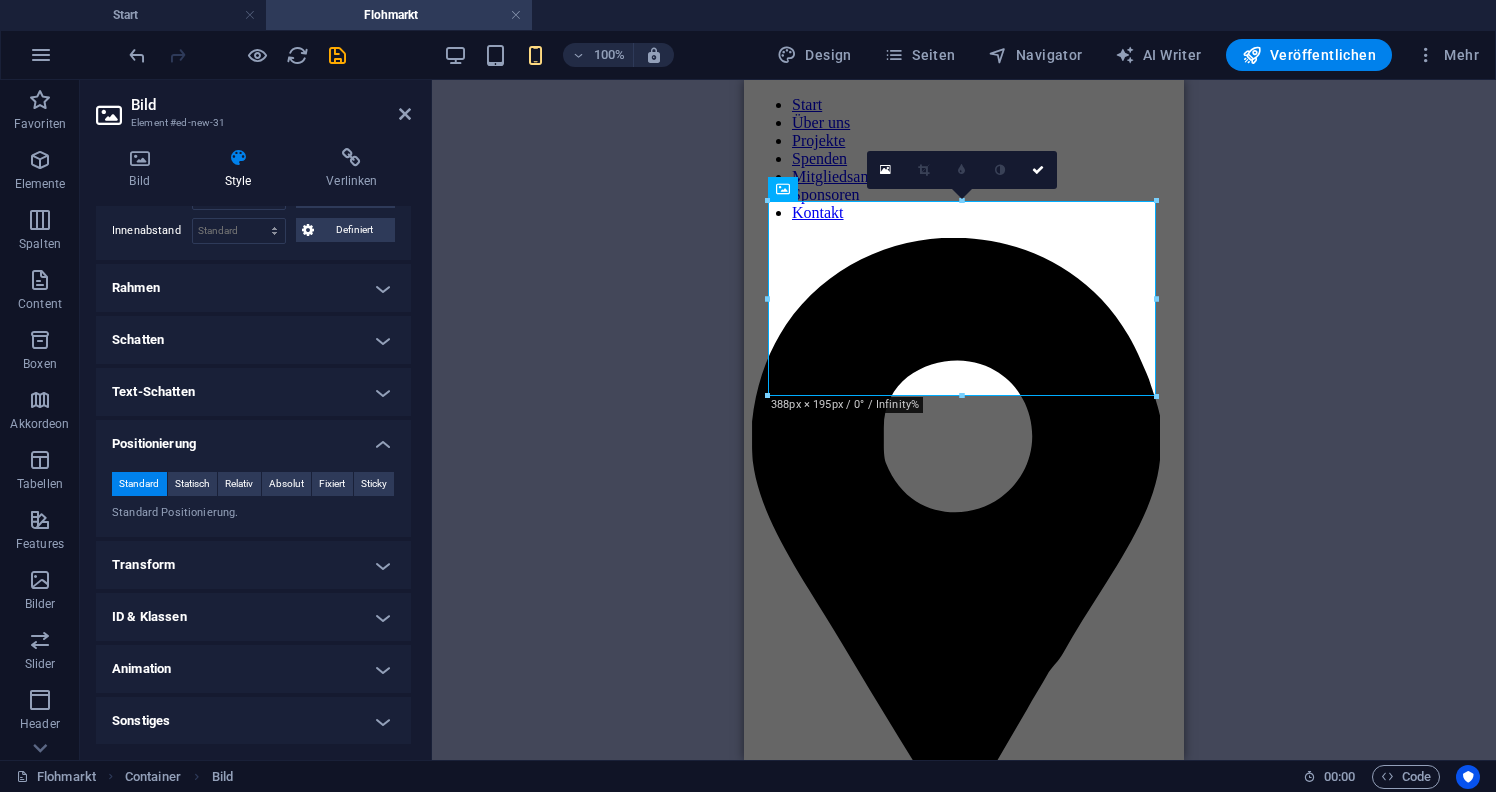 scroll, scrollTop: 471, scrollLeft: 0, axis: vertical 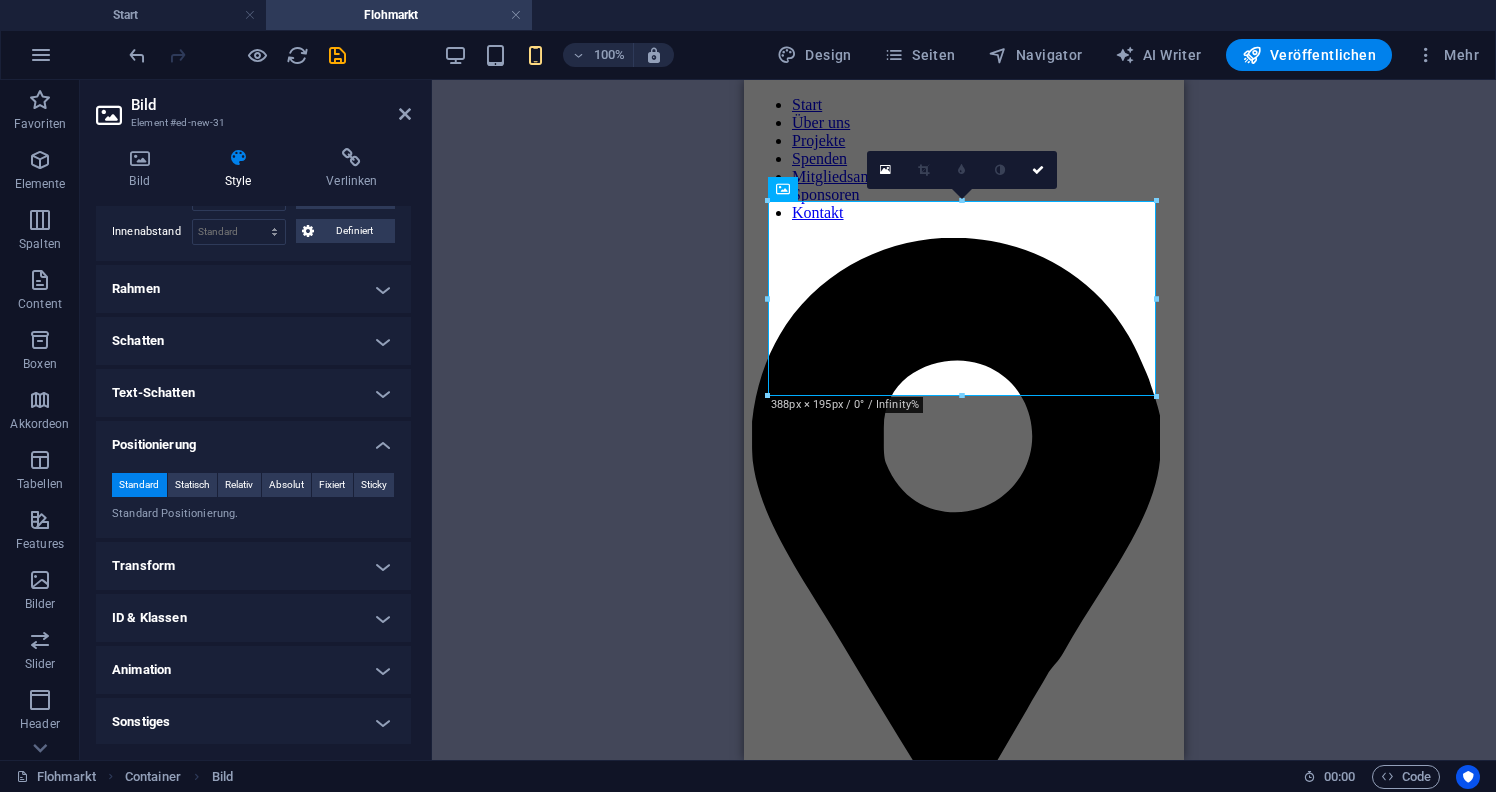 click on "Transform" at bounding box center (253, 566) 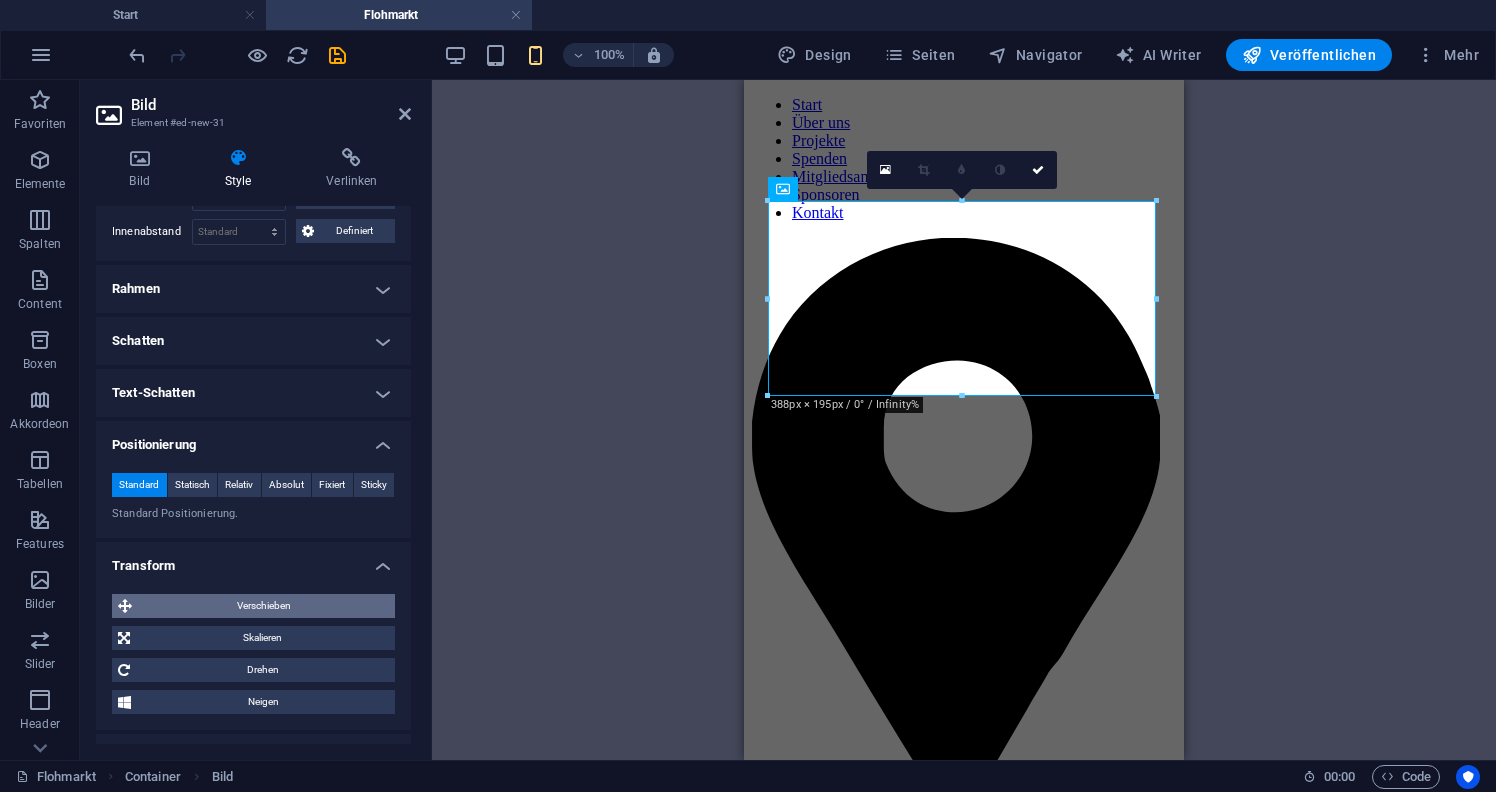 click on "Verschieben" at bounding box center [263, 606] 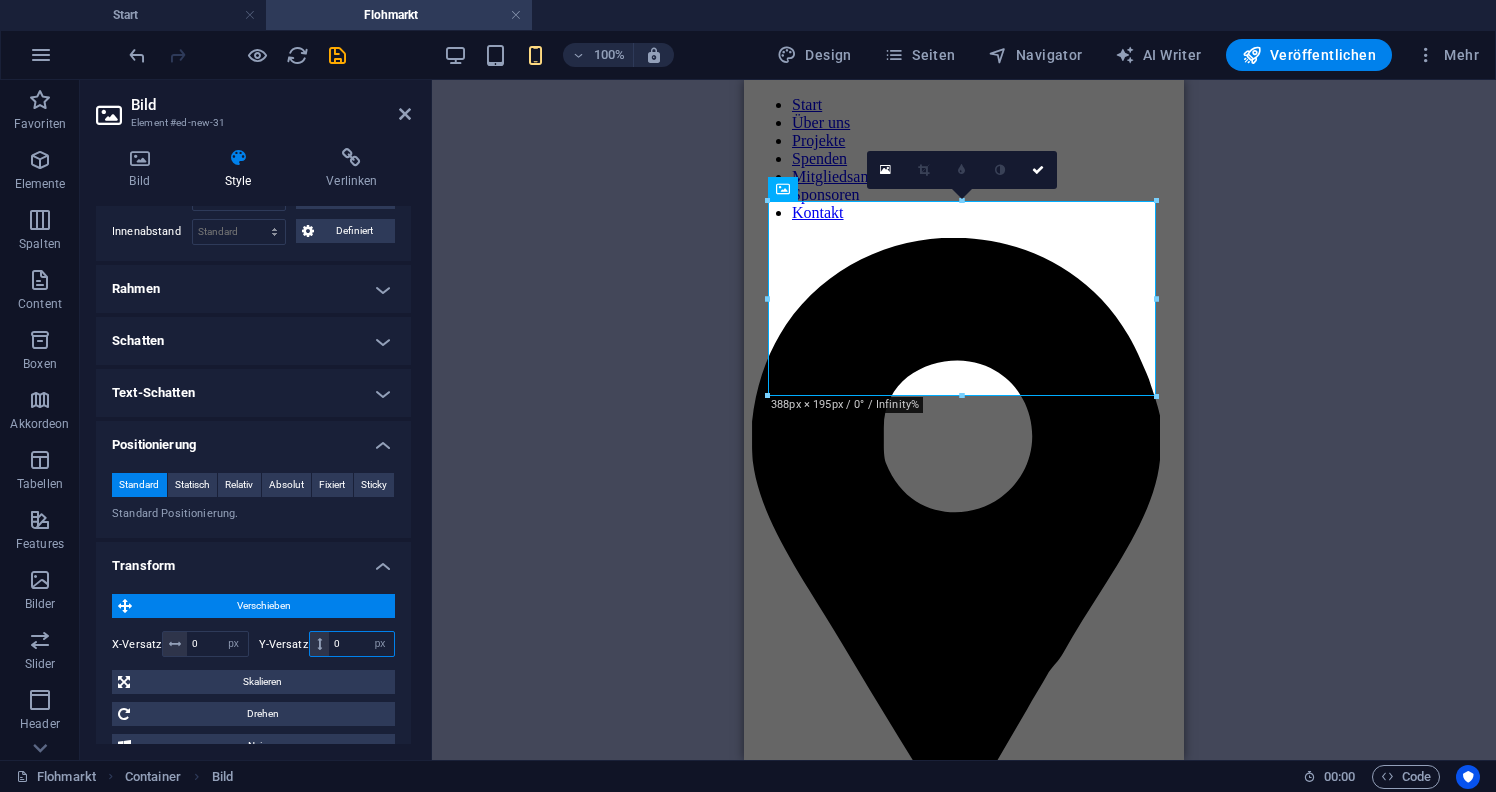 drag, startPoint x: 328, startPoint y: 645, endPoint x: 358, endPoint y: 633, distance: 32.31099 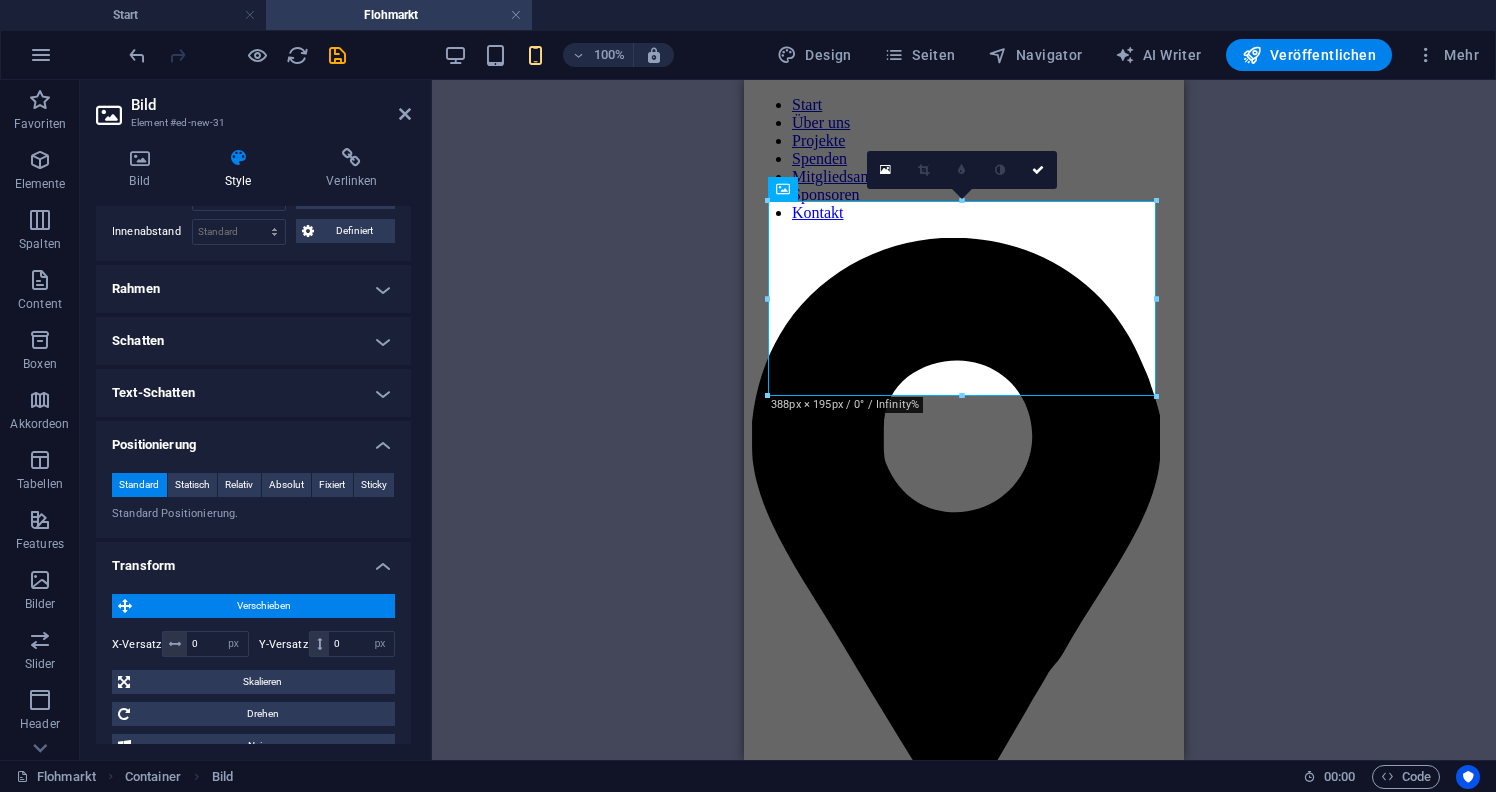 drag, startPoint x: 319, startPoint y: 641, endPoint x: 349, endPoint y: 655, distance: 33.105892 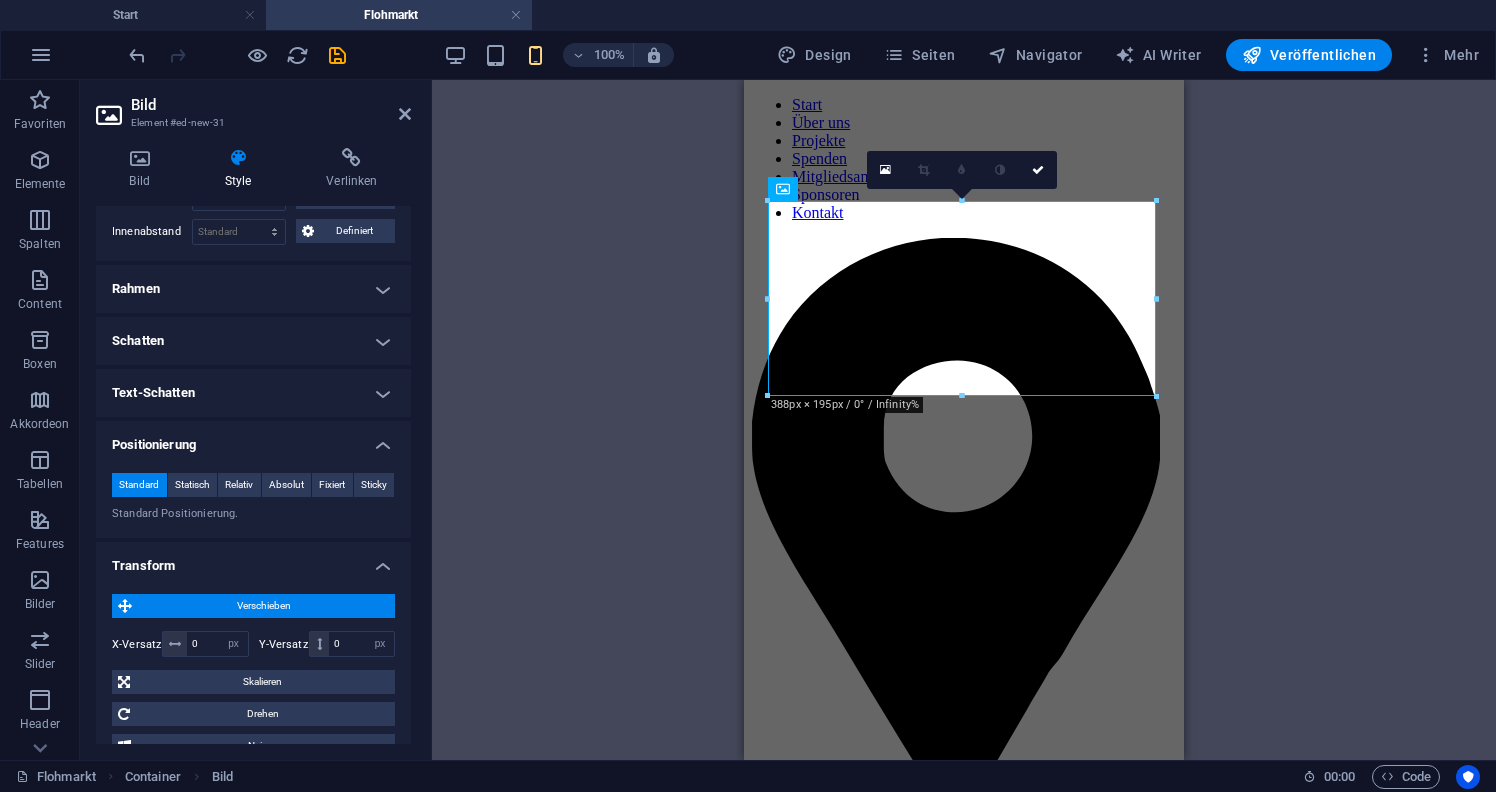 click on "X-Versatz 0 px rem % em vh vw Y-Versatz 0 px rem % em vh vw" at bounding box center (253, 644) 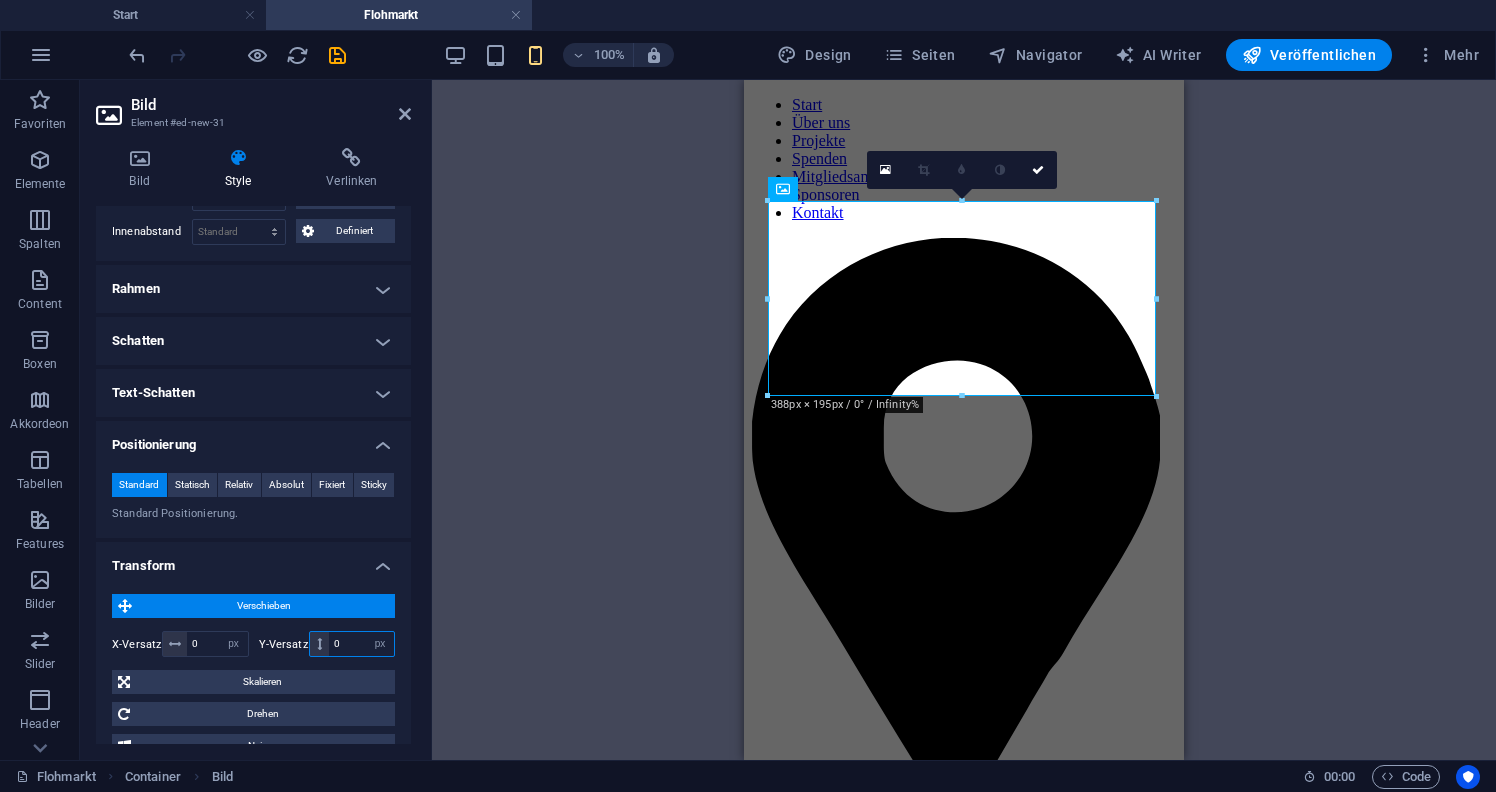 drag, startPoint x: 349, startPoint y: 643, endPoint x: 314, endPoint y: 643, distance: 35 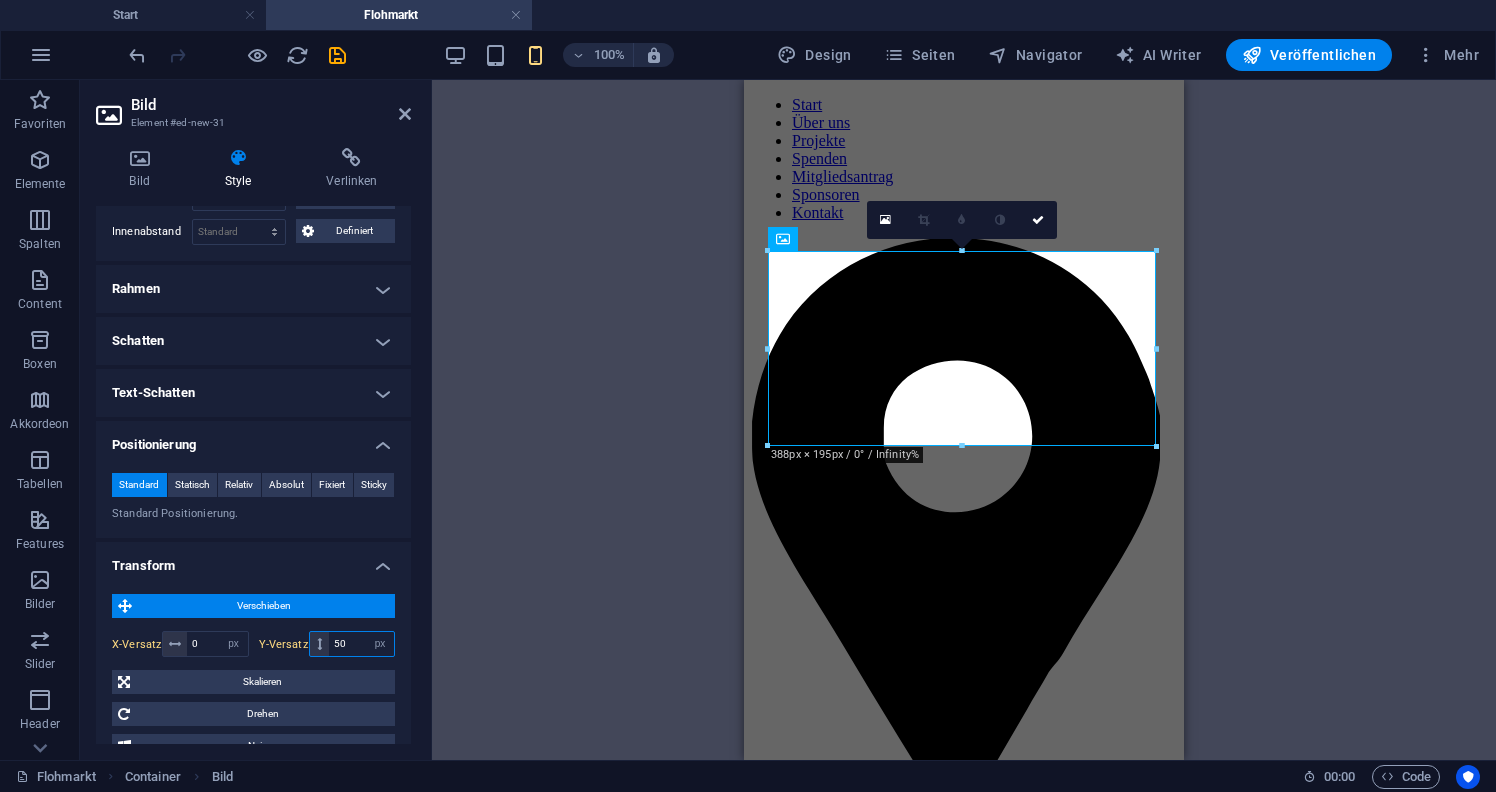 click on "50" at bounding box center [361, 644] 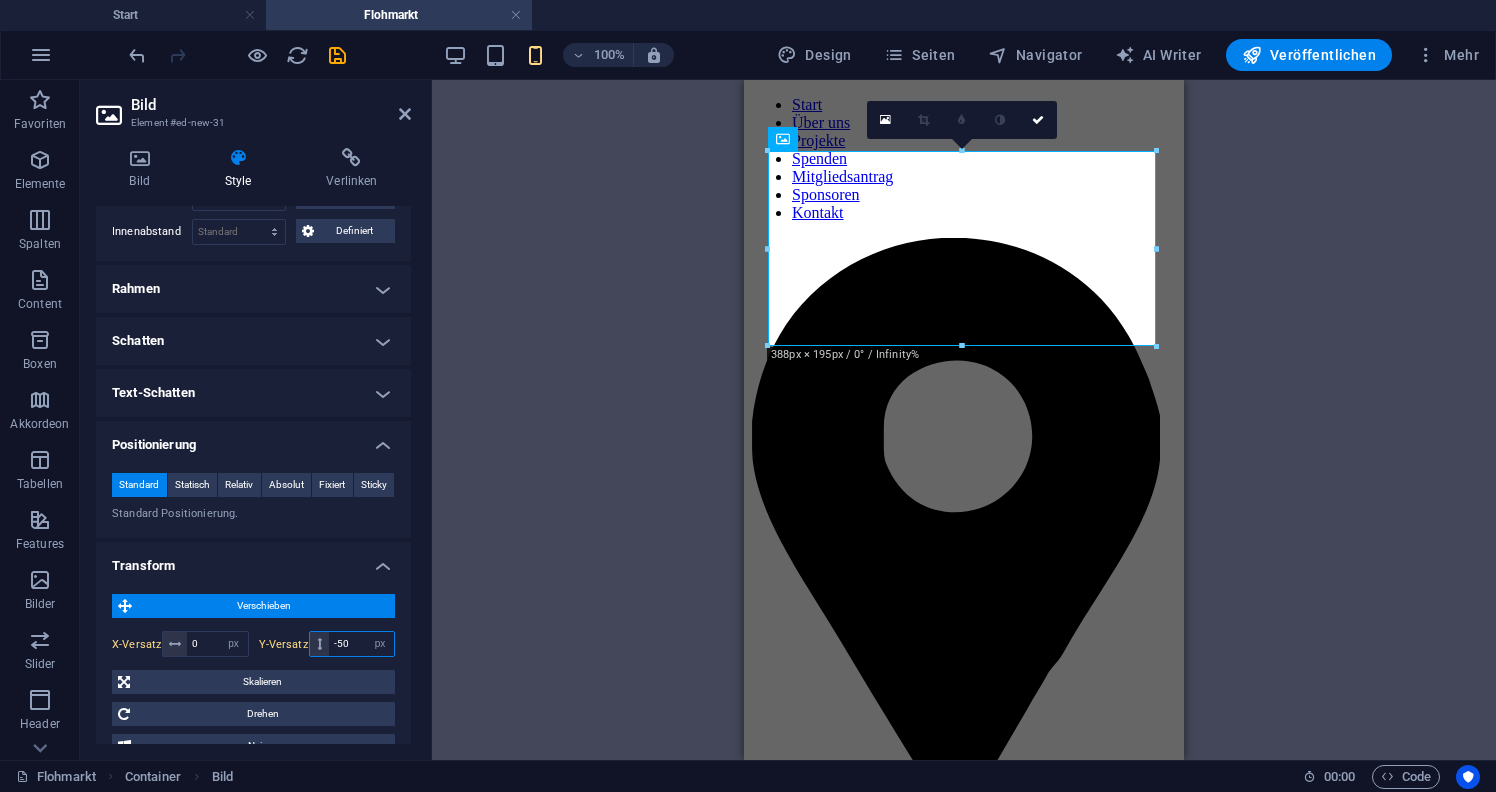 type on "-50" 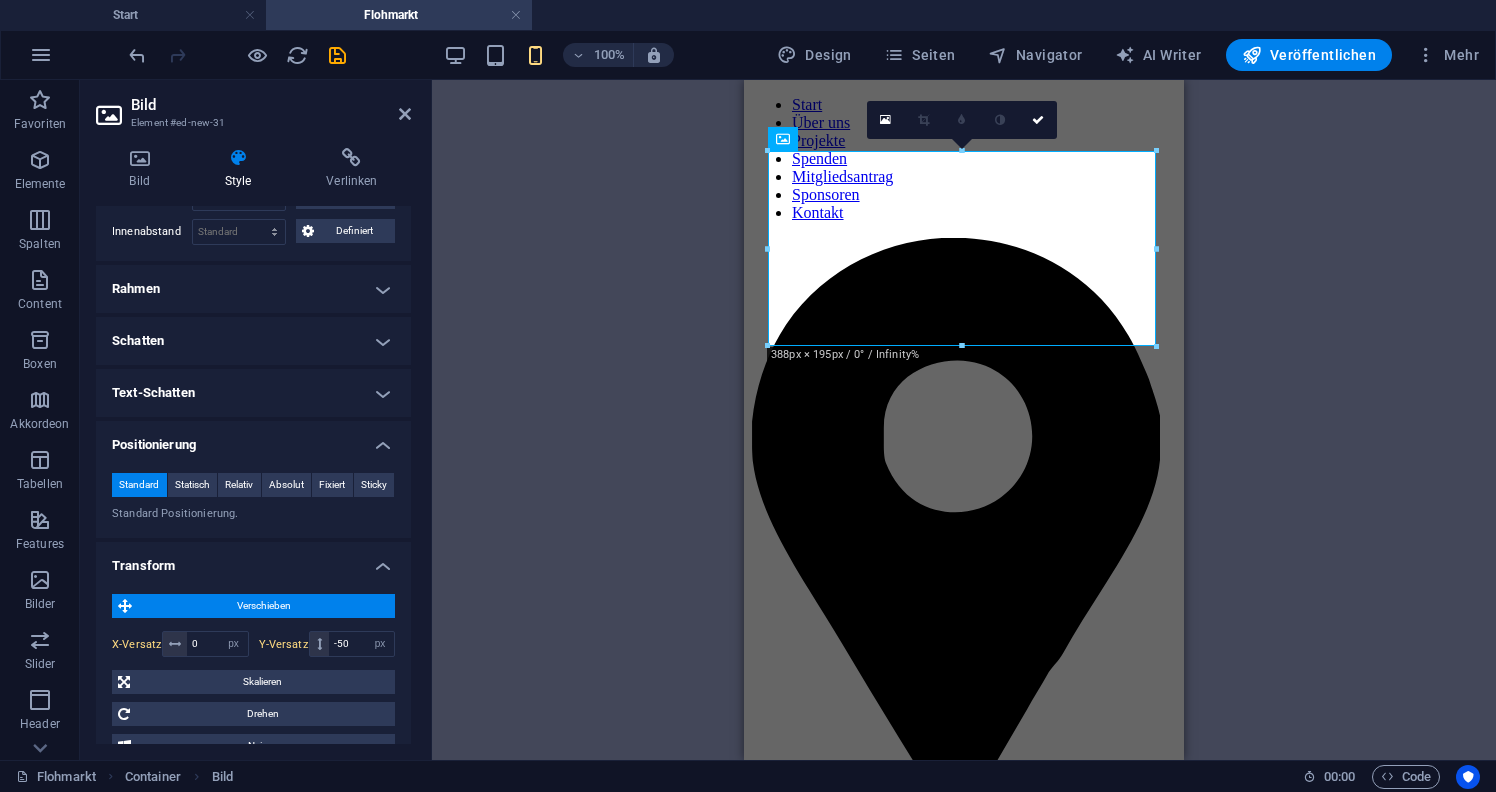 click on "Ziehe hier rein, um den vorhandenen Inhalt zu ersetzen. Drücke "Strg", wenn du ein neues Element erstellen möchtest.
Referenz   Container   Platzhalter   Referenz   Bild   Button   Abstand   Abstand 180 170 160 150 140 130 120 110 100 90 80 70 60 50 40 30 20 10 0 -10 -20 -30 -40 -50 -60 -70 -80 -90 -100 -110 -120 -130 -140 -150 -160 -170 388px × 195px / 0° / Infinity% 16:10 16:9 4:3 1:1 1:2 0" at bounding box center (964, 420) 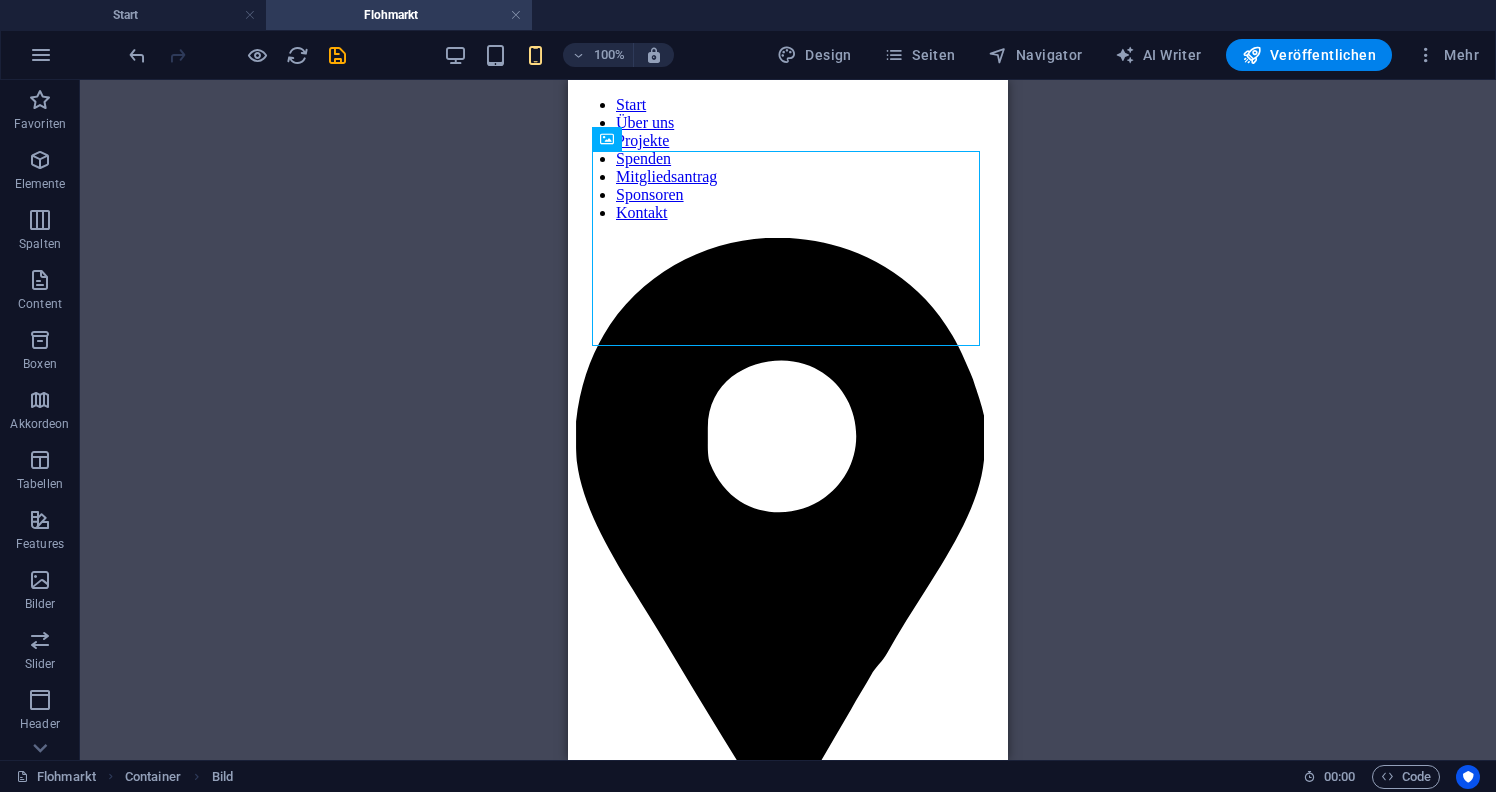 click on "Ziehe hier rein, um den vorhandenen Inhalt zu ersetzen. Drücke "Strg", wenn du ein neues Element erstellen möchtest.
Referenz   Container   Container   Platzhalter   Referenz   Bild   Button   Abstand   Abstand" at bounding box center [788, 420] 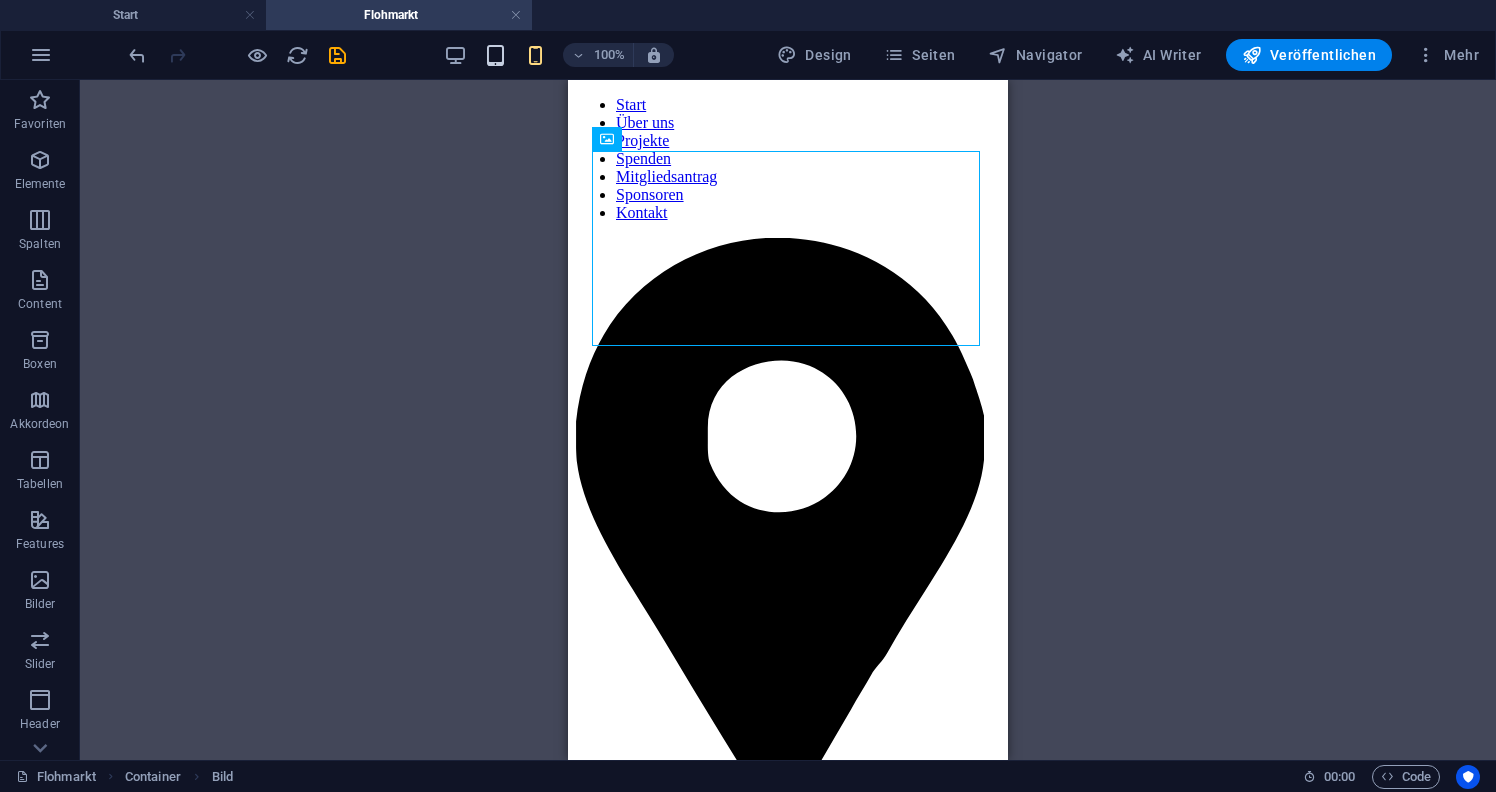 click at bounding box center (495, 55) 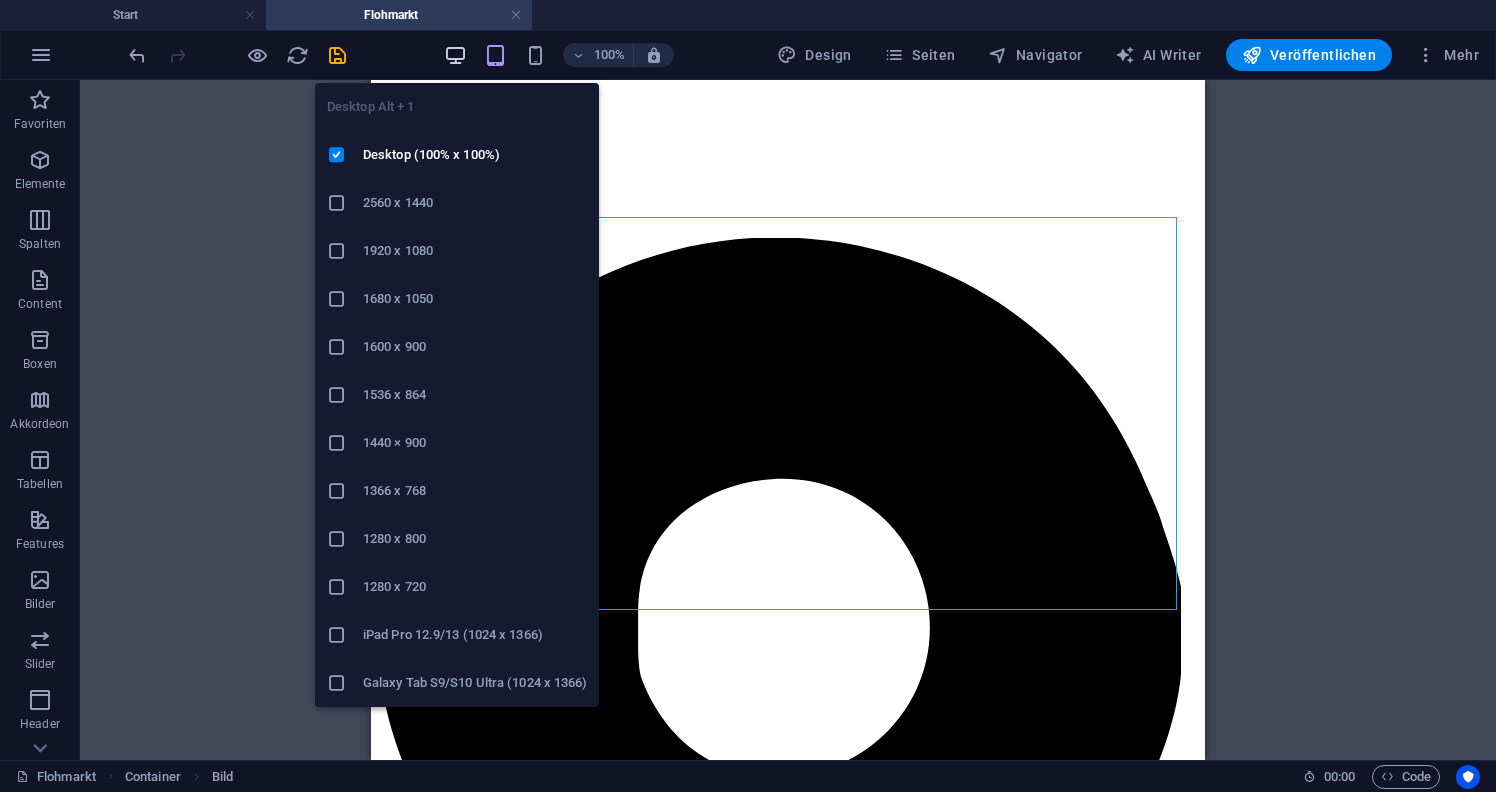 click at bounding box center (455, 55) 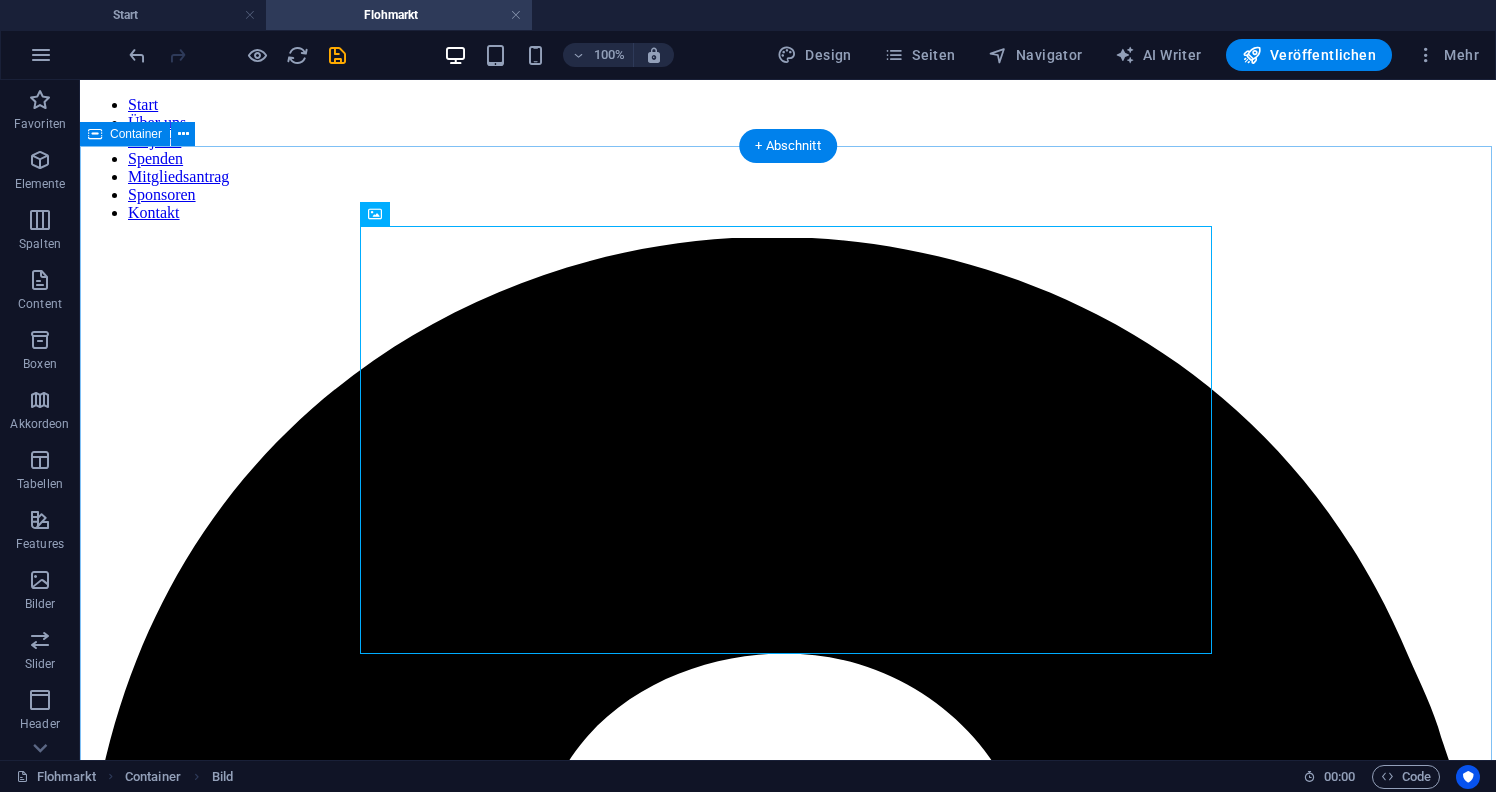 click on "Zur Anmeldung" at bounding box center (788, 4988) 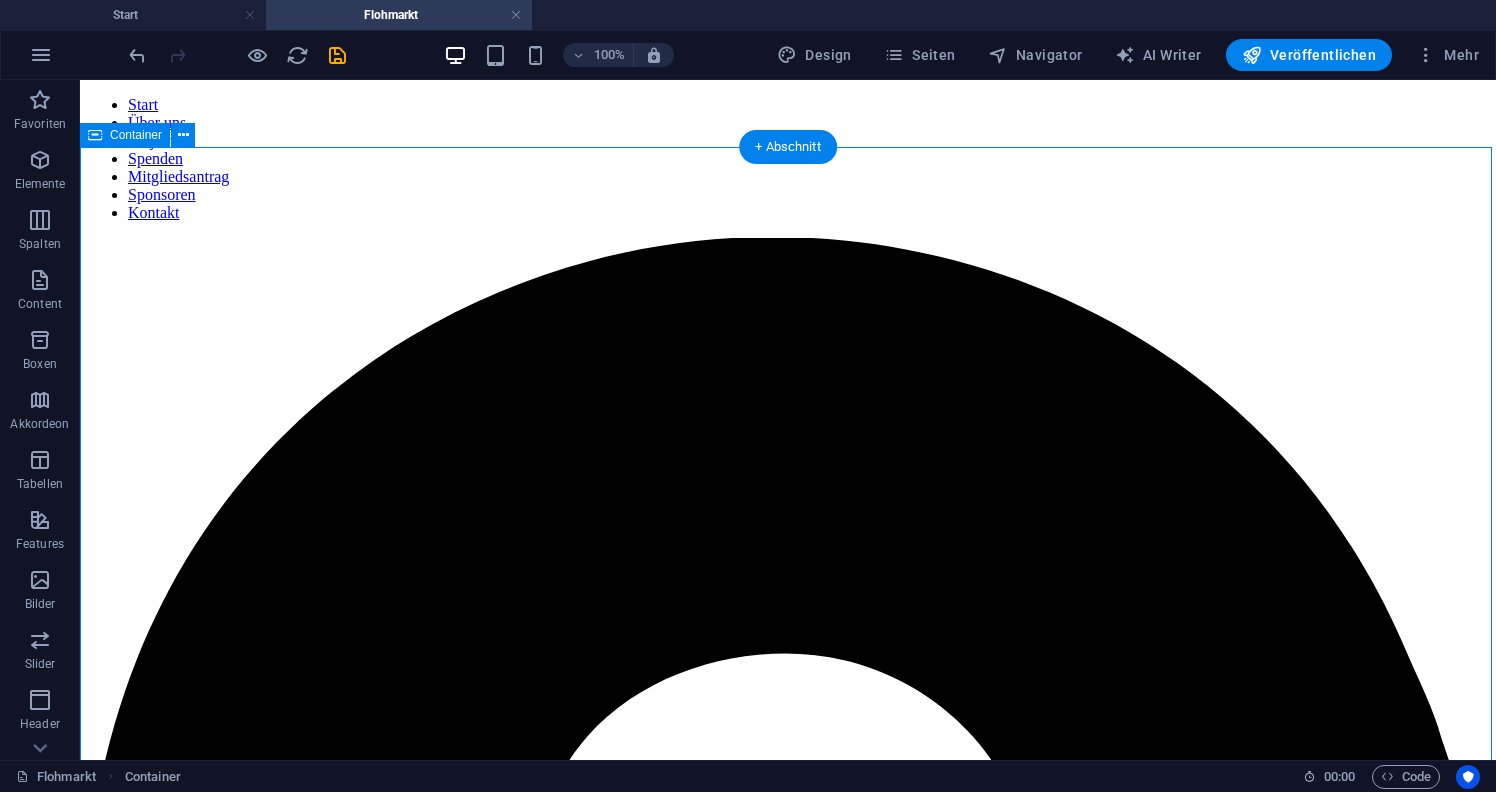 scroll, scrollTop: 0, scrollLeft: 0, axis: both 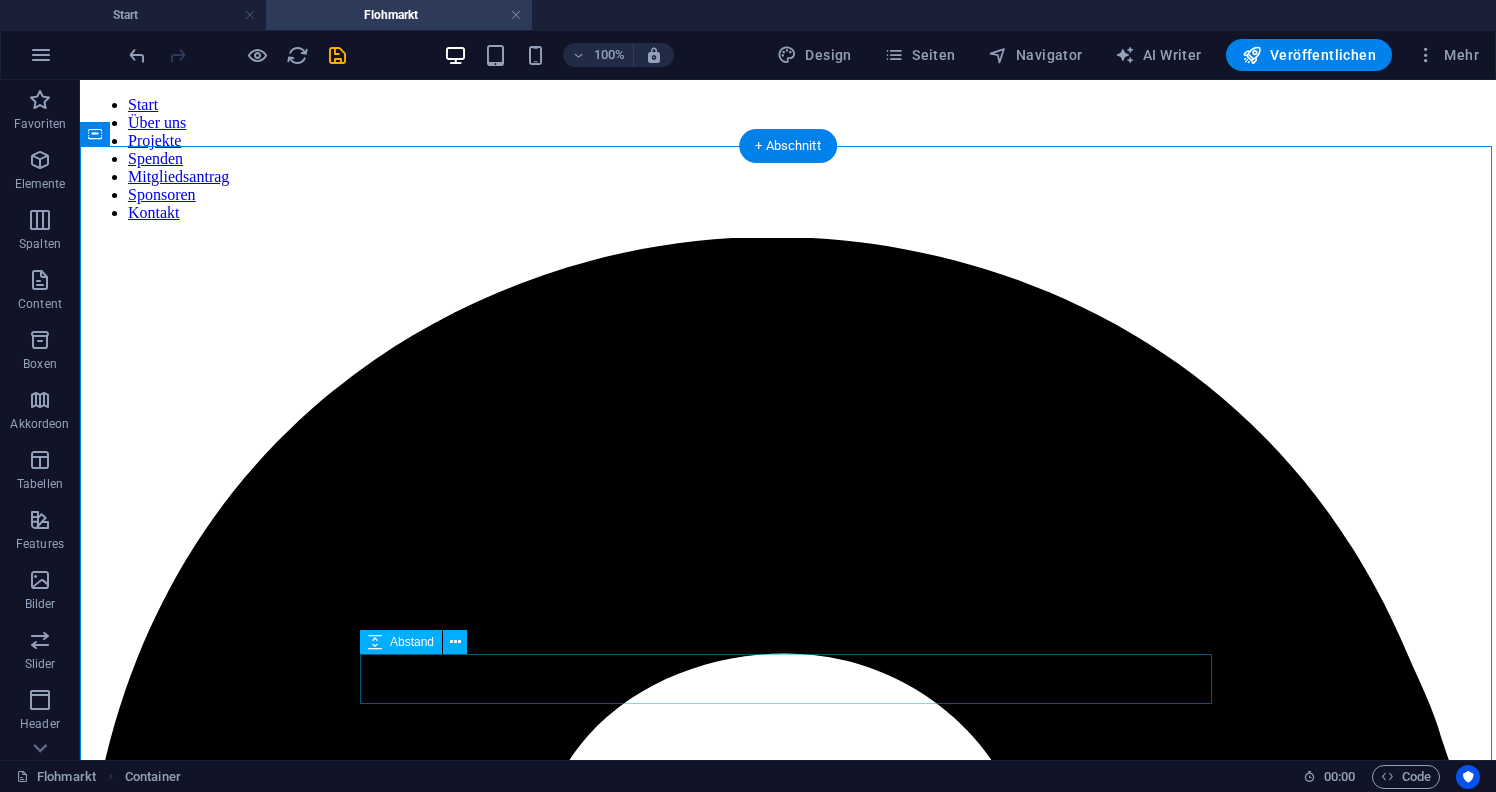click at bounding box center [788, 5333] 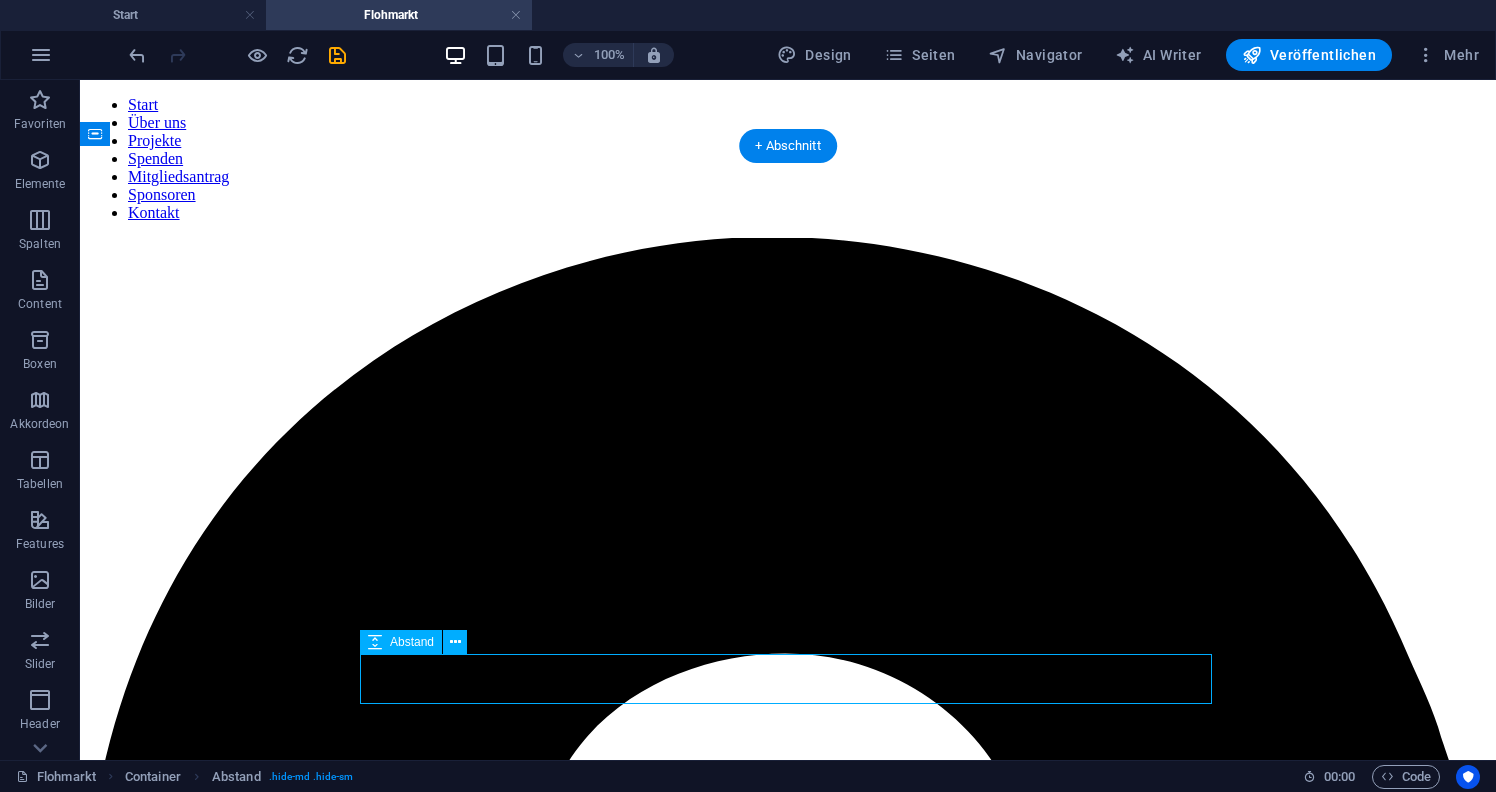 click at bounding box center (788, 5333) 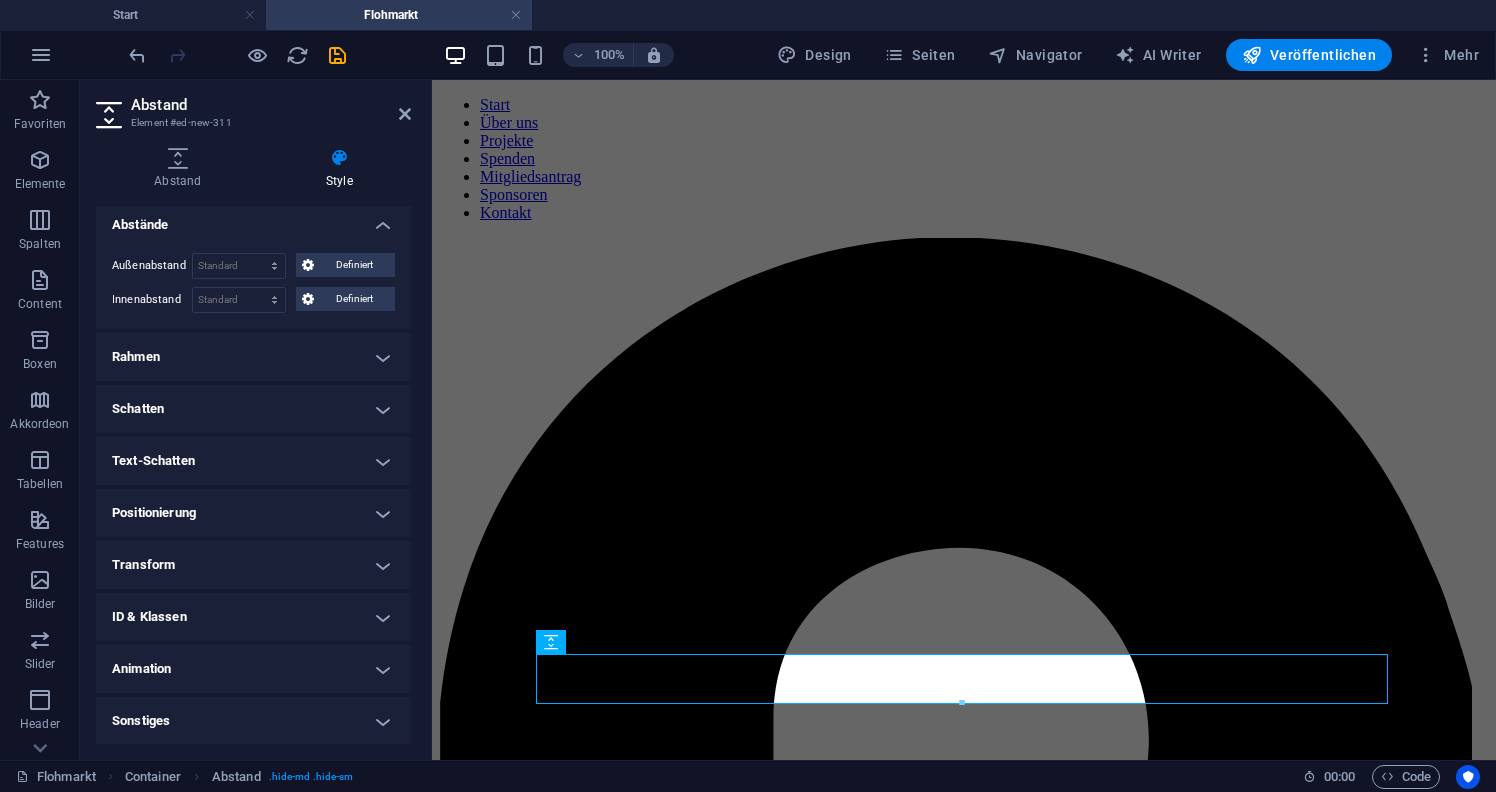 scroll, scrollTop: 402, scrollLeft: 0, axis: vertical 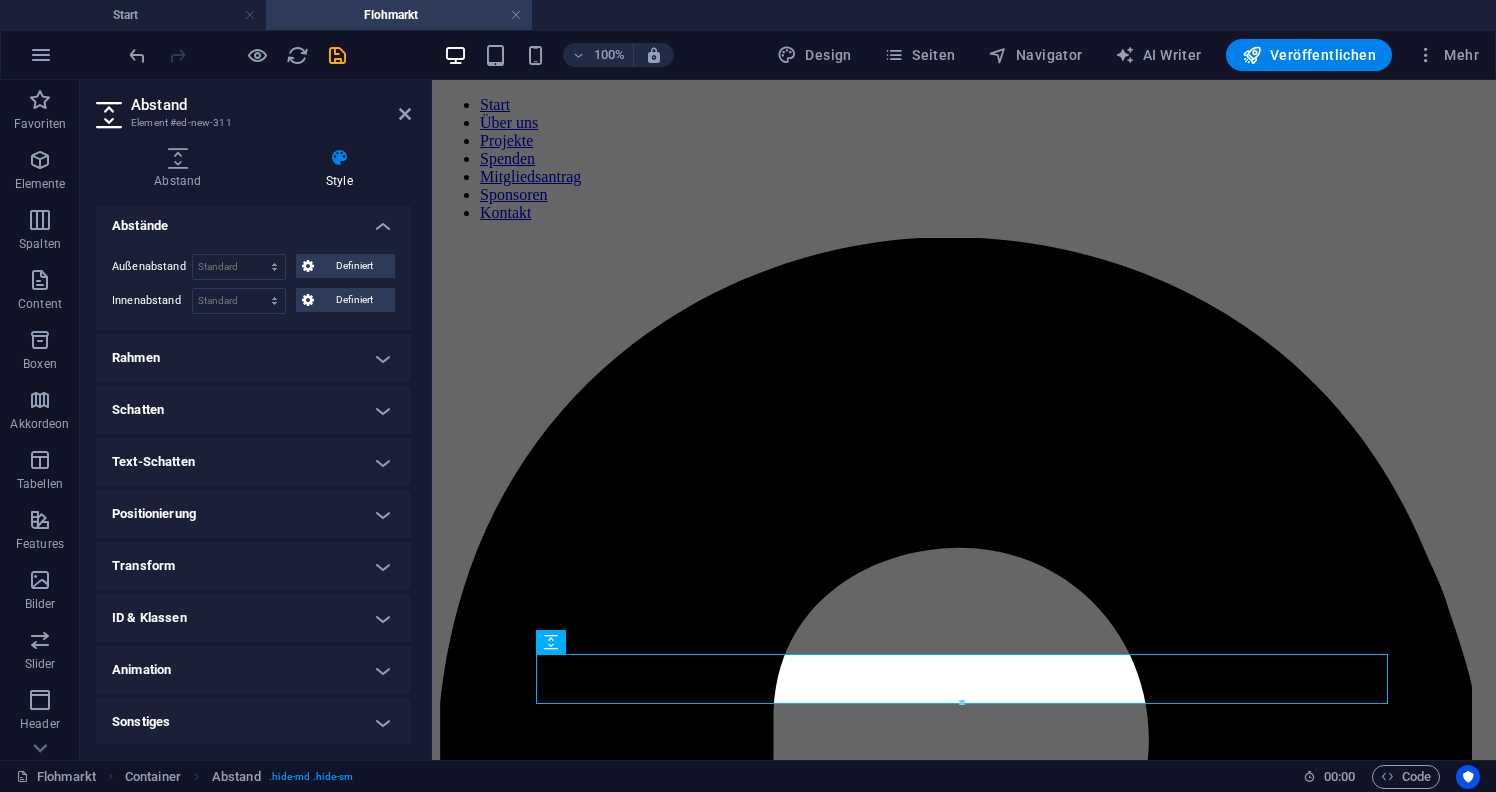 click on "Positionierung" at bounding box center [253, 514] 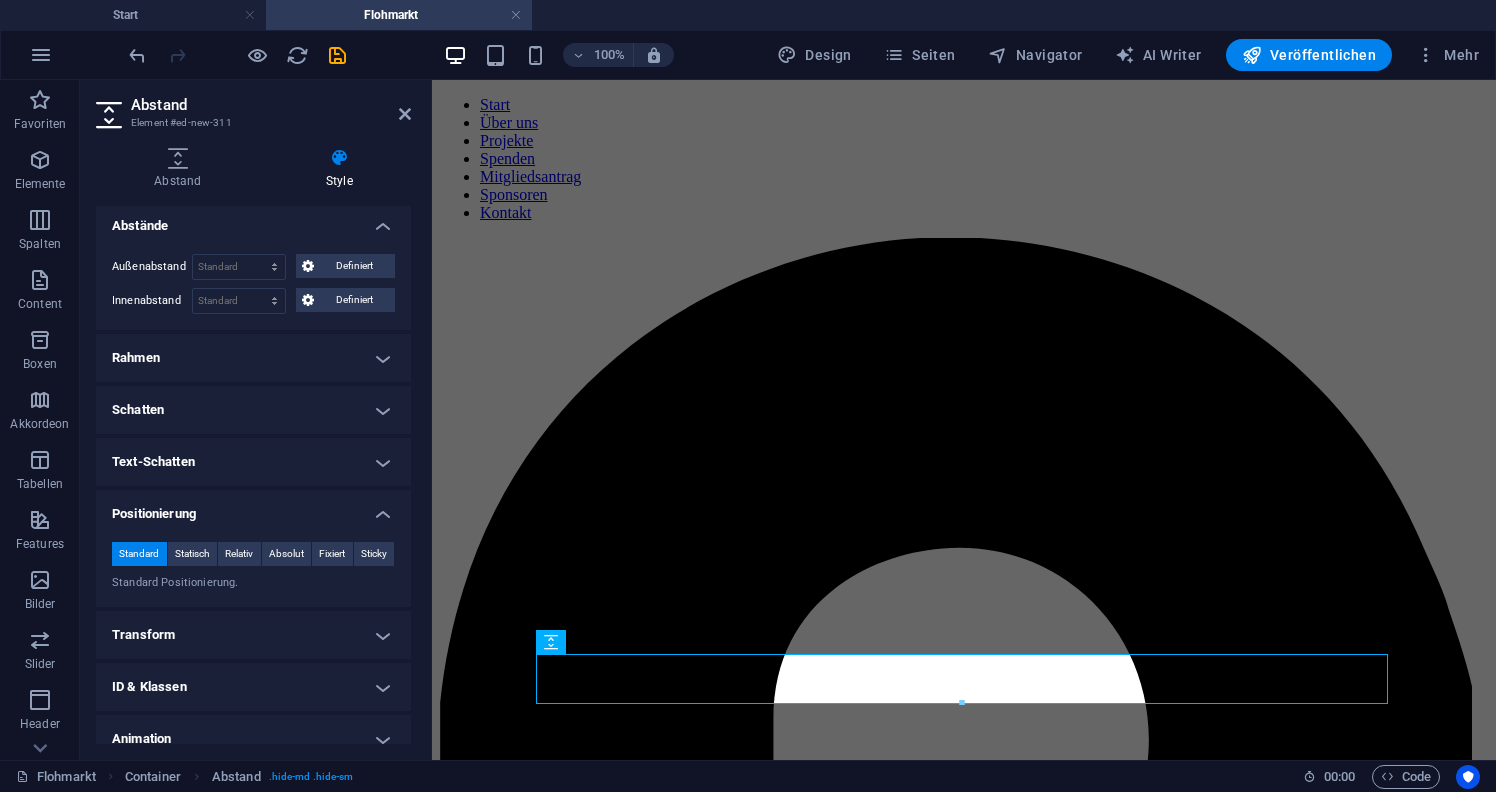 click on "Positionierung" at bounding box center [253, 508] 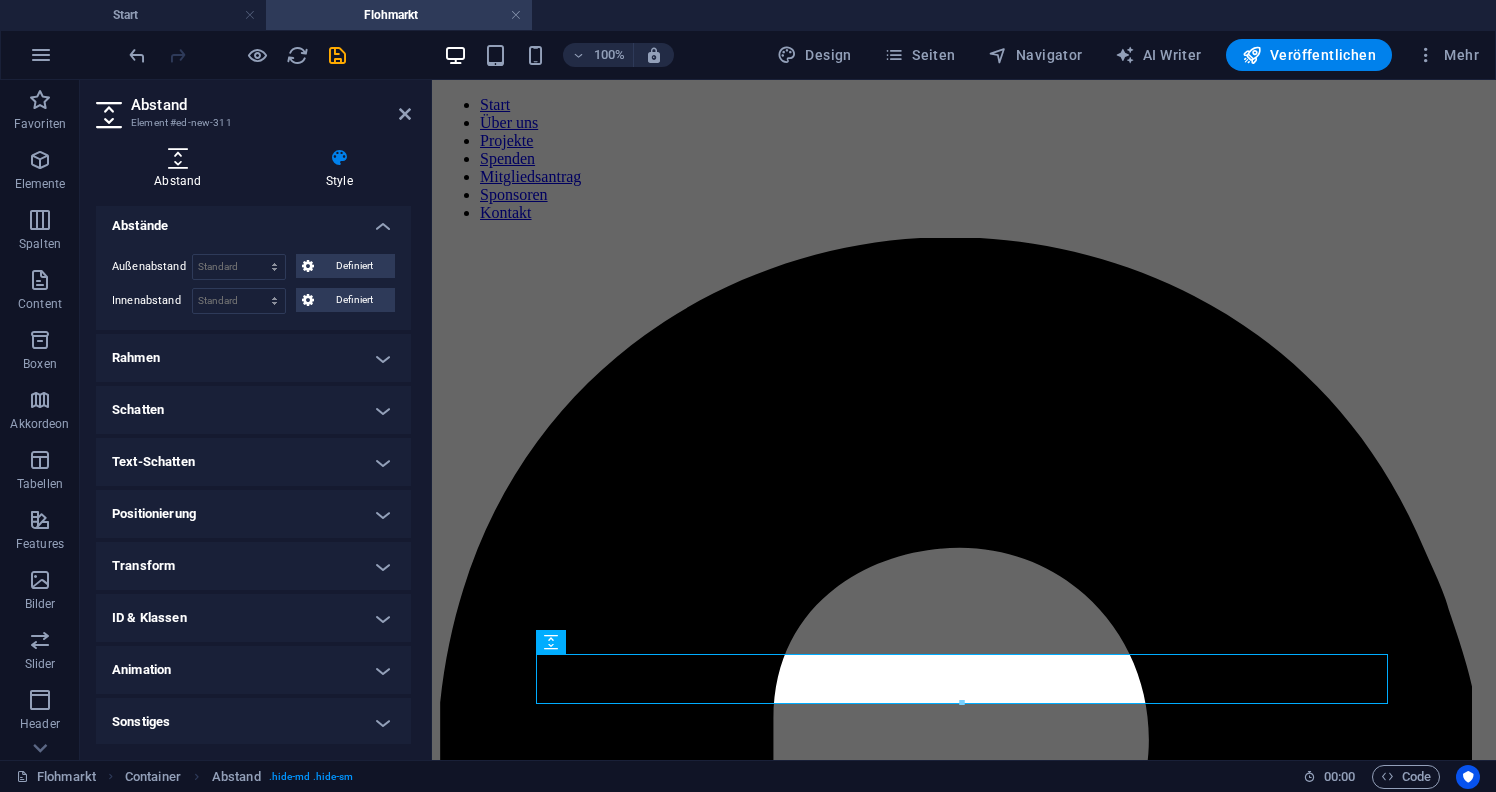 click at bounding box center (178, 158) 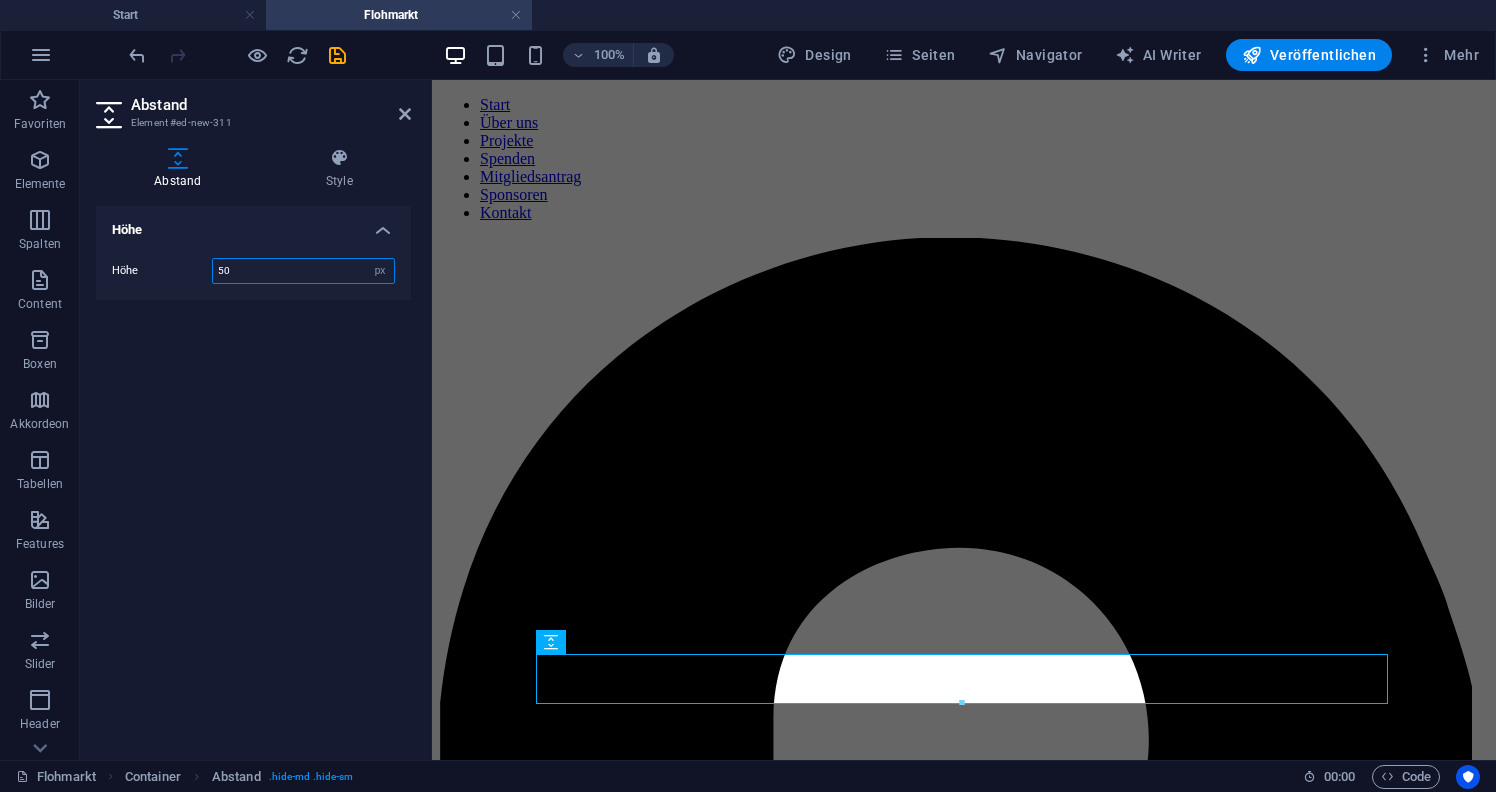 drag, startPoint x: 281, startPoint y: 278, endPoint x: 189, endPoint y: 278, distance: 92 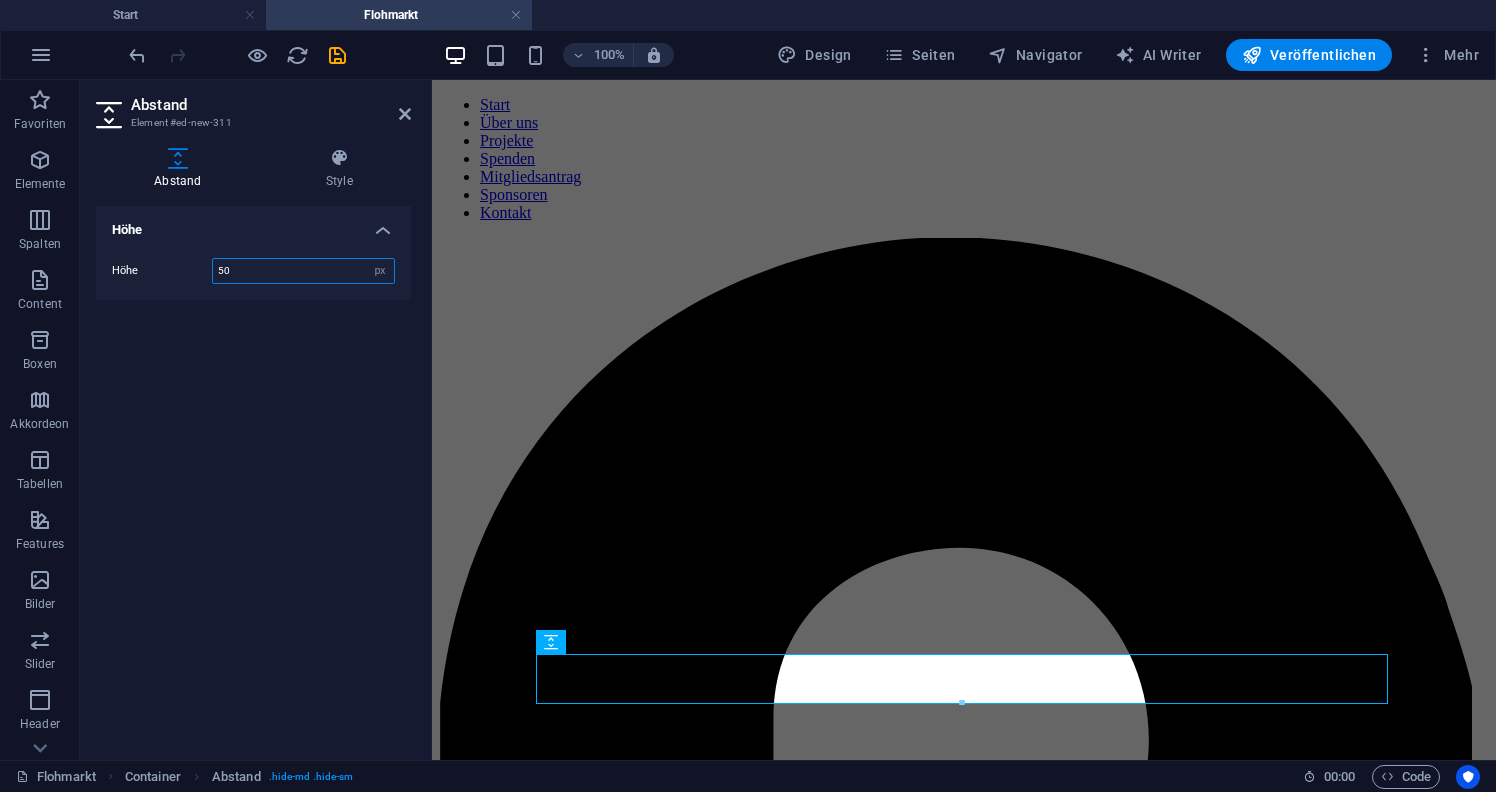 drag, startPoint x: 238, startPoint y: 267, endPoint x: 212, endPoint y: 267, distance: 26 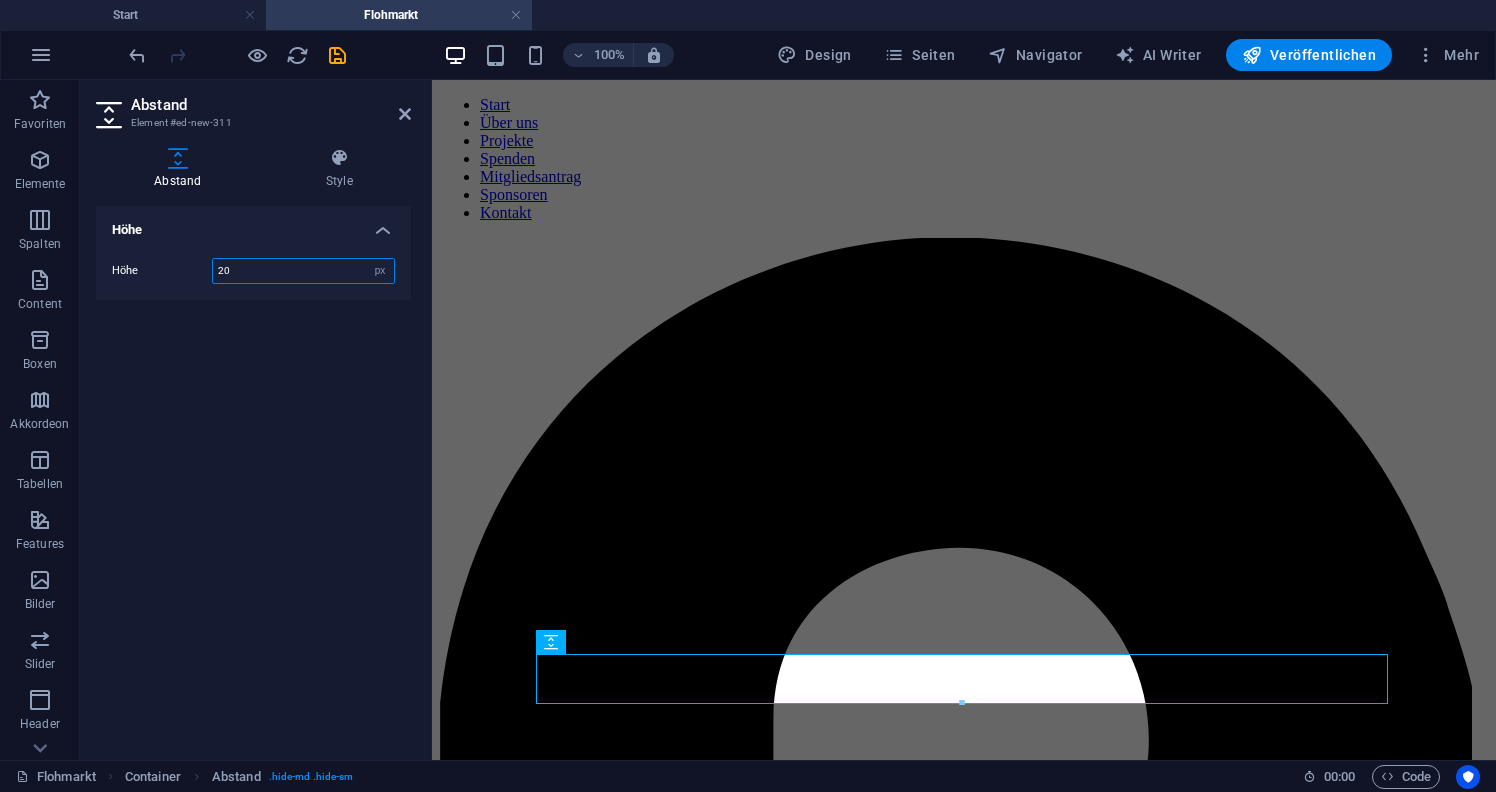 type on "20" 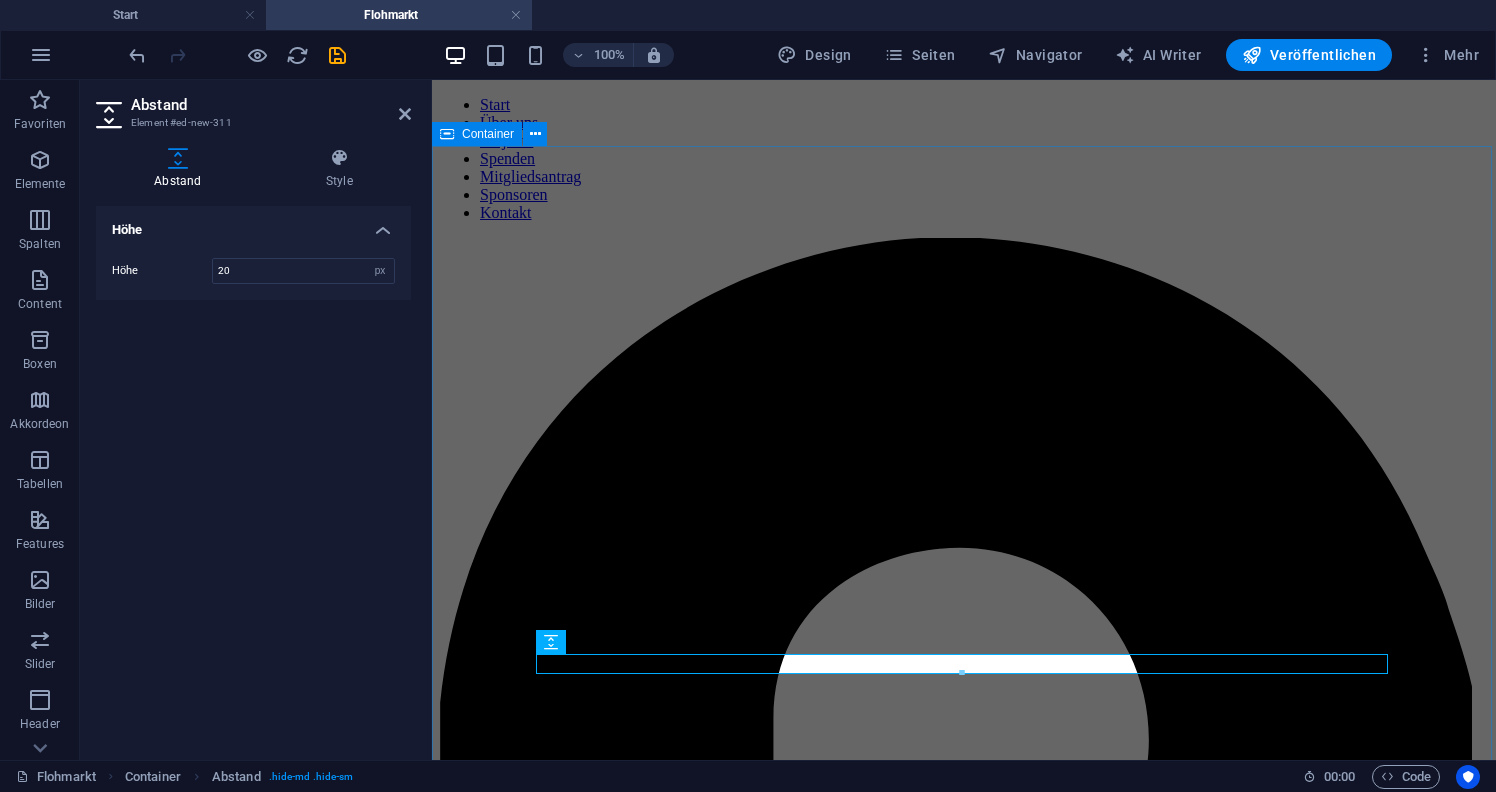 click on "Zur Anmeldung" at bounding box center (964, 3781) 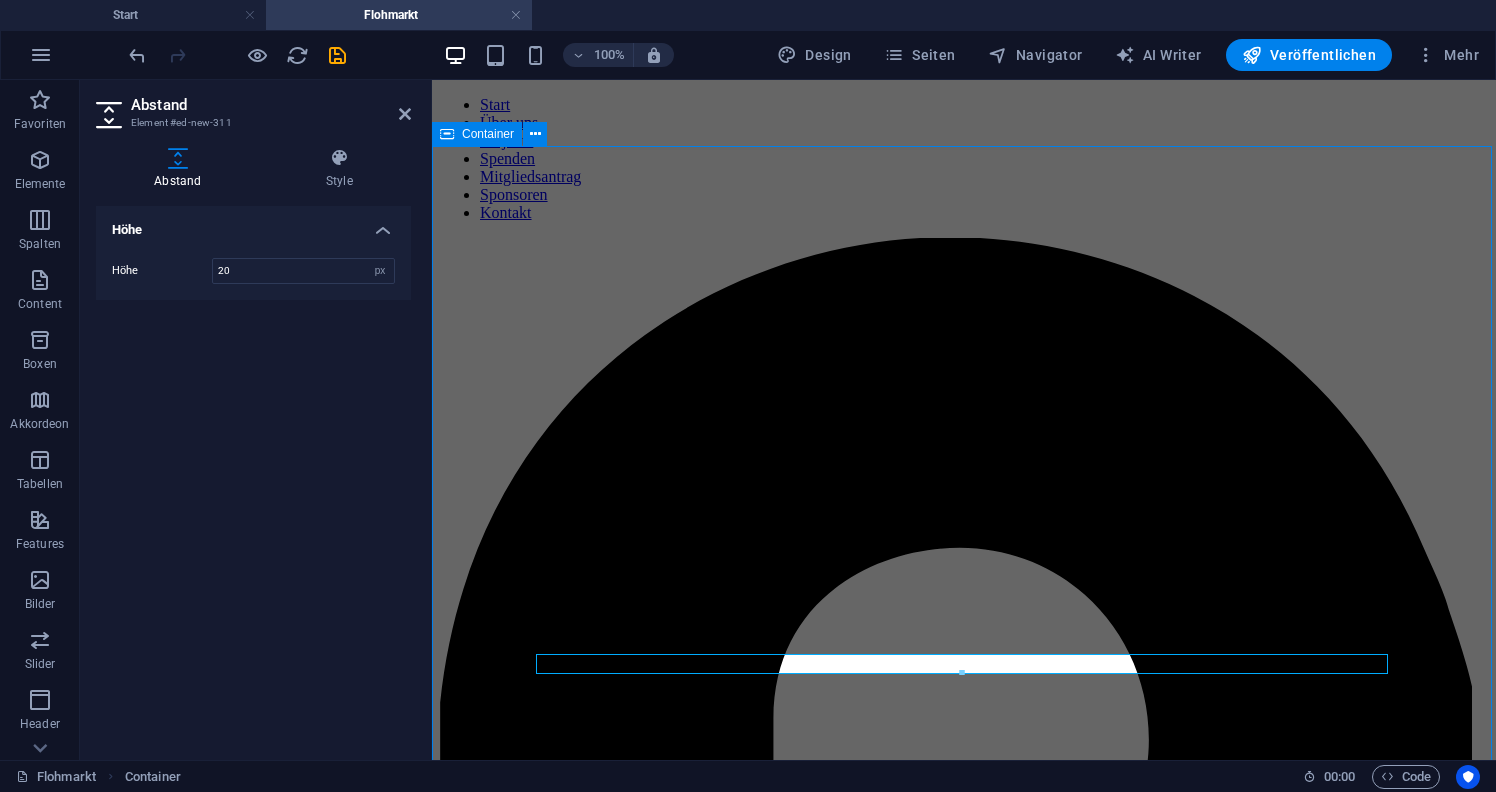 click on "Zur Anmeldung" at bounding box center (964, 3781) 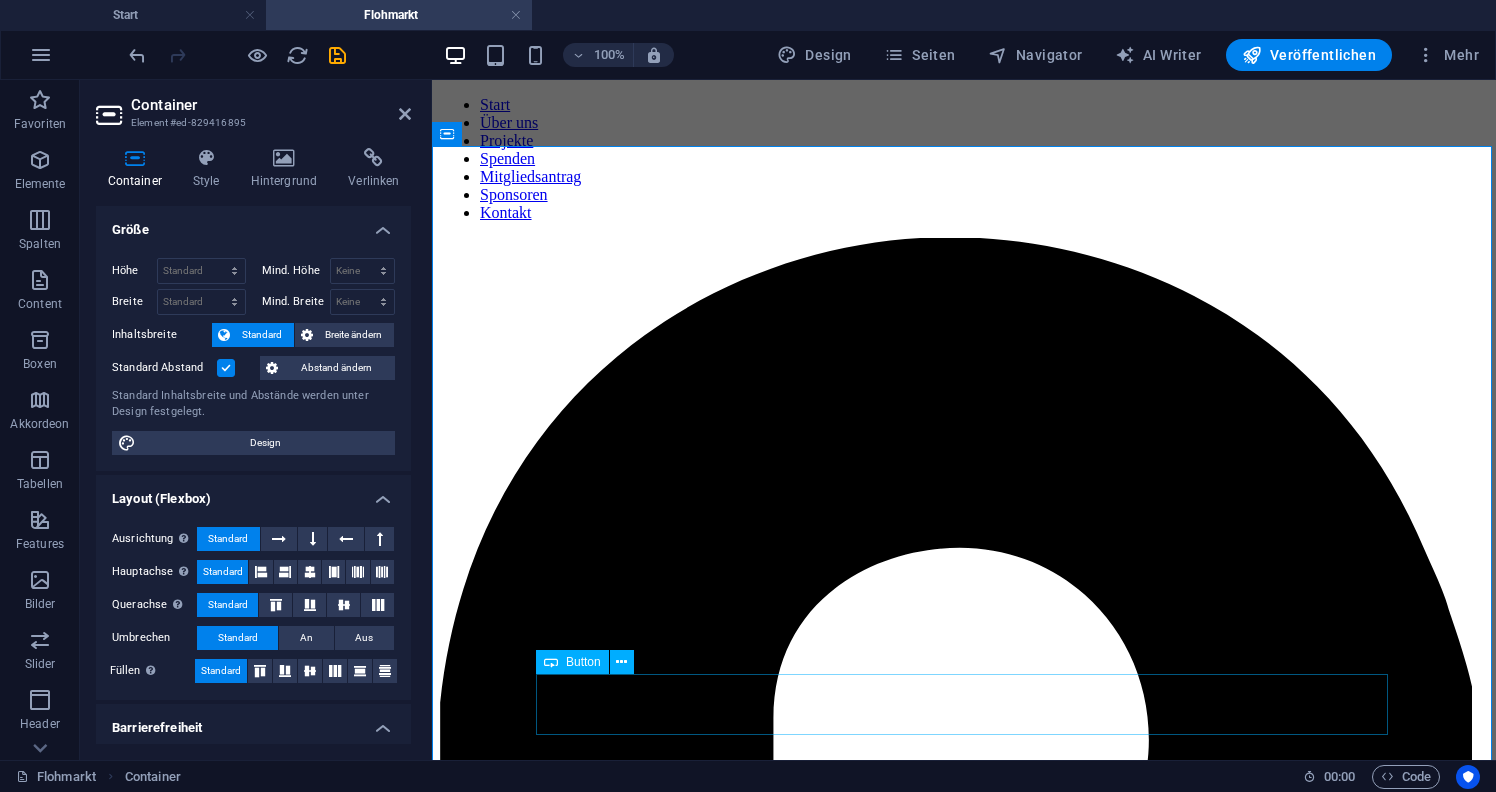 click on "Zur Anmeldung" at bounding box center [964, 4057] 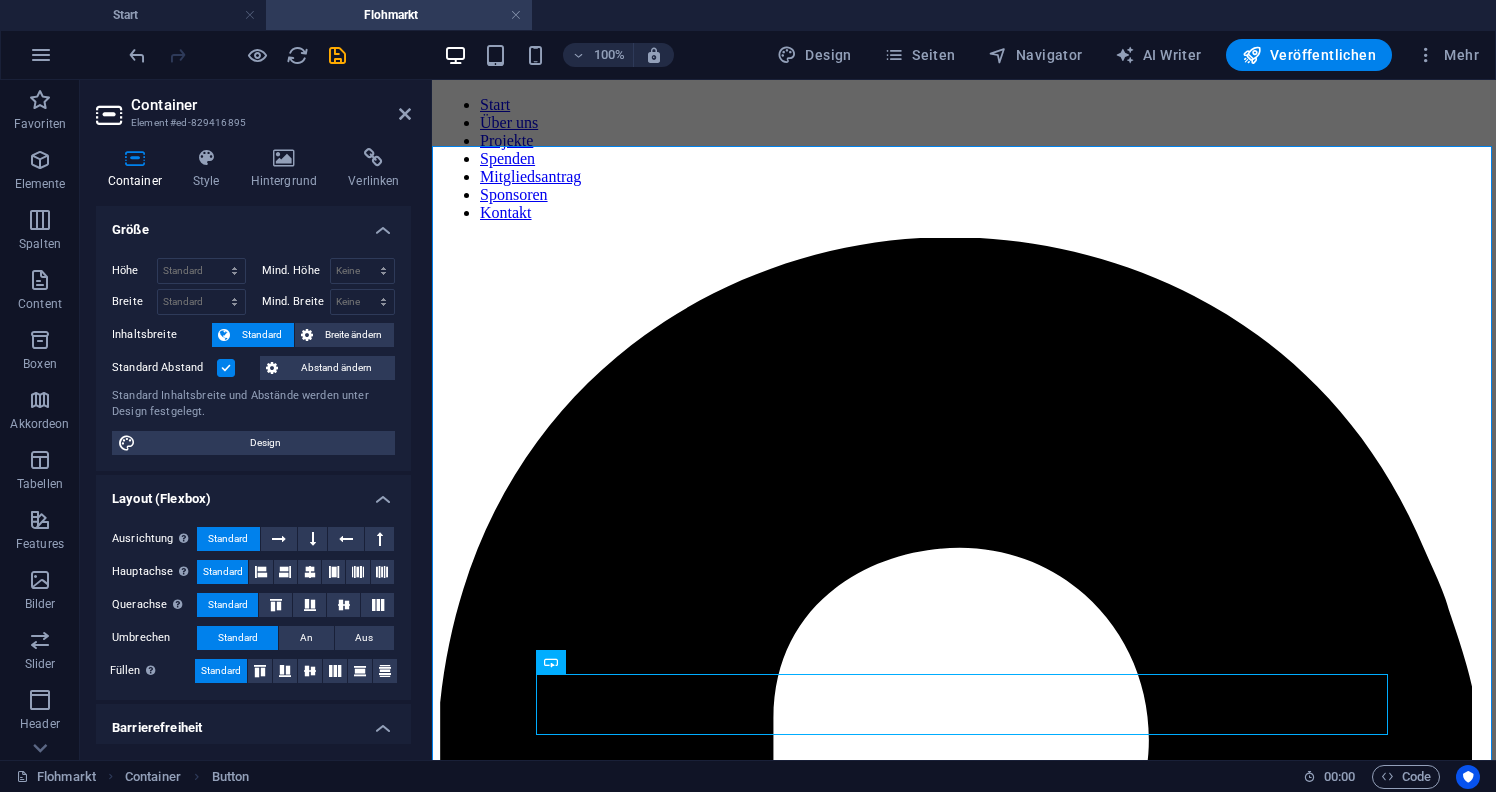 click on "Layout (Flexbox)" at bounding box center [253, 493] 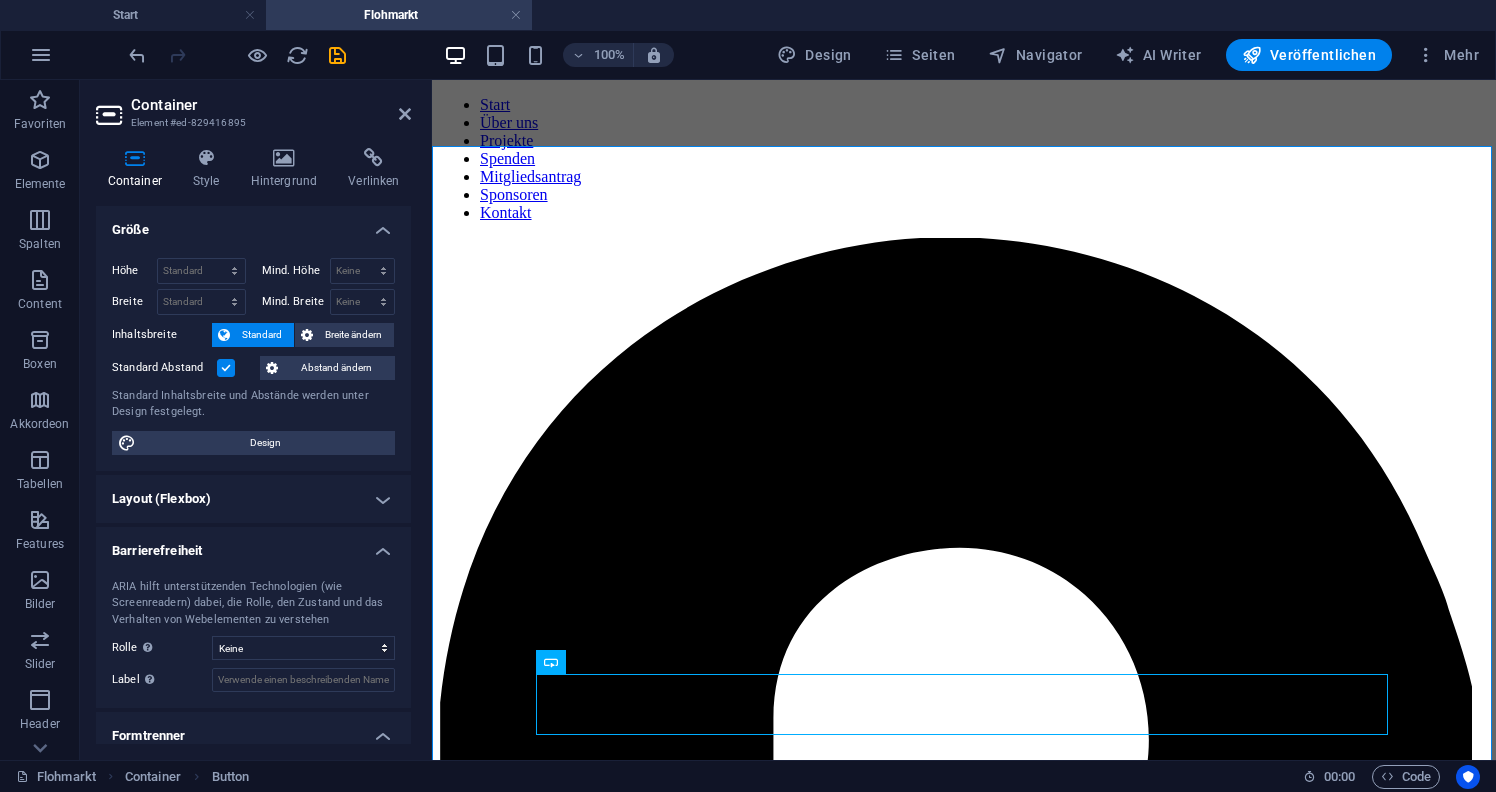 click on "Layout (Flexbox)" at bounding box center [253, 499] 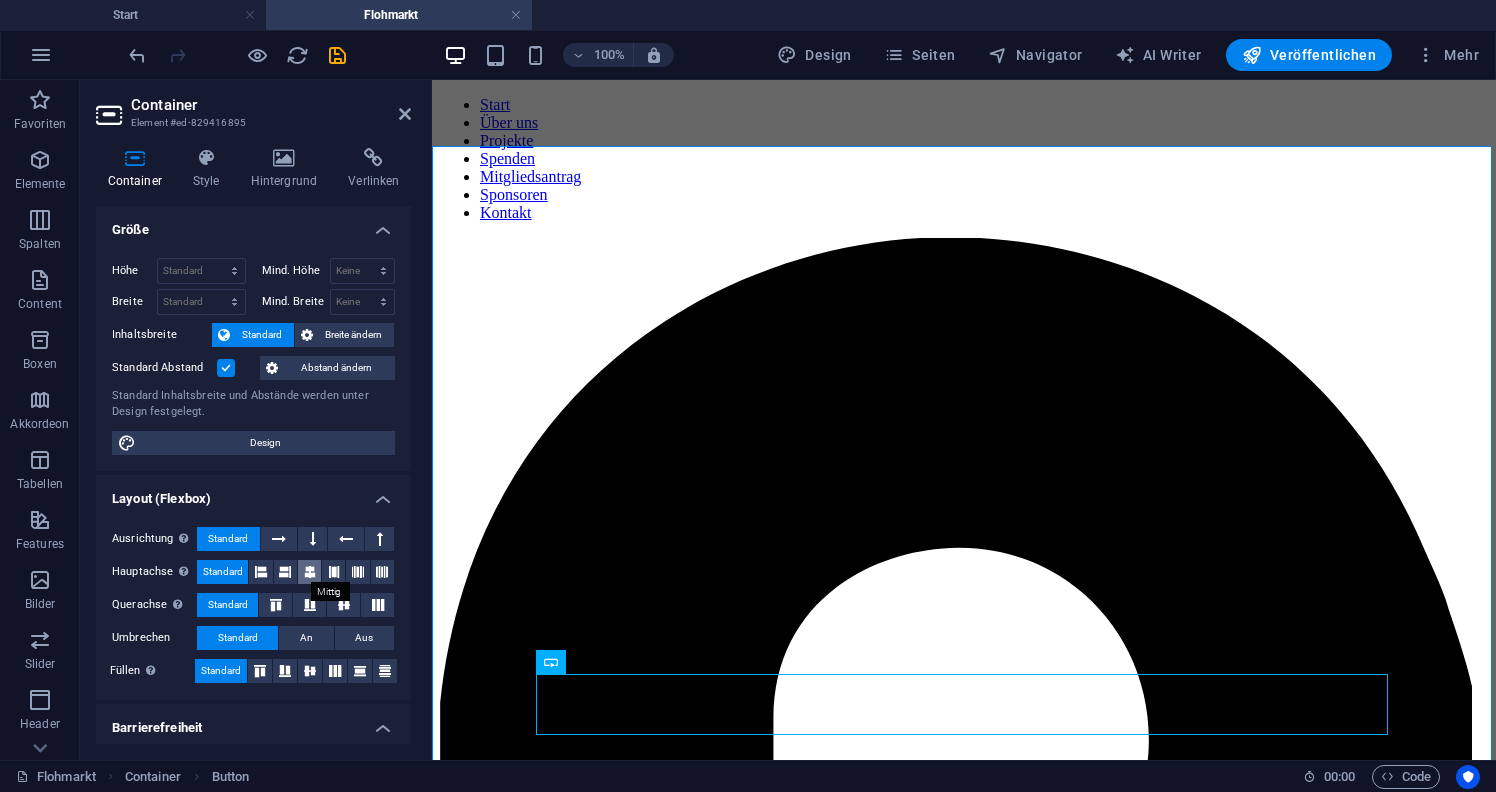 click at bounding box center (310, 572) 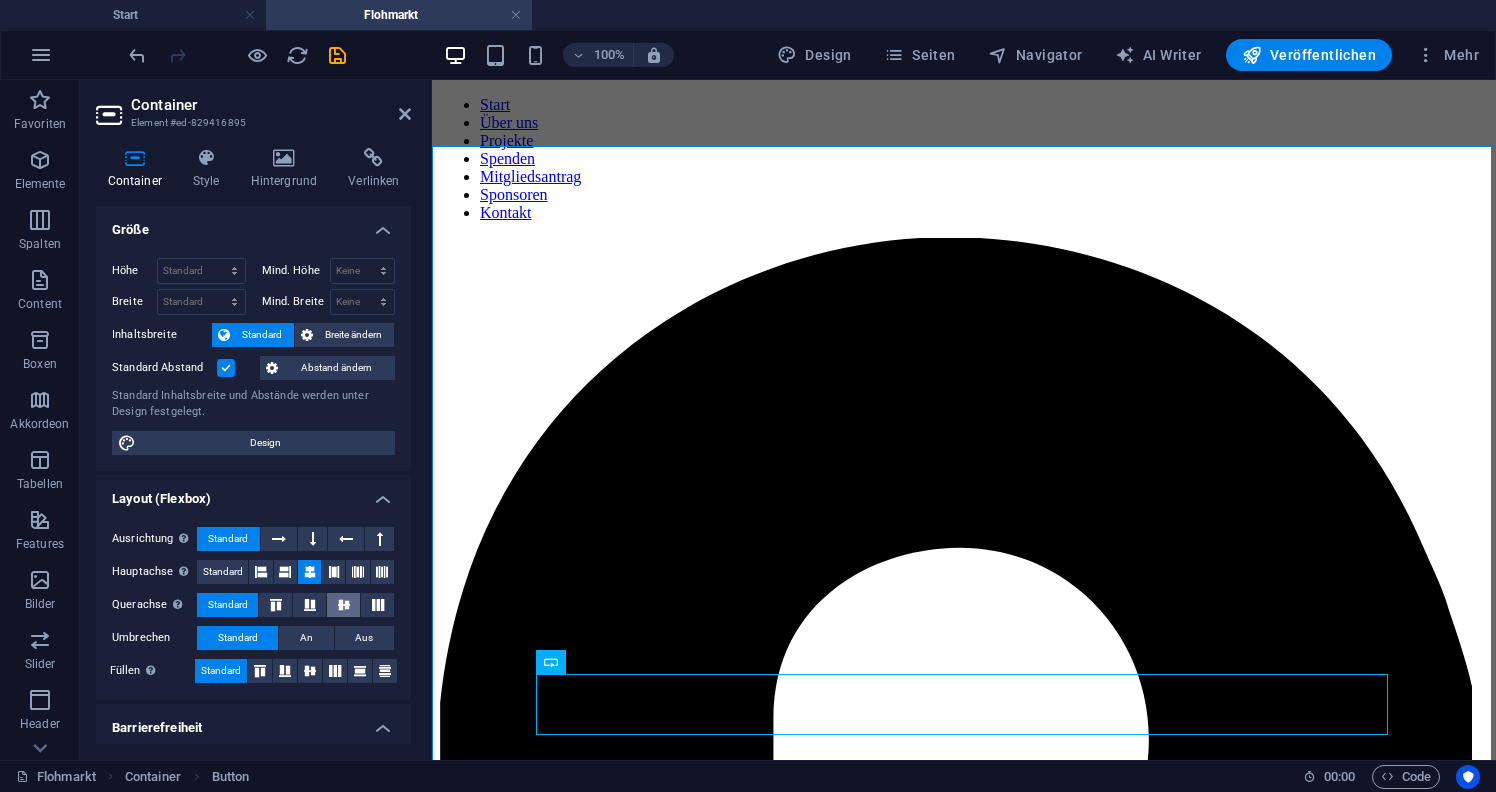 click at bounding box center (344, 605) 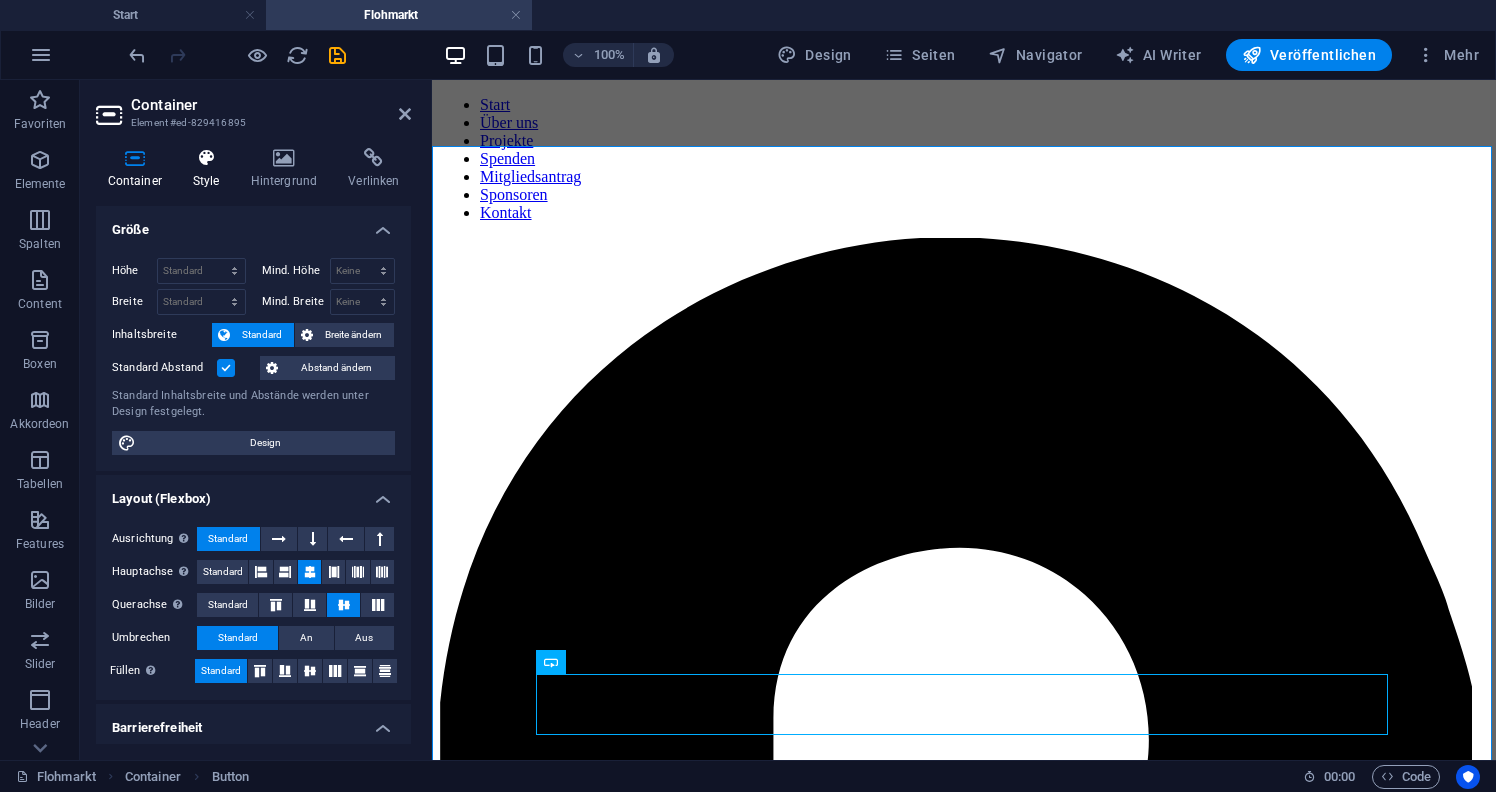 click at bounding box center (206, 158) 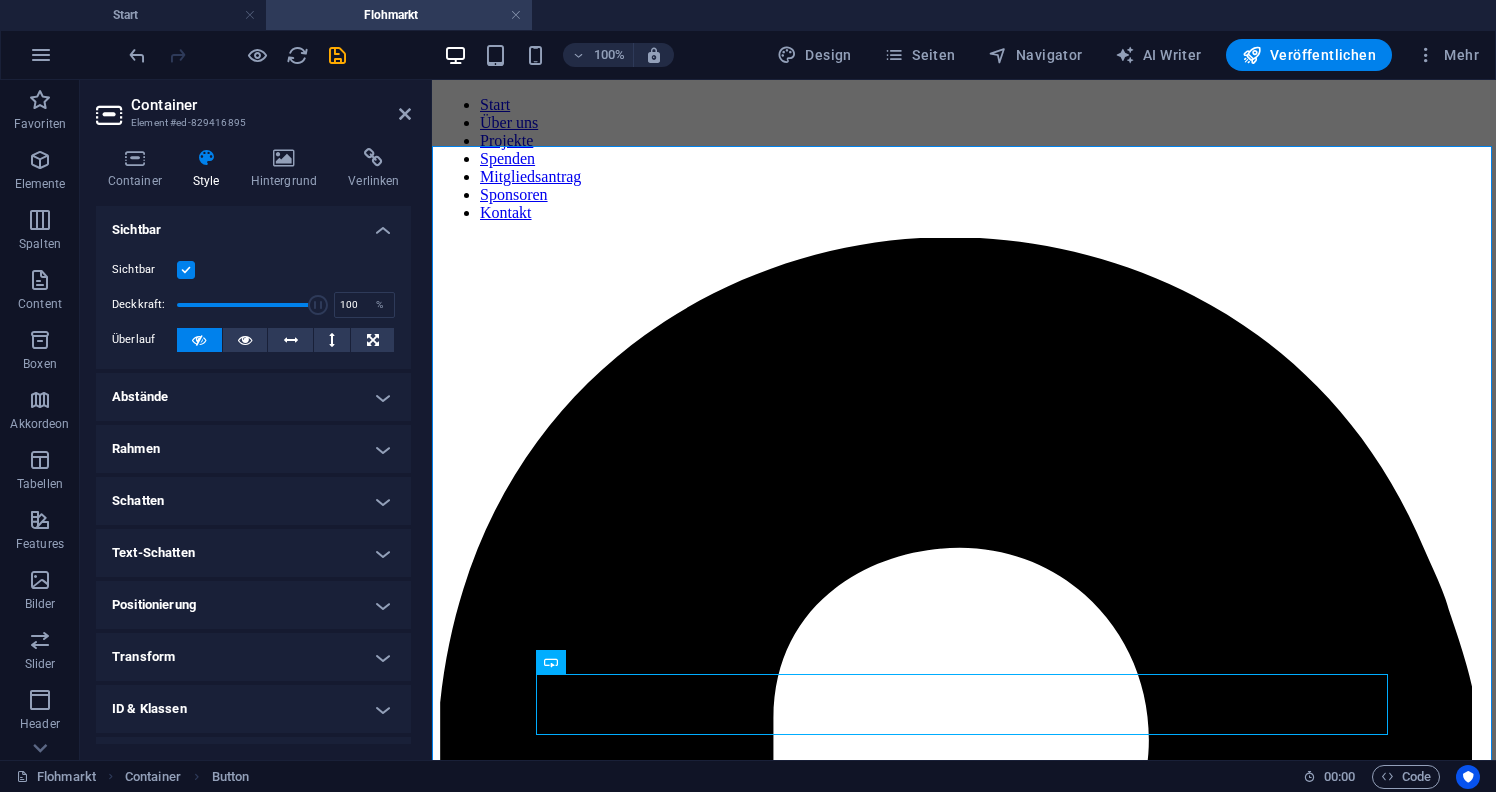 click on "Text-Schatten" at bounding box center (253, 553) 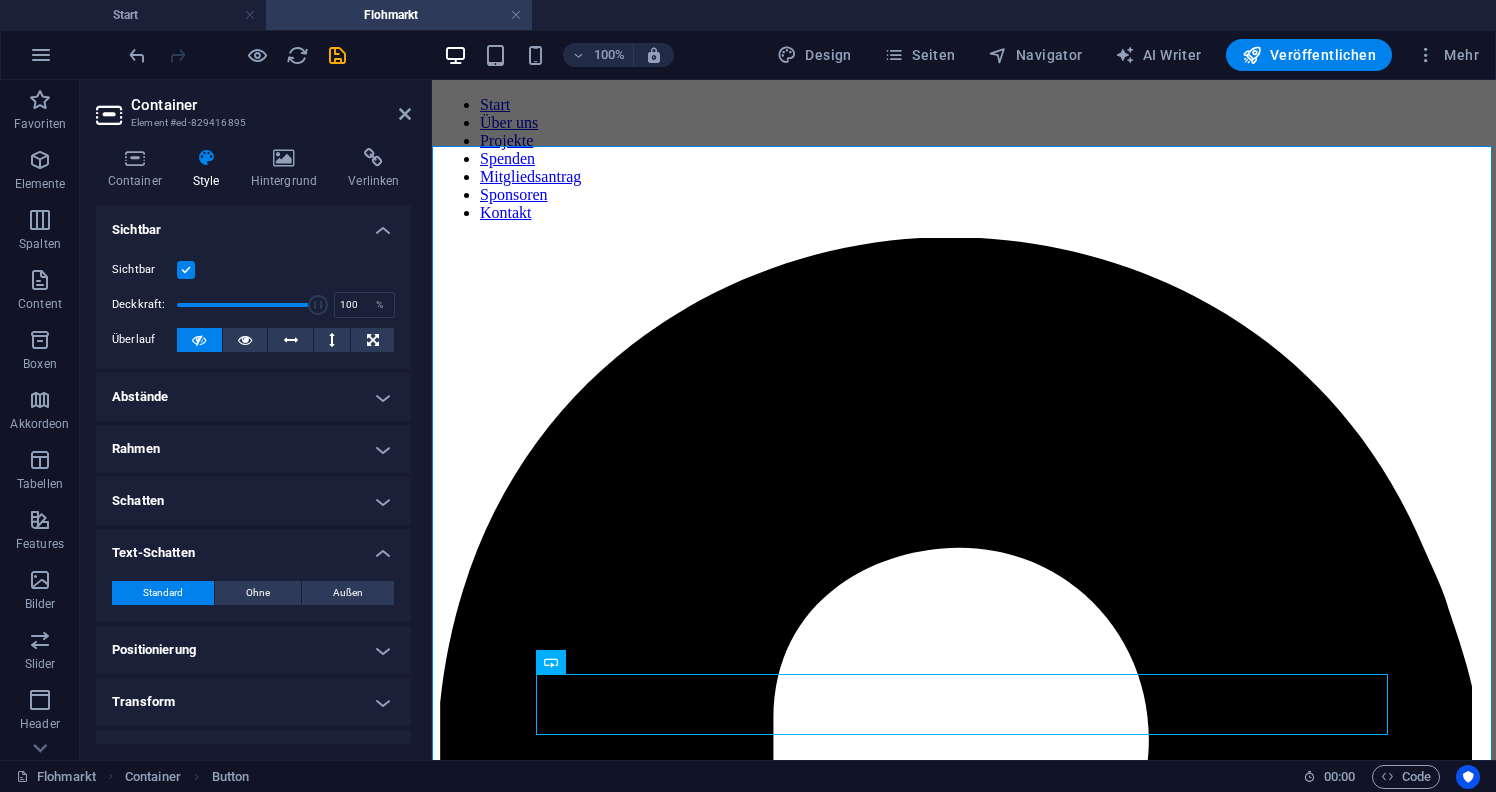 click on "Text-Schatten" at bounding box center (253, 547) 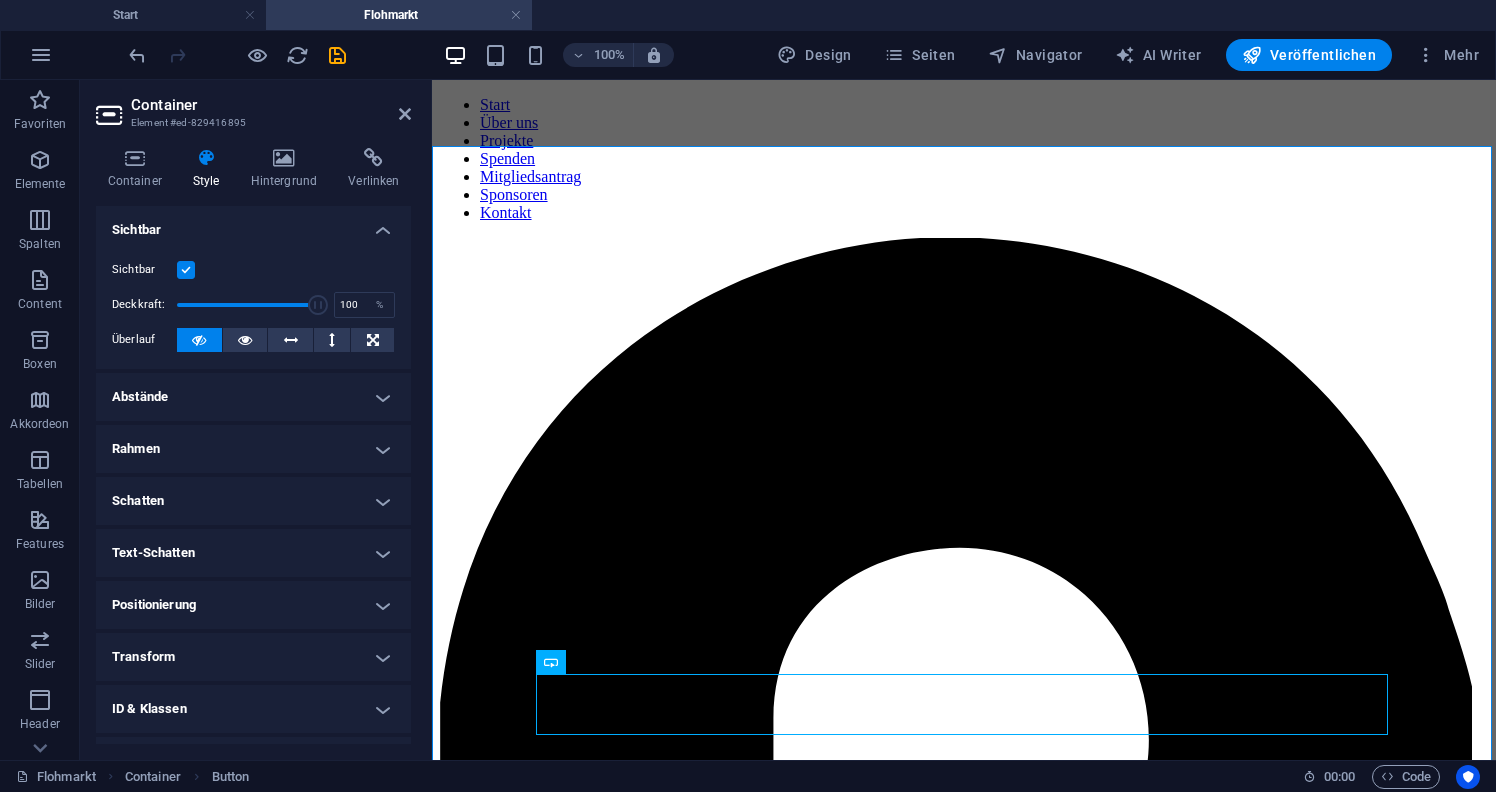 click on "Positionierung" at bounding box center [253, 605] 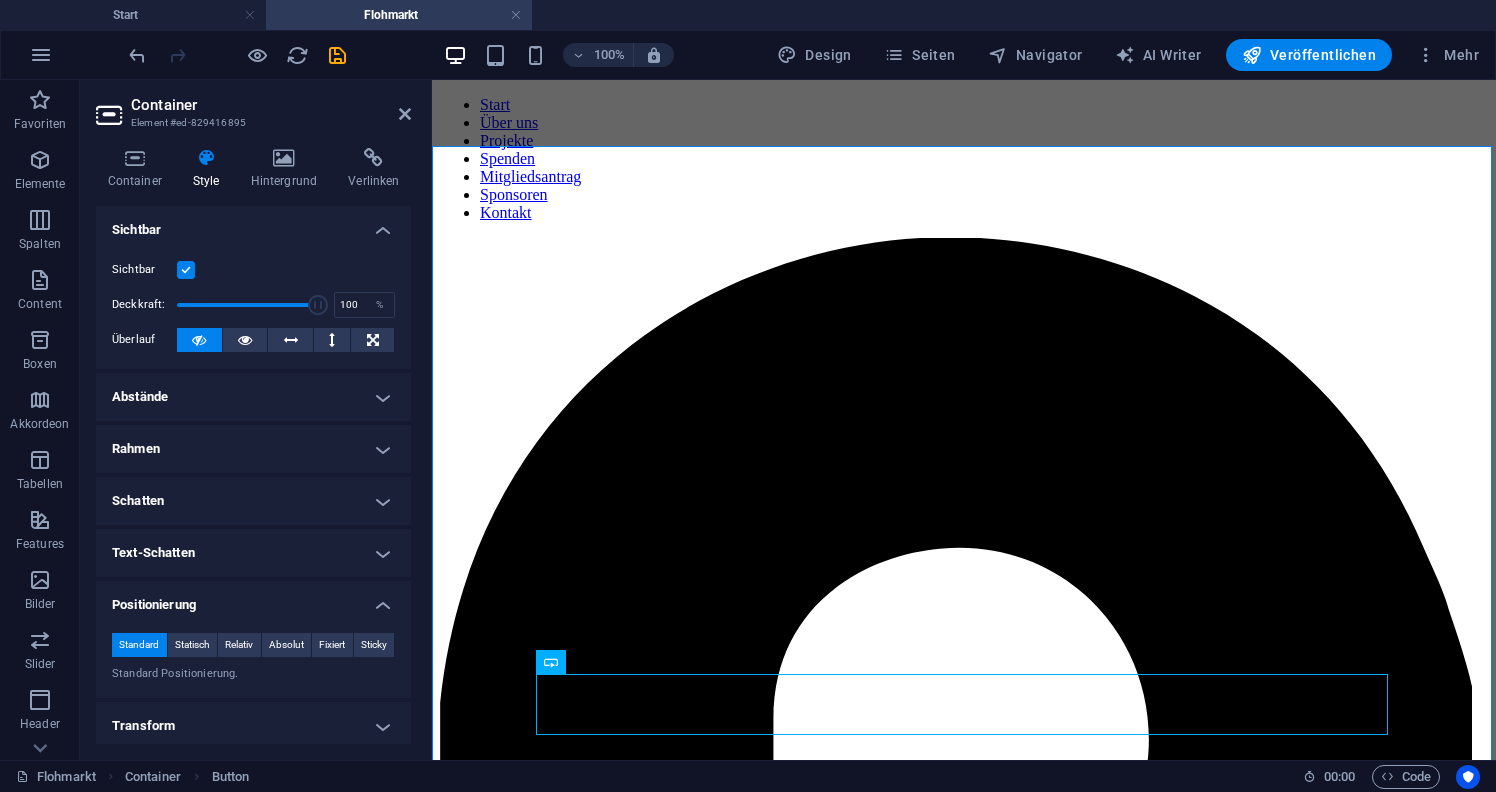 click on "Positionierung" at bounding box center [253, 599] 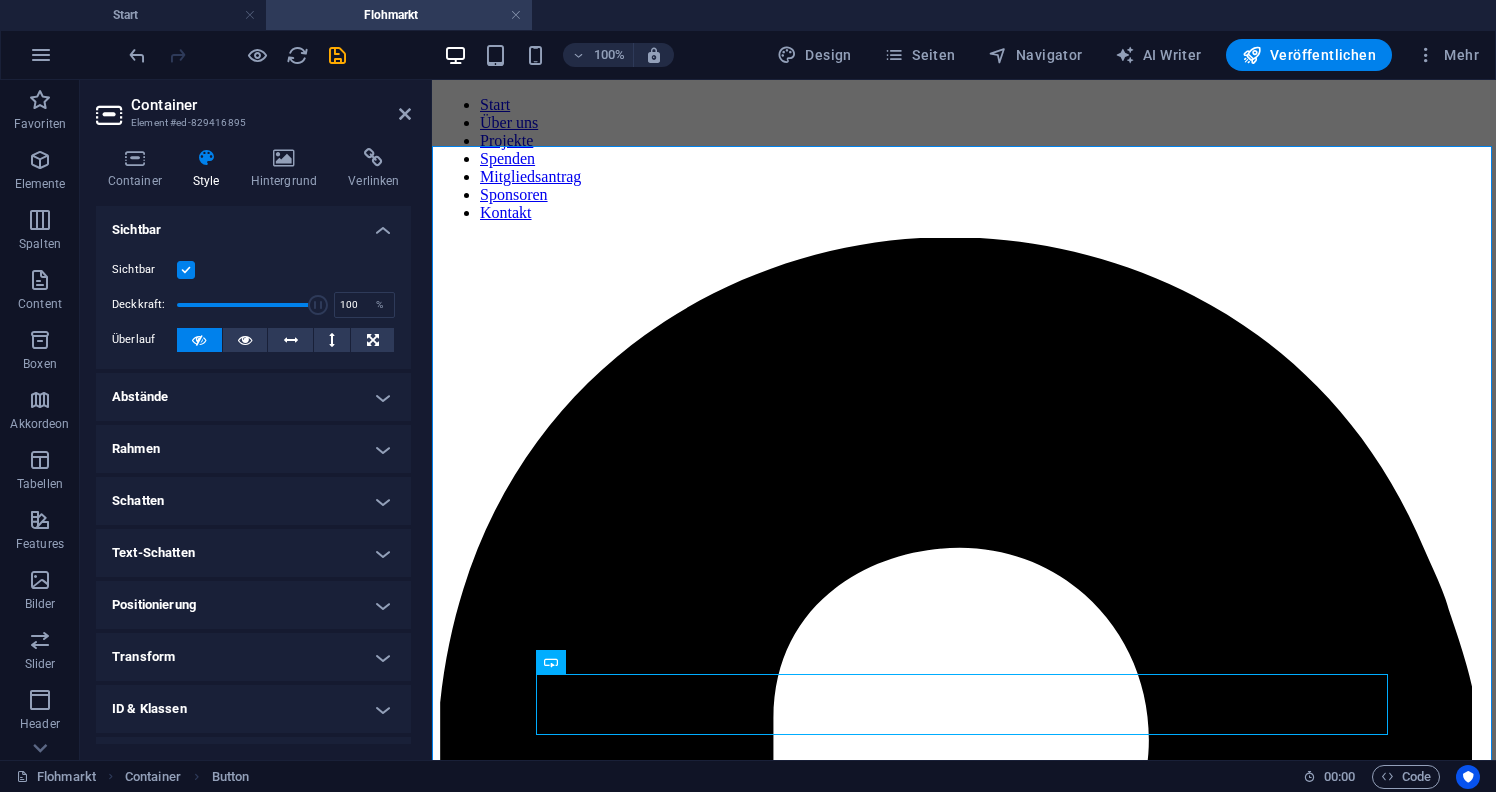 click on "Transform" at bounding box center [253, 657] 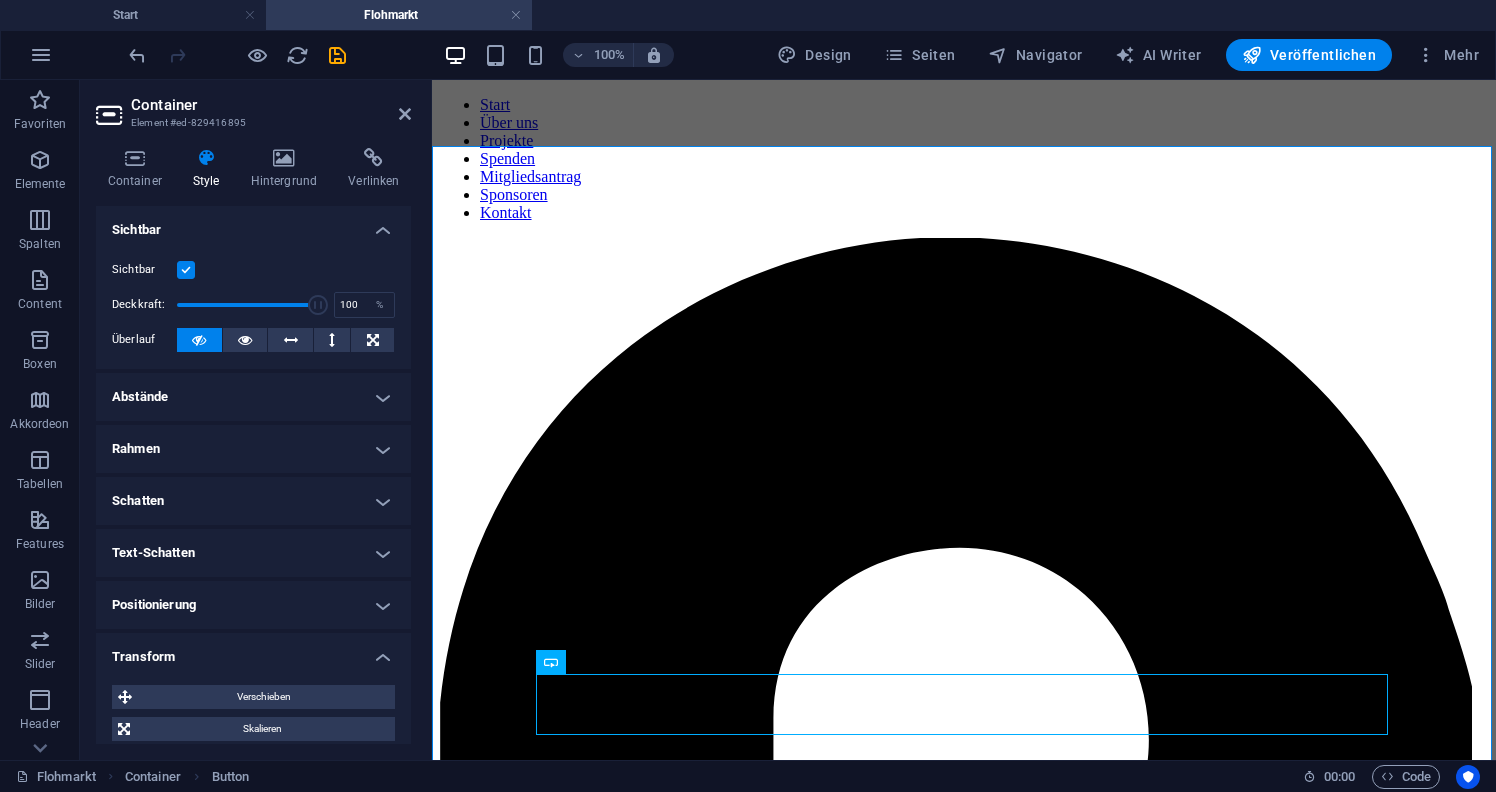 click on "Transform" at bounding box center [253, 651] 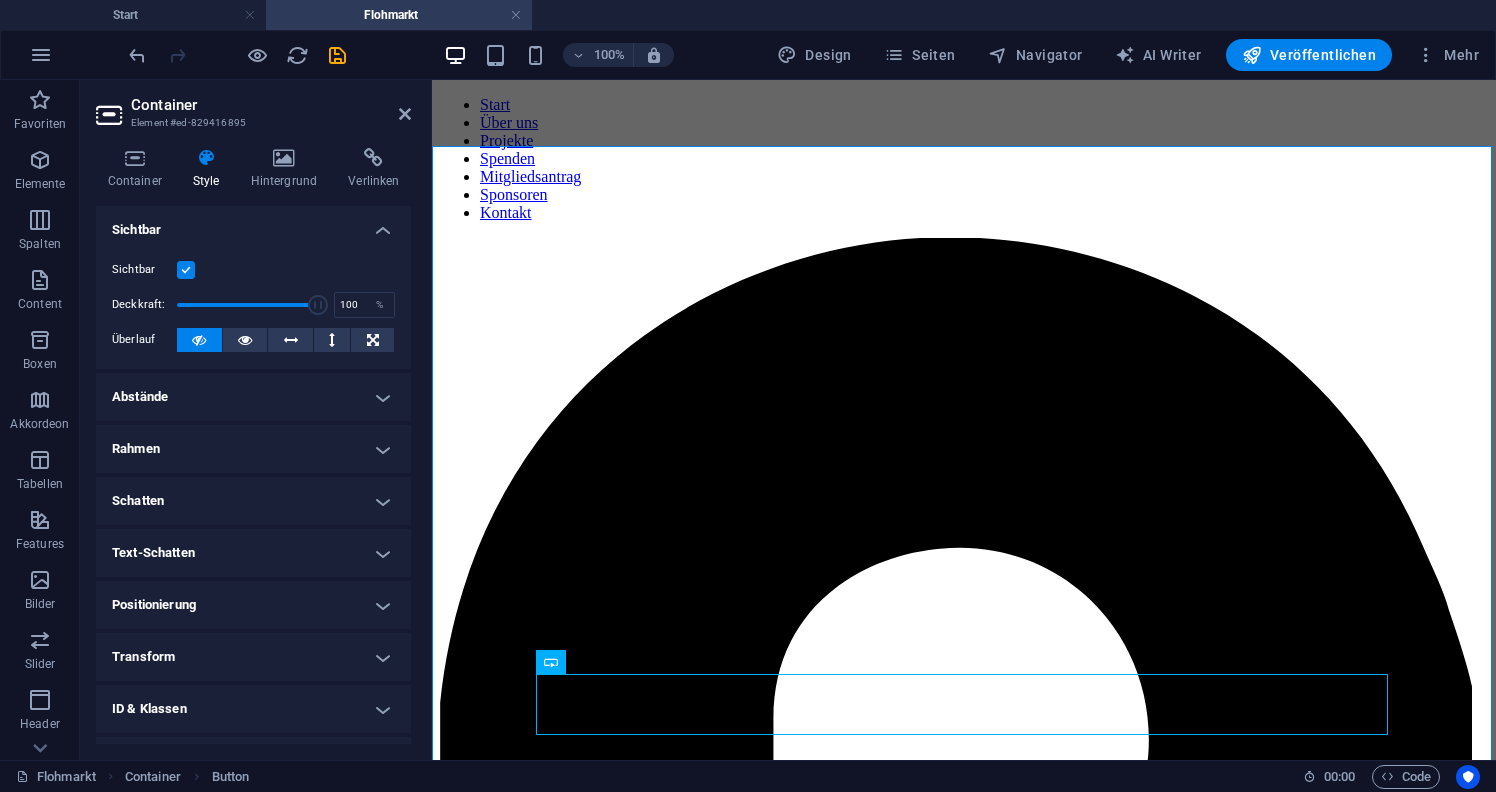 scroll, scrollTop: 0, scrollLeft: 0, axis: both 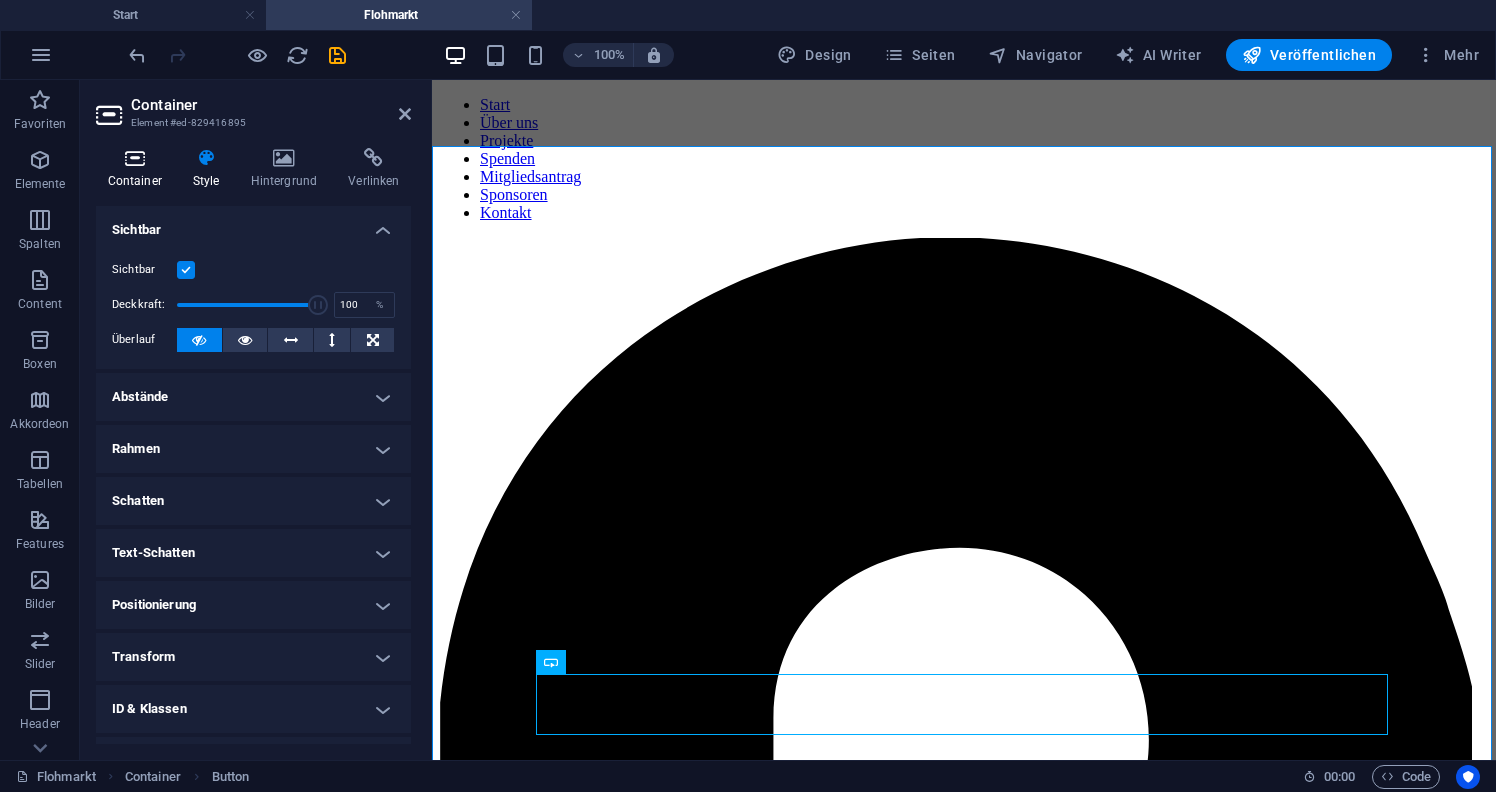 click at bounding box center (134, 158) 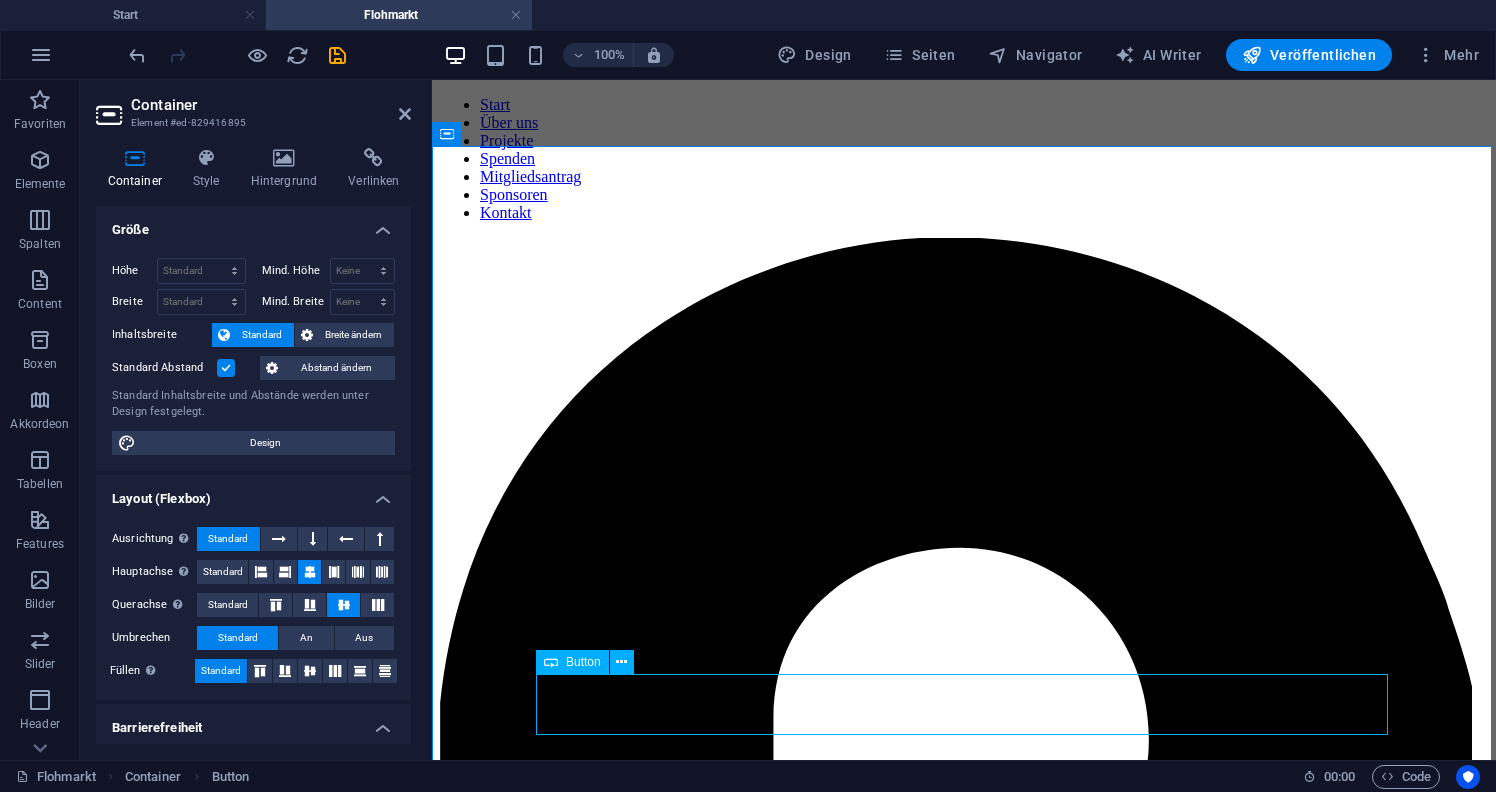 click on "Zur Anmeldung" at bounding box center (964, 4057) 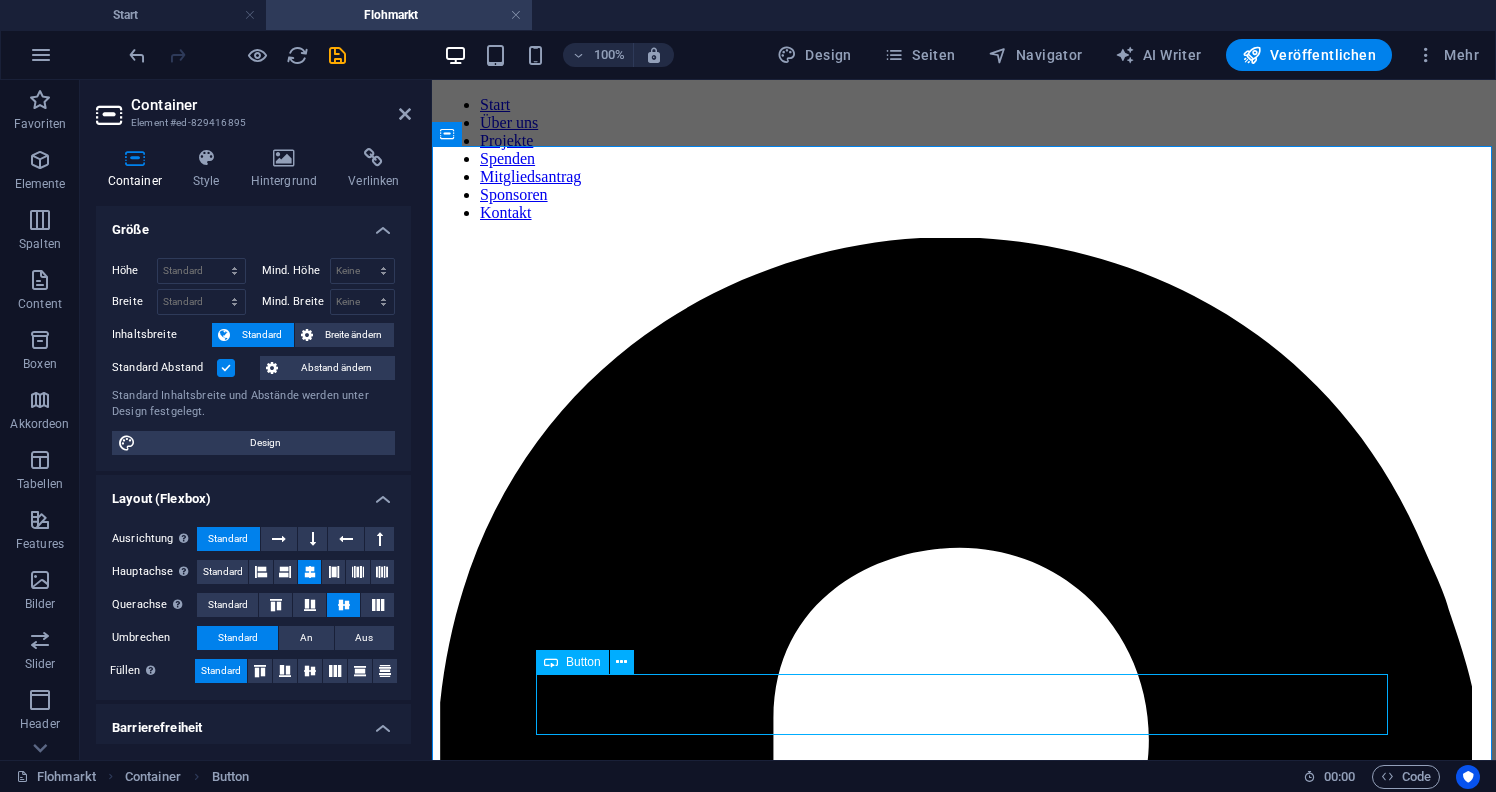 click on "Zur Anmeldung" at bounding box center [964, 4057] 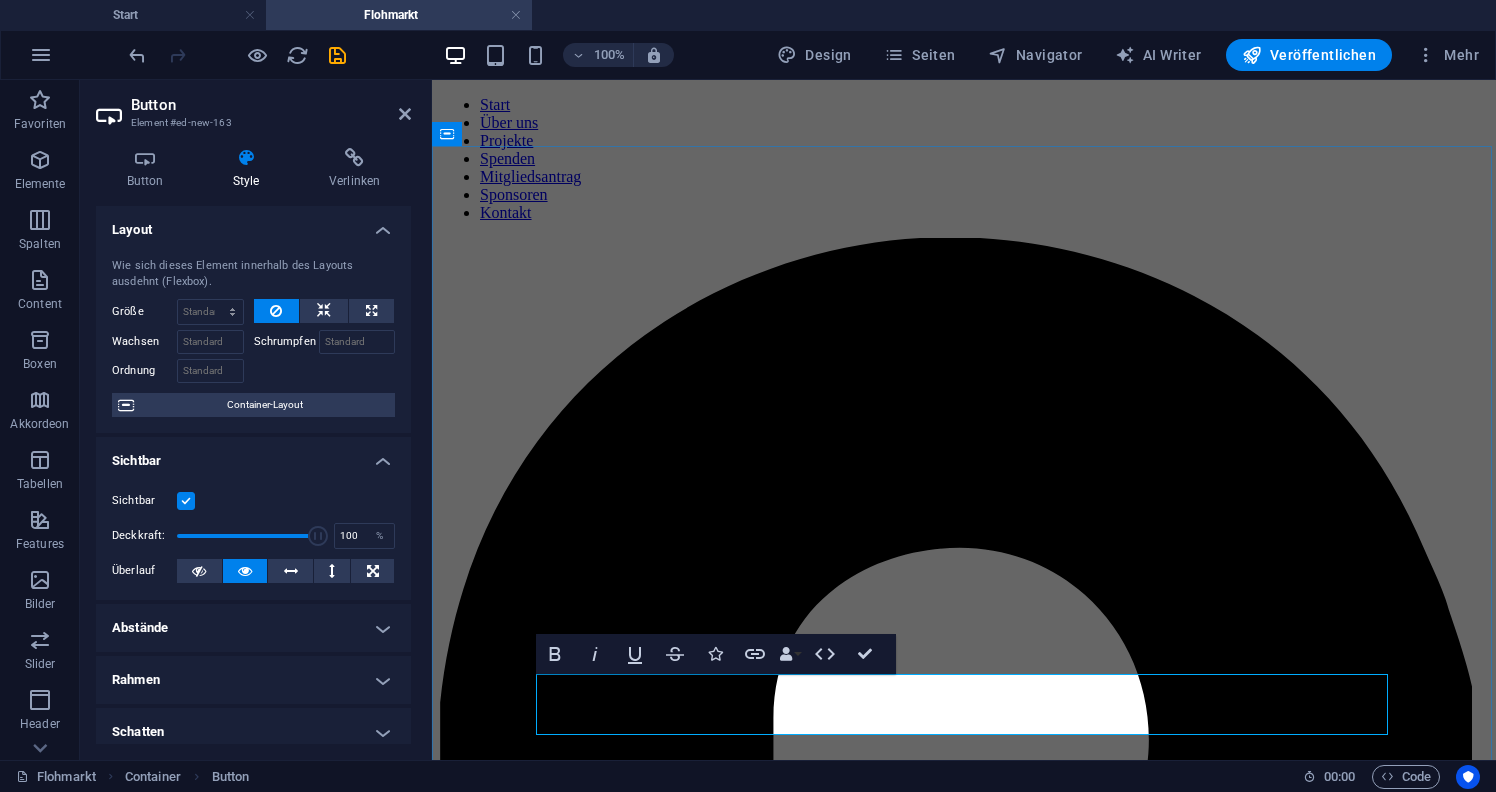 click on "Zur Anmeldung" at bounding box center [964, 4057] 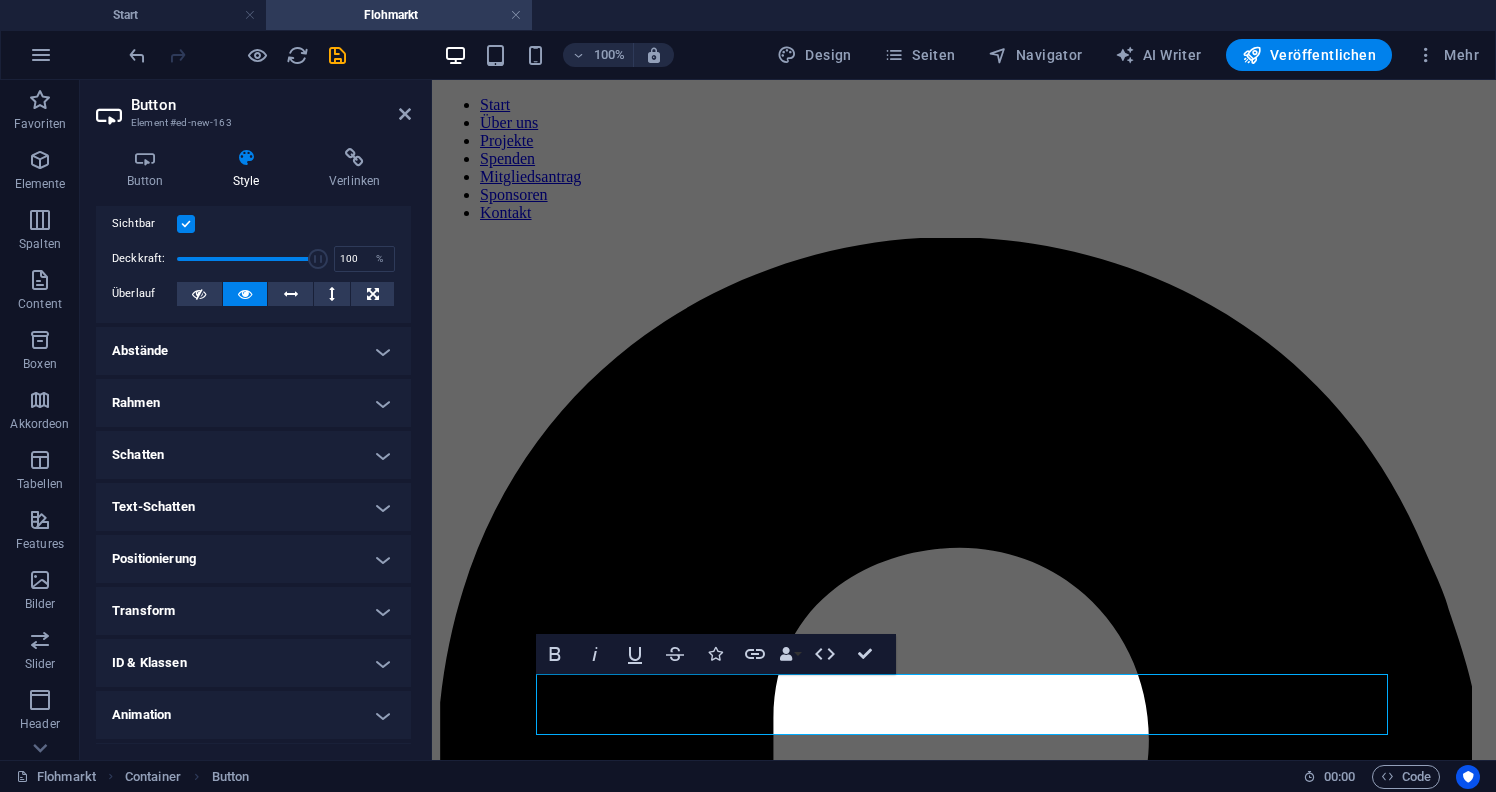 scroll, scrollTop: 306, scrollLeft: 0, axis: vertical 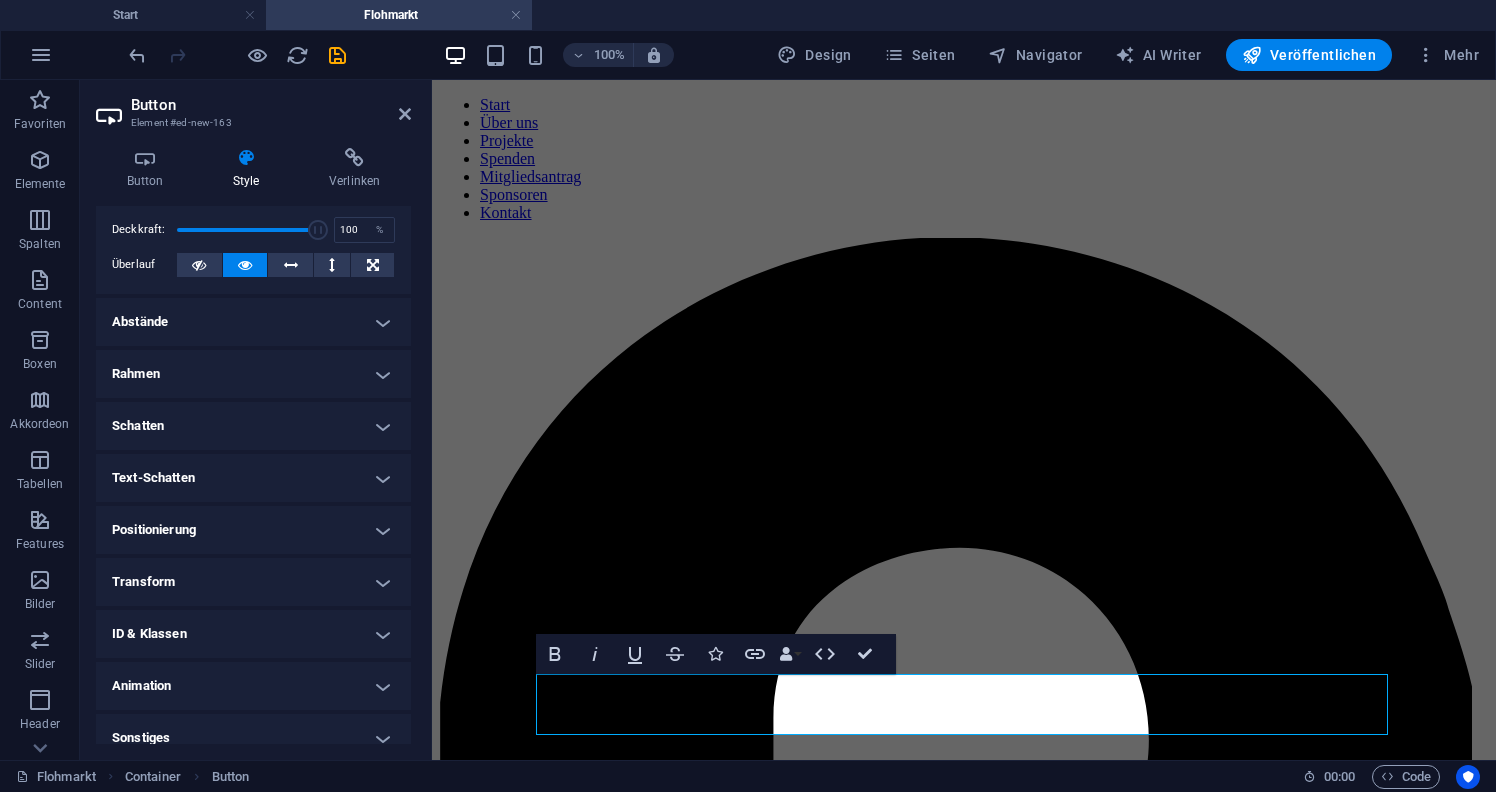 click on "Positionierung" at bounding box center (253, 530) 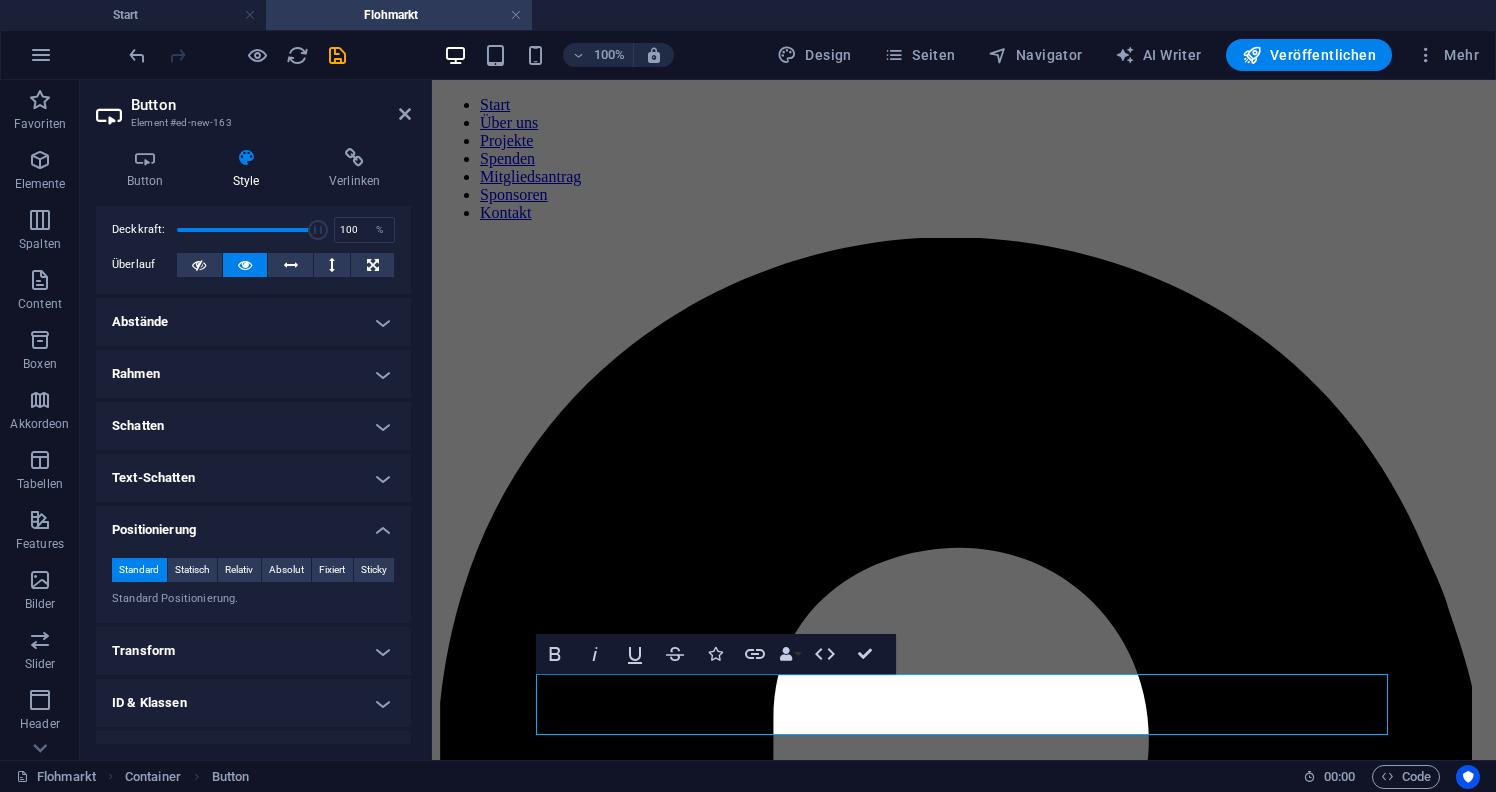 click on "Positionierung" at bounding box center [253, 524] 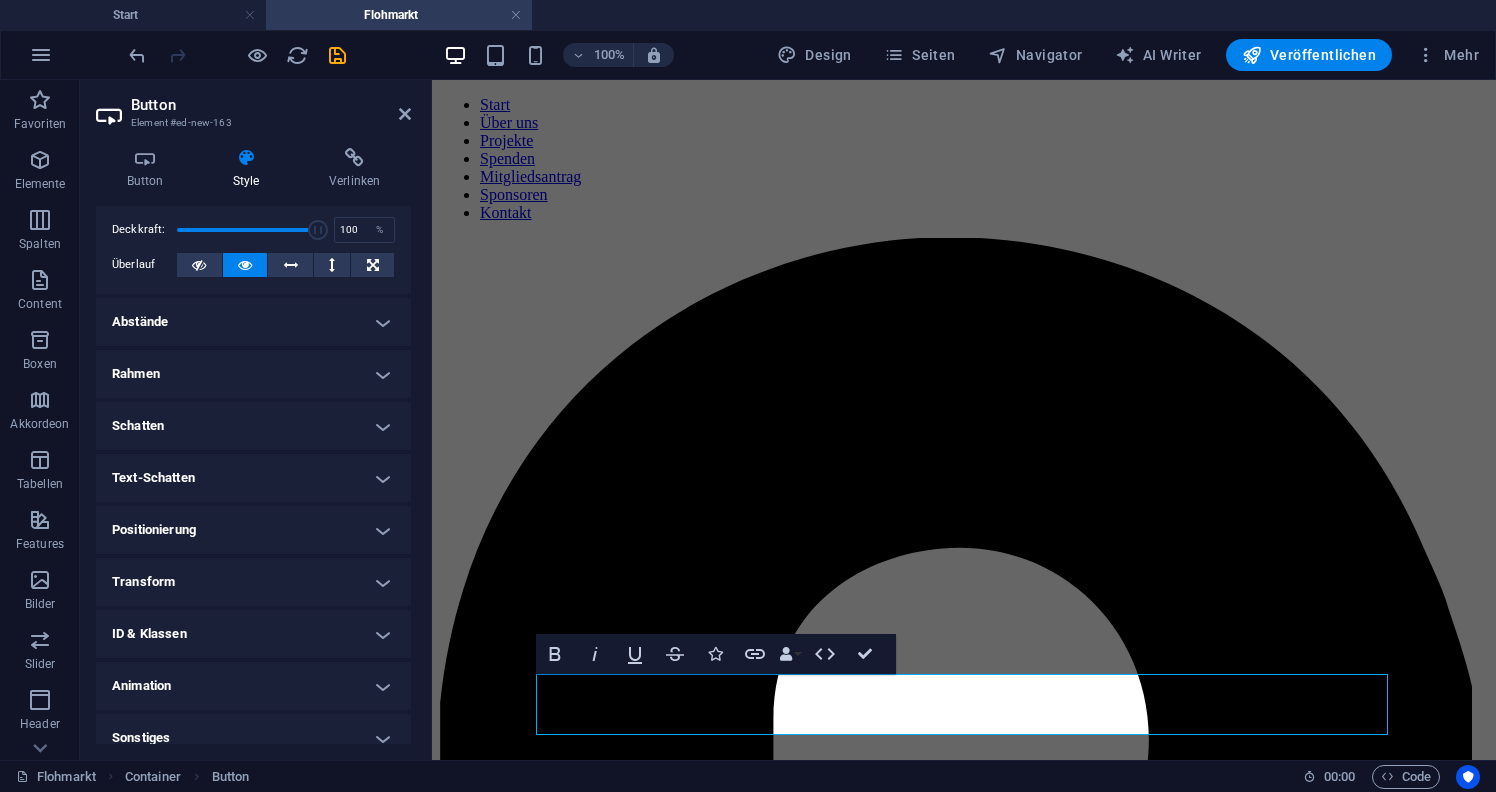 click on "Transform" at bounding box center [253, 582] 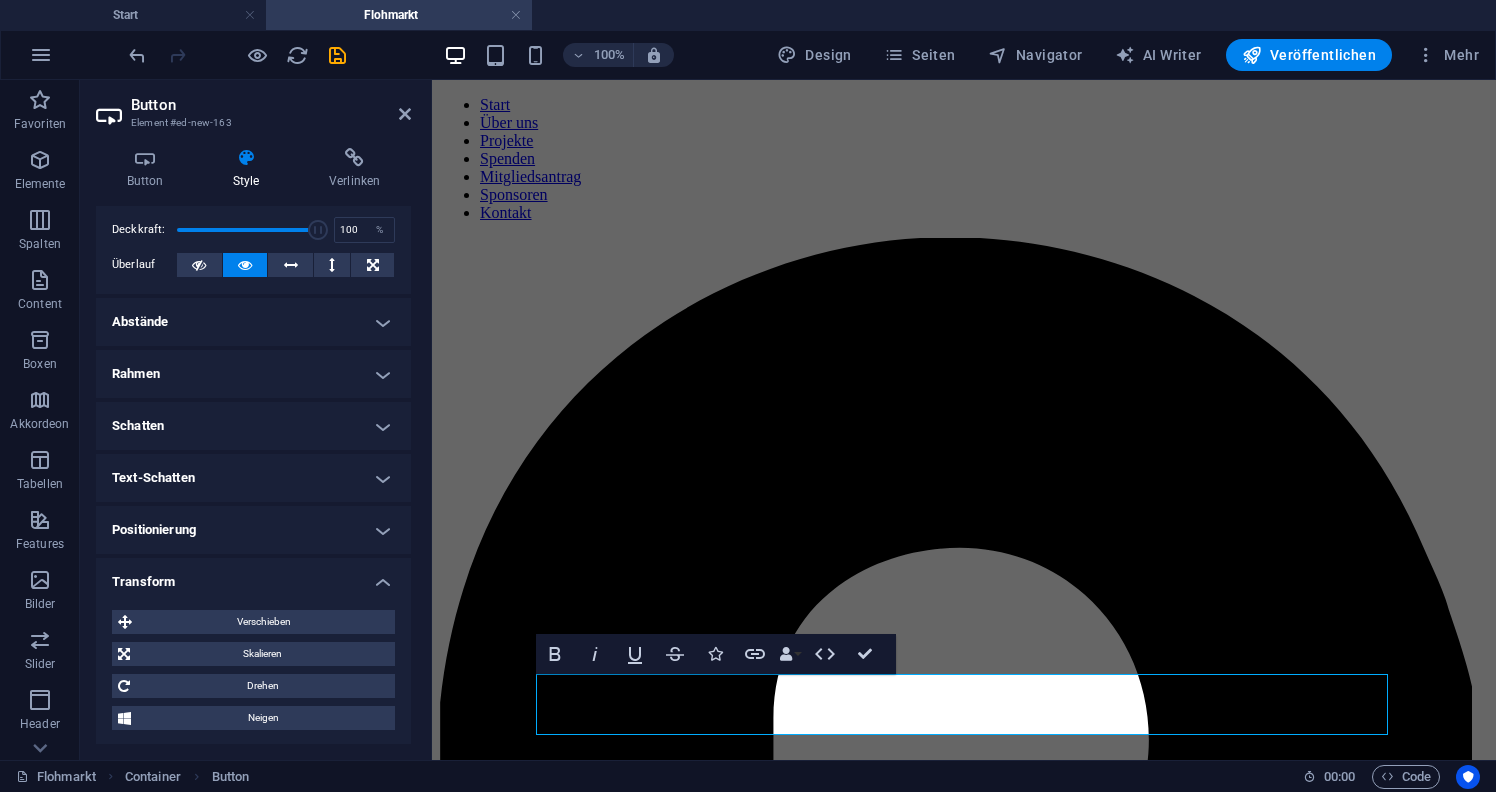 click on "Transform" at bounding box center [253, 576] 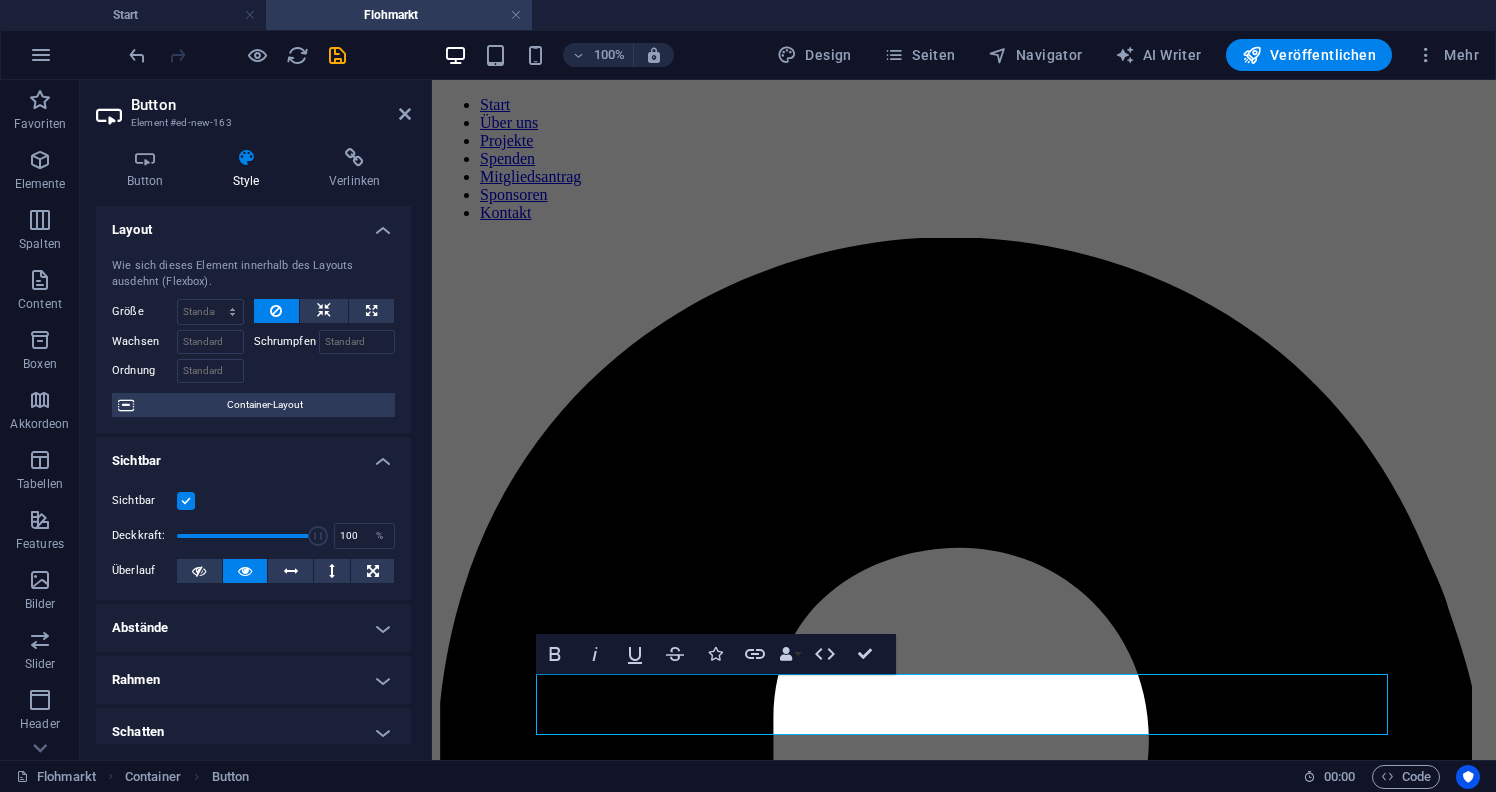 scroll, scrollTop: 0, scrollLeft: 0, axis: both 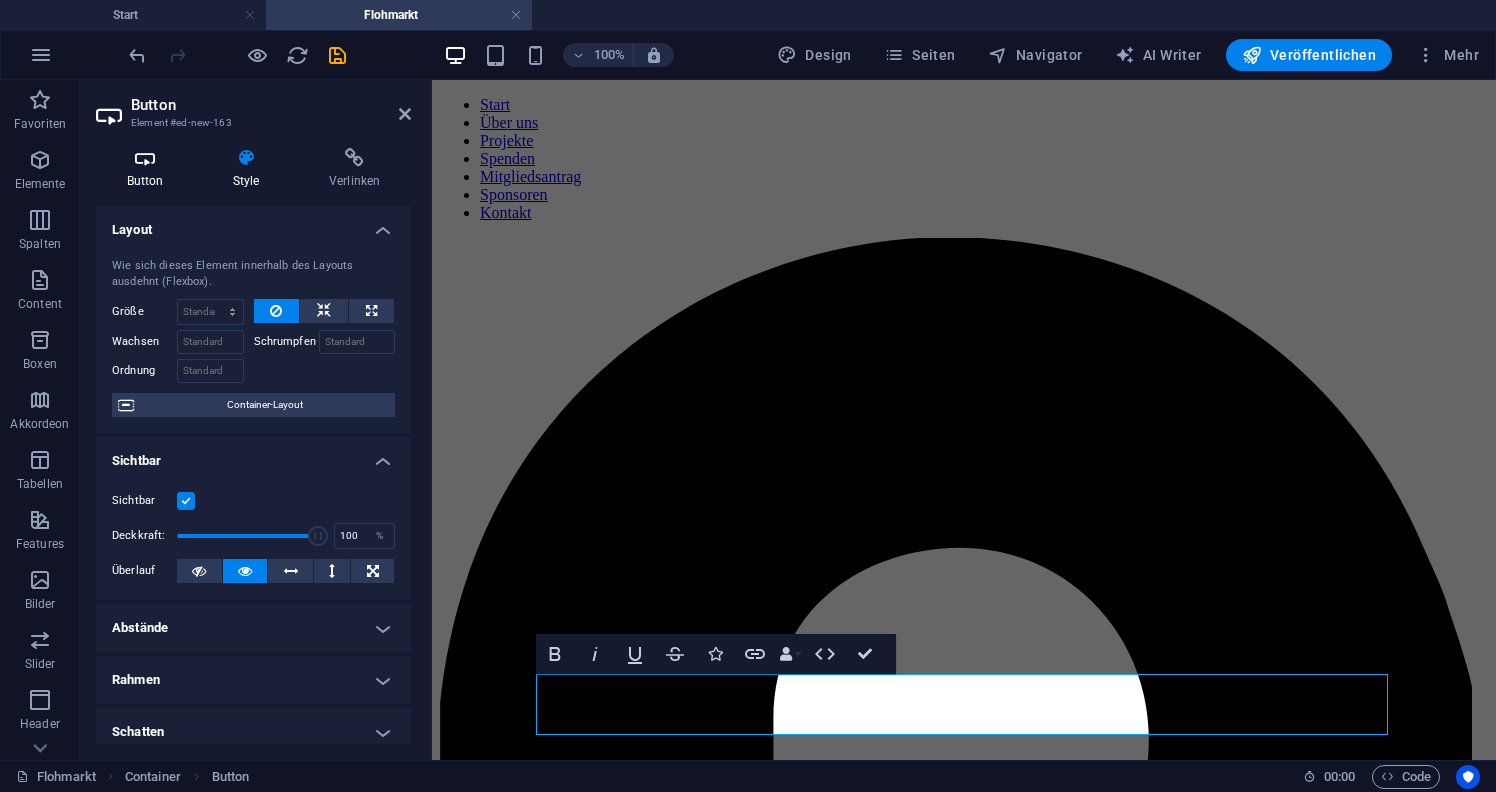 click at bounding box center [145, 158] 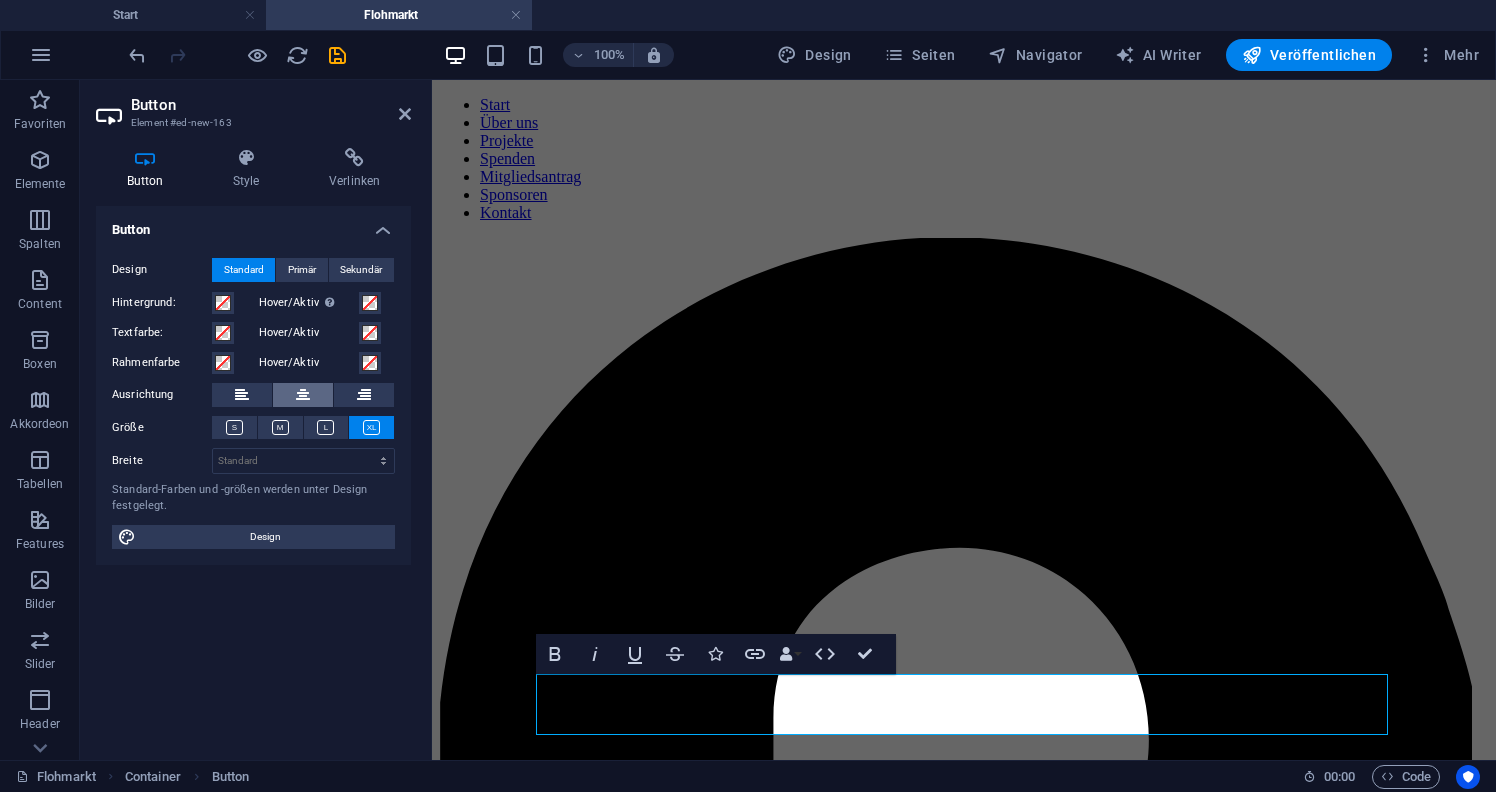 click at bounding box center (303, 395) 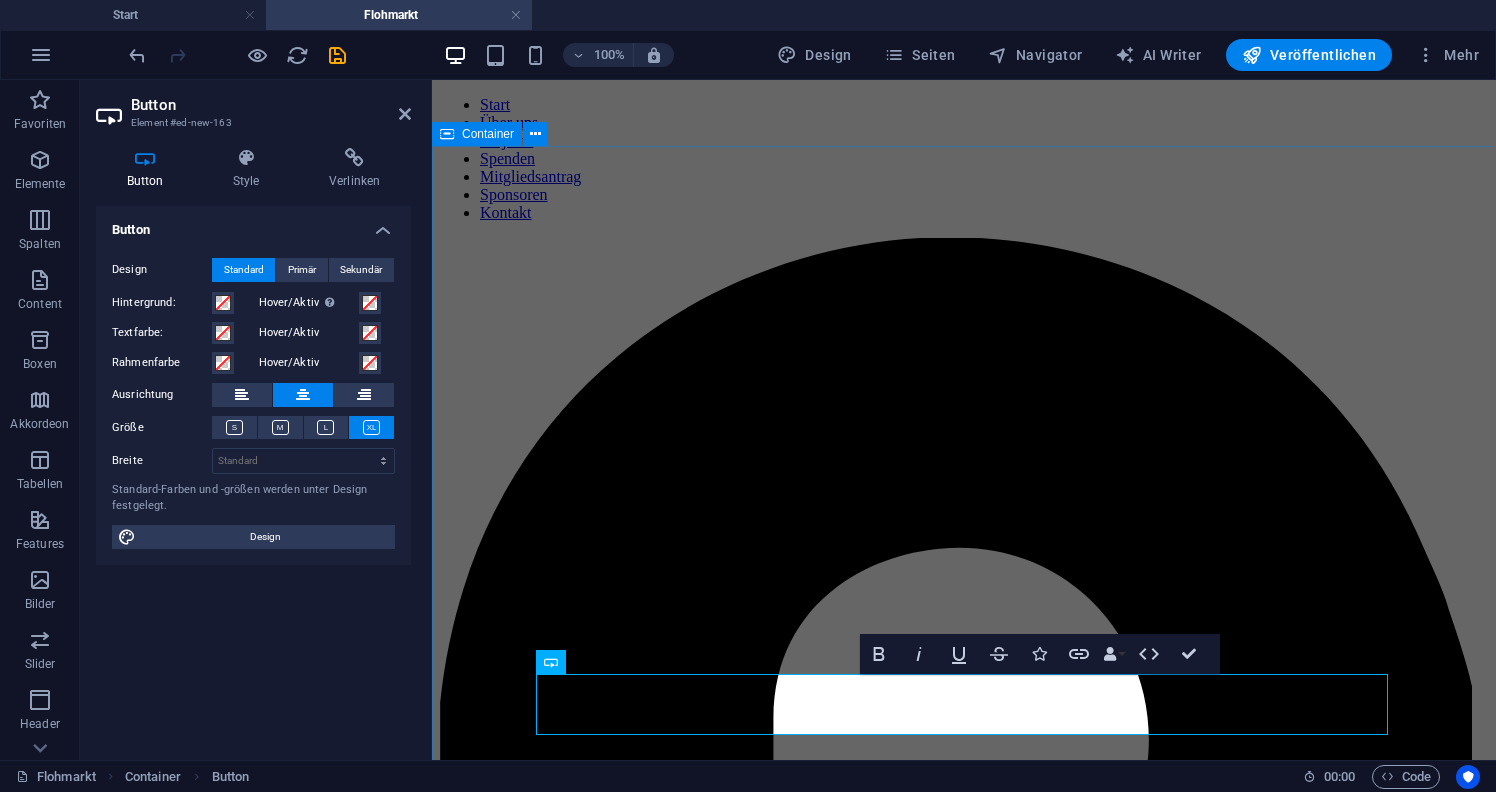 click on "Zur Anmeldung" at bounding box center [964, 3781] 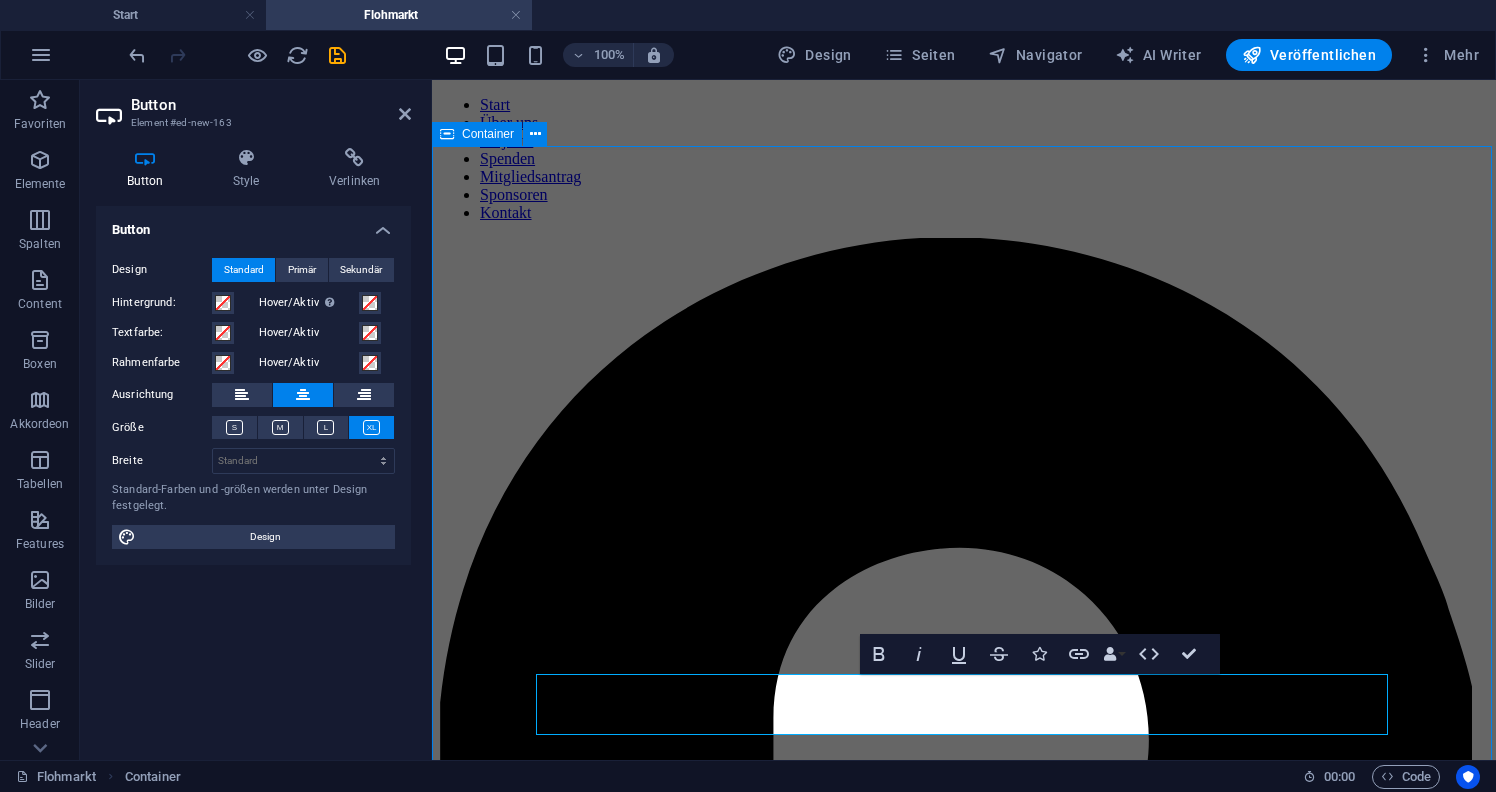 click on "Zur Anmeldung" at bounding box center [964, 3781] 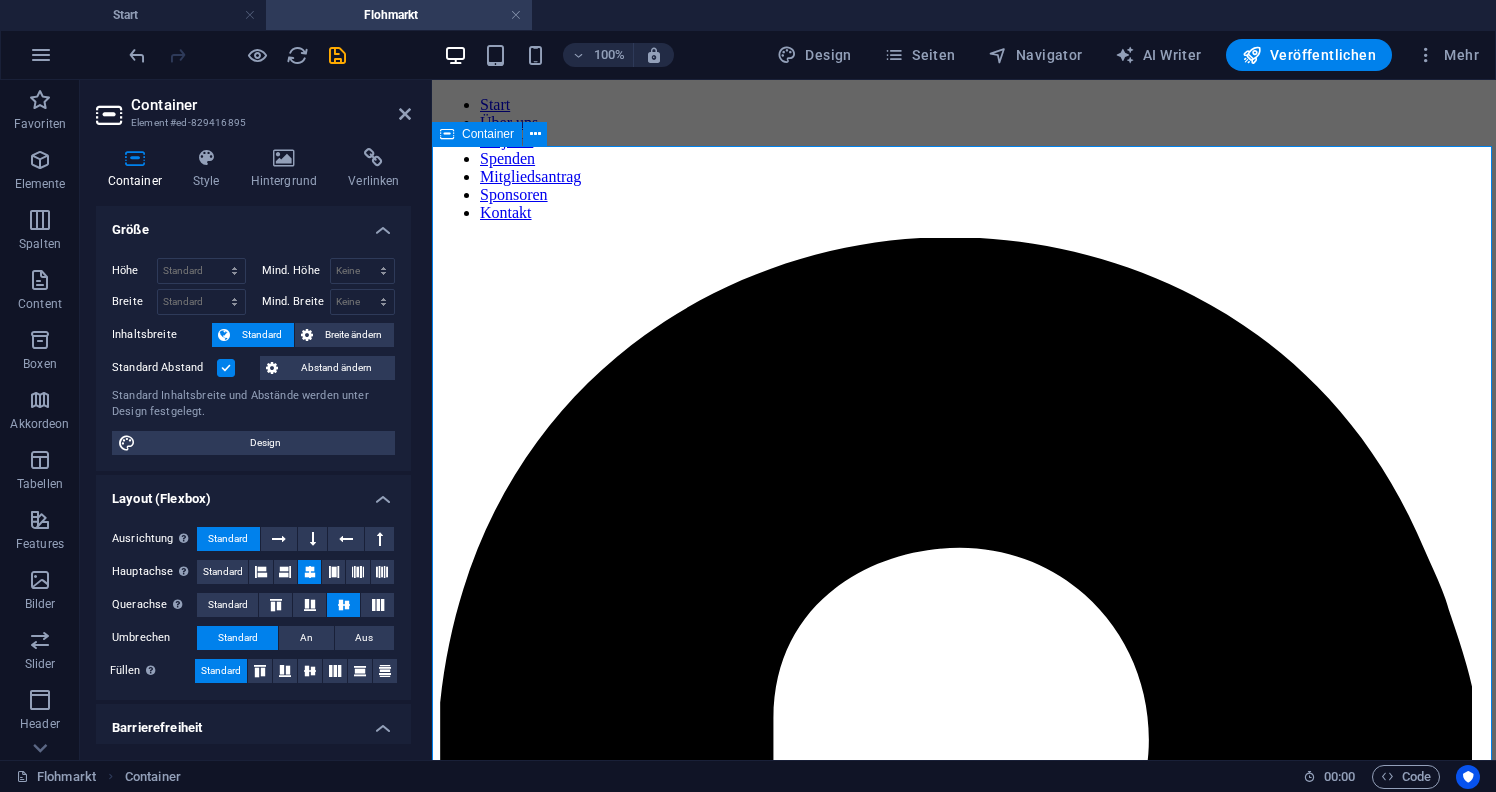 click on "Zur Anmeldung" at bounding box center [964, 3781] 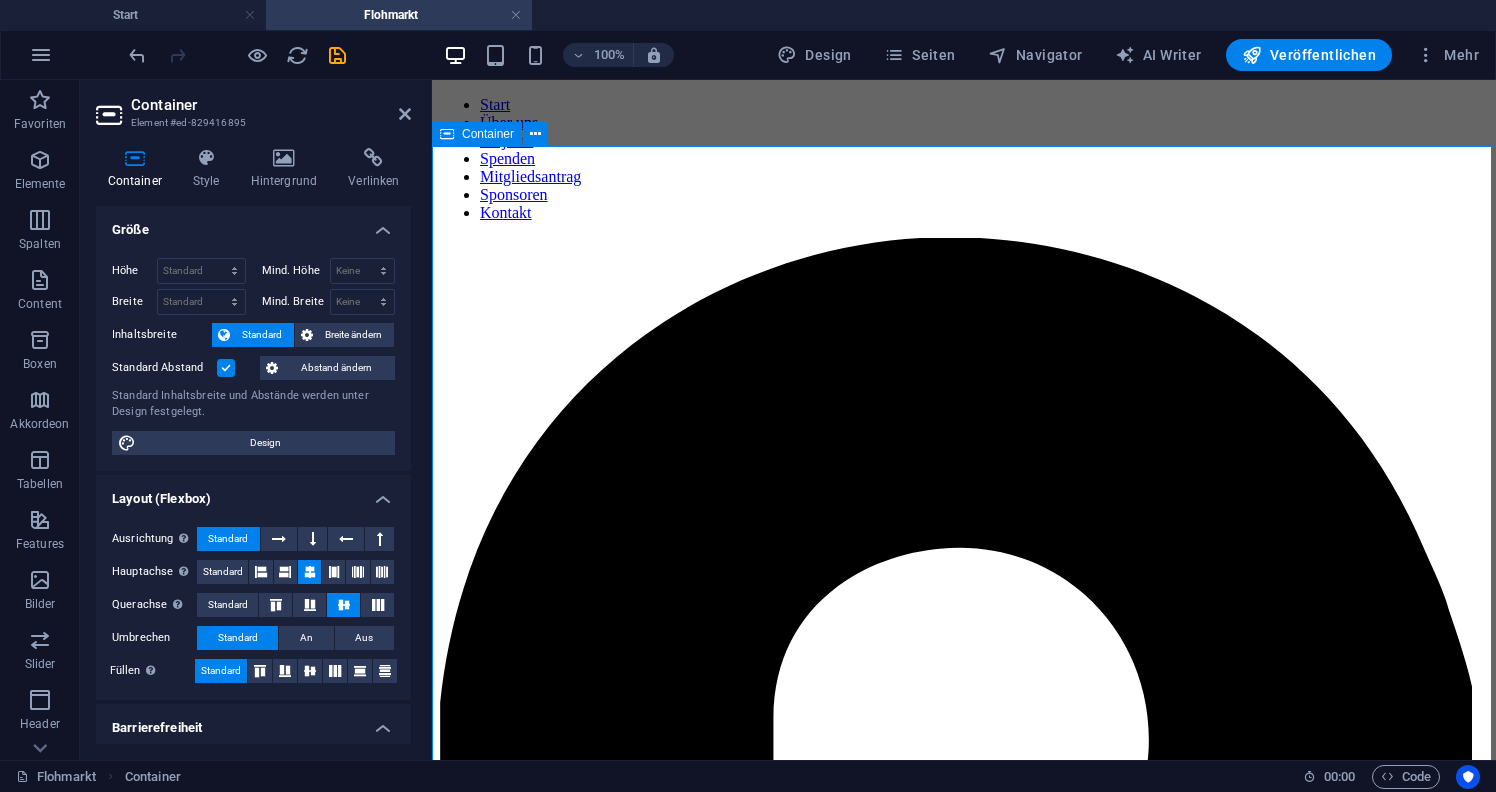click on "Zur Anmeldung" at bounding box center [964, 3781] 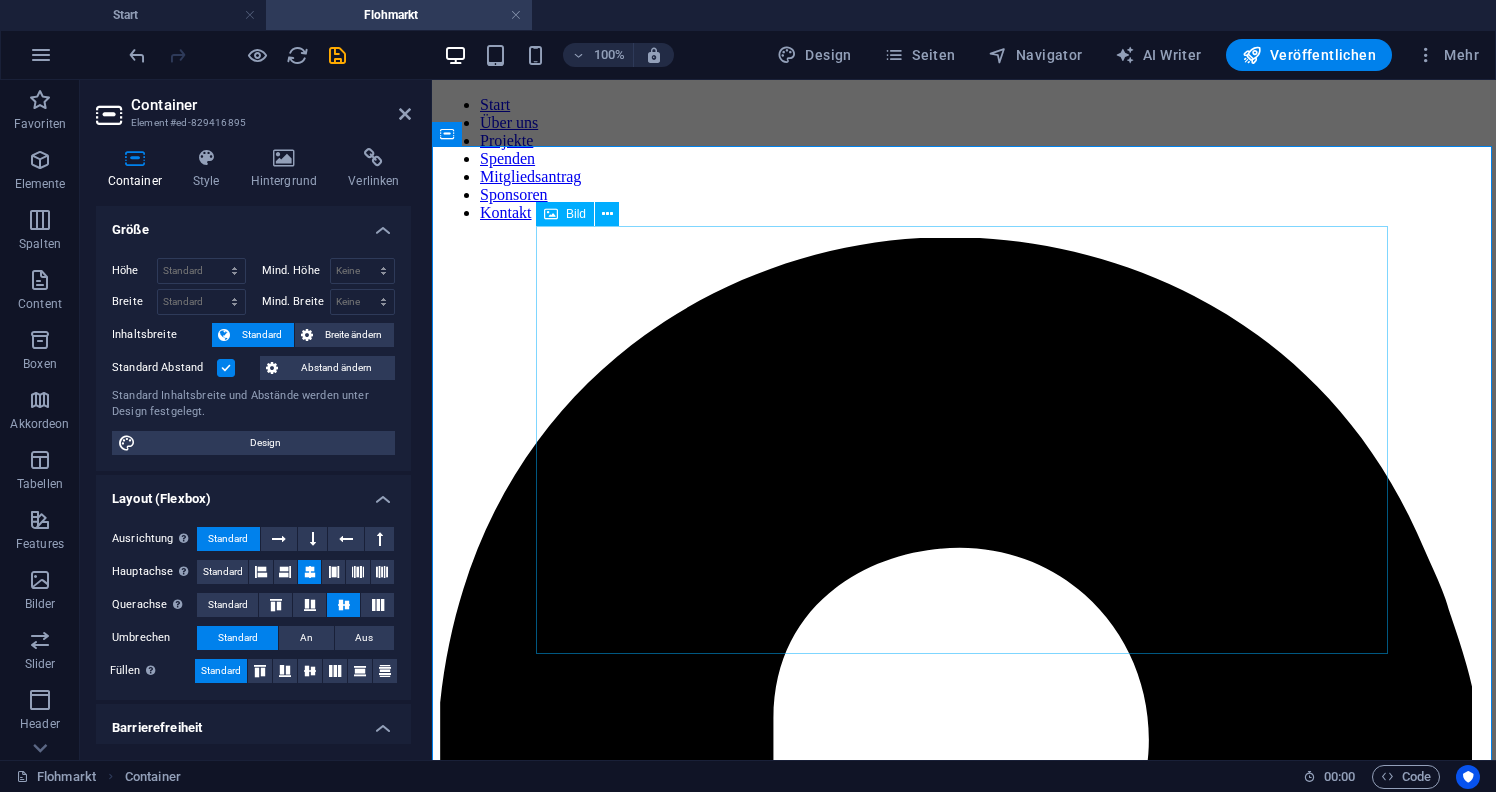 click at bounding box center (964, 3762) 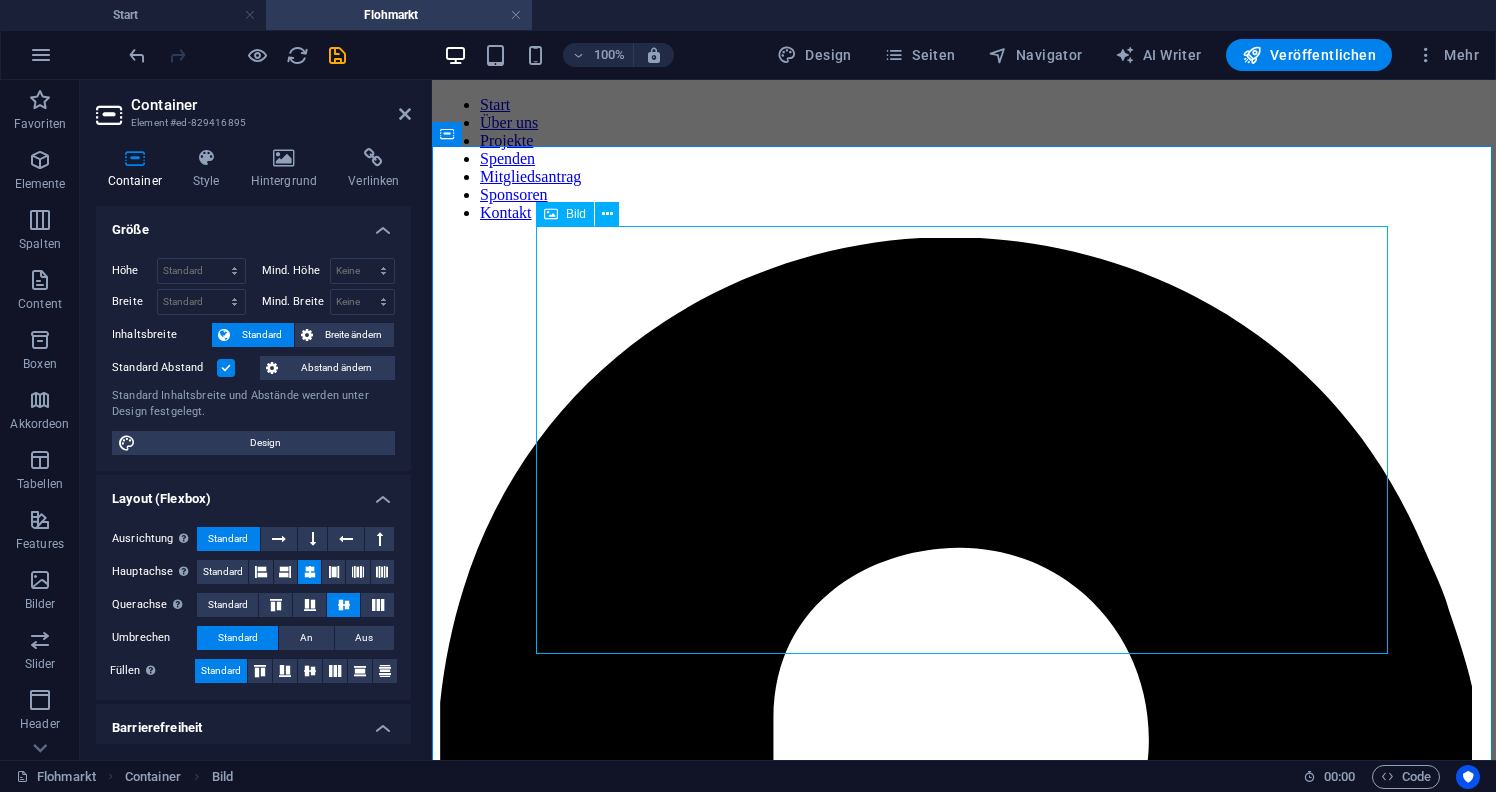 click at bounding box center [964, 3762] 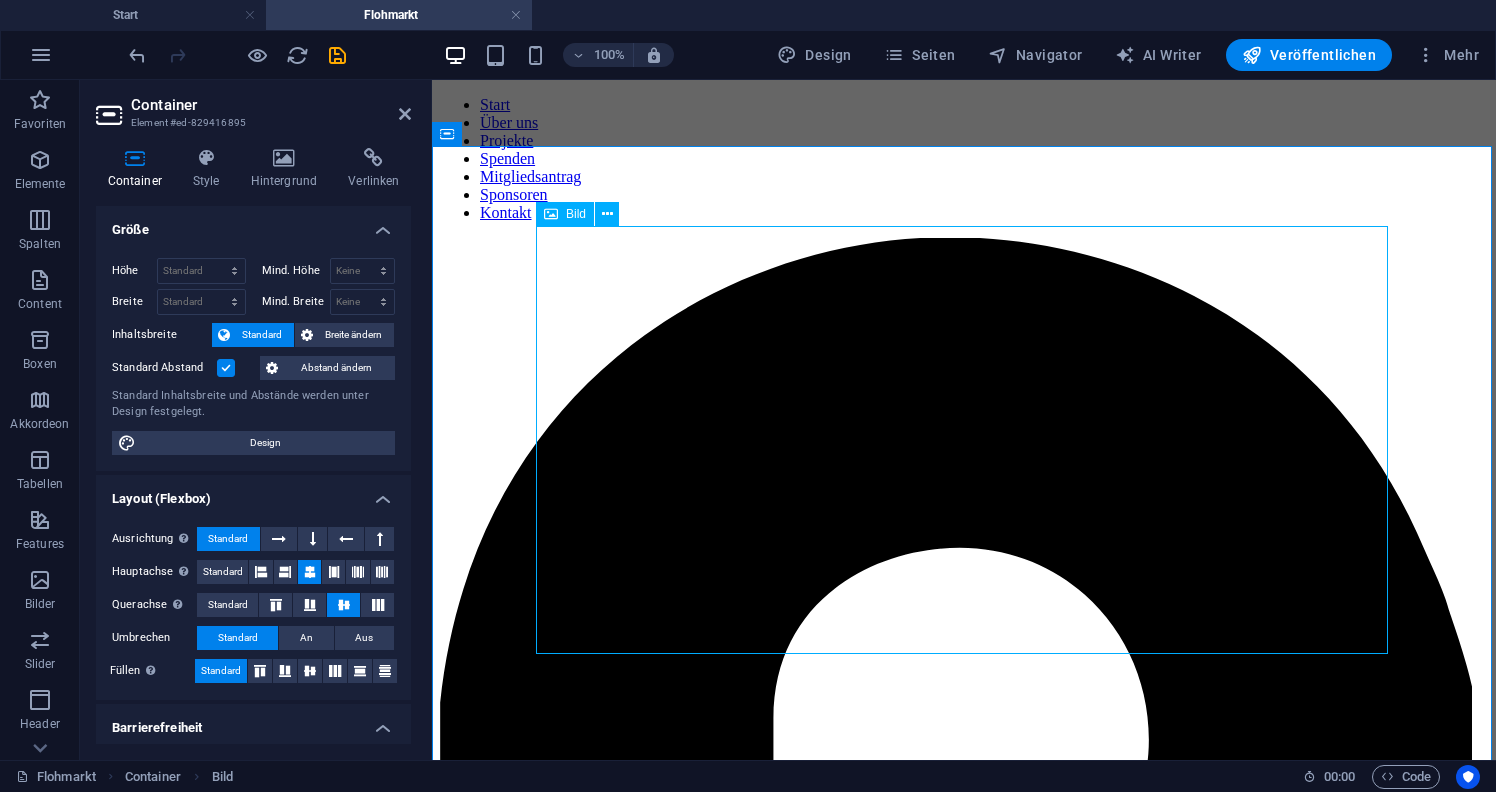 select on "px" 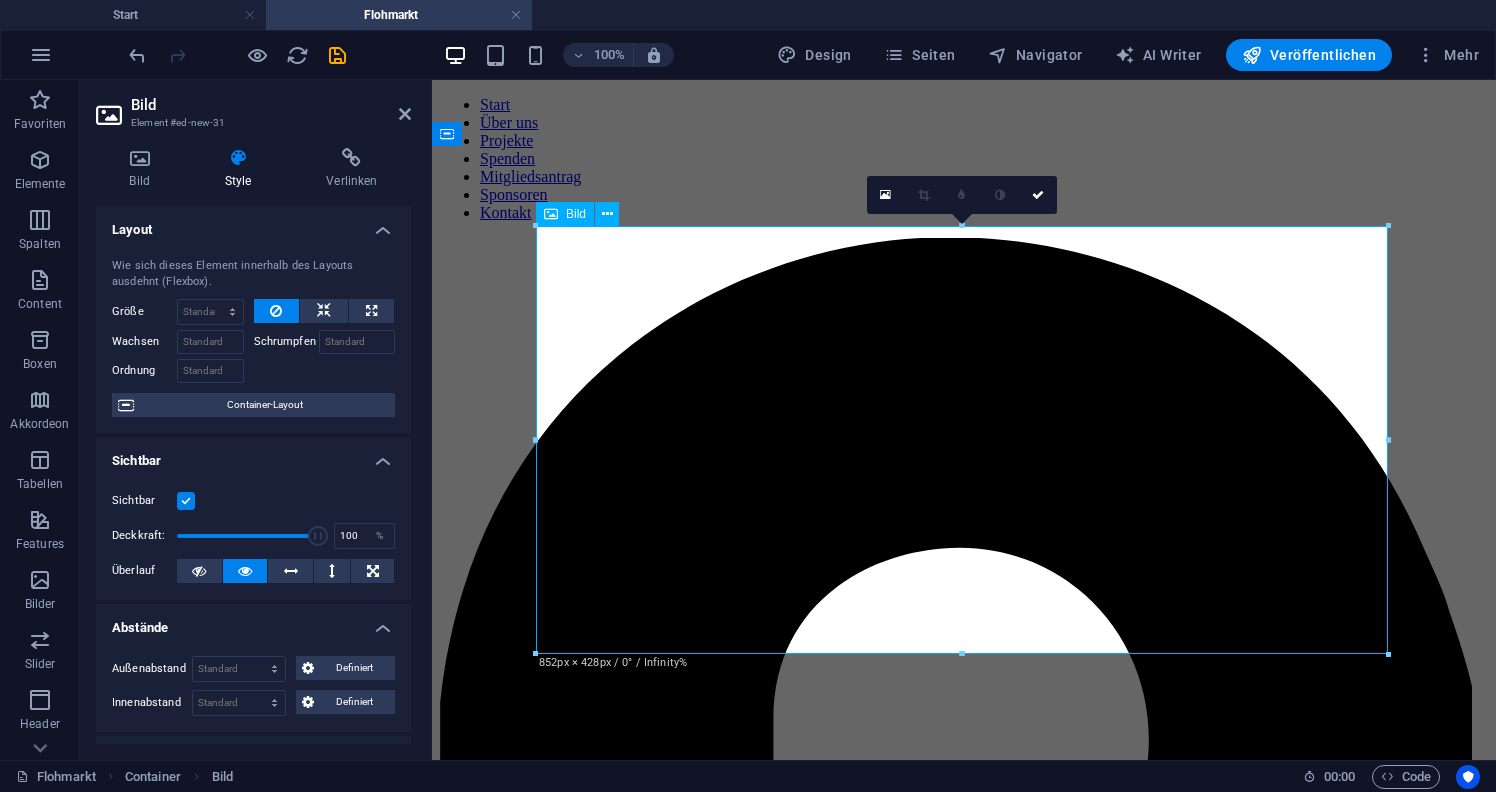 type on "0" 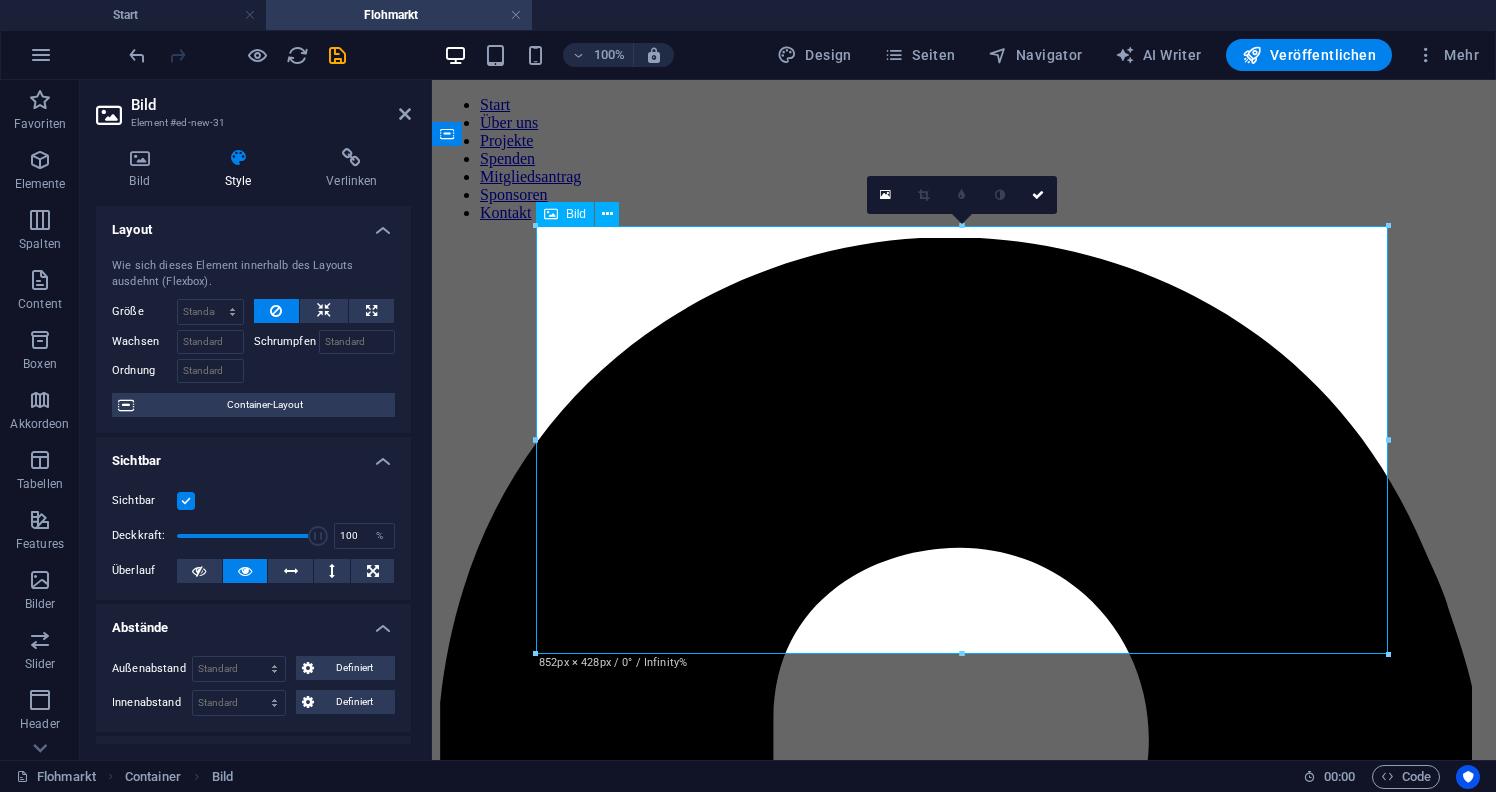 click at bounding box center [964, 3762] 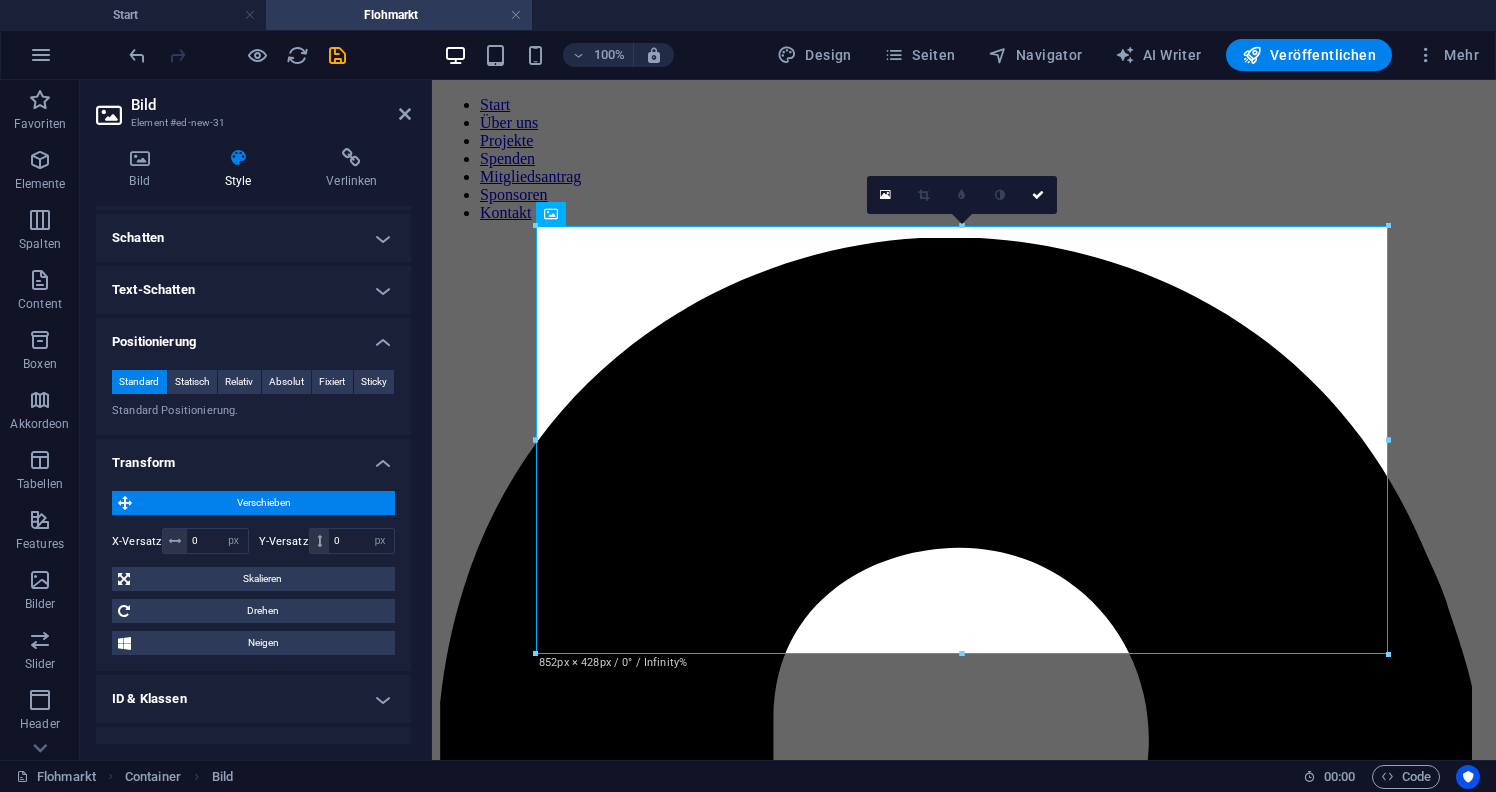 scroll, scrollTop: 586, scrollLeft: 0, axis: vertical 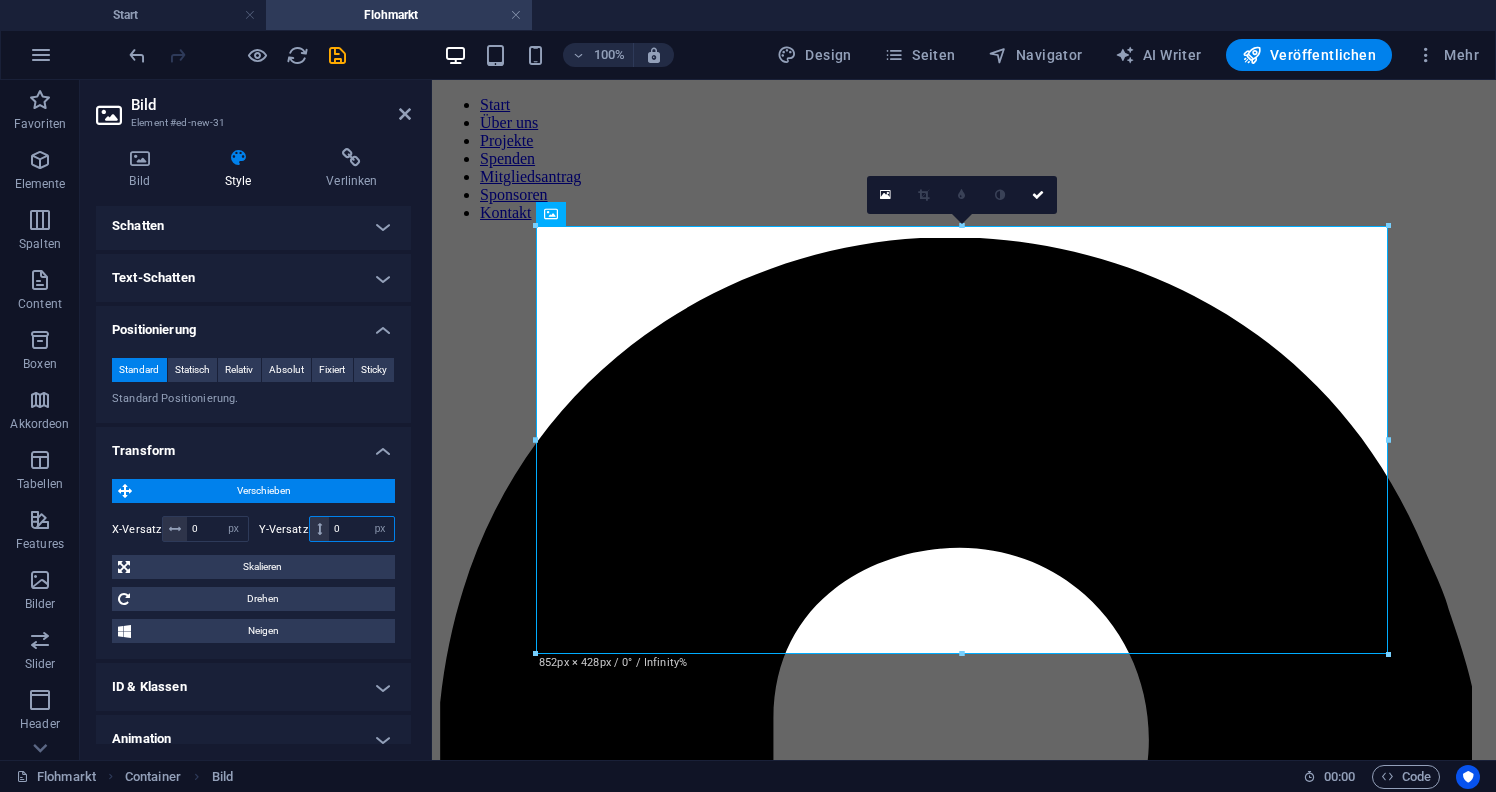 drag, startPoint x: 344, startPoint y: 526, endPoint x: 329, endPoint y: 527, distance: 15.033297 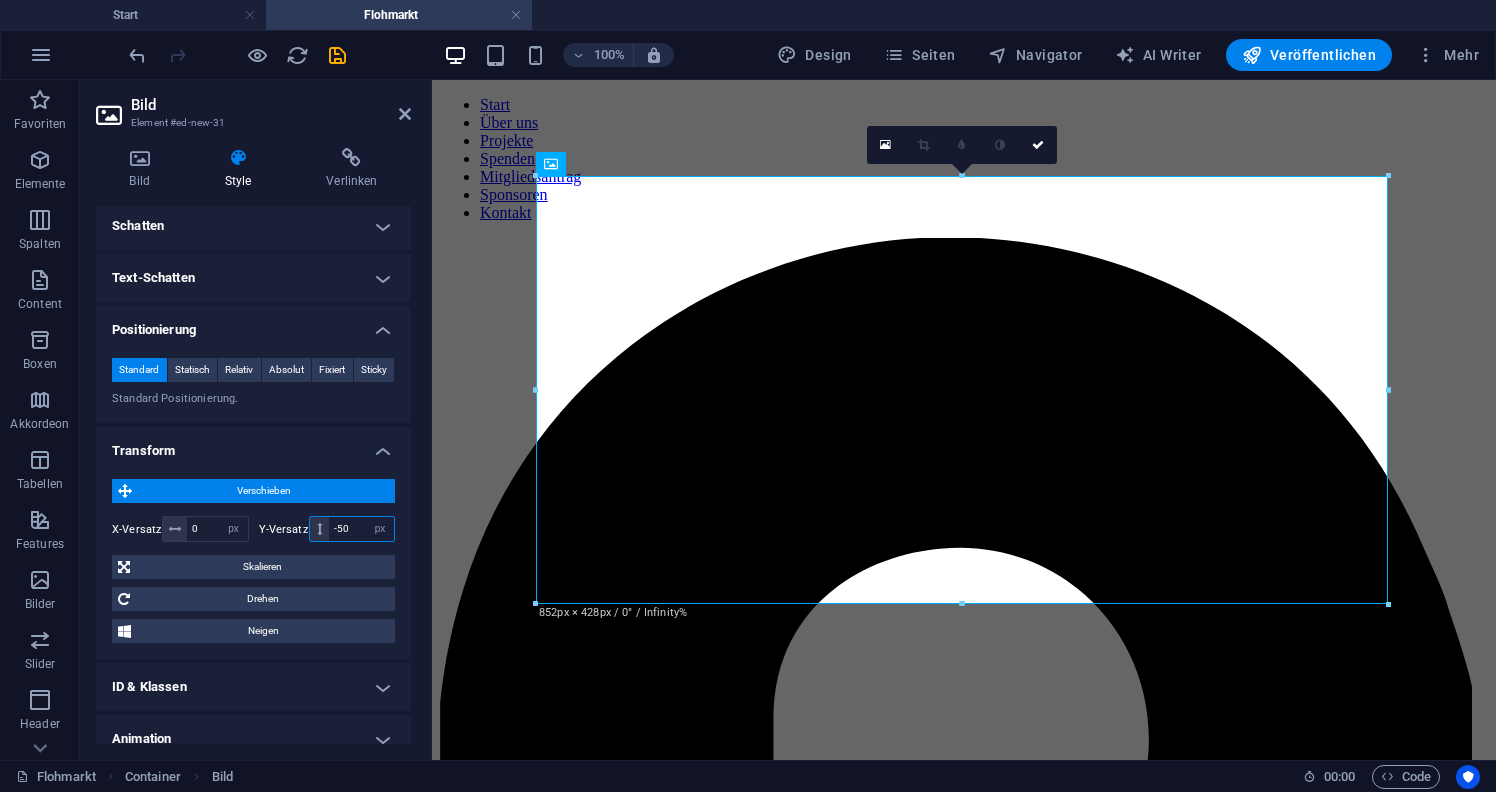 type on "-50" 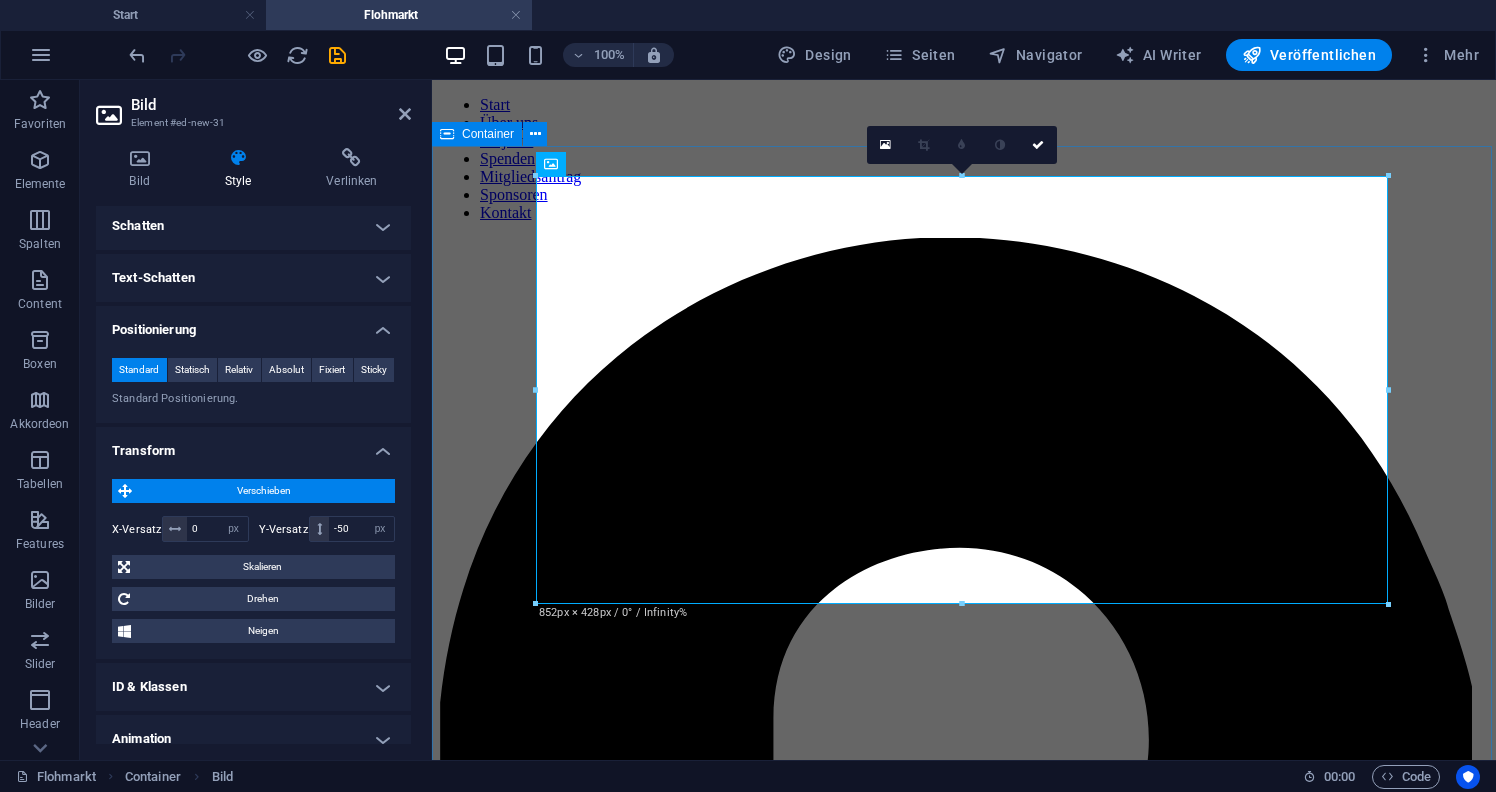 click on "Zur Anmeldung" at bounding box center (964, 3781) 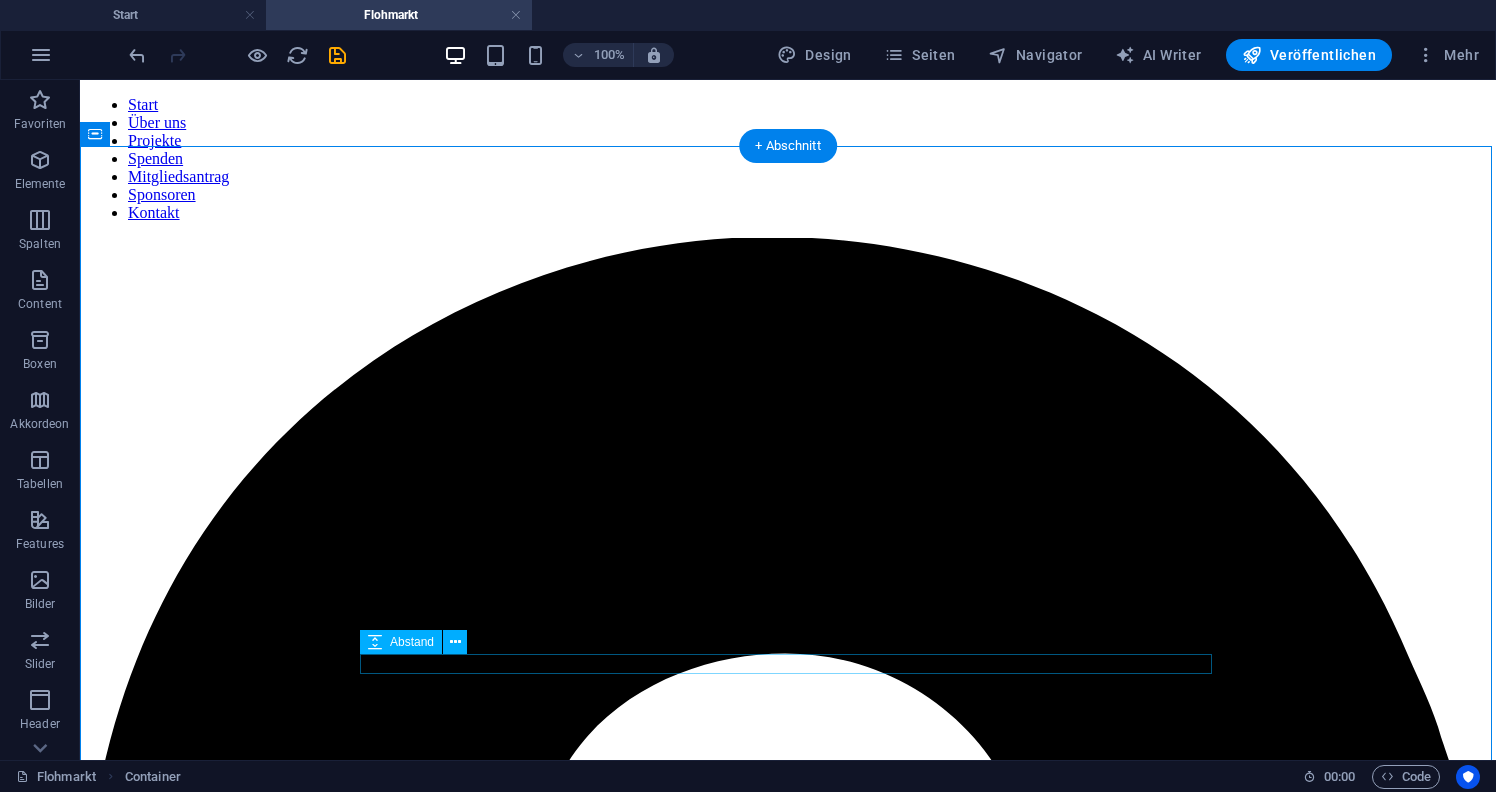 click at bounding box center [788, 5318] 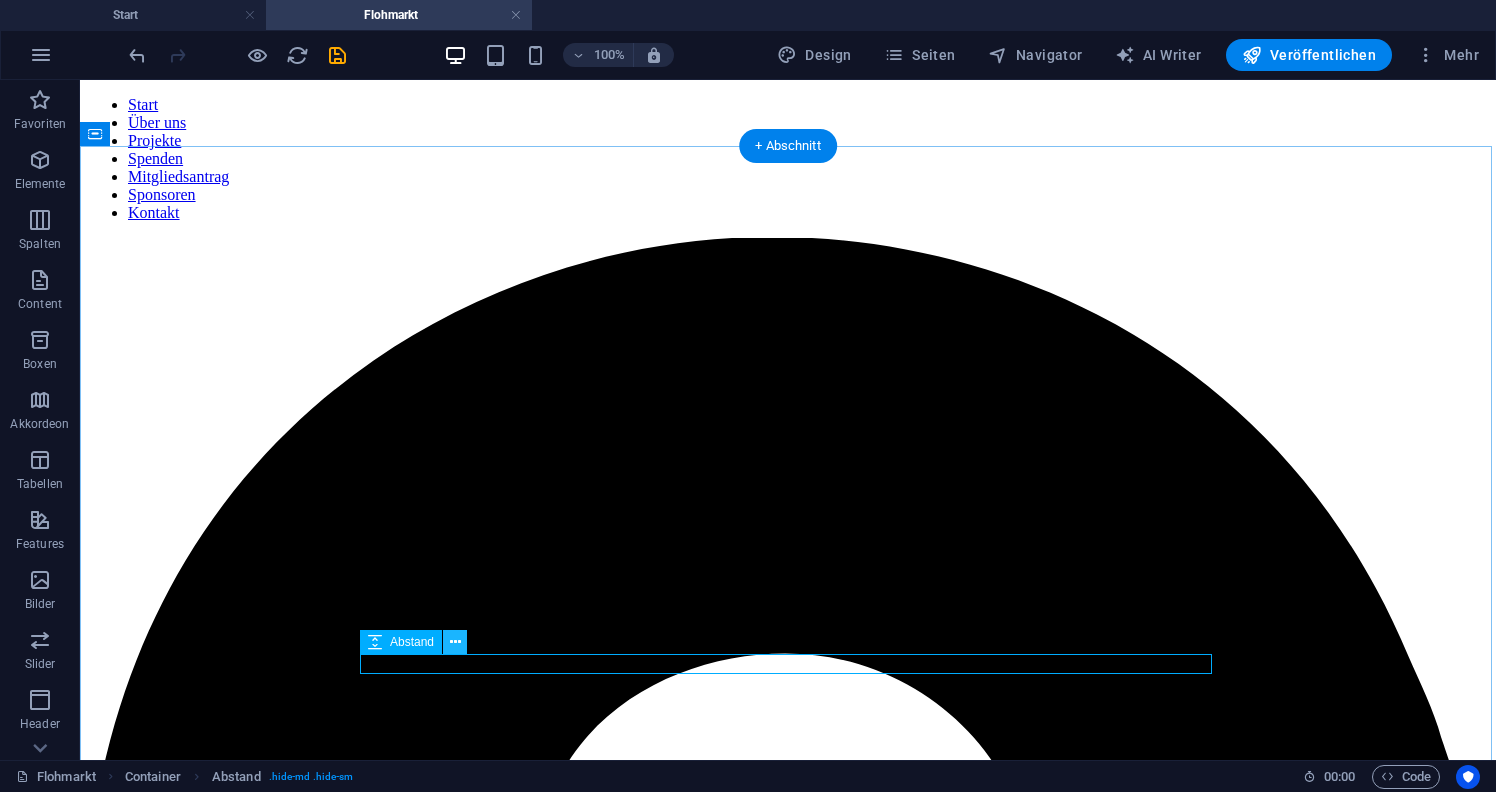 click at bounding box center (455, 642) 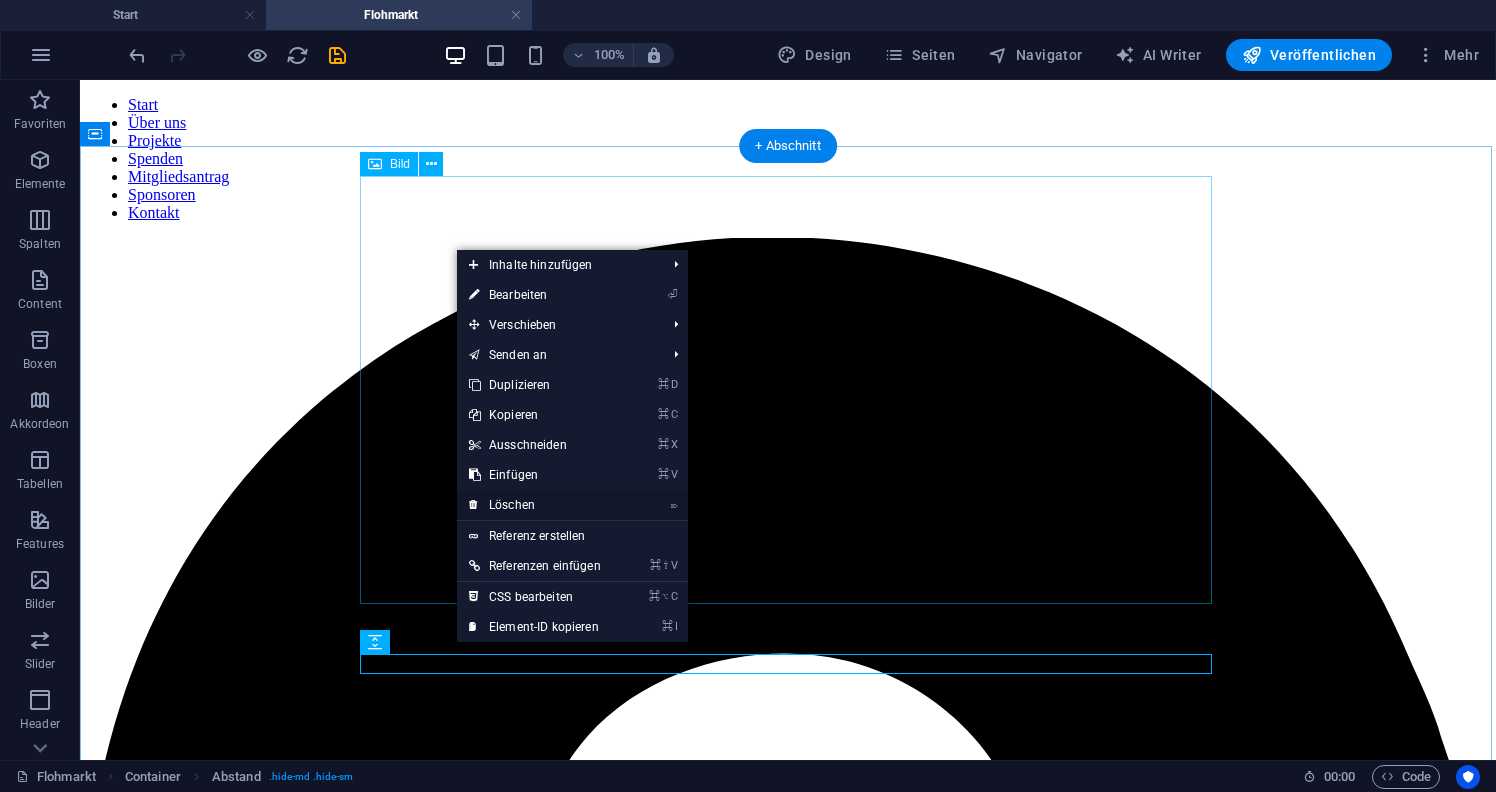 click on "⌦  Löschen" at bounding box center [535, 505] 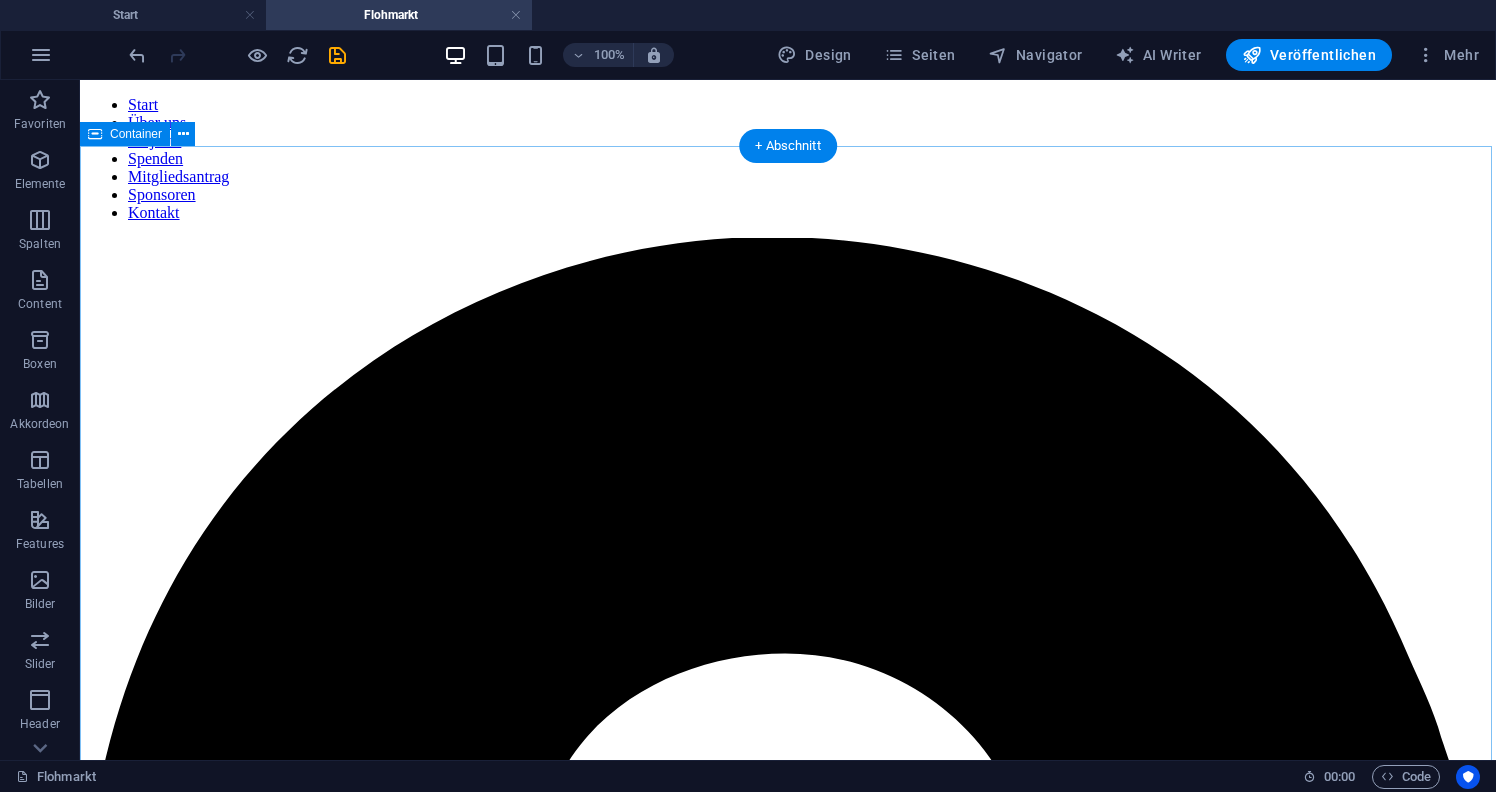 click on "Zur Anmeldung" at bounding box center [788, 4963] 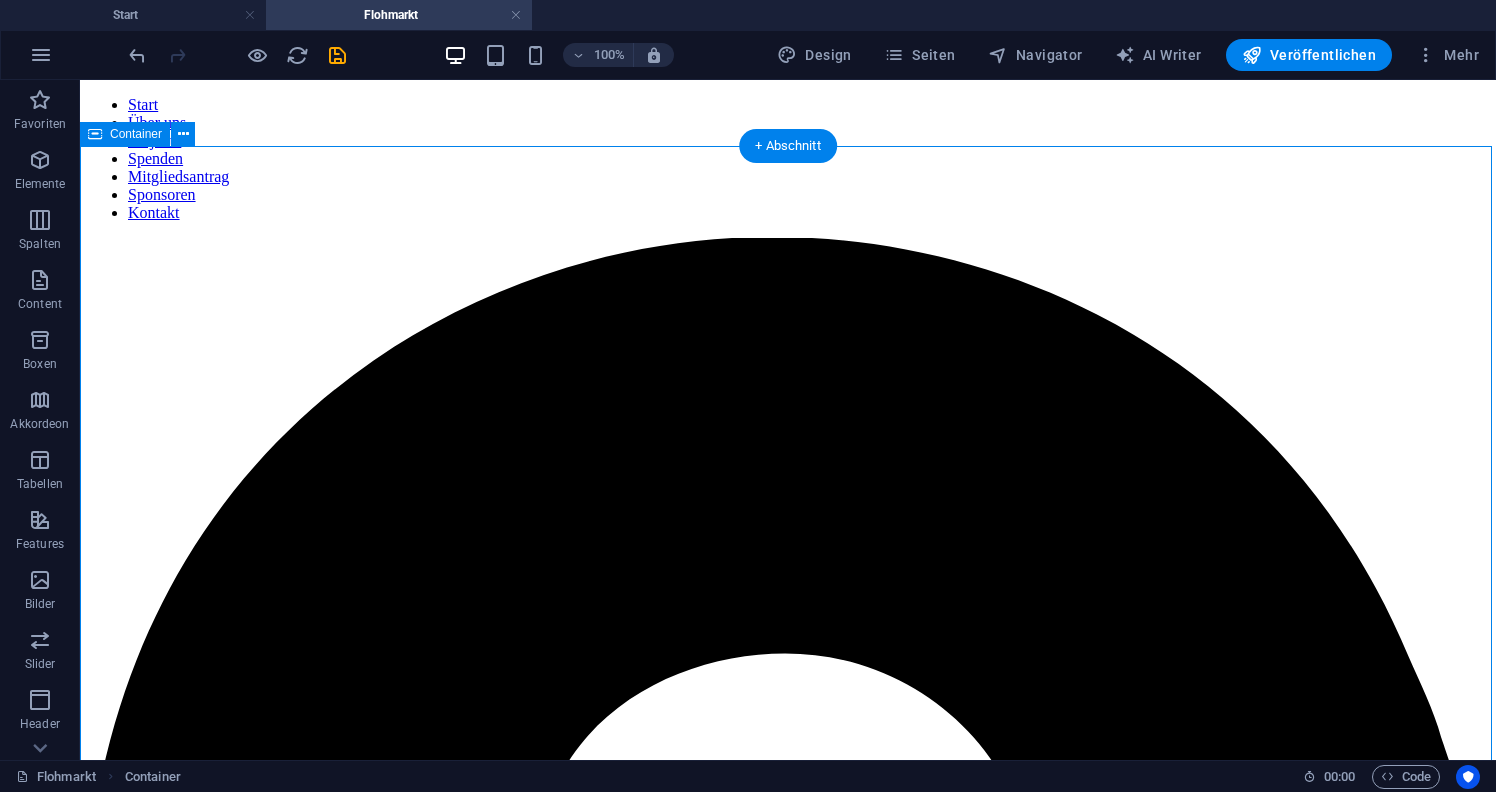 click on "Zur Anmeldung" at bounding box center [788, 4963] 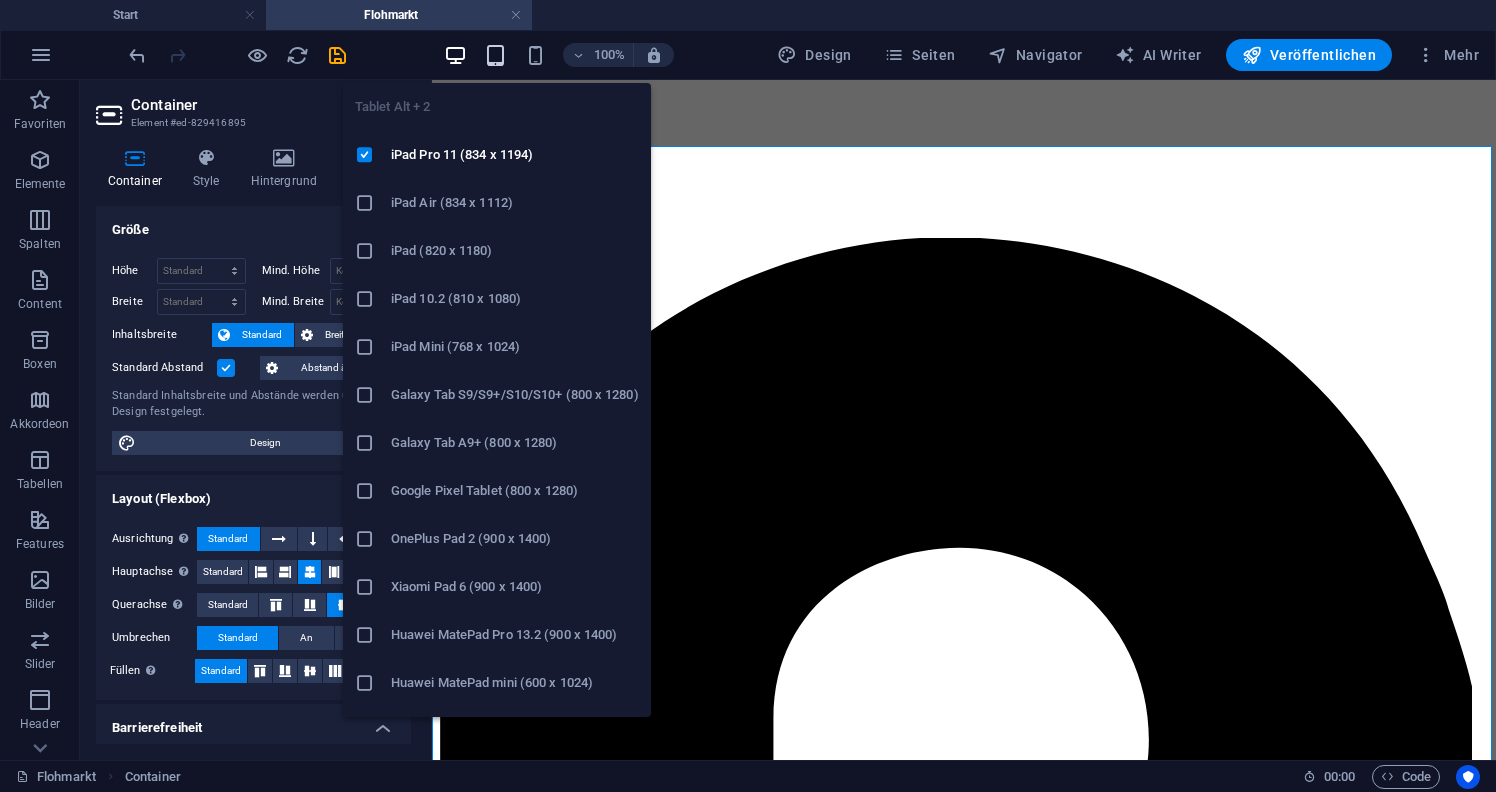 click at bounding box center [495, 55] 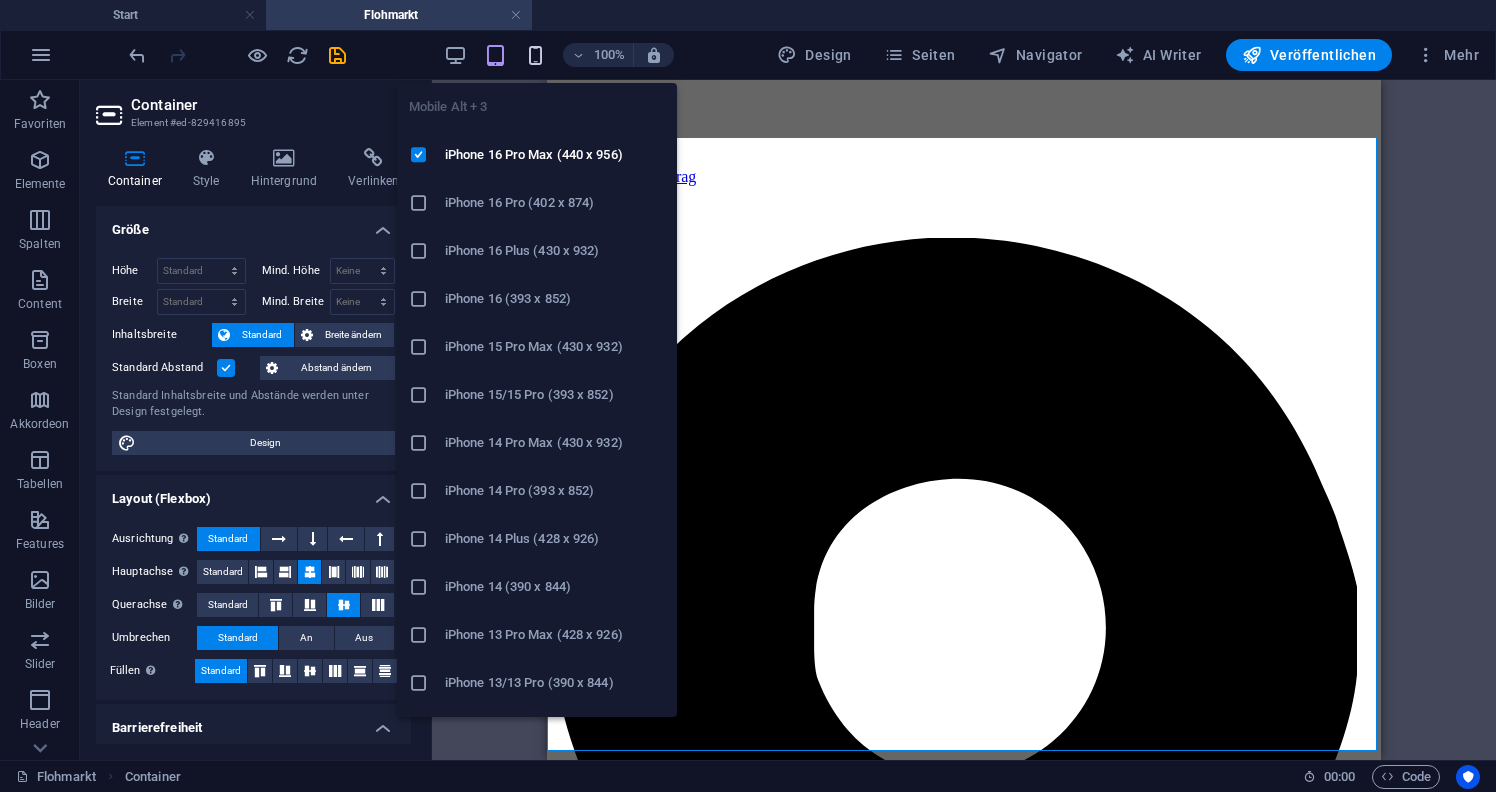 click at bounding box center [535, 55] 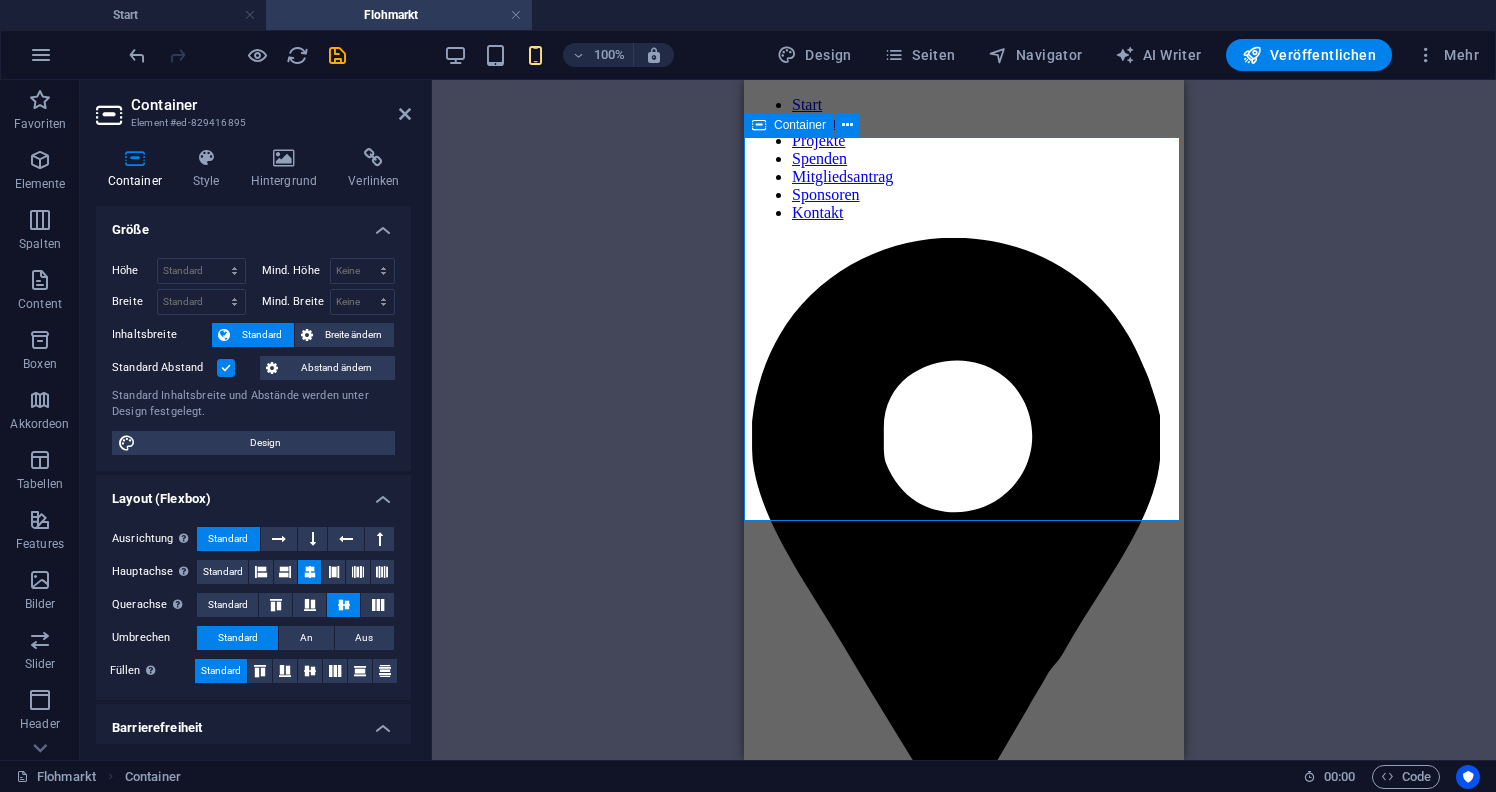 click on "Zur Anmeldung" at bounding box center (964, 1661) 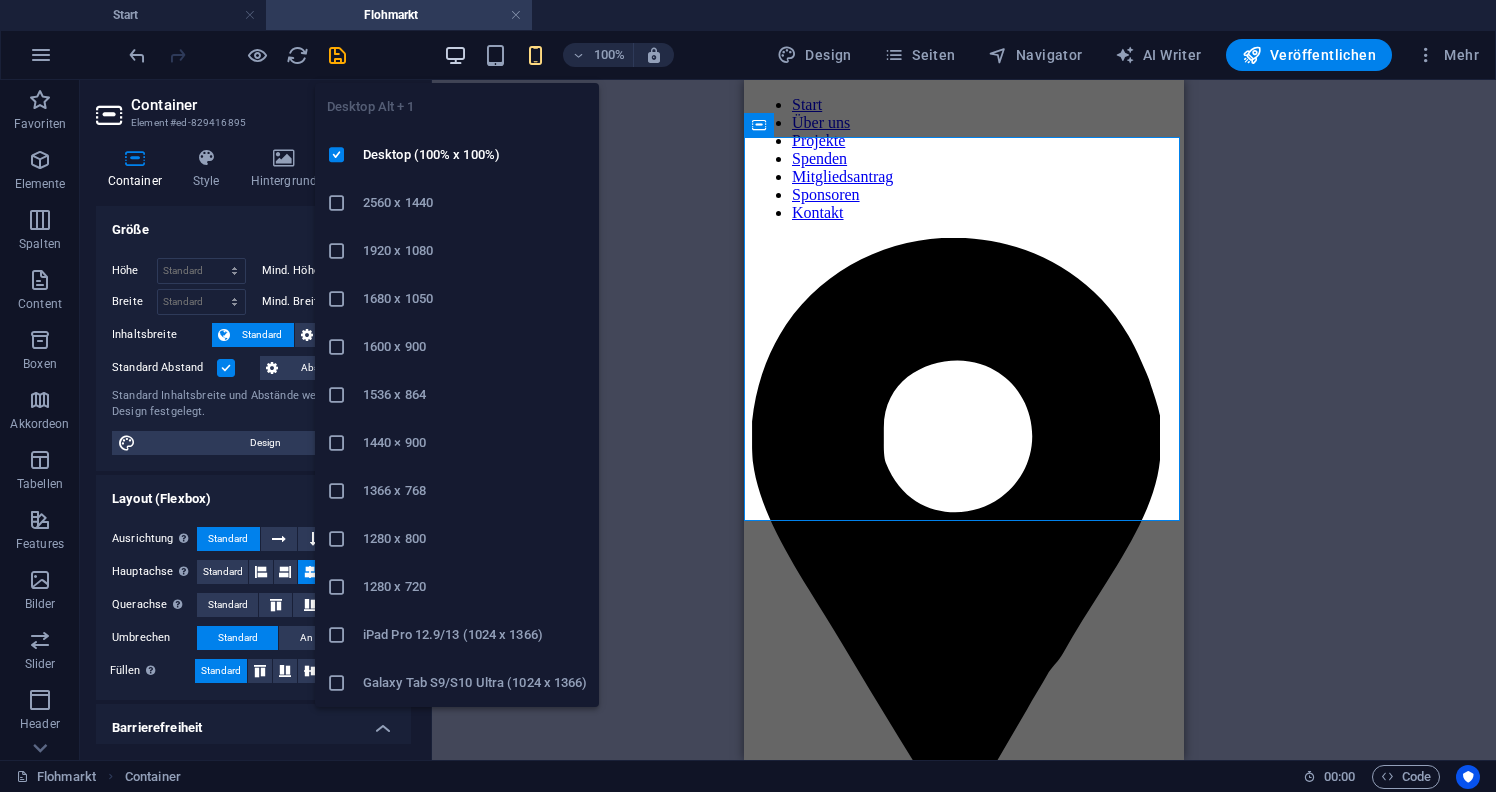 click at bounding box center (455, 55) 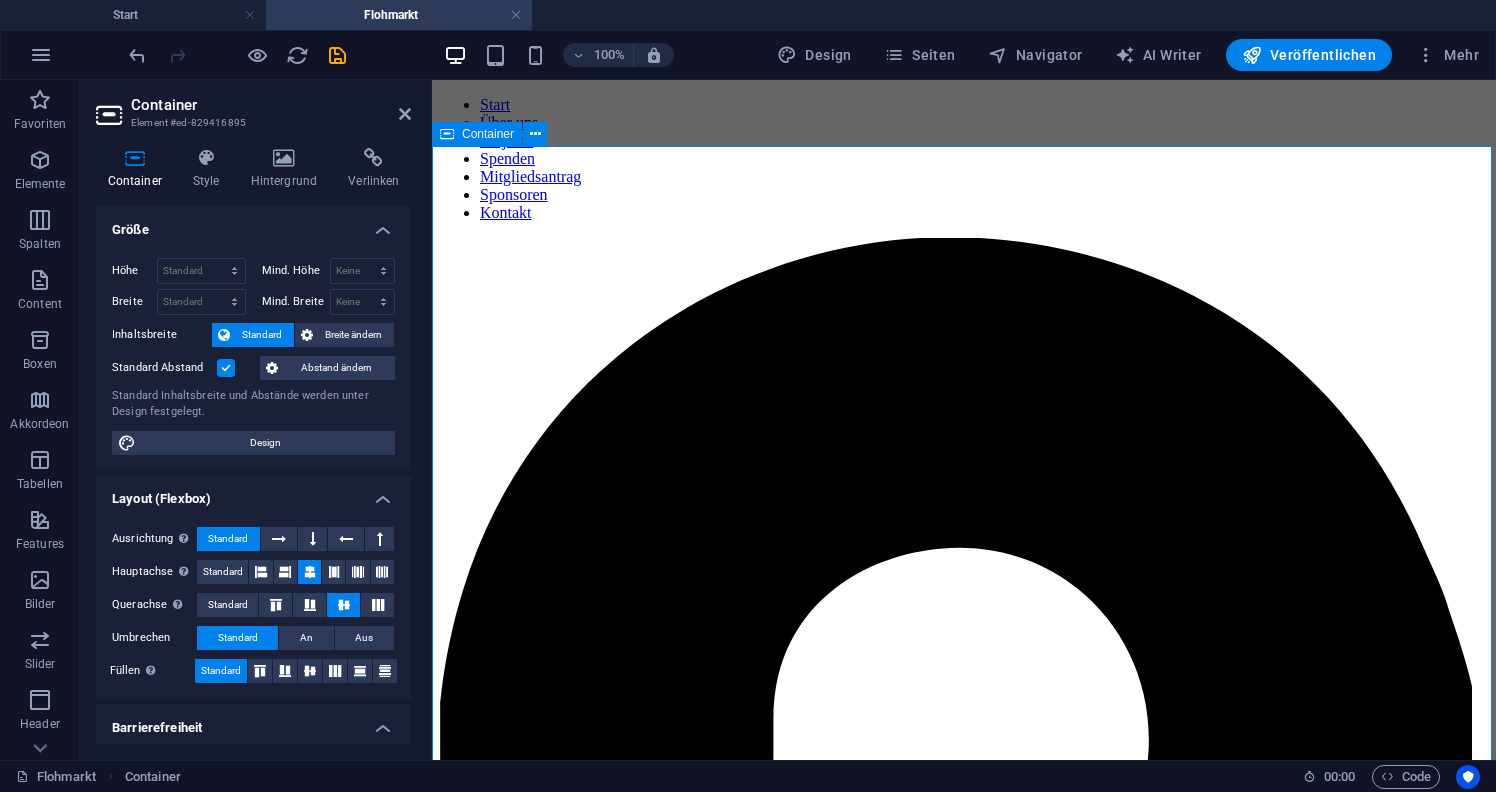 click on "Zur Anmeldung" at bounding box center (964, 3771) 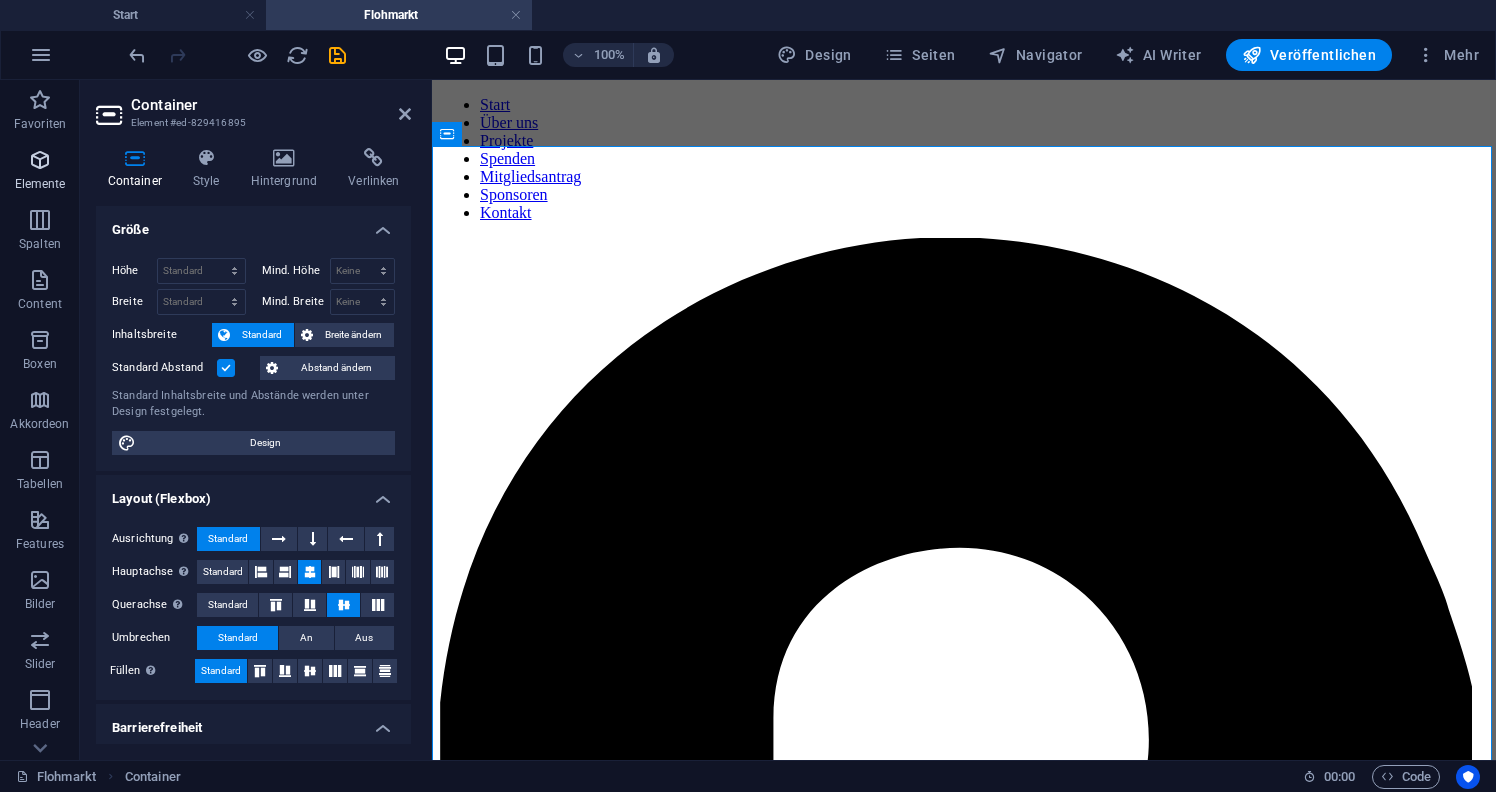 click at bounding box center (40, 160) 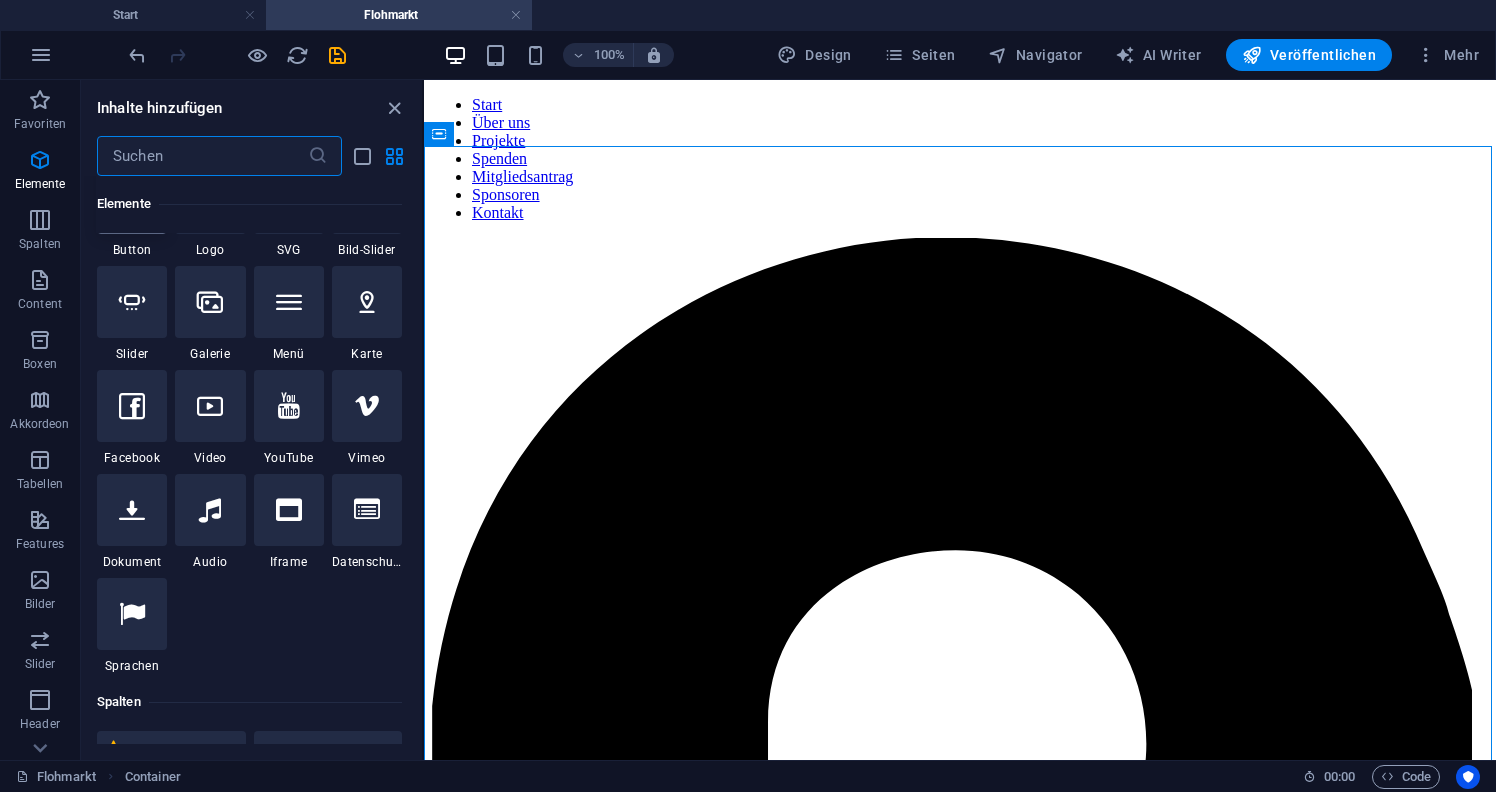 scroll, scrollTop: 498, scrollLeft: 0, axis: vertical 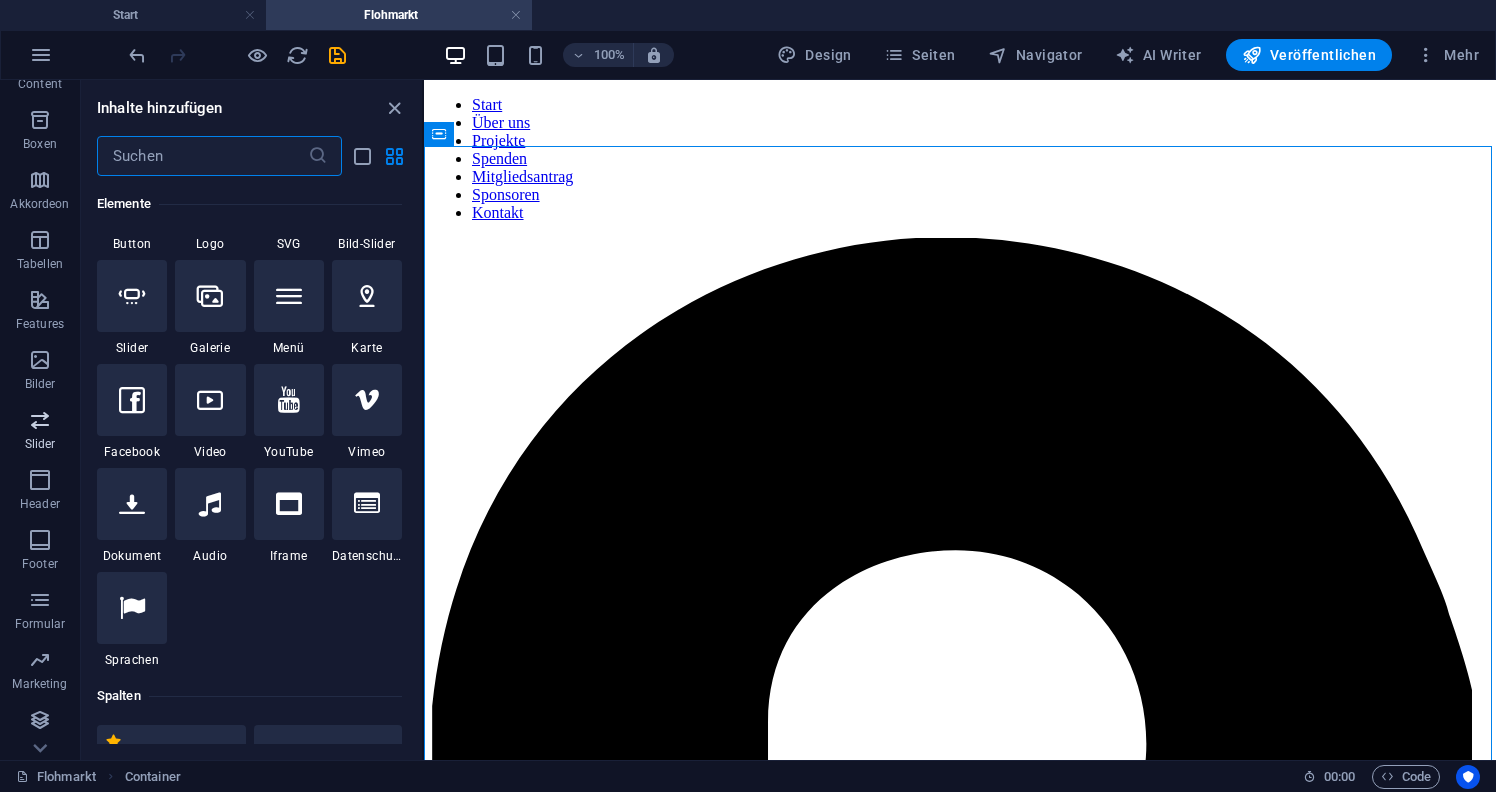 click at bounding box center [40, 660] 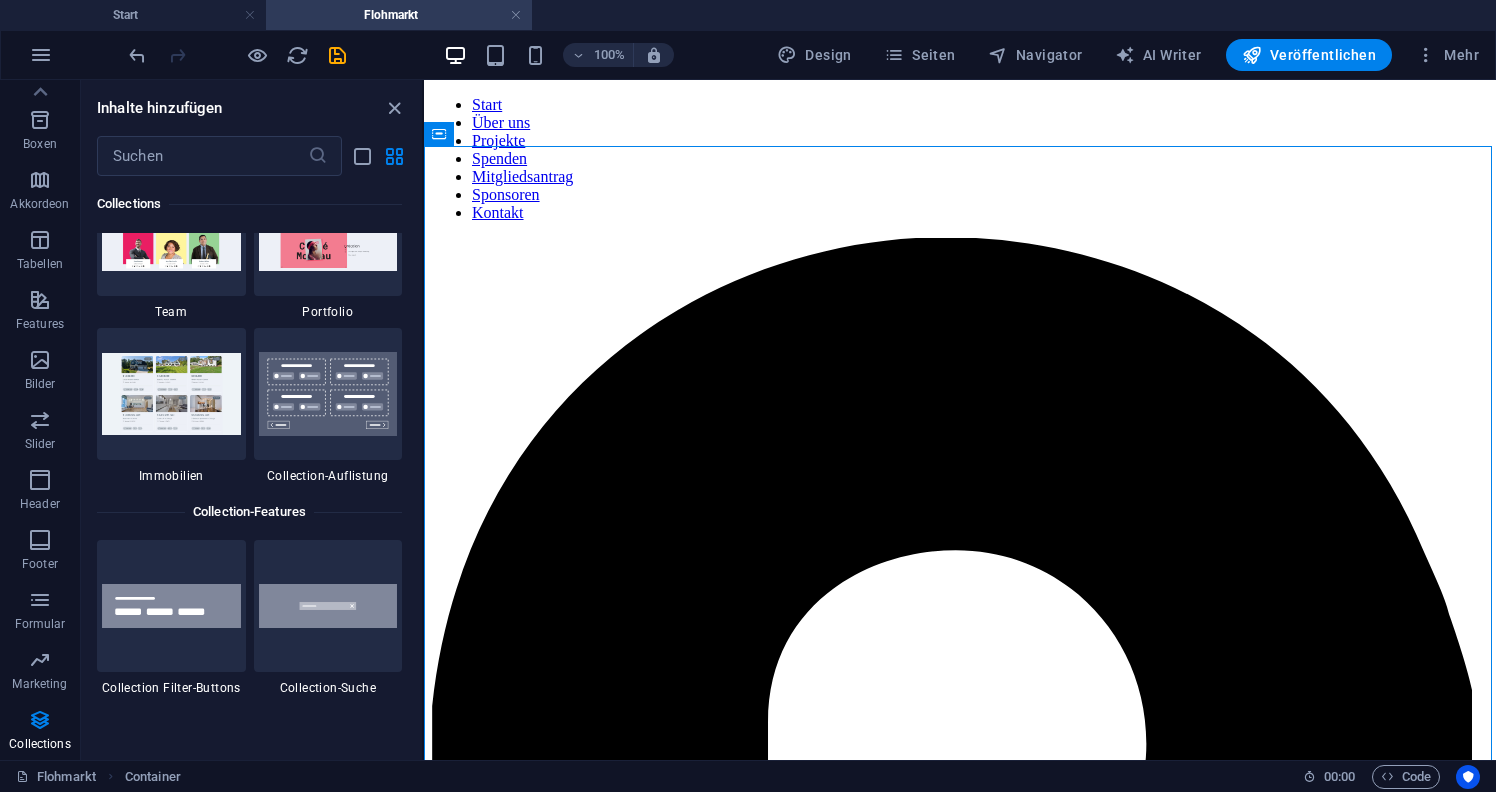 scroll, scrollTop: 18753, scrollLeft: 0, axis: vertical 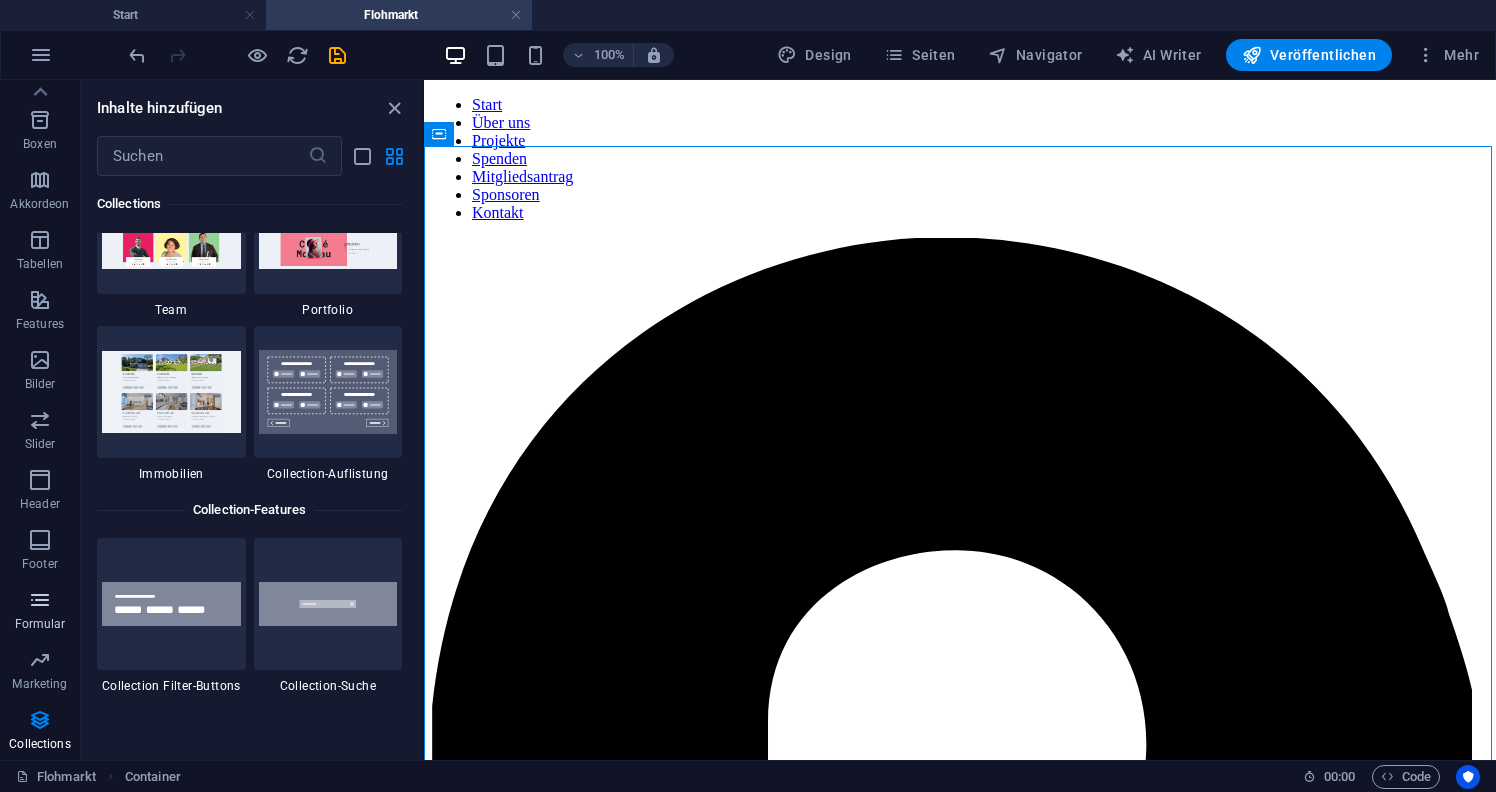 click at bounding box center (40, 600) 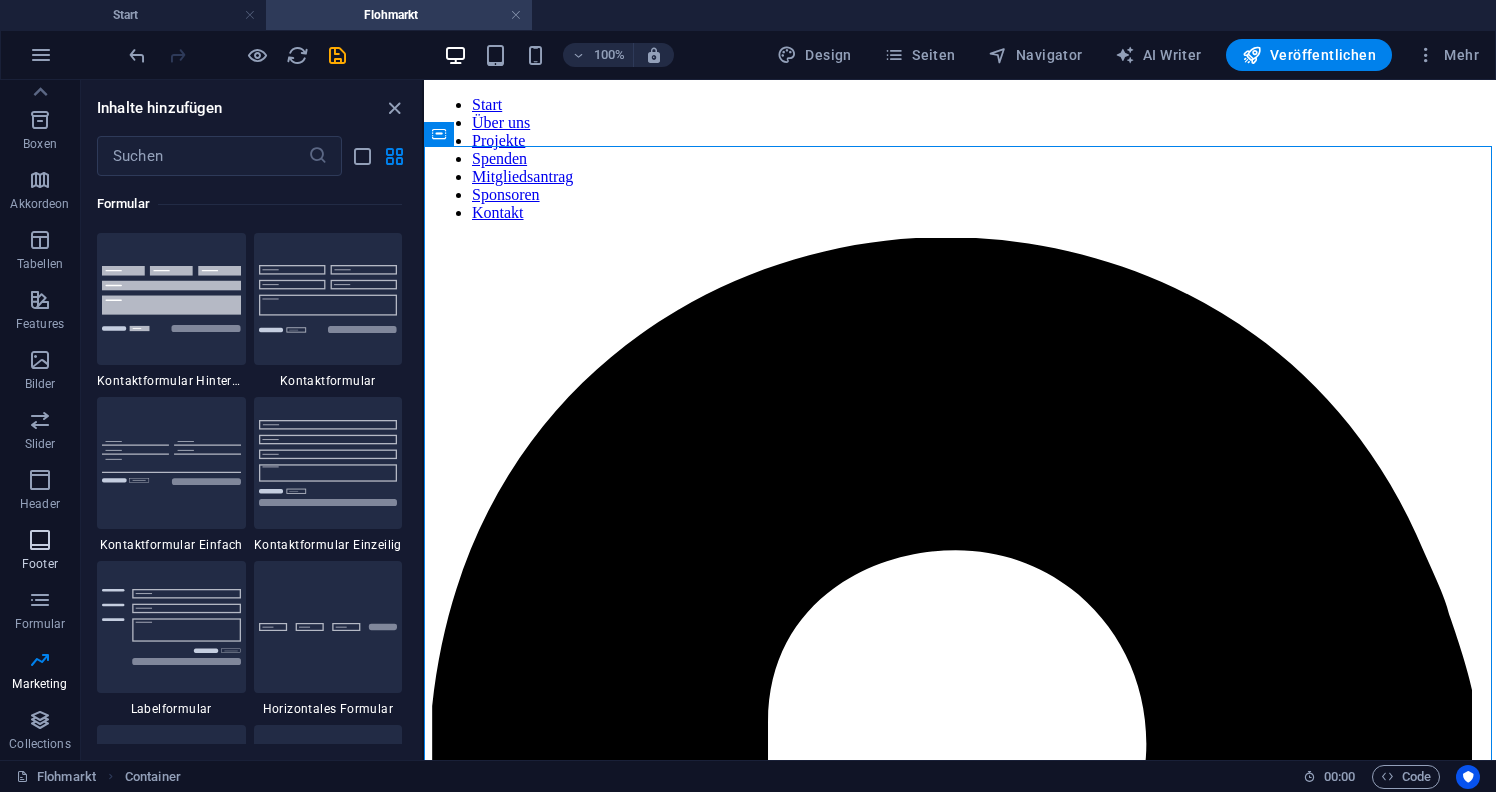 click on "Footer" at bounding box center (40, 550) 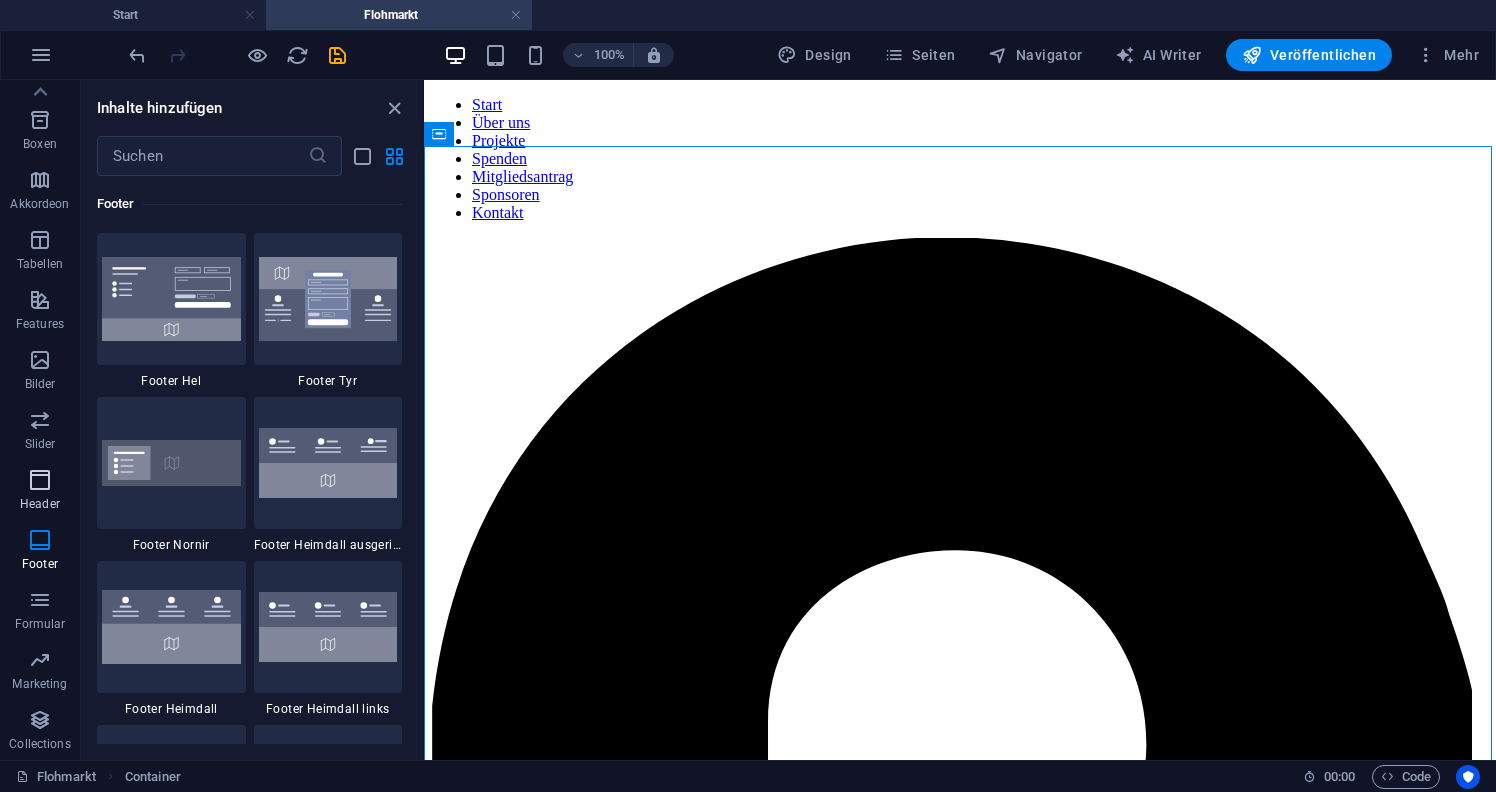 click at bounding box center [40, 480] 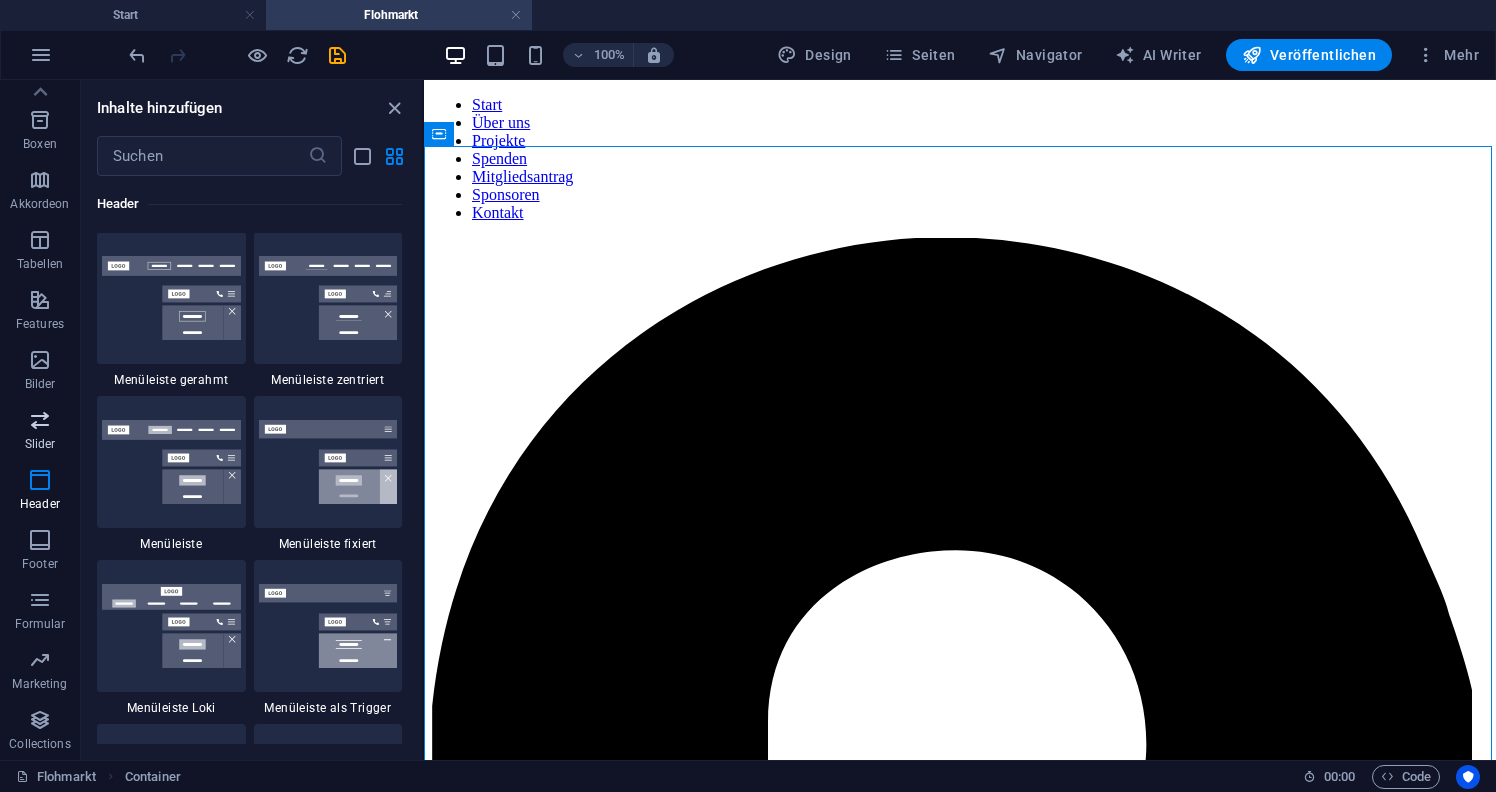 click at bounding box center (40, 420) 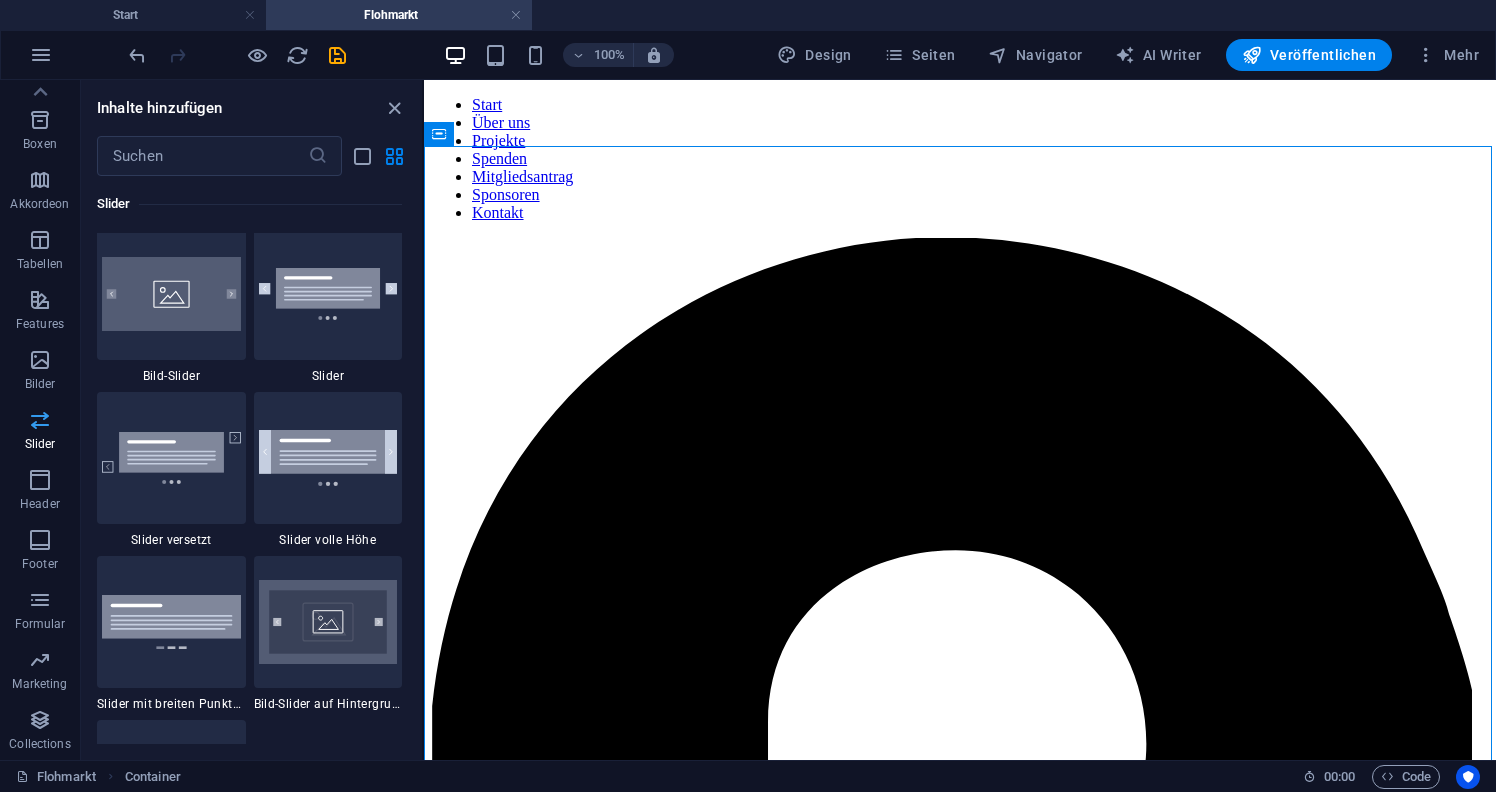 scroll, scrollTop: 11337, scrollLeft: 0, axis: vertical 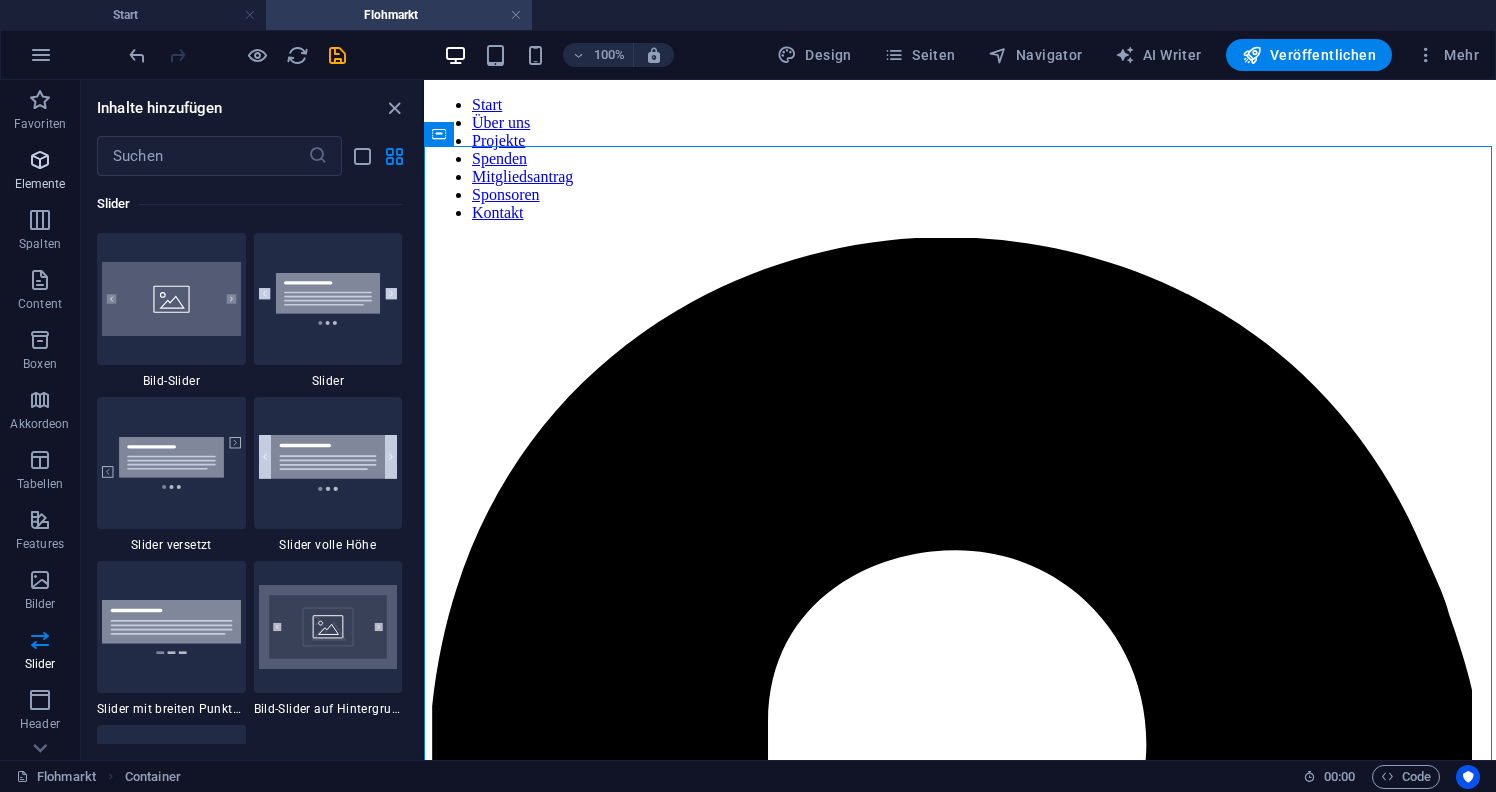 click on "Elemente" at bounding box center [40, 172] 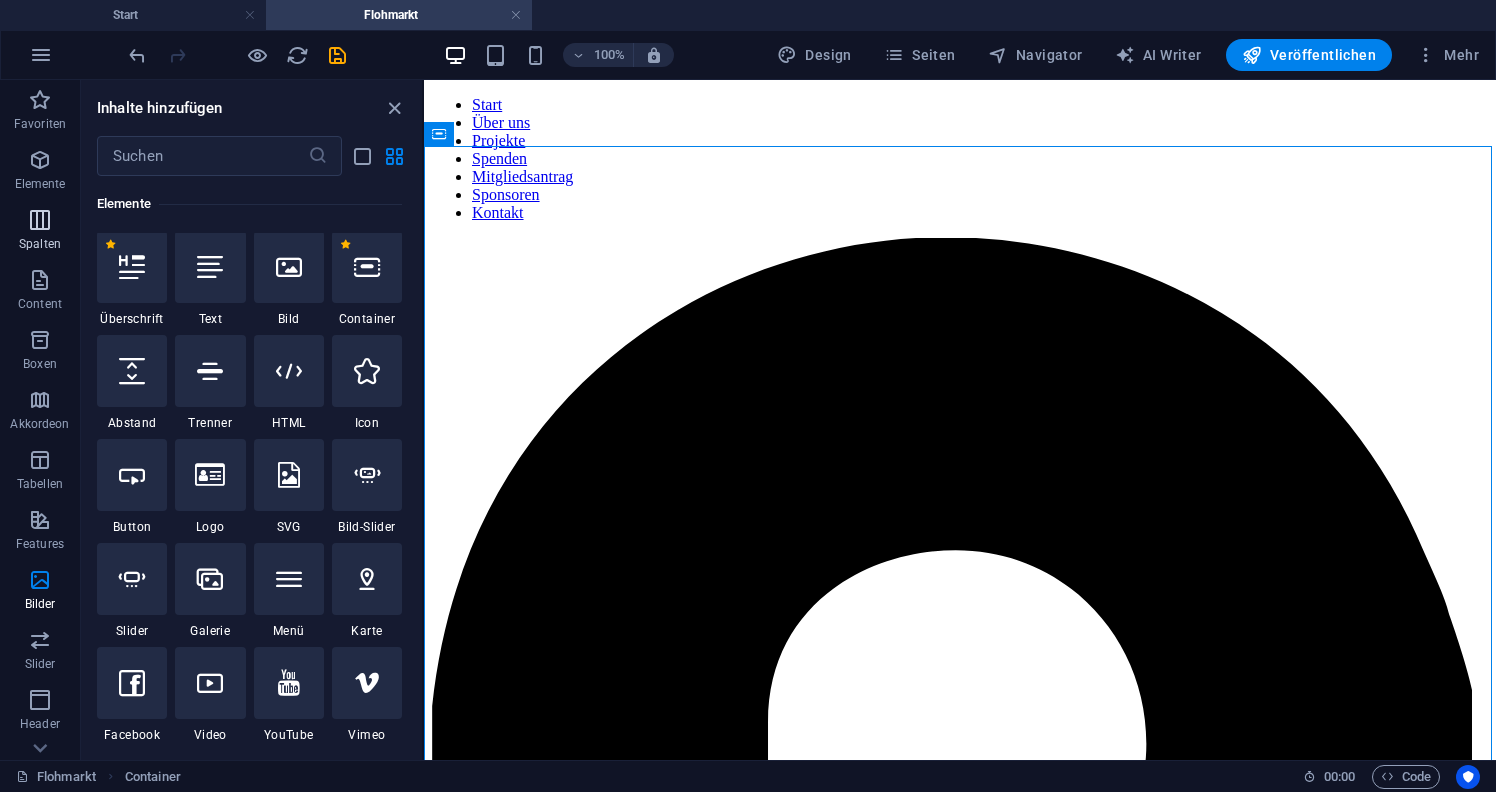 scroll, scrollTop: 213, scrollLeft: 0, axis: vertical 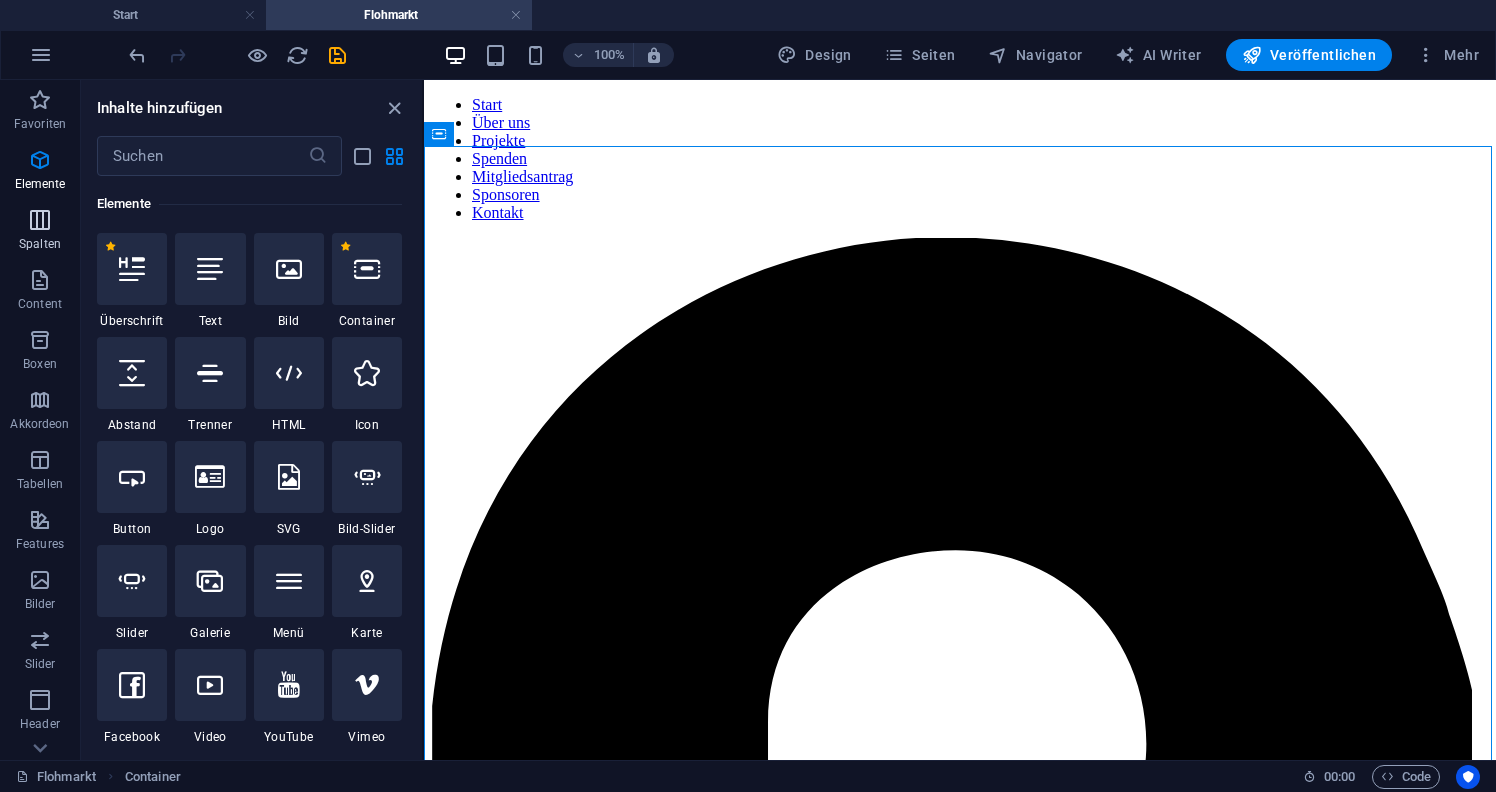 click at bounding box center (40, 220) 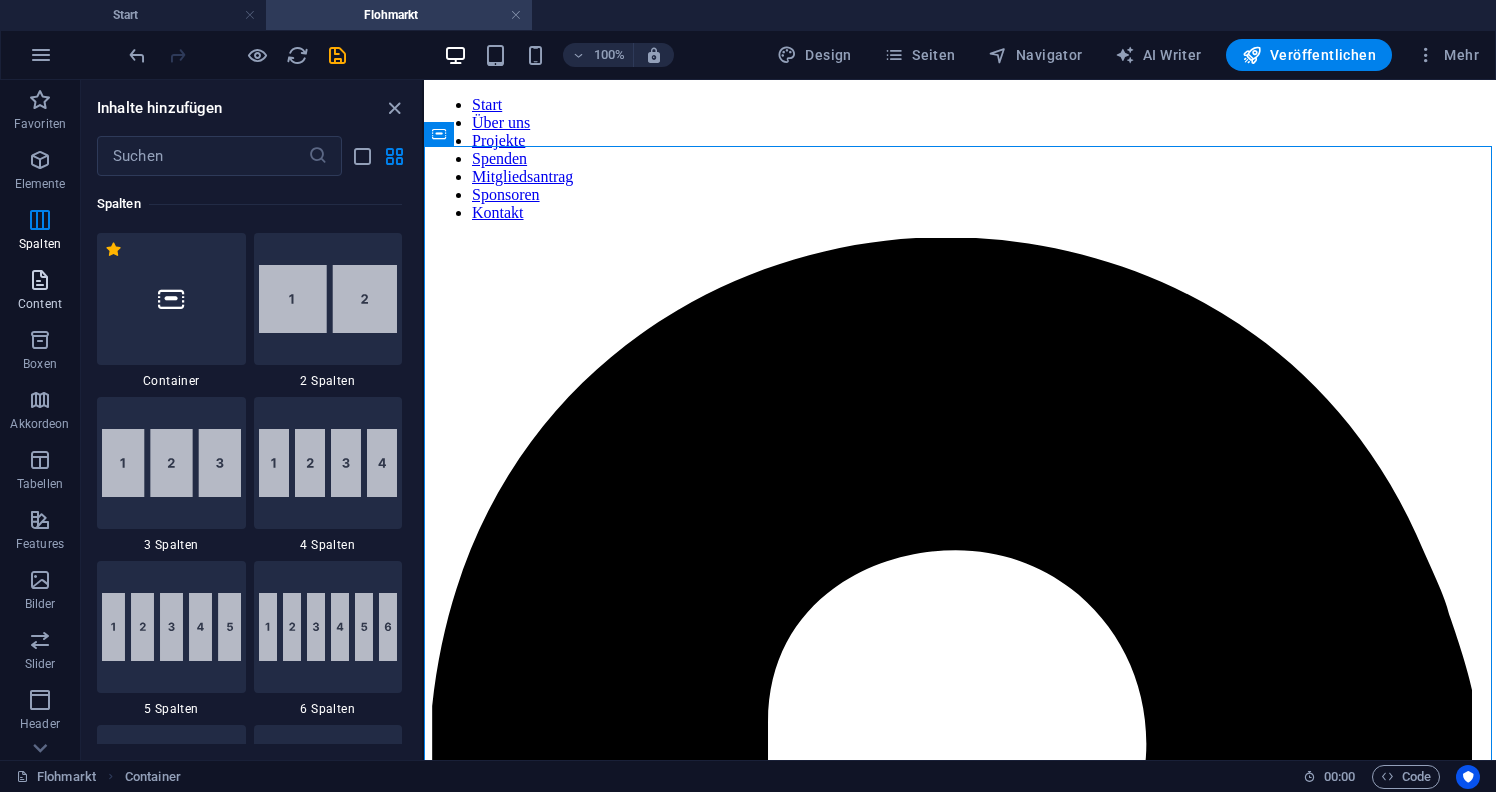 click at bounding box center [40, 280] 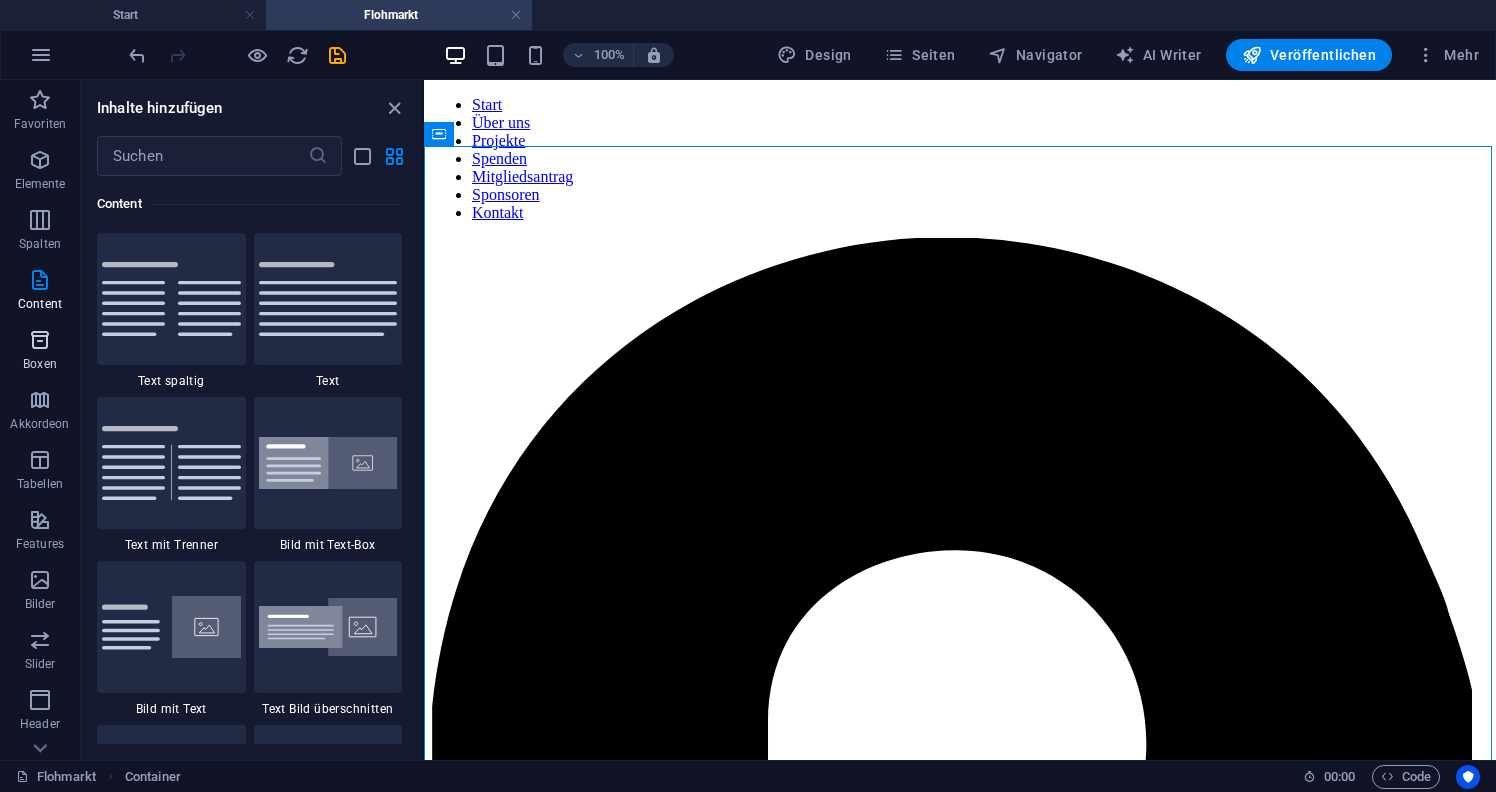 click at bounding box center [40, 340] 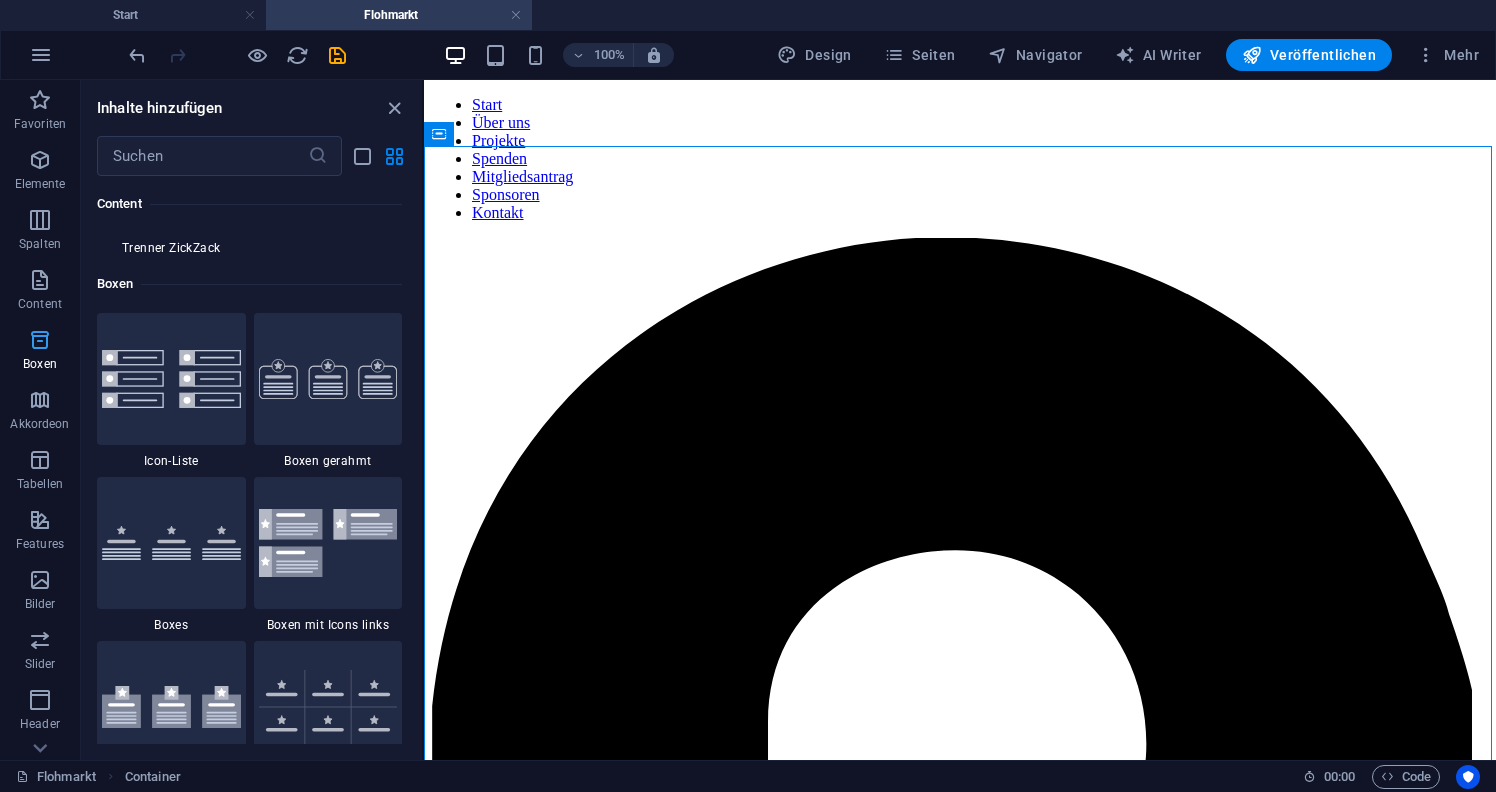 scroll, scrollTop: 5516, scrollLeft: 0, axis: vertical 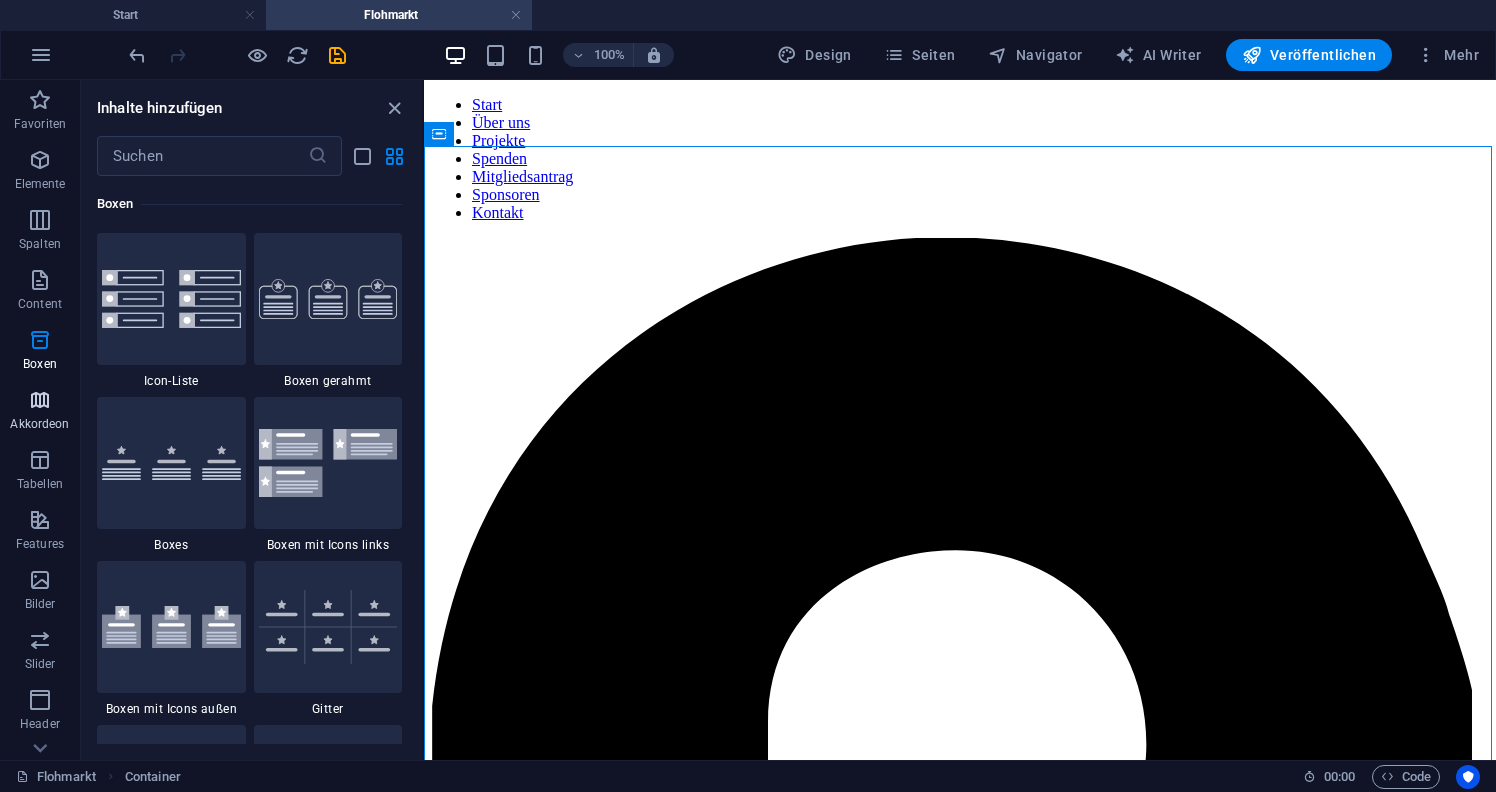 click at bounding box center [40, 400] 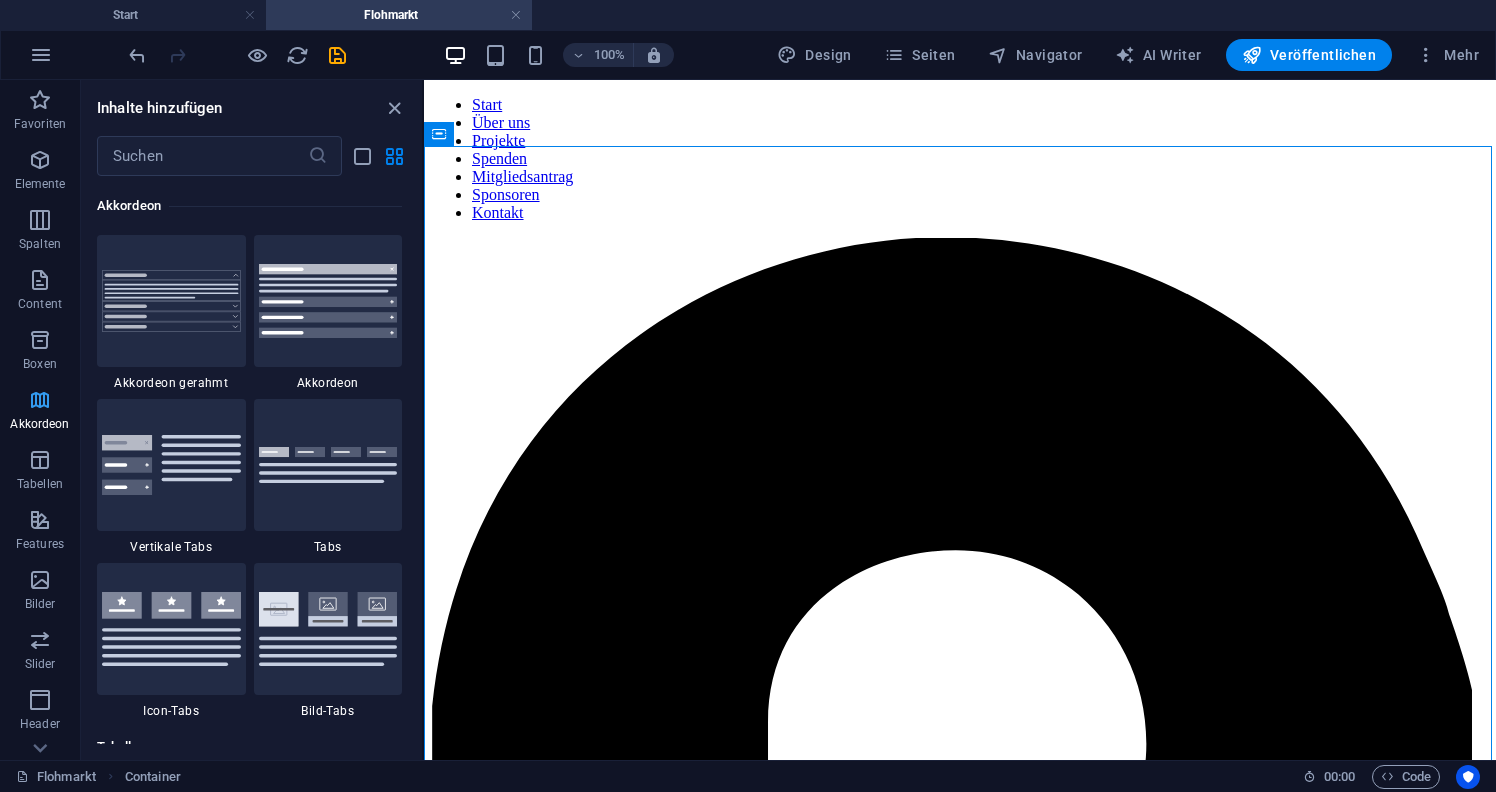 scroll, scrollTop: 6385, scrollLeft: 0, axis: vertical 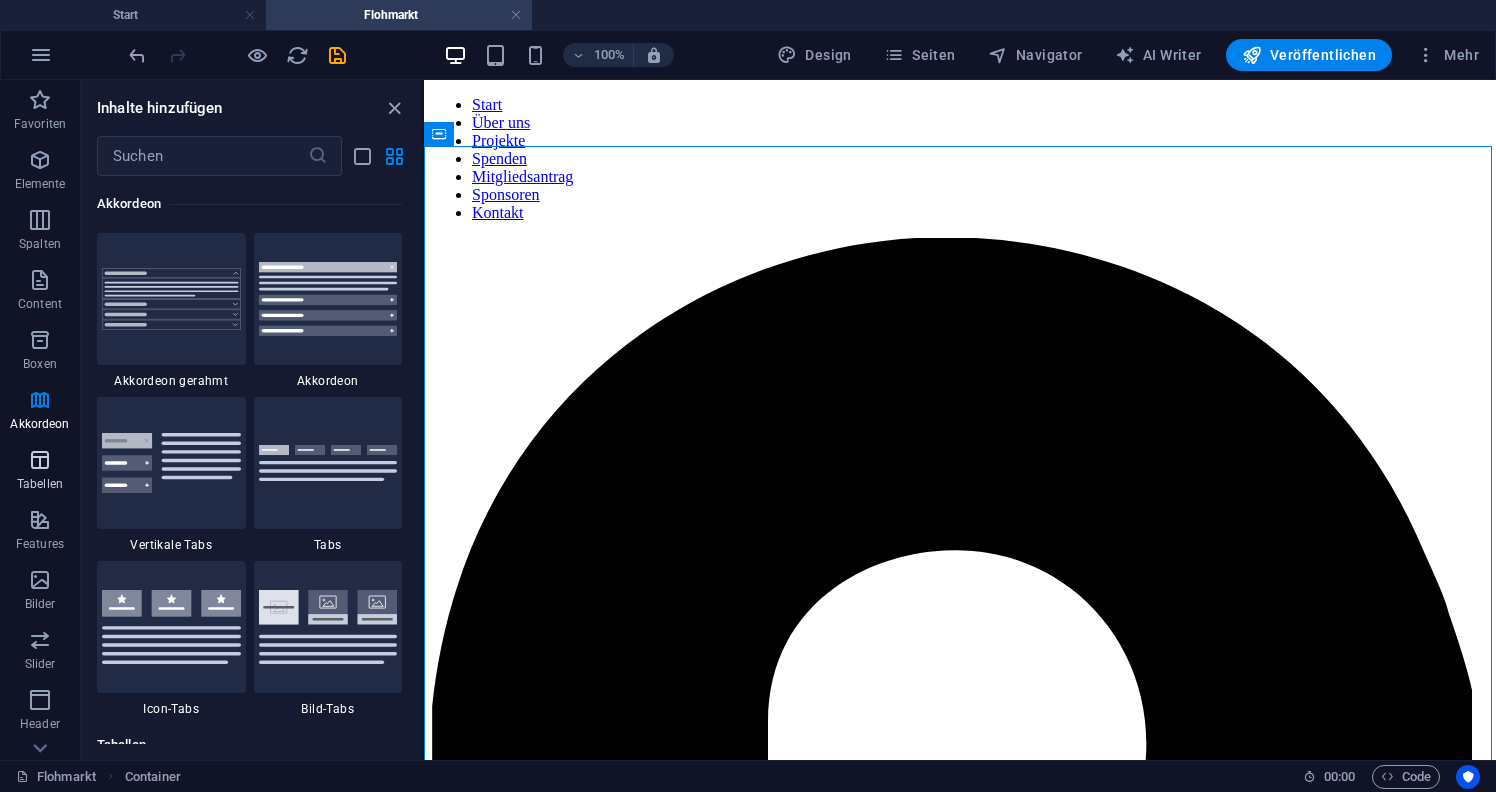 click on "Tabellen" at bounding box center [40, 484] 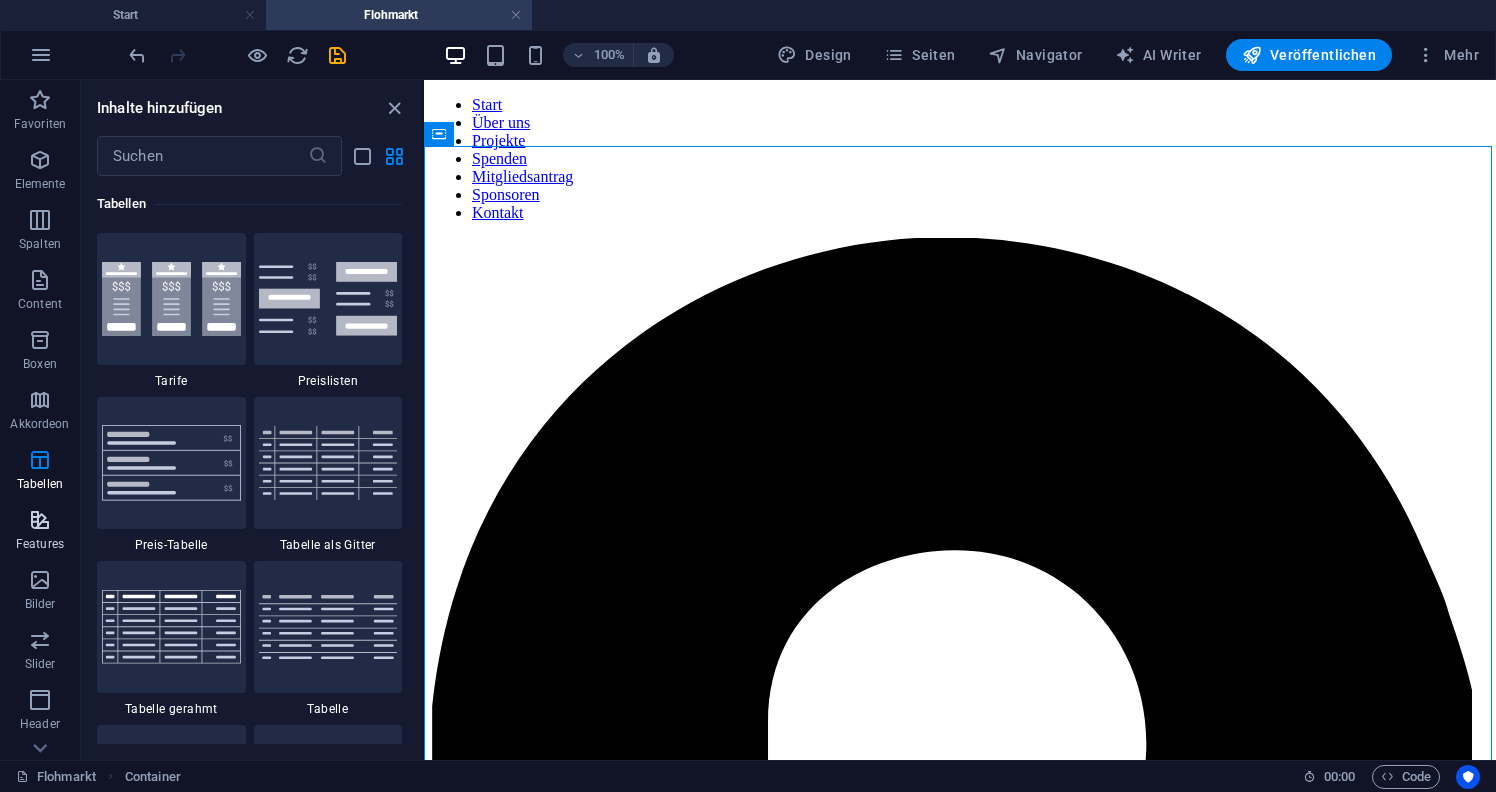click at bounding box center [40, 520] 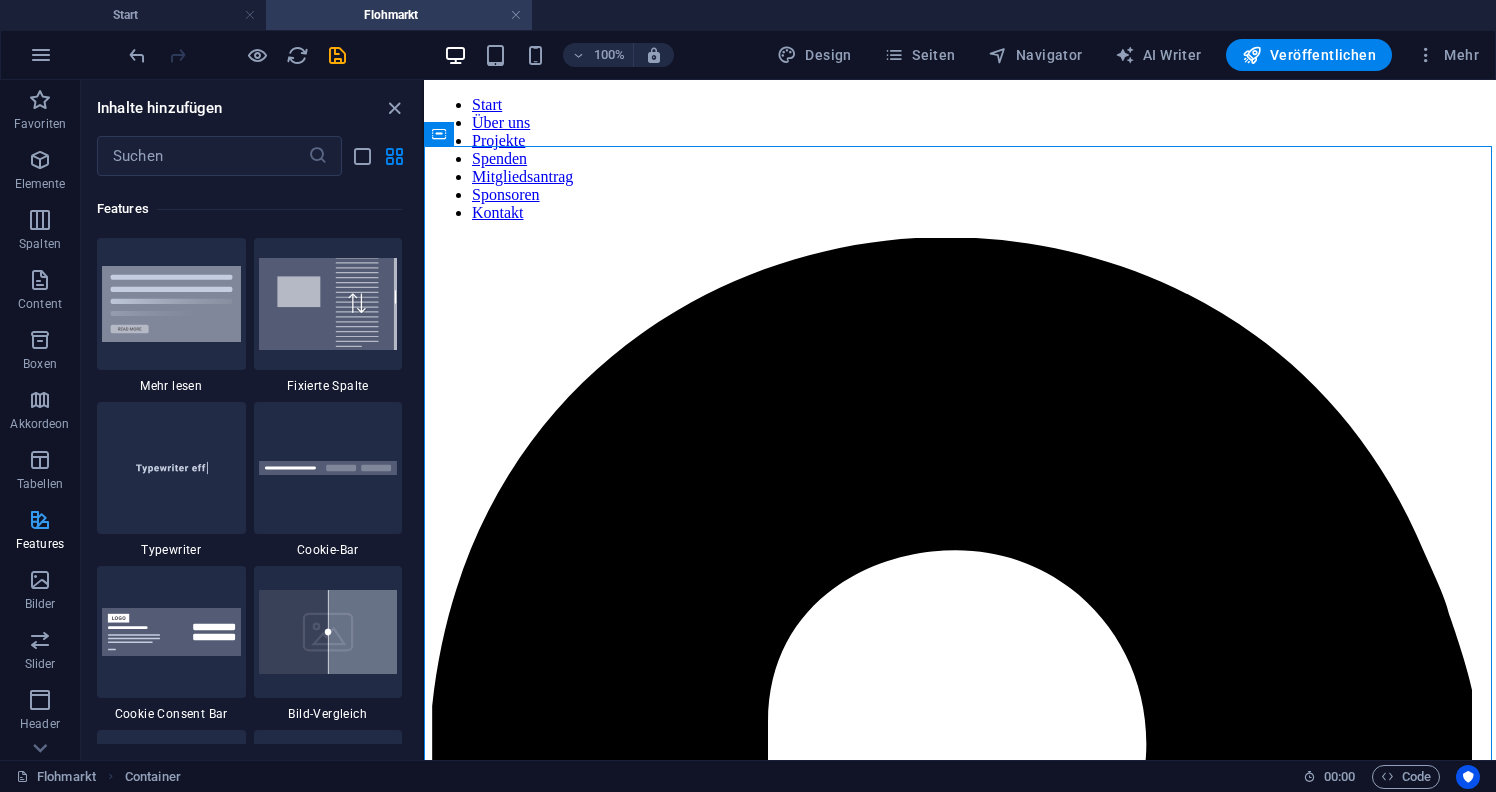 scroll, scrollTop: 7795, scrollLeft: 0, axis: vertical 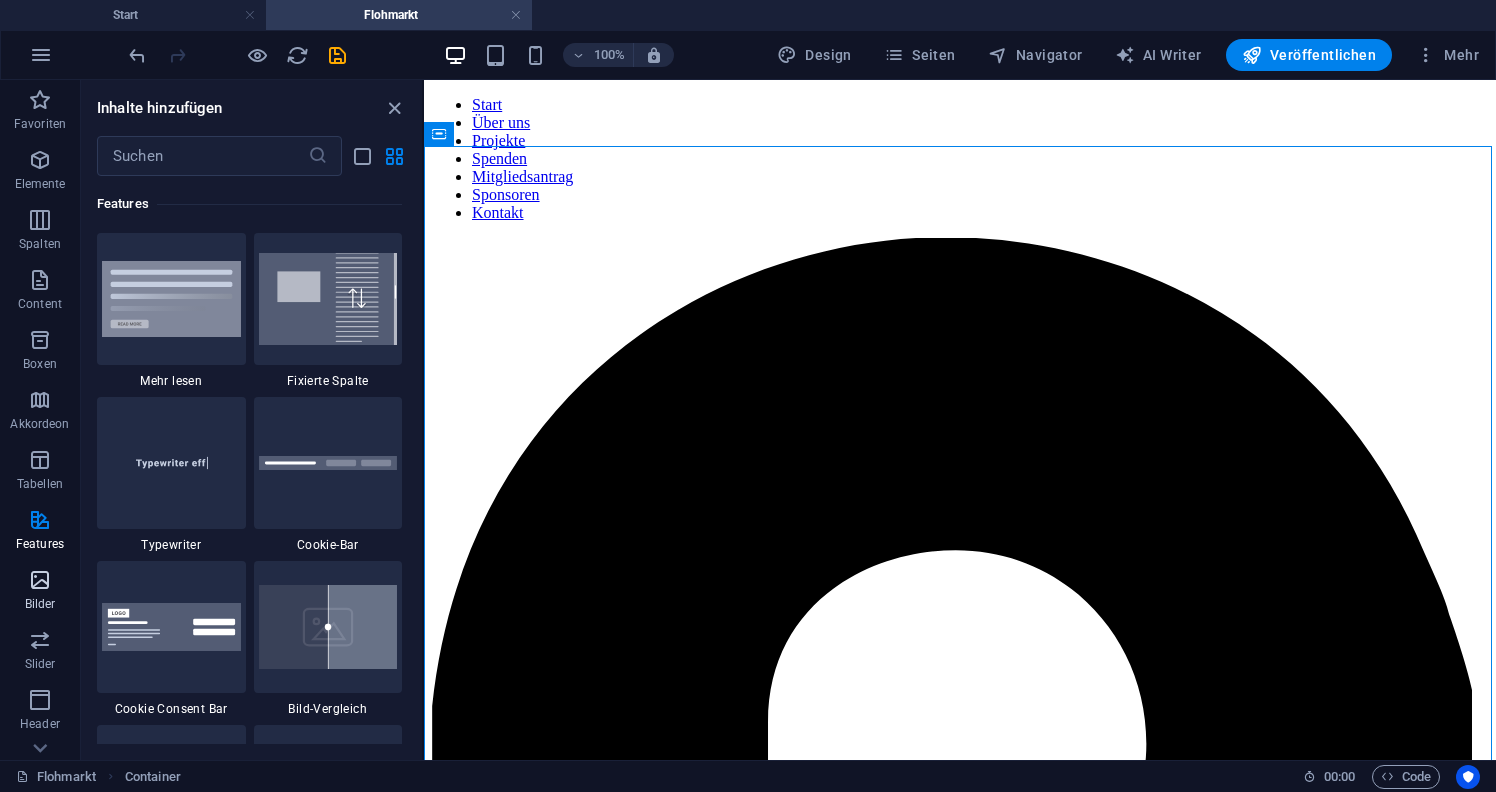 click at bounding box center (40, 580) 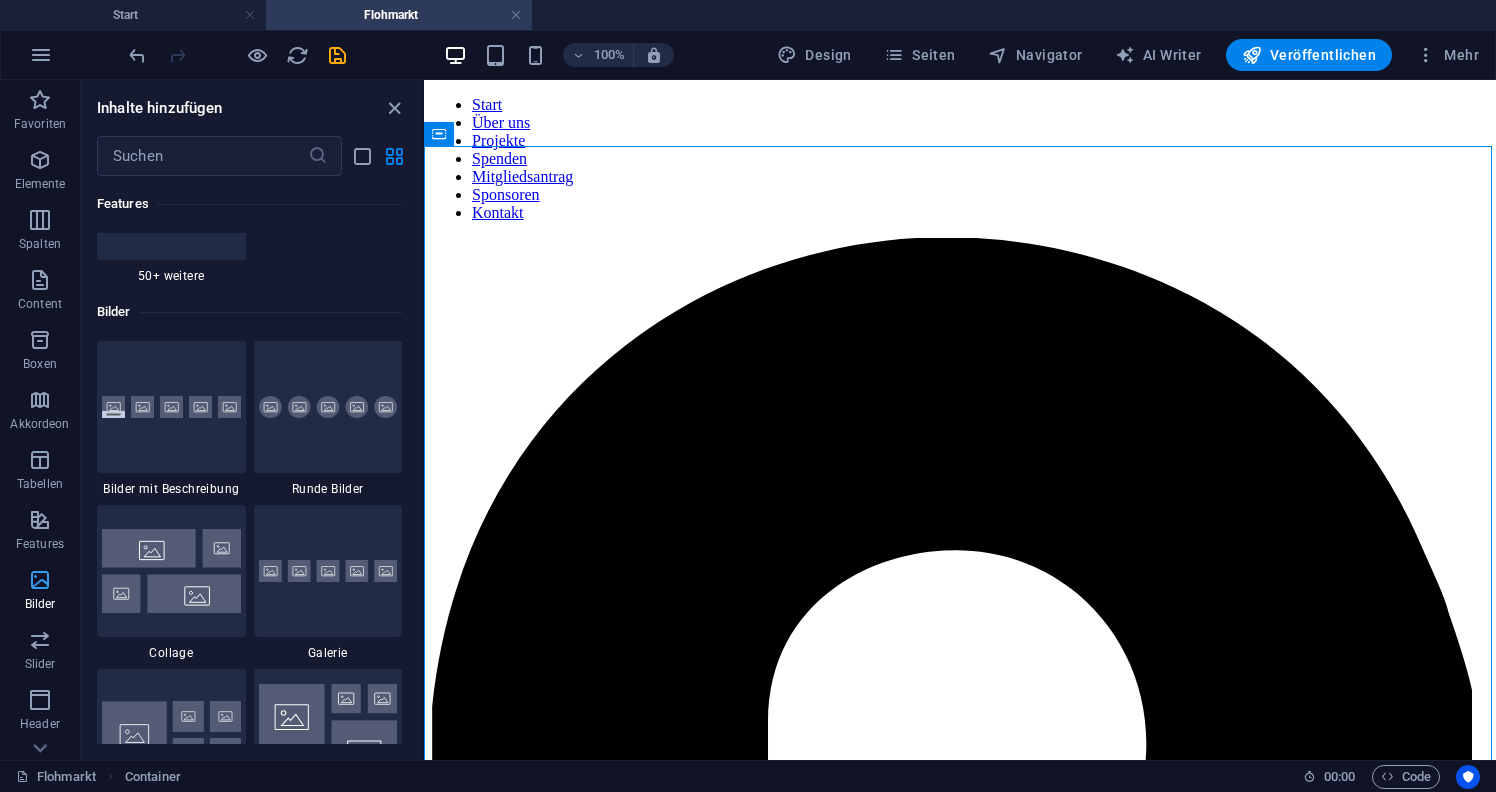 scroll, scrollTop: 10140, scrollLeft: 0, axis: vertical 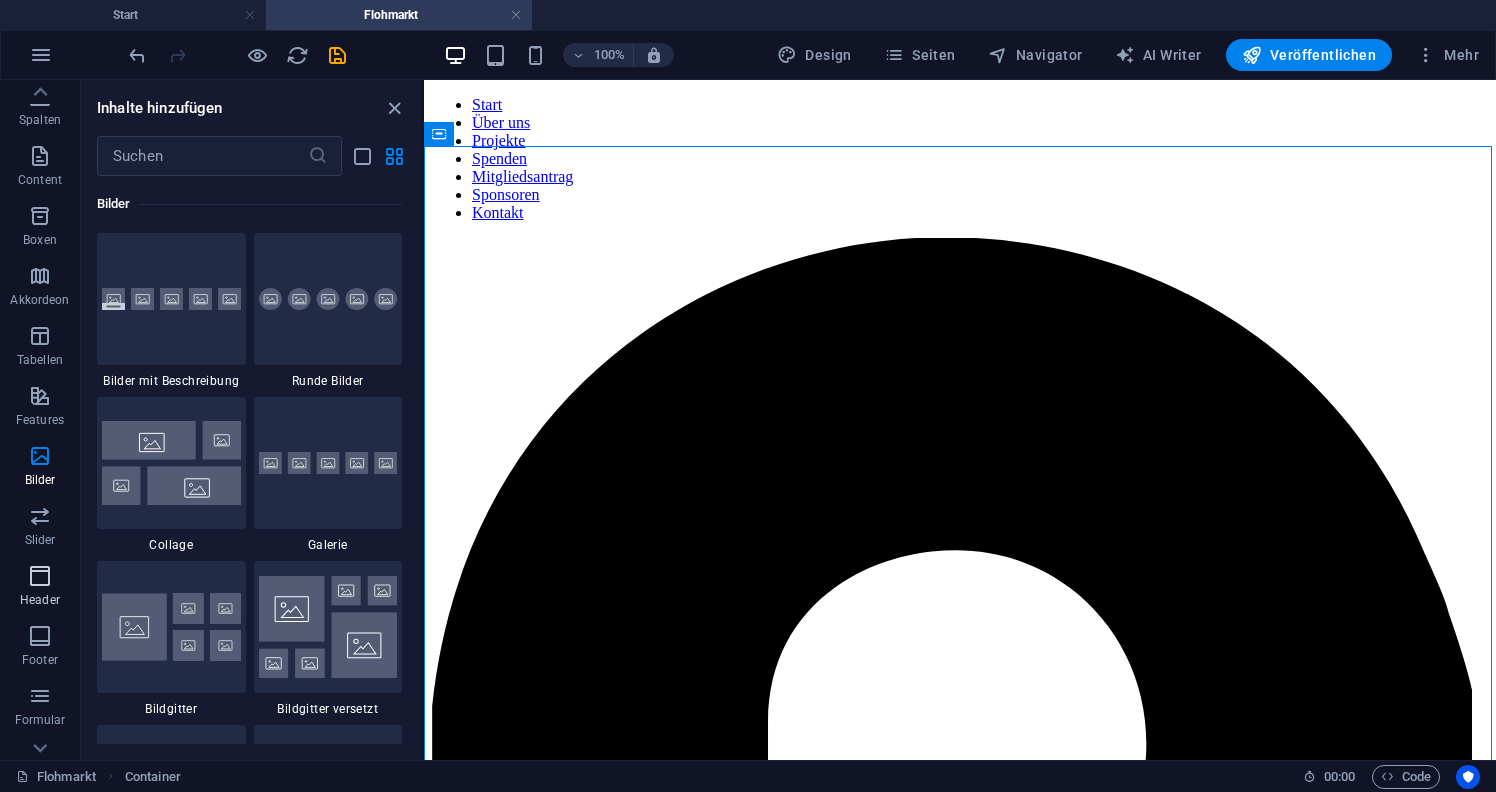 click at bounding box center (40, 576) 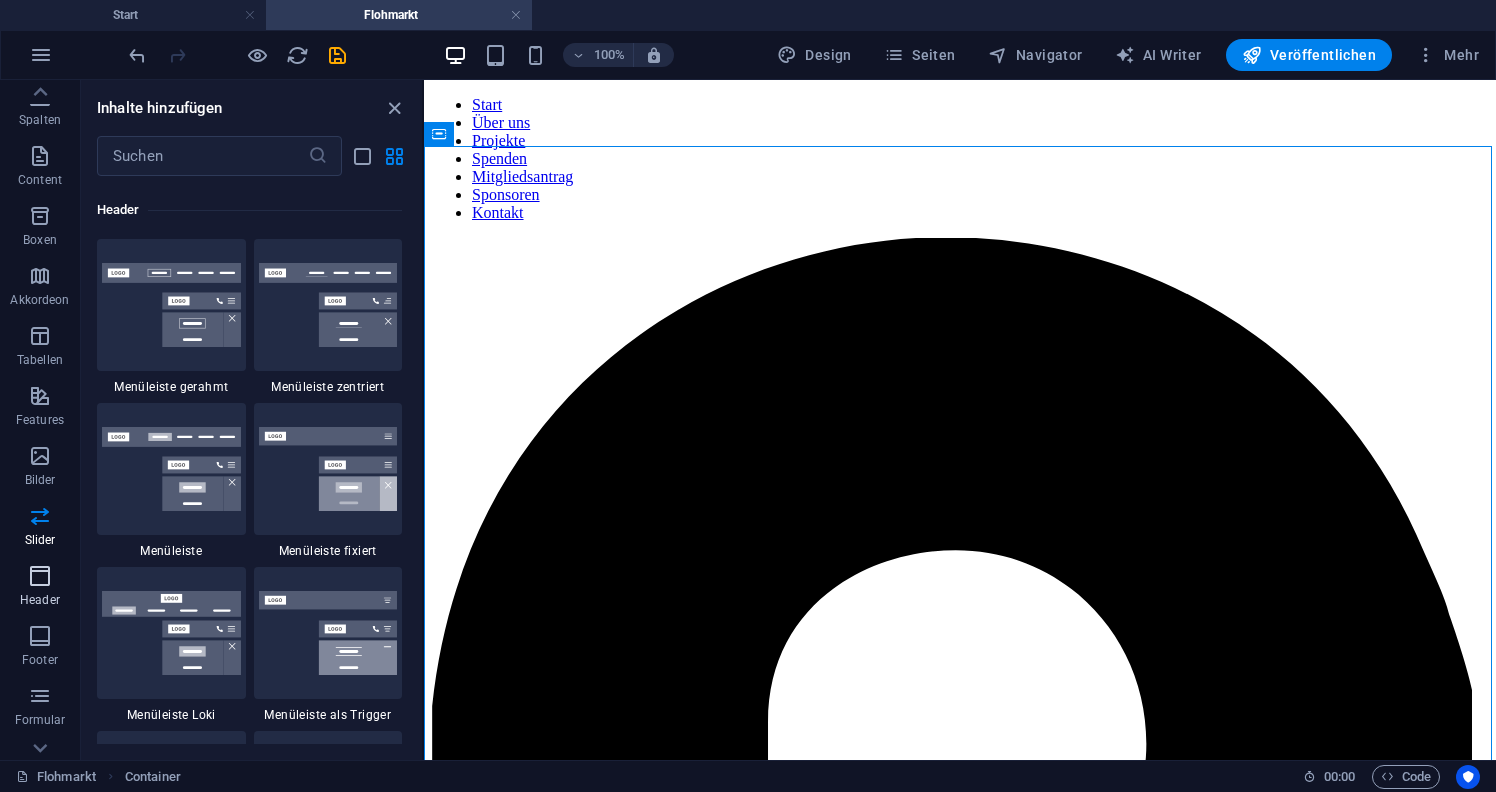scroll, scrollTop: 12042, scrollLeft: 0, axis: vertical 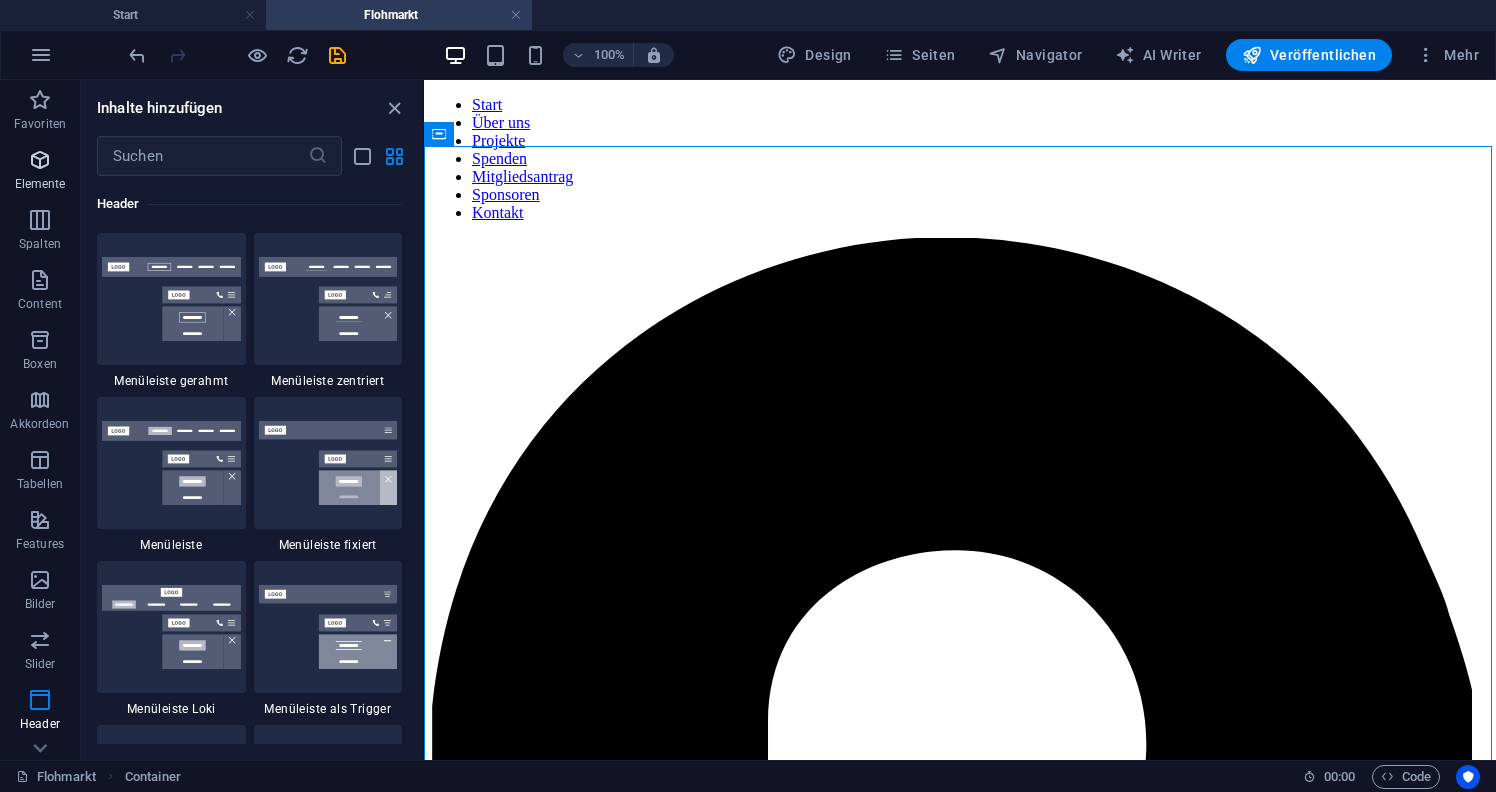 click at bounding box center [40, 160] 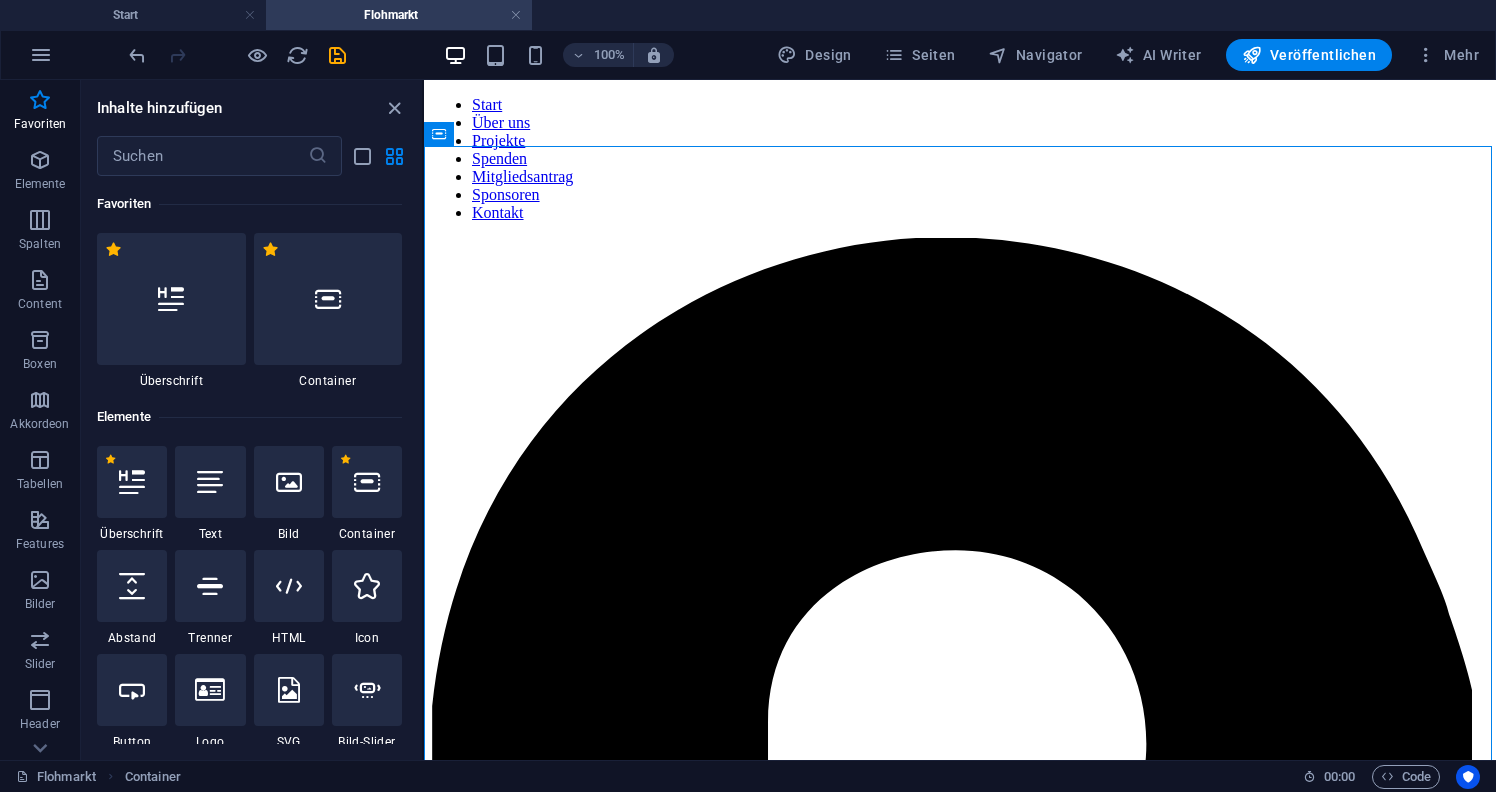 scroll, scrollTop: 0, scrollLeft: 0, axis: both 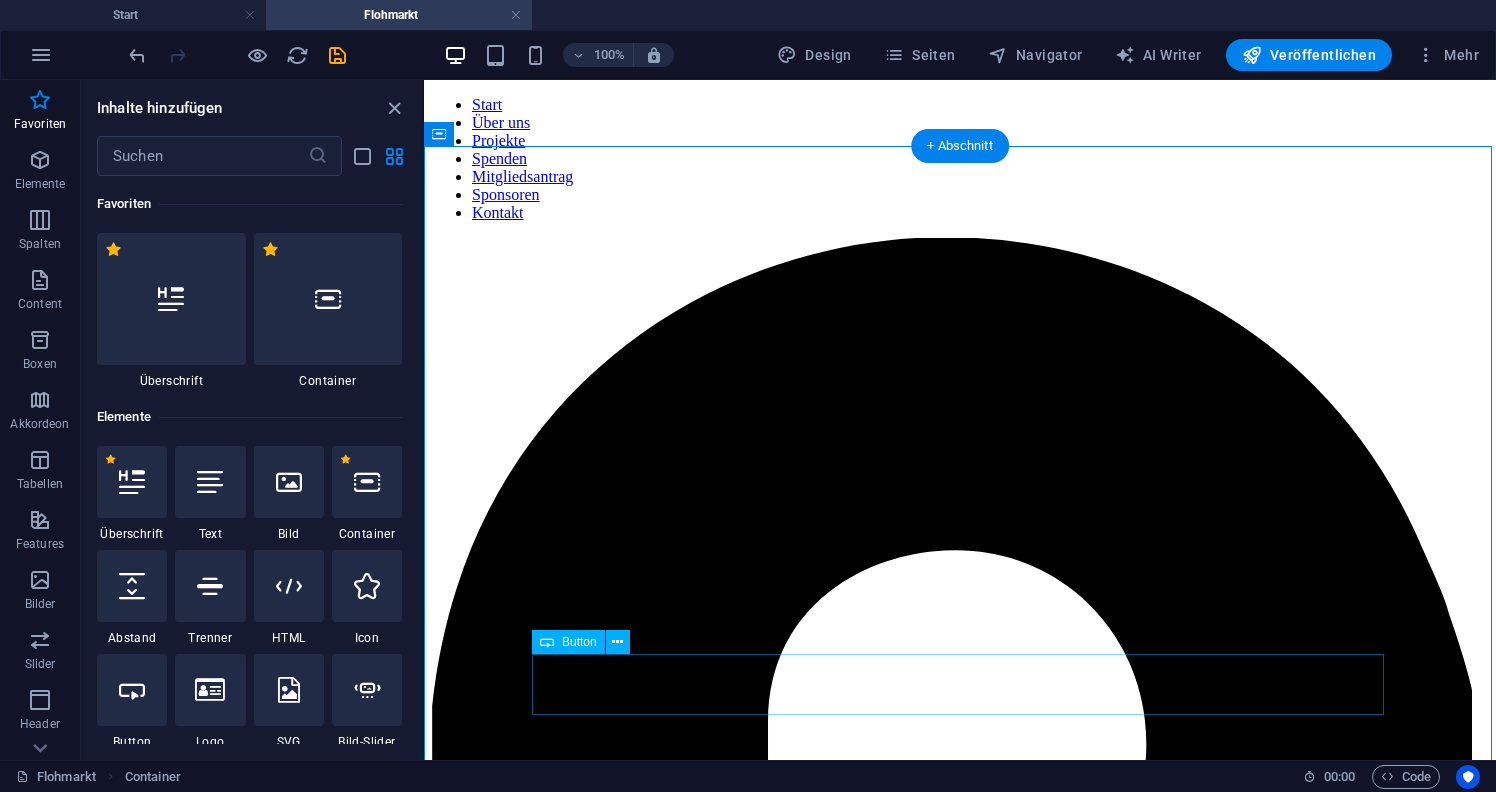 click on "Zur Anmeldung" at bounding box center [960, 4067] 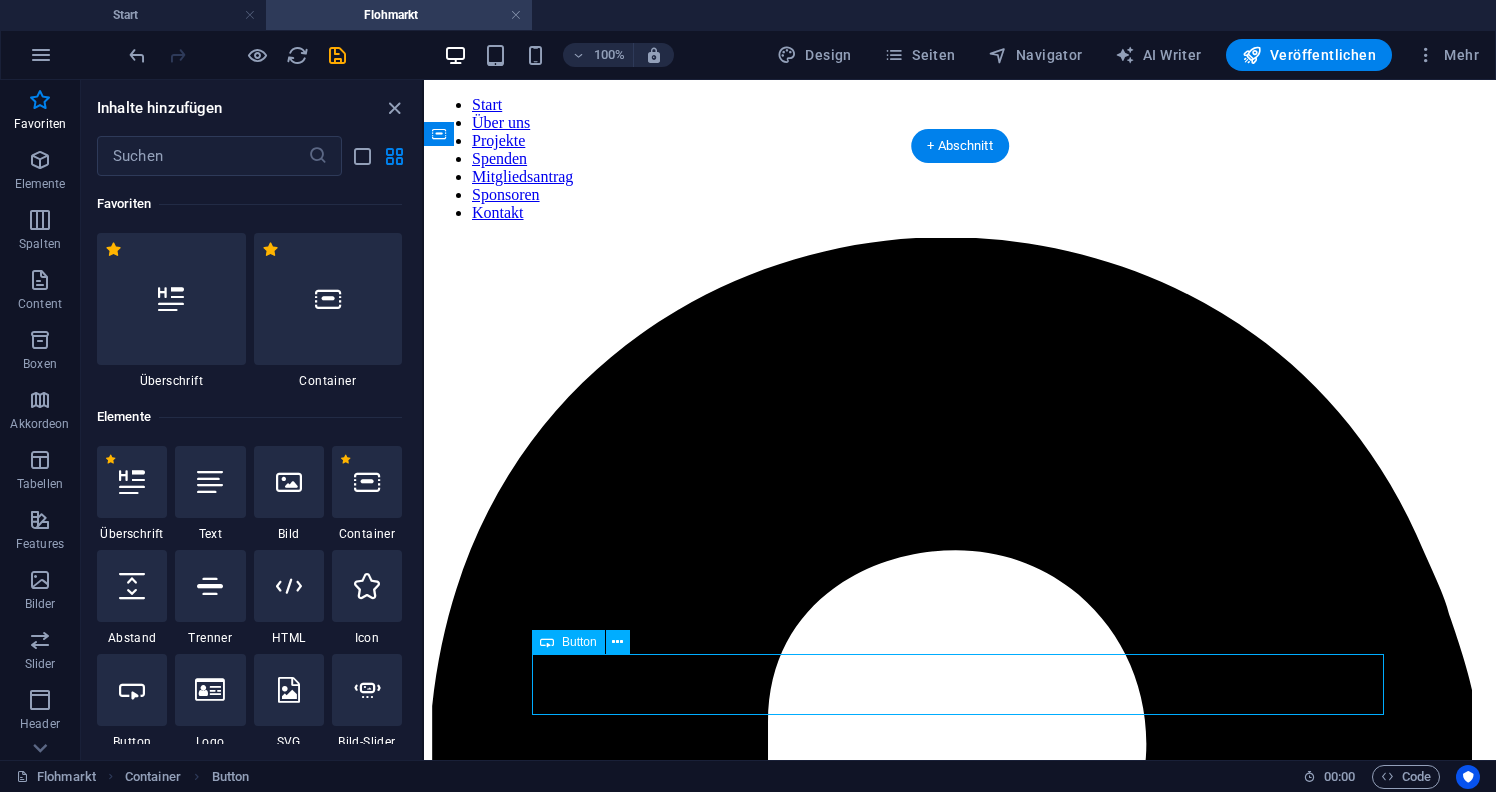 click on "Zur Anmeldung" at bounding box center (960, 4067) 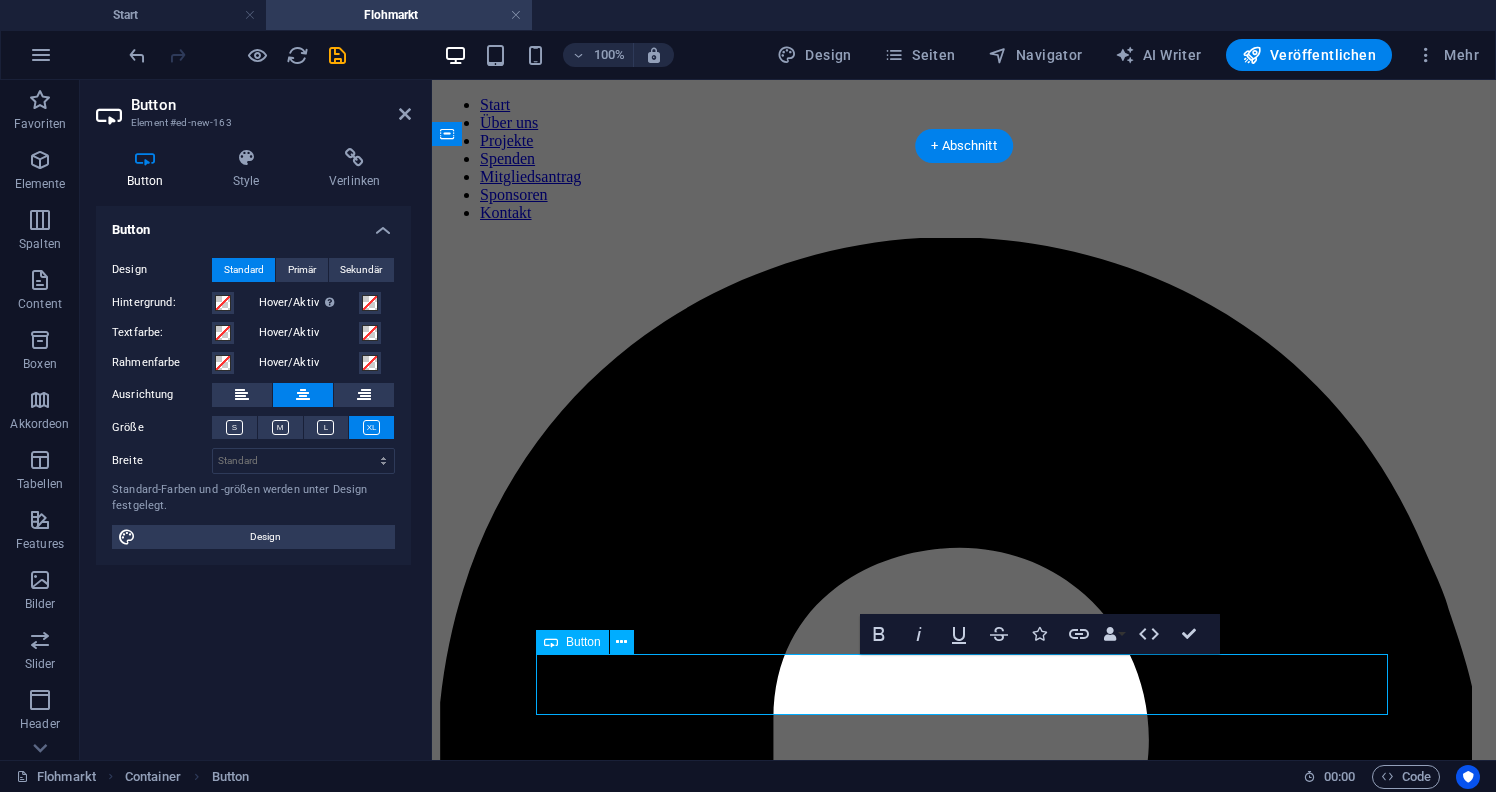 click on "Zur Anmeldung" at bounding box center [964, 4037] 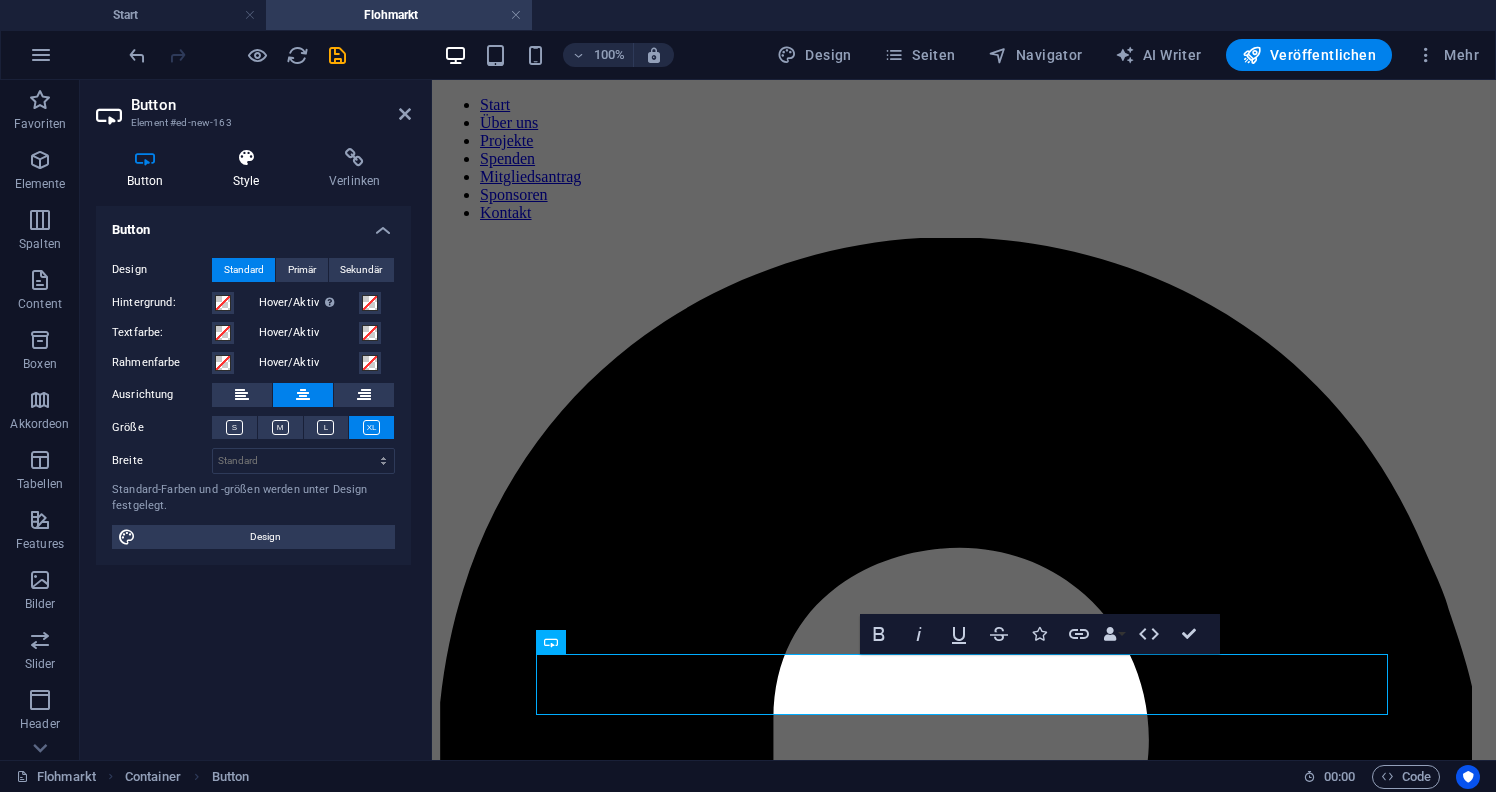 click at bounding box center [246, 158] 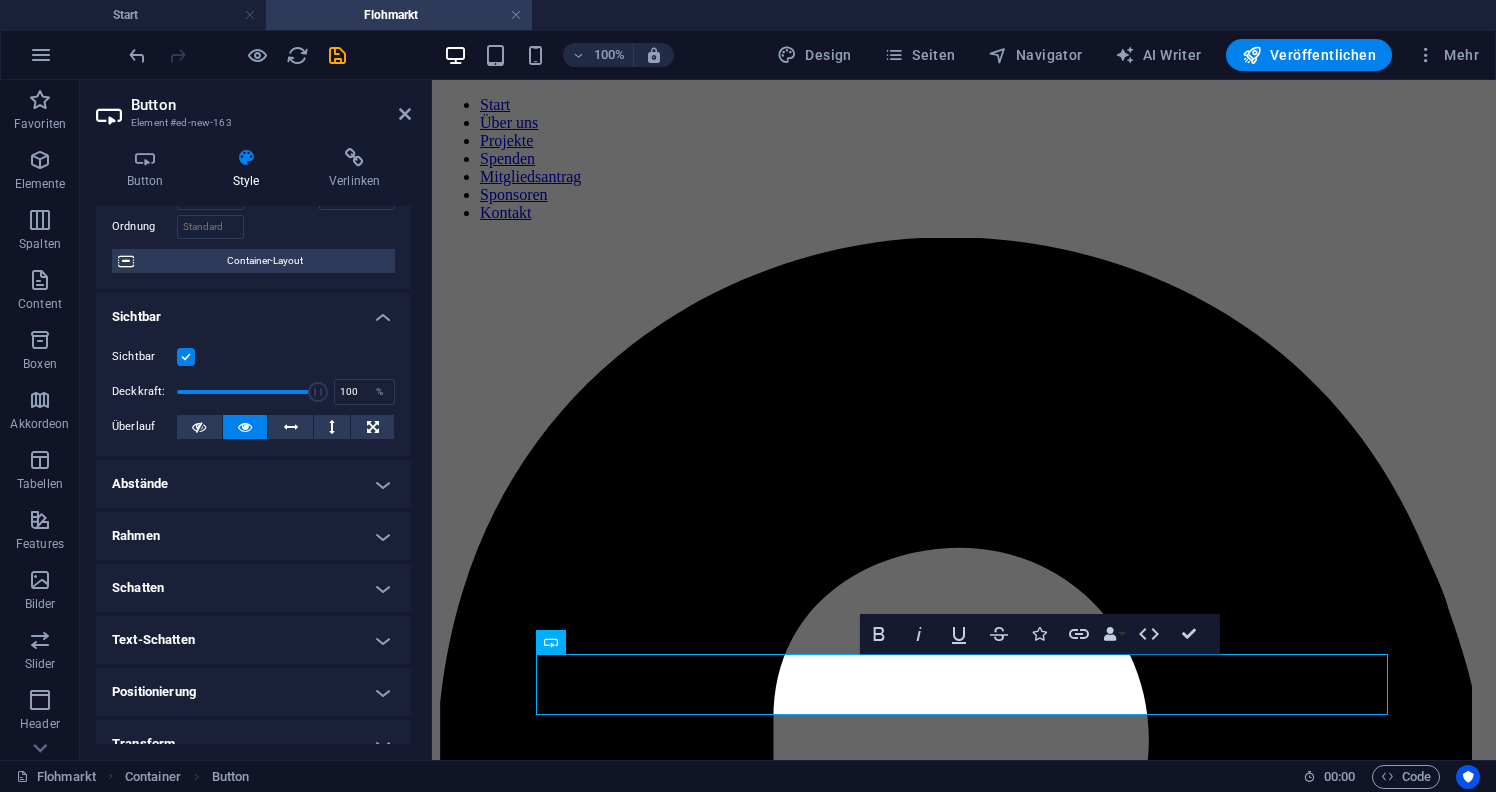 scroll, scrollTop: 155, scrollLeft: 0, axis: vertical 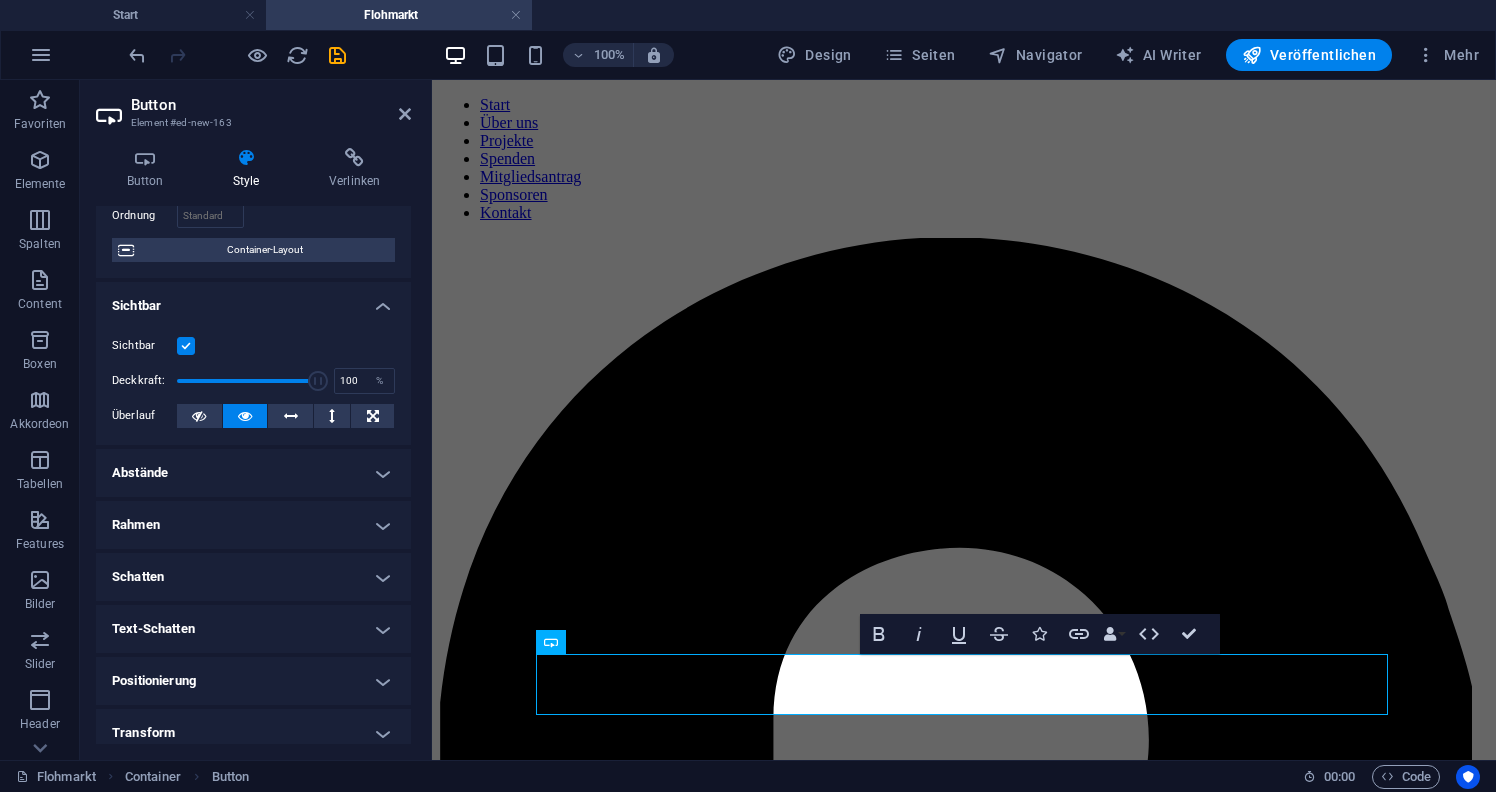 click on "Abstände" at bounding box center [253, 473] 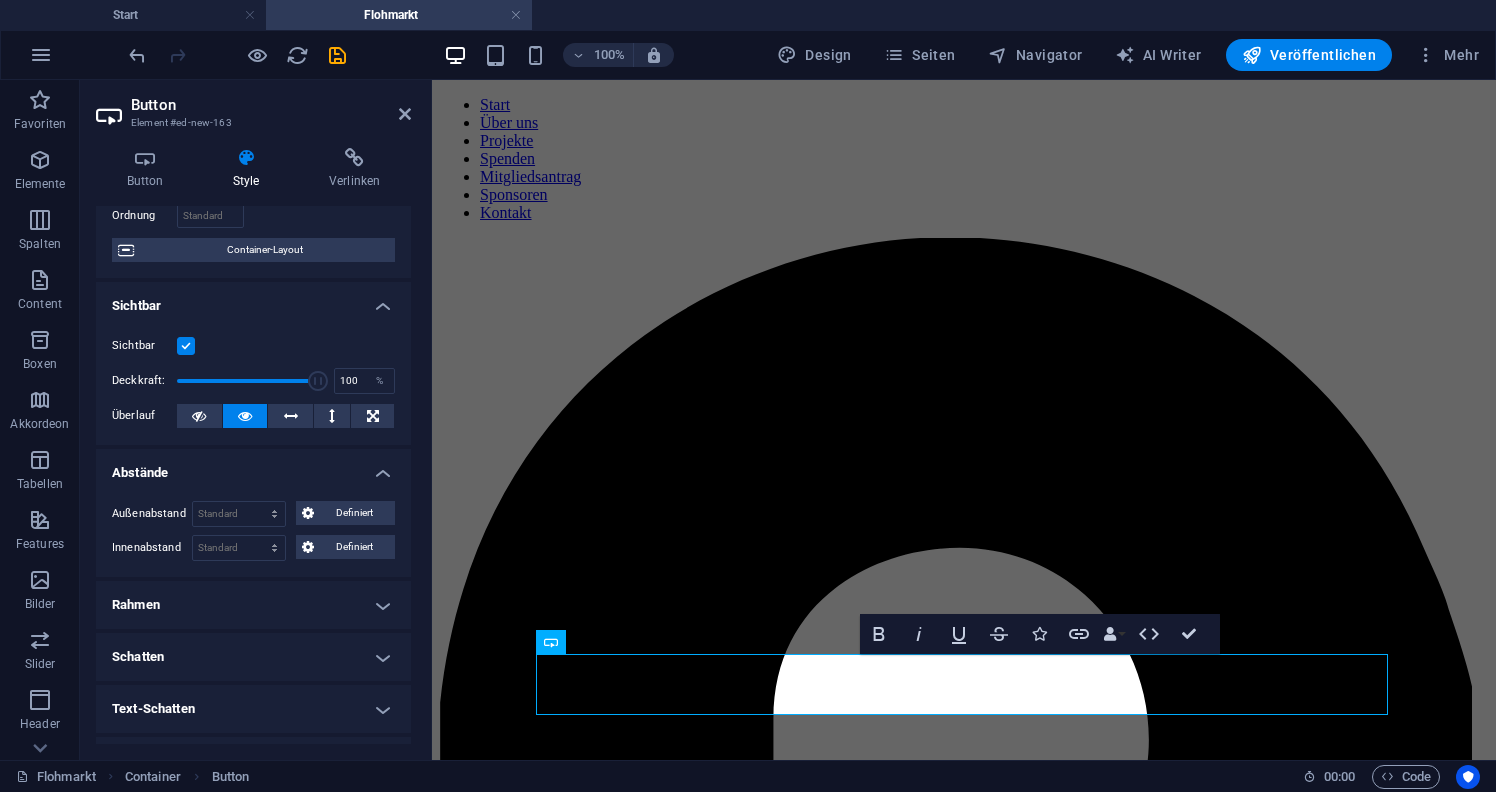 click on "Abstände" at bounding box center [253, 467] 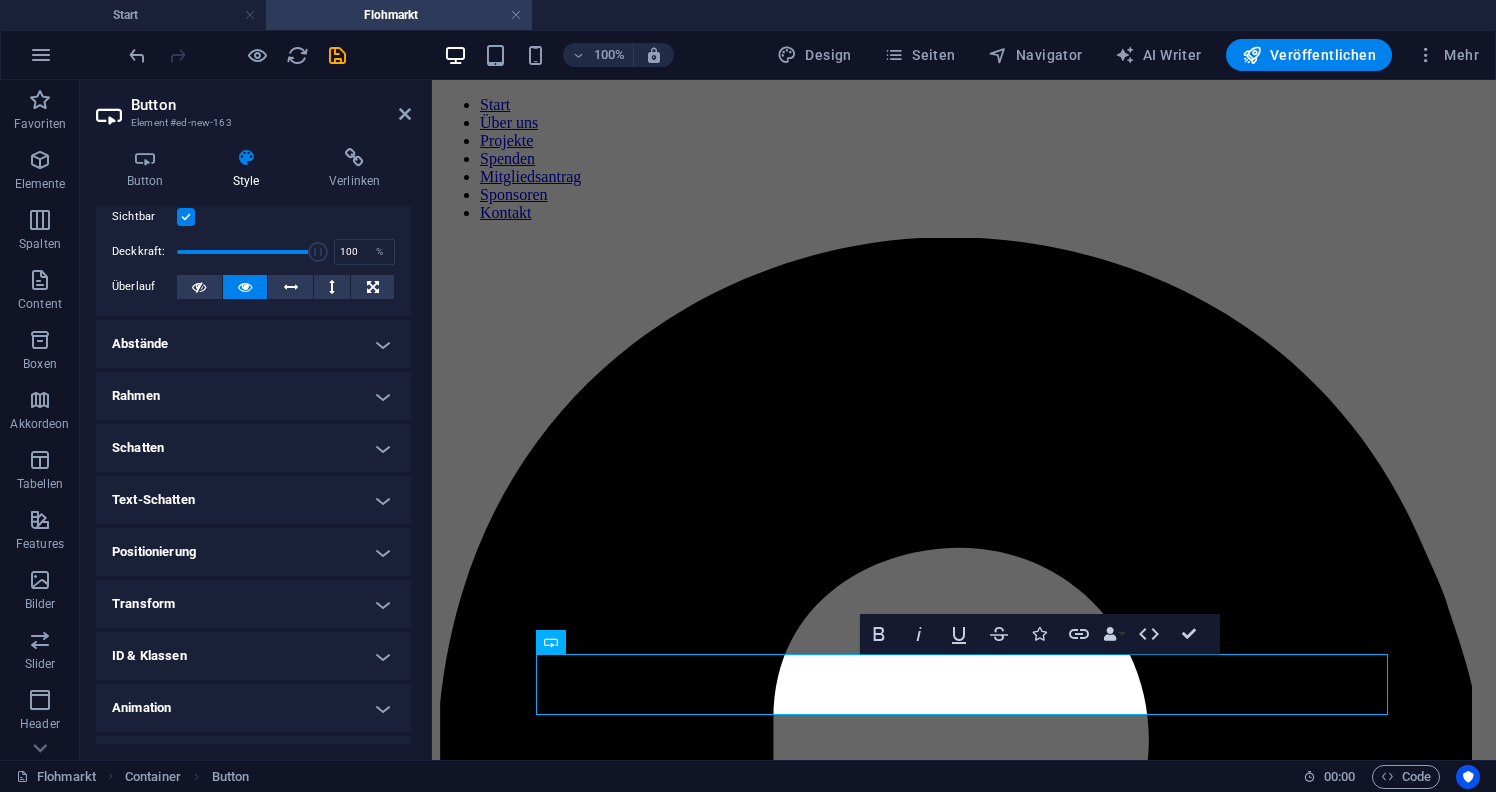 scroll, scrollTop: 290, scrollLeft: 0, axis: vertical 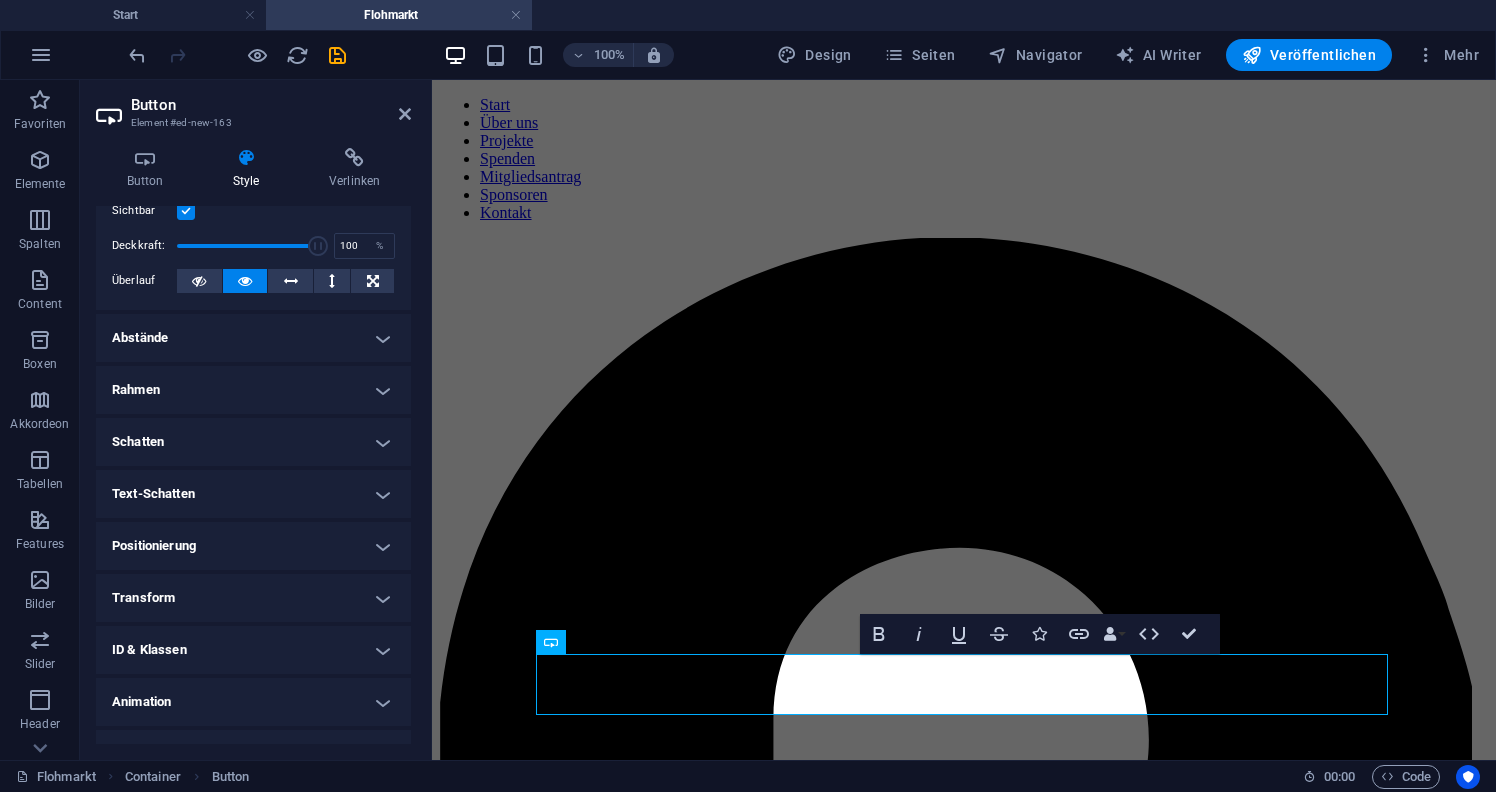 click on "Positionierung" at bounding box center [253, 546] 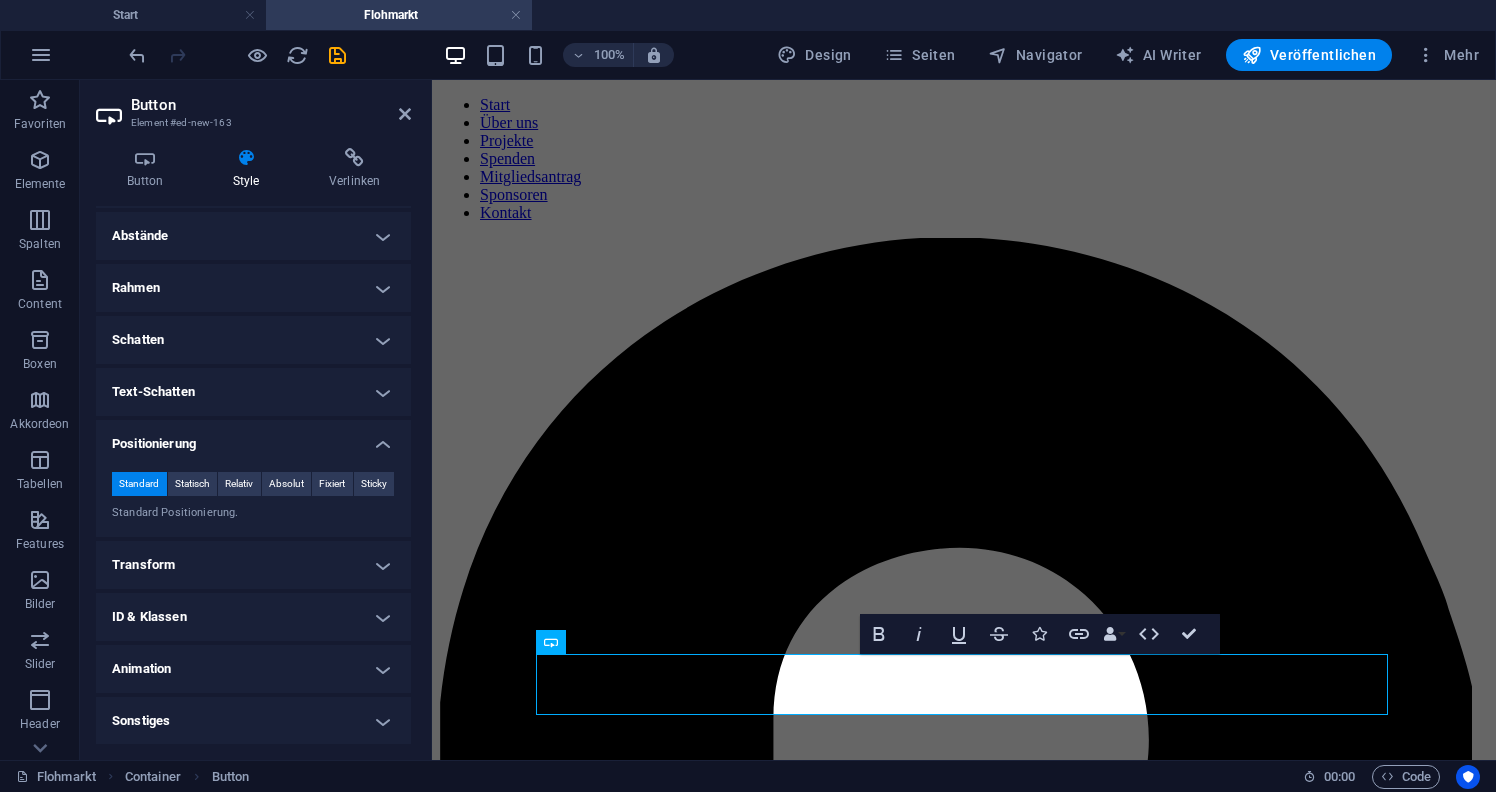 scroll, scrollTop: 391, scrollLeft: 0, axis: vertical 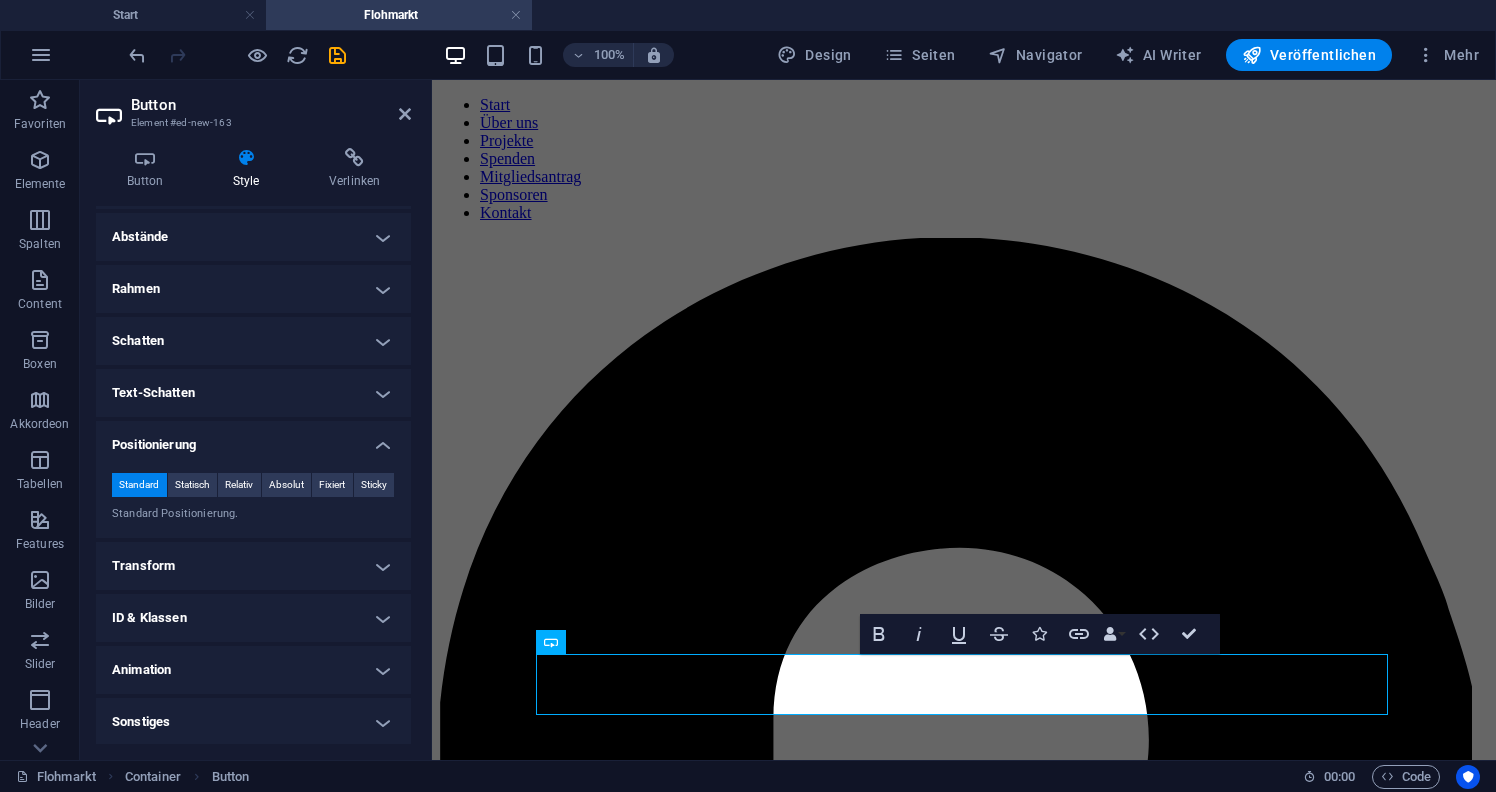 click on "Transform" at bounding box center [253, 566] 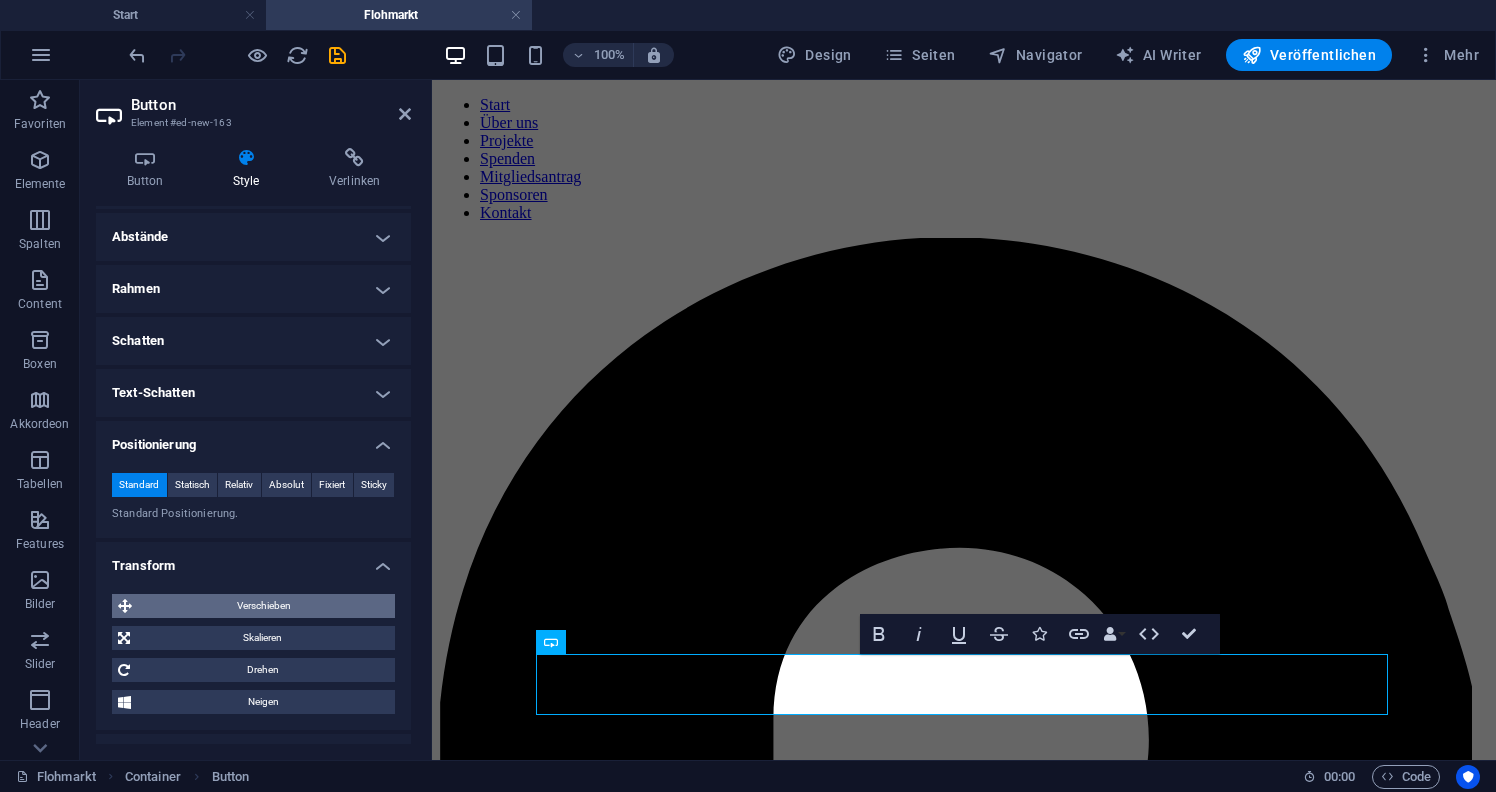 click on "Verschieben" at bounding box center (263, 606) 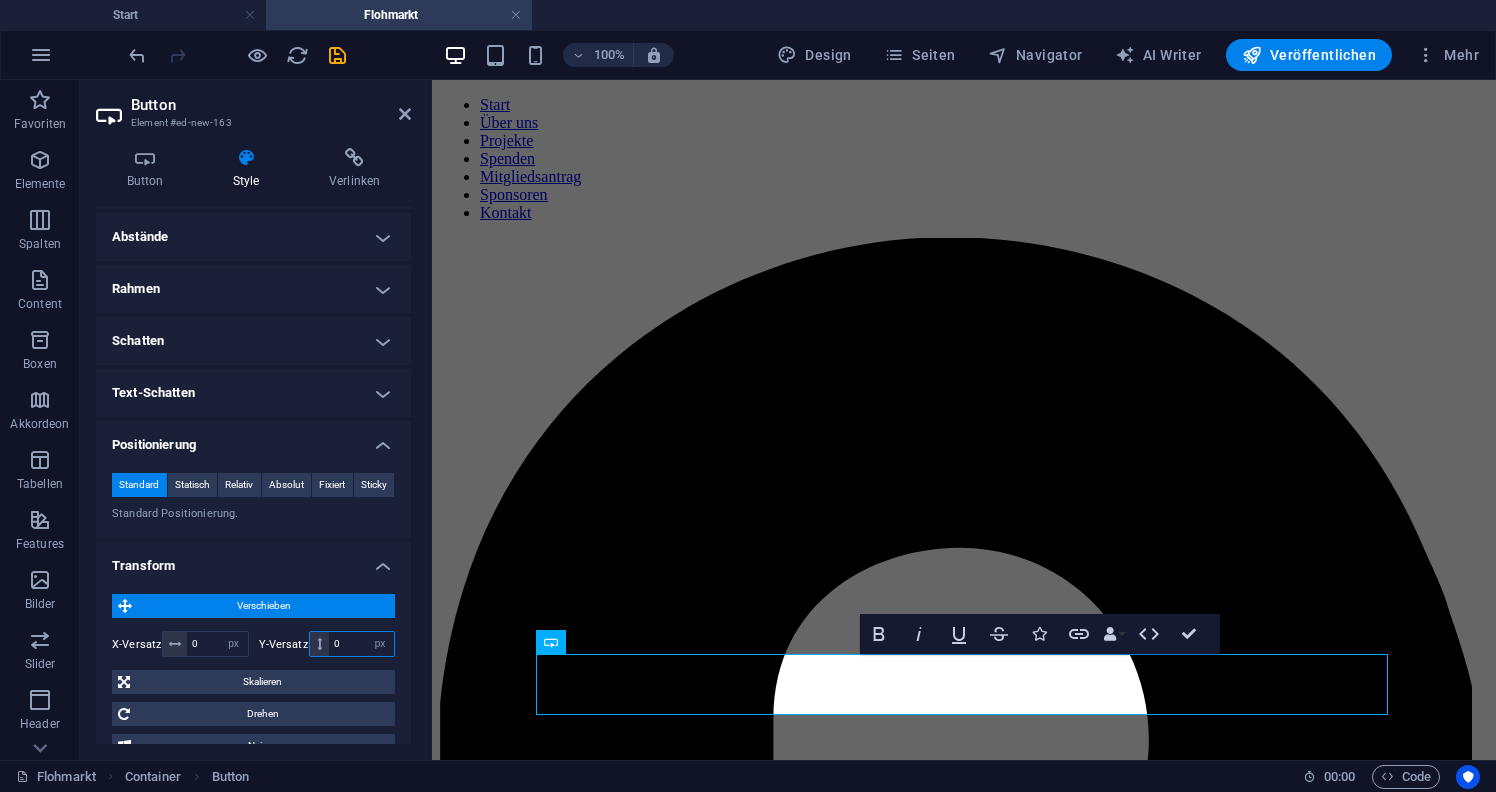 drag, startPoint x: 343, startPoint y: 639, endPoint x: 321, endPoint y: 639, distance: 22 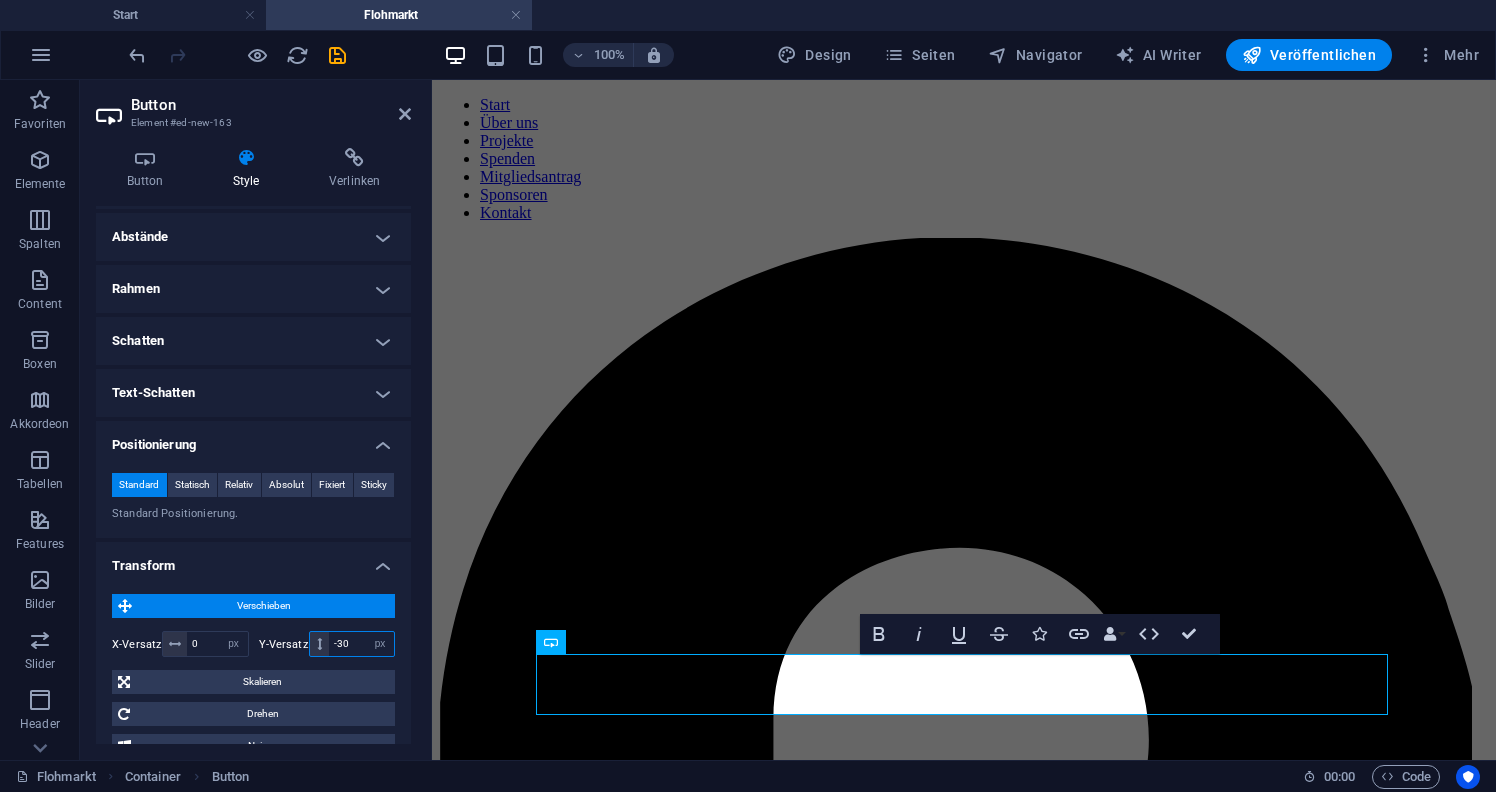 type on "-30" 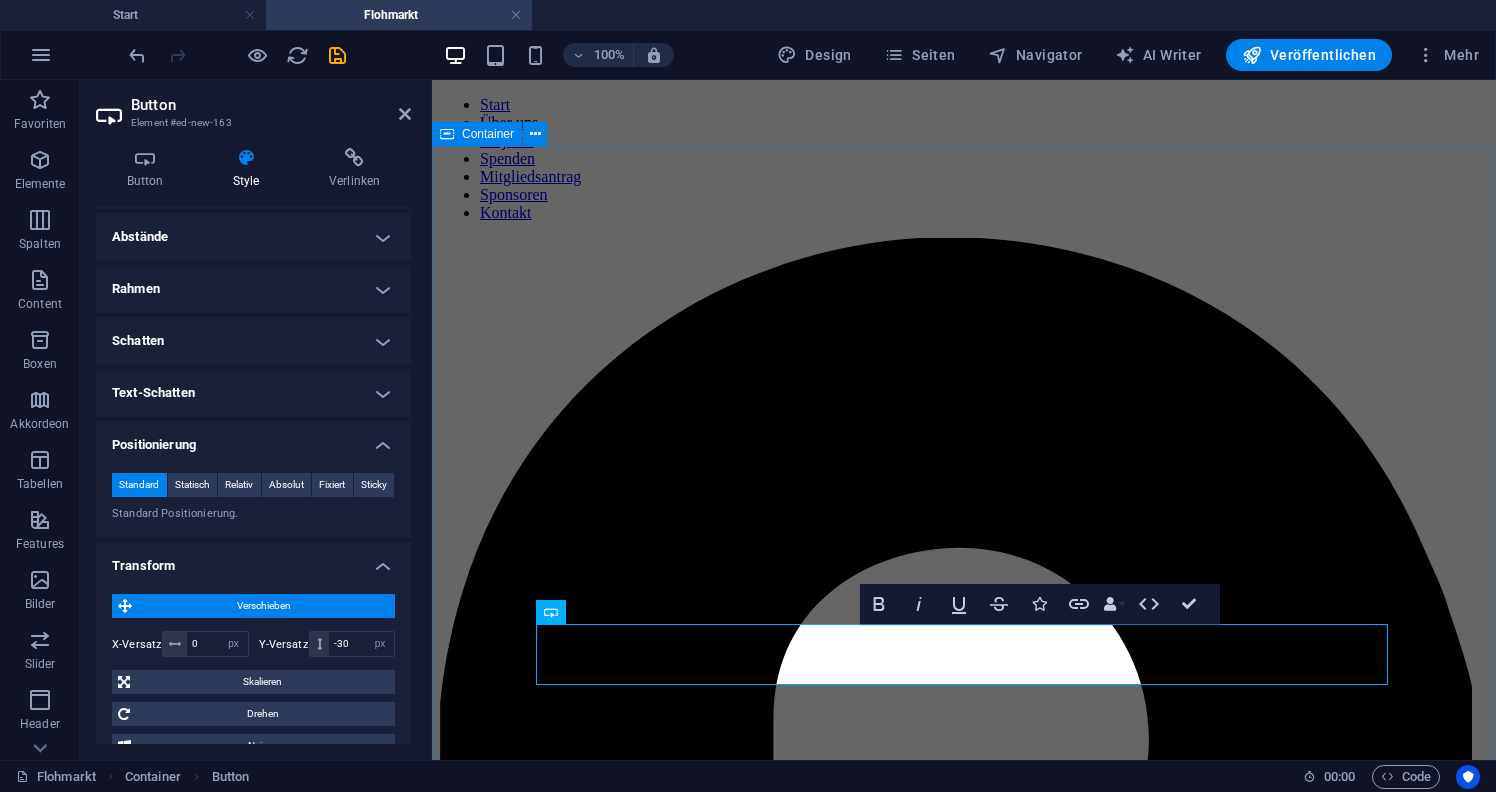 click on "Zur Anmeldung" at bounding box center [964, 3771] 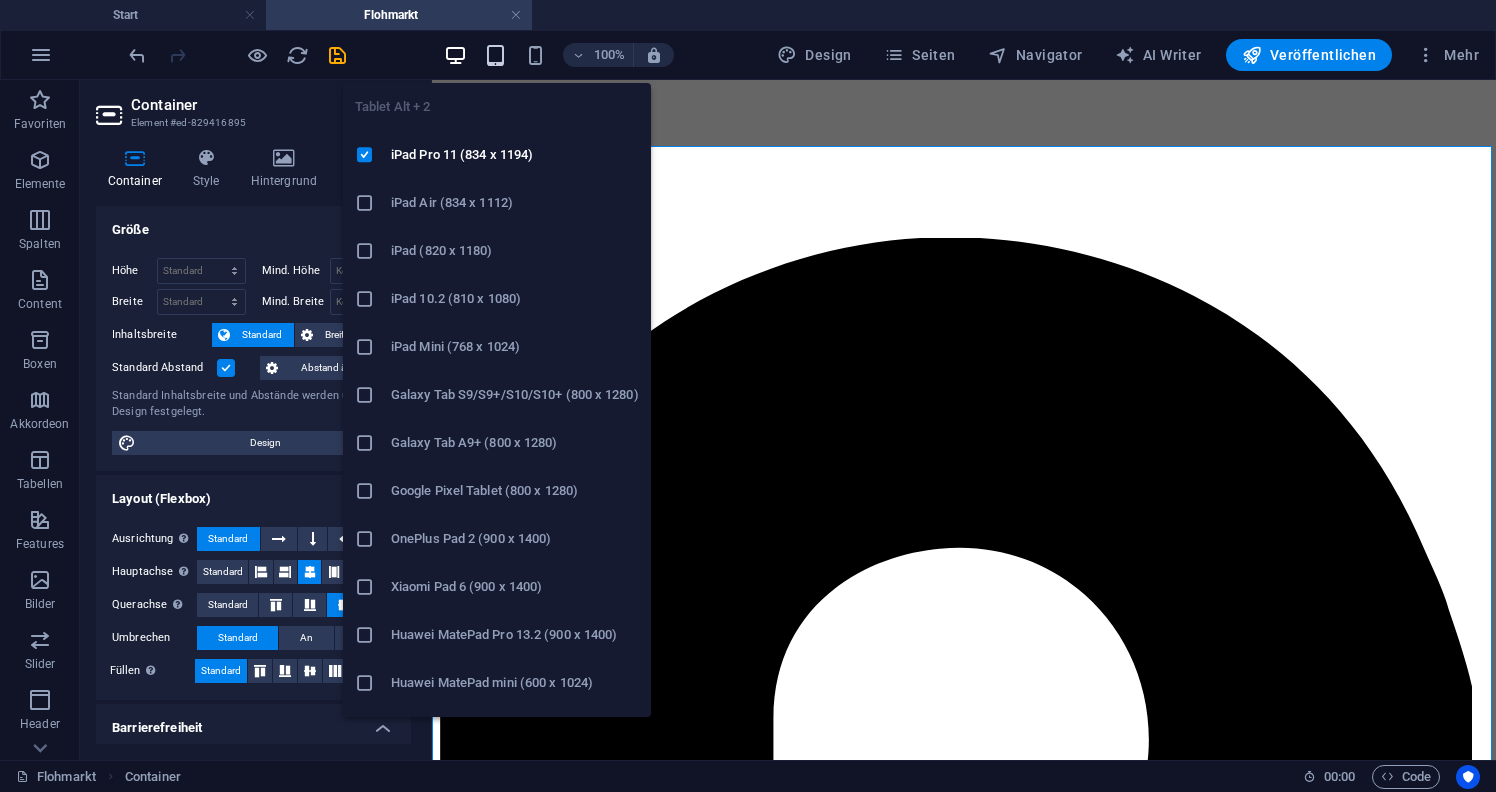click at bounding box center (495, 55) 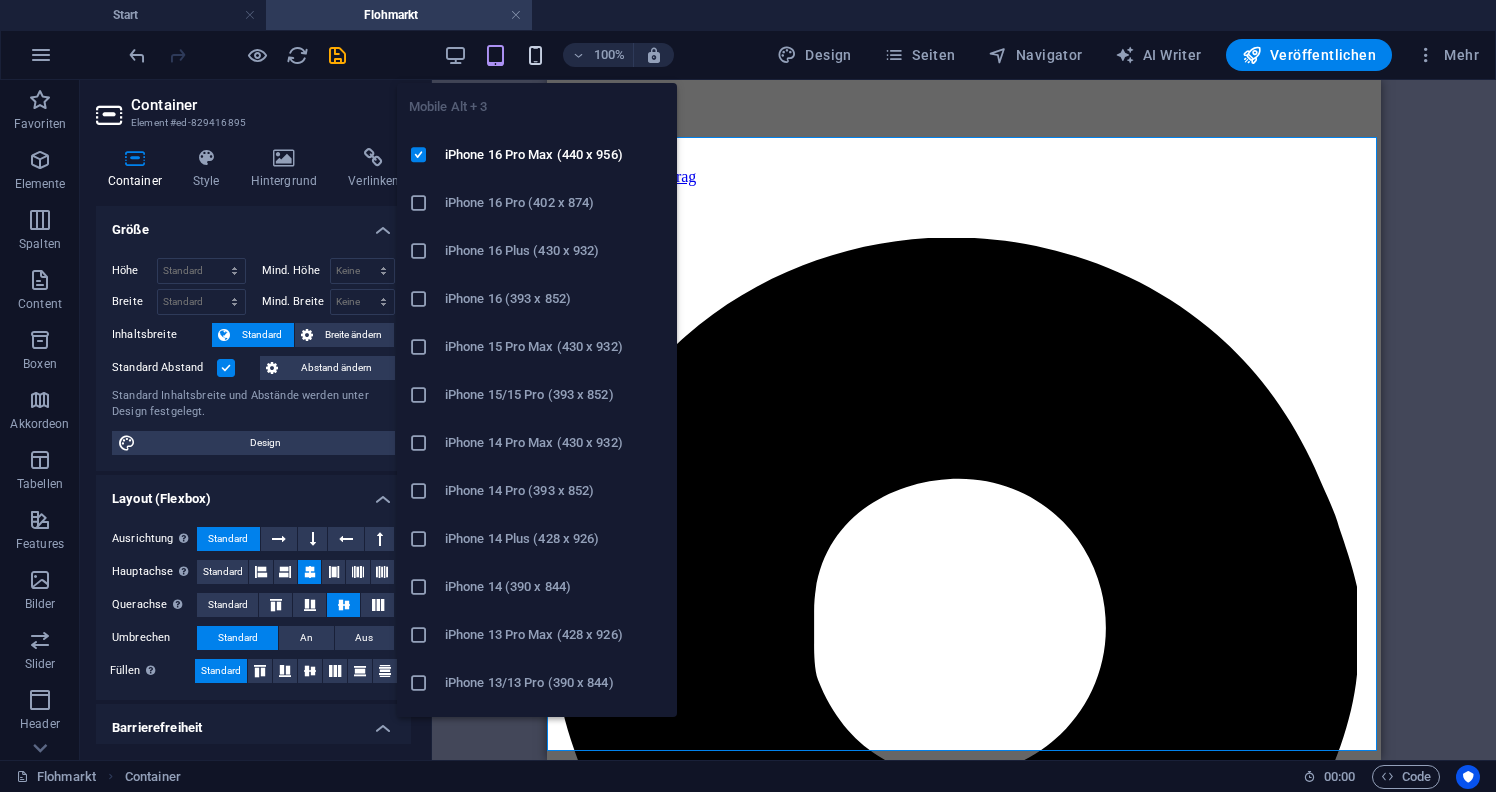 click at bounding box center (535, 55) 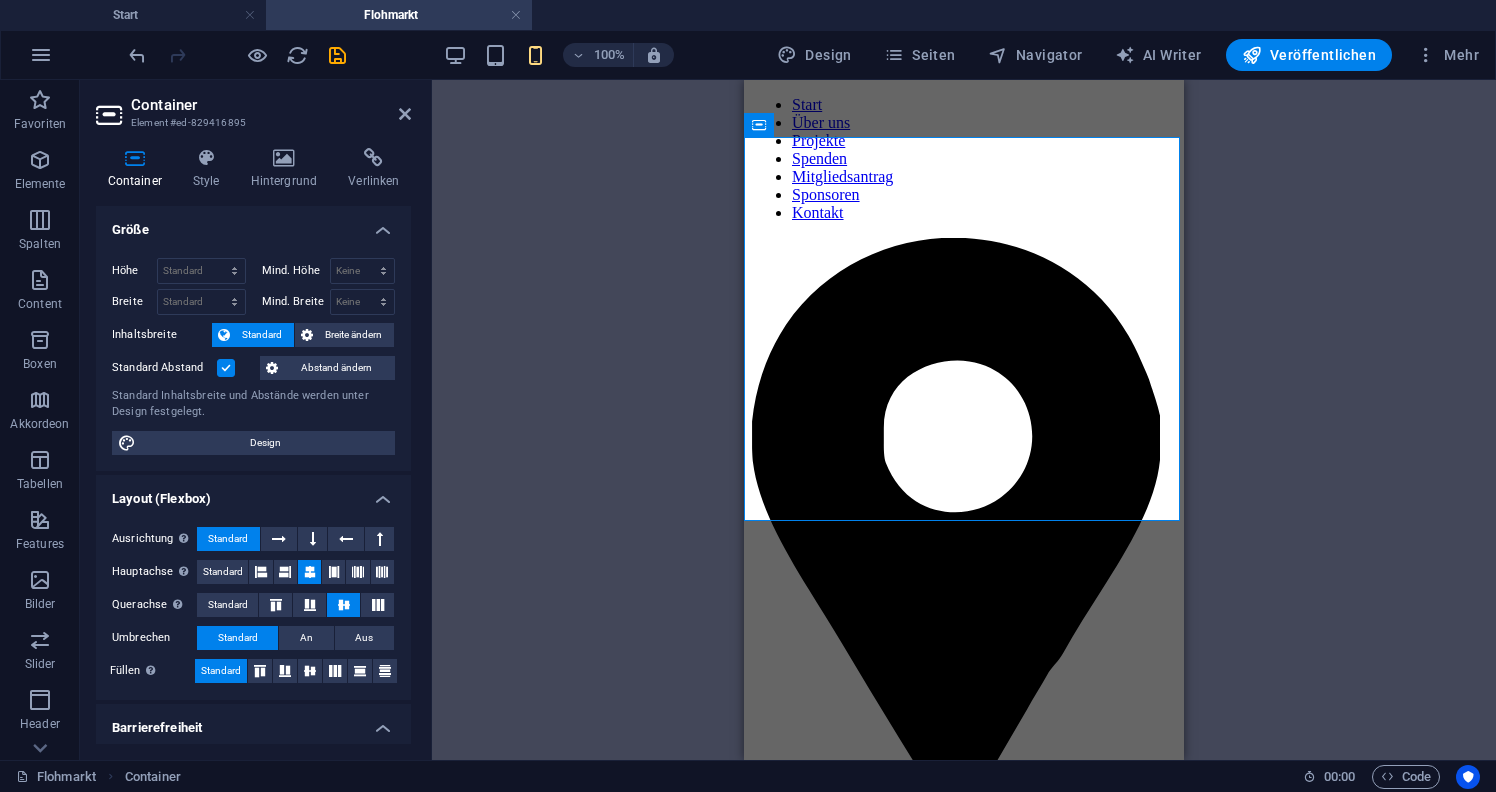 click on "Ziehe hier rein, um den vorhandenen Inhalt zu ersetzen. Drücke "Strg", wenn du ein neues Element erstellen möchtest.
Referenz   Container   Container   Platzhalter   Referenz   Bild   Button   Abstand   Abstand" at bounding box center (964, 420) 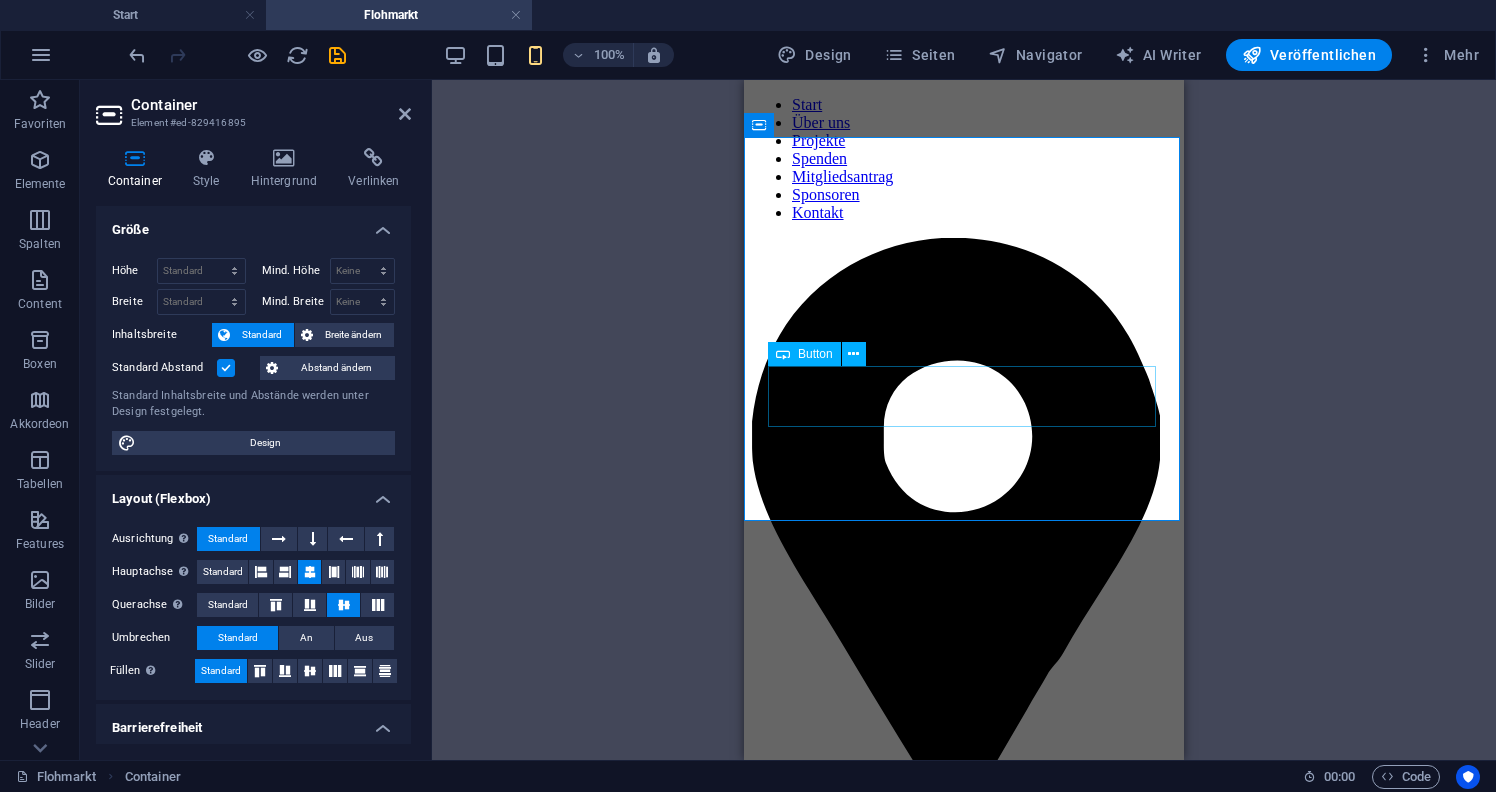click on "Zur Anmeldung" at bounding box center (964, 1740) 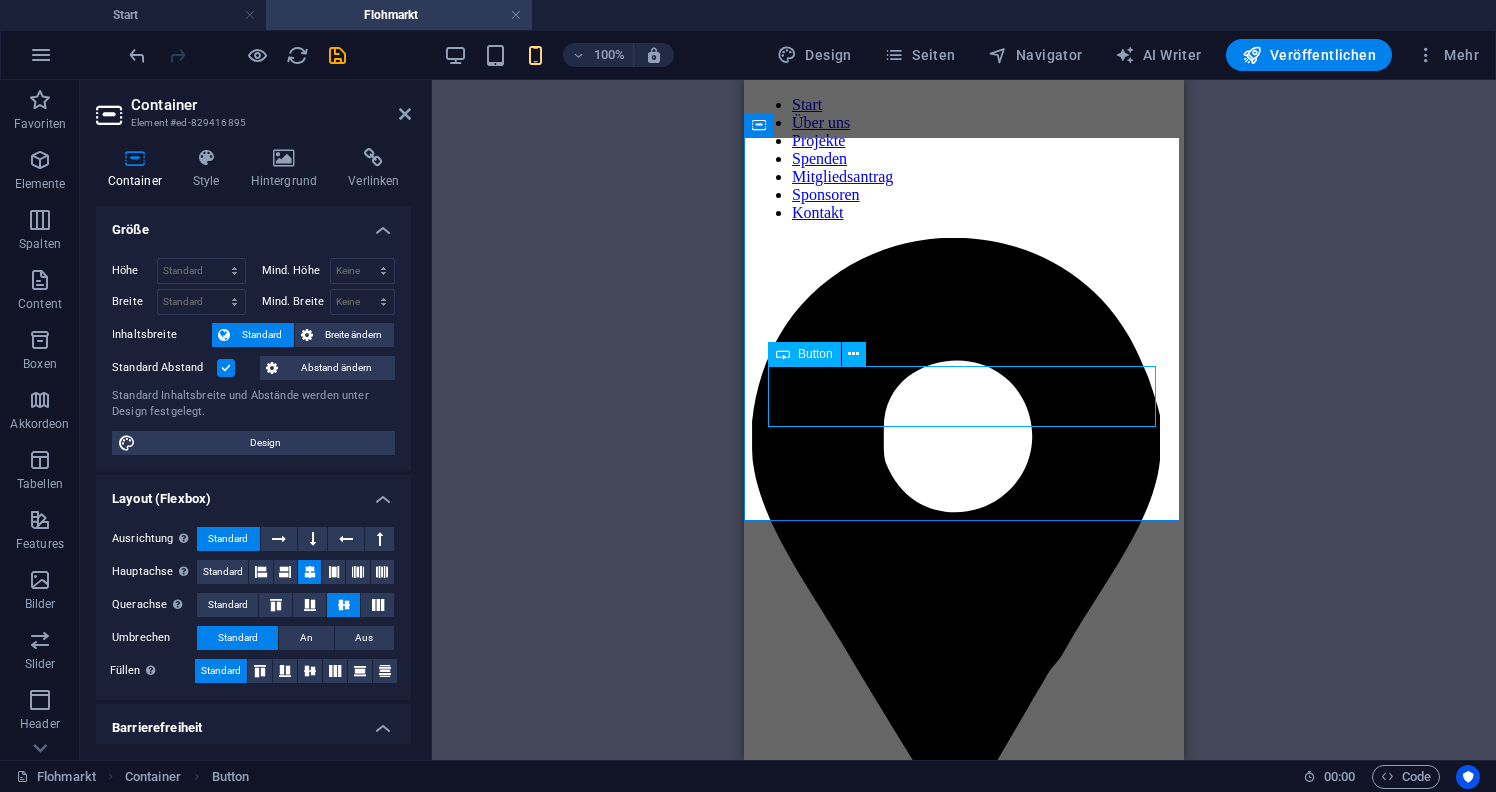 click on "Zur Anmeldung" at bounding box center [964, 1740] 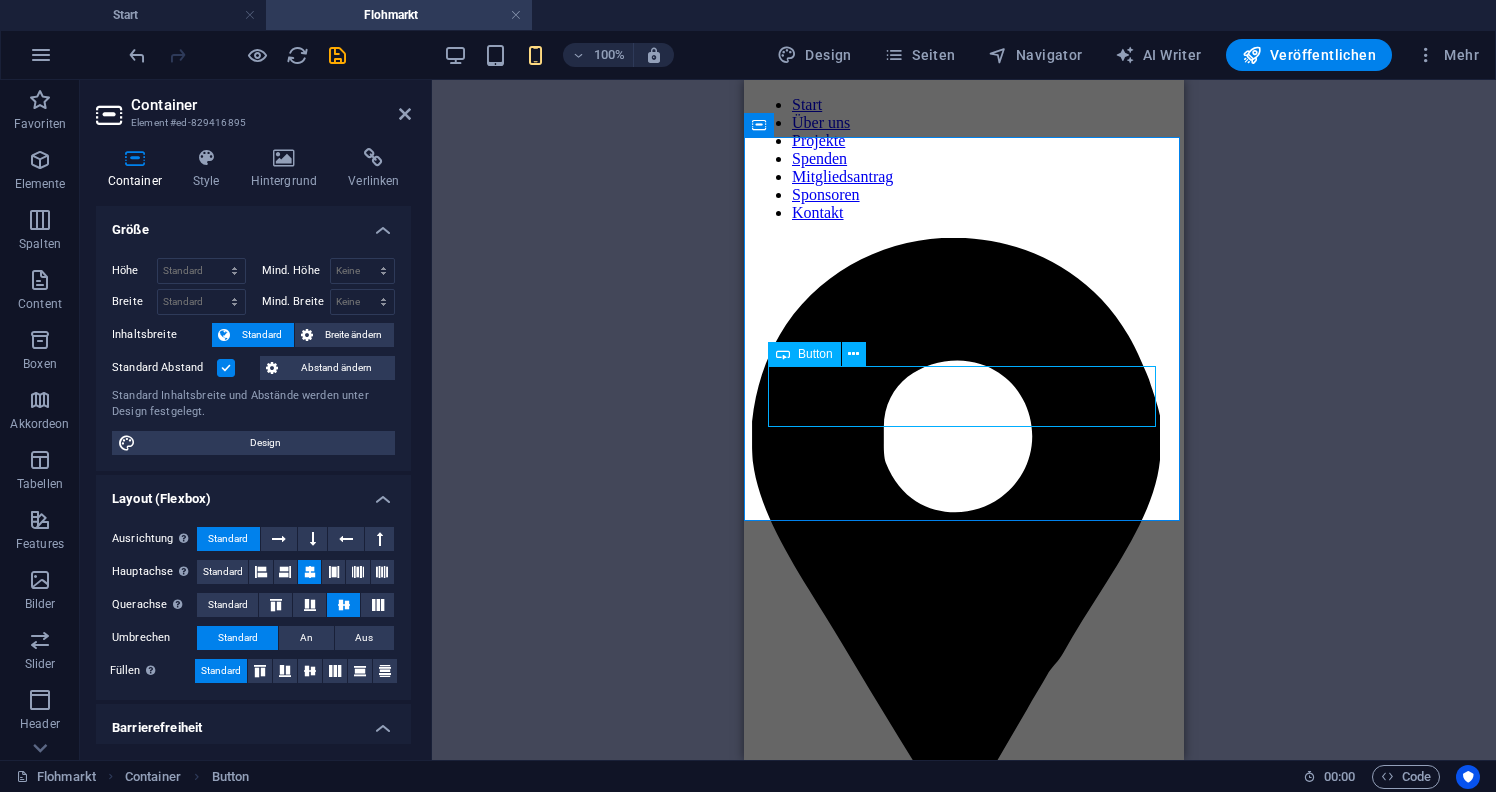 click on "Zur Anmeldung" at bounding box center [964, 1740] 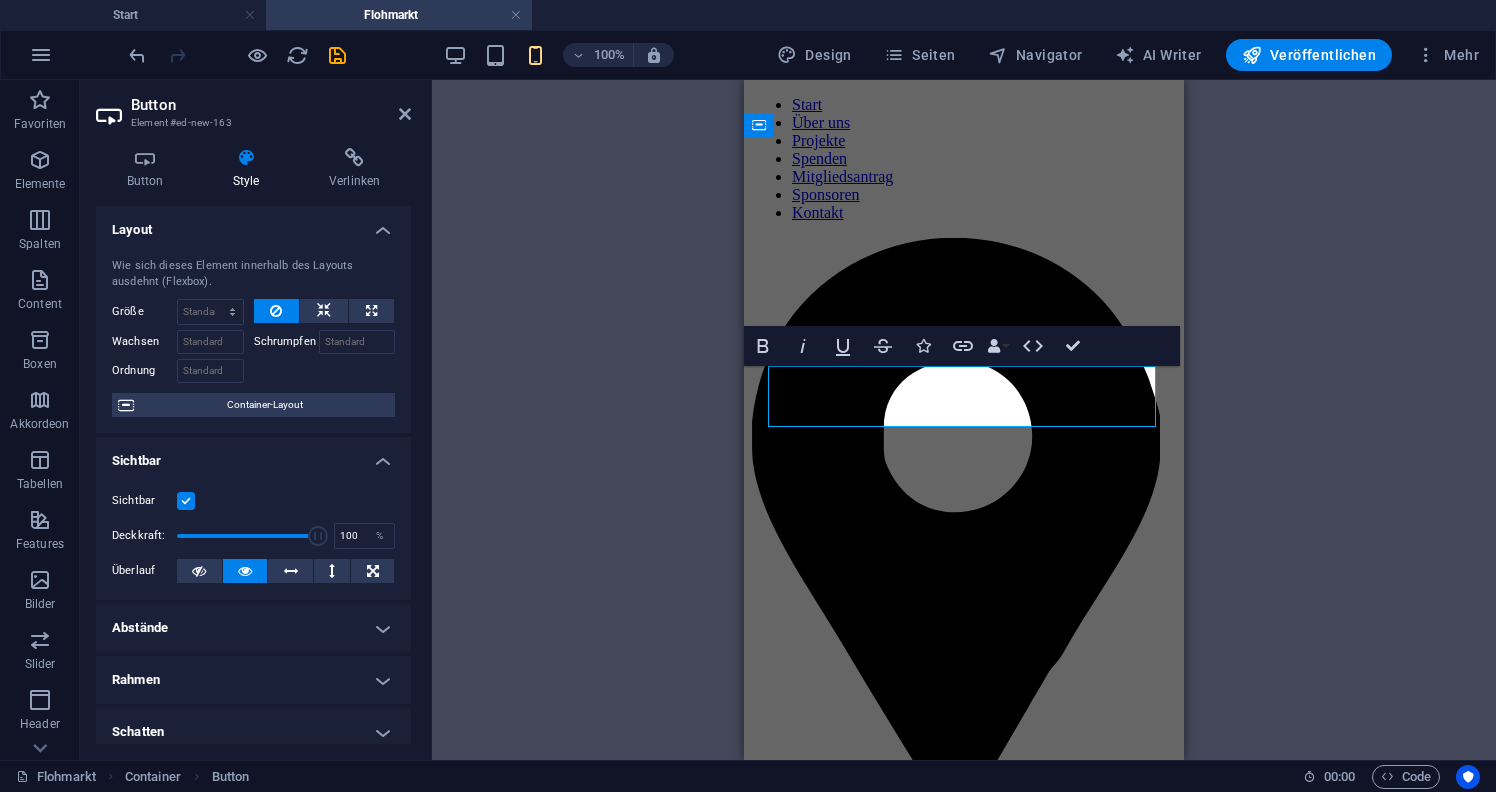 click on "Zur Anmeldung" at bounding box center [964, 1739] 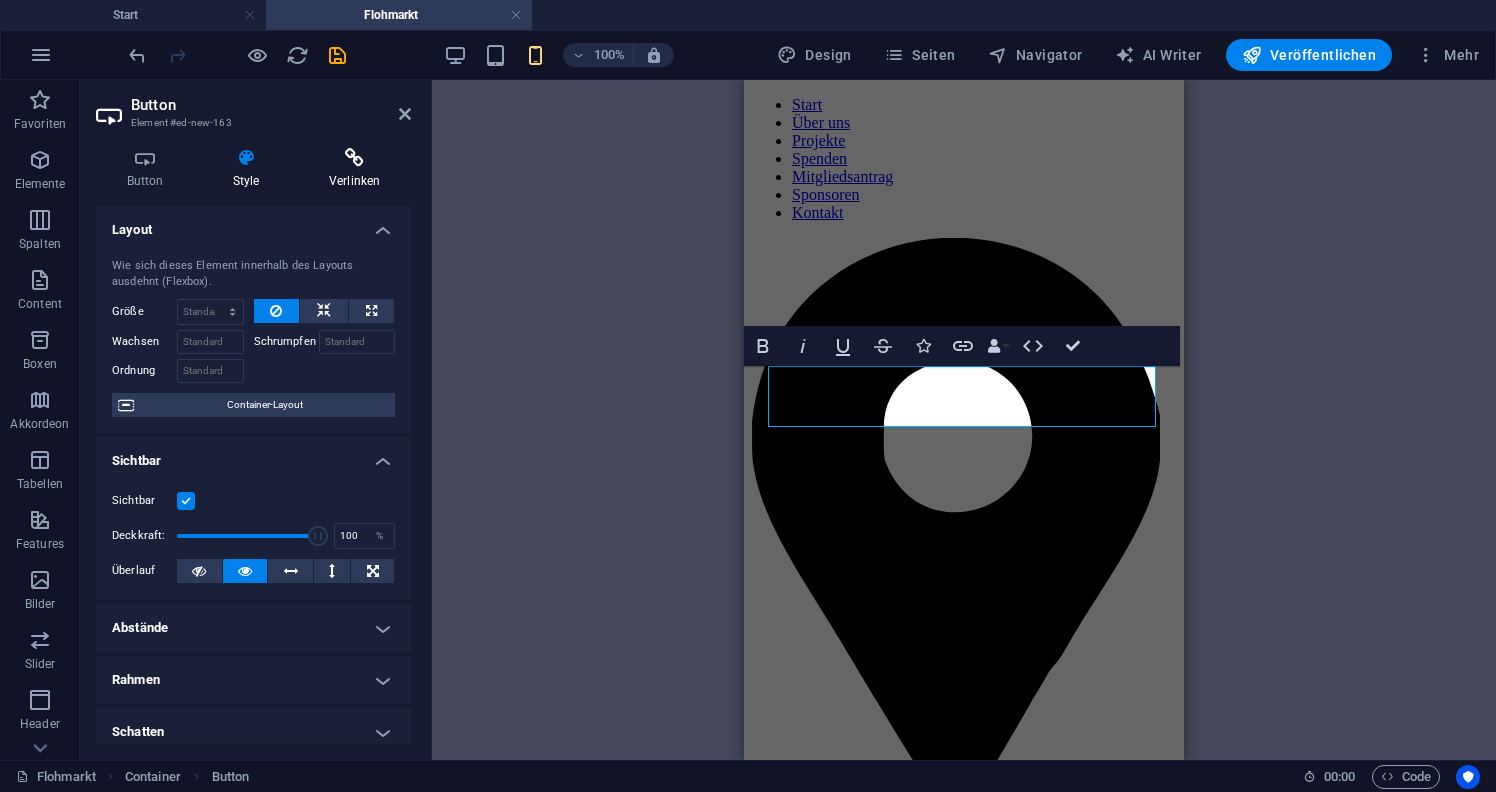 click on "Verlinken" at bounding box center [354, 169] 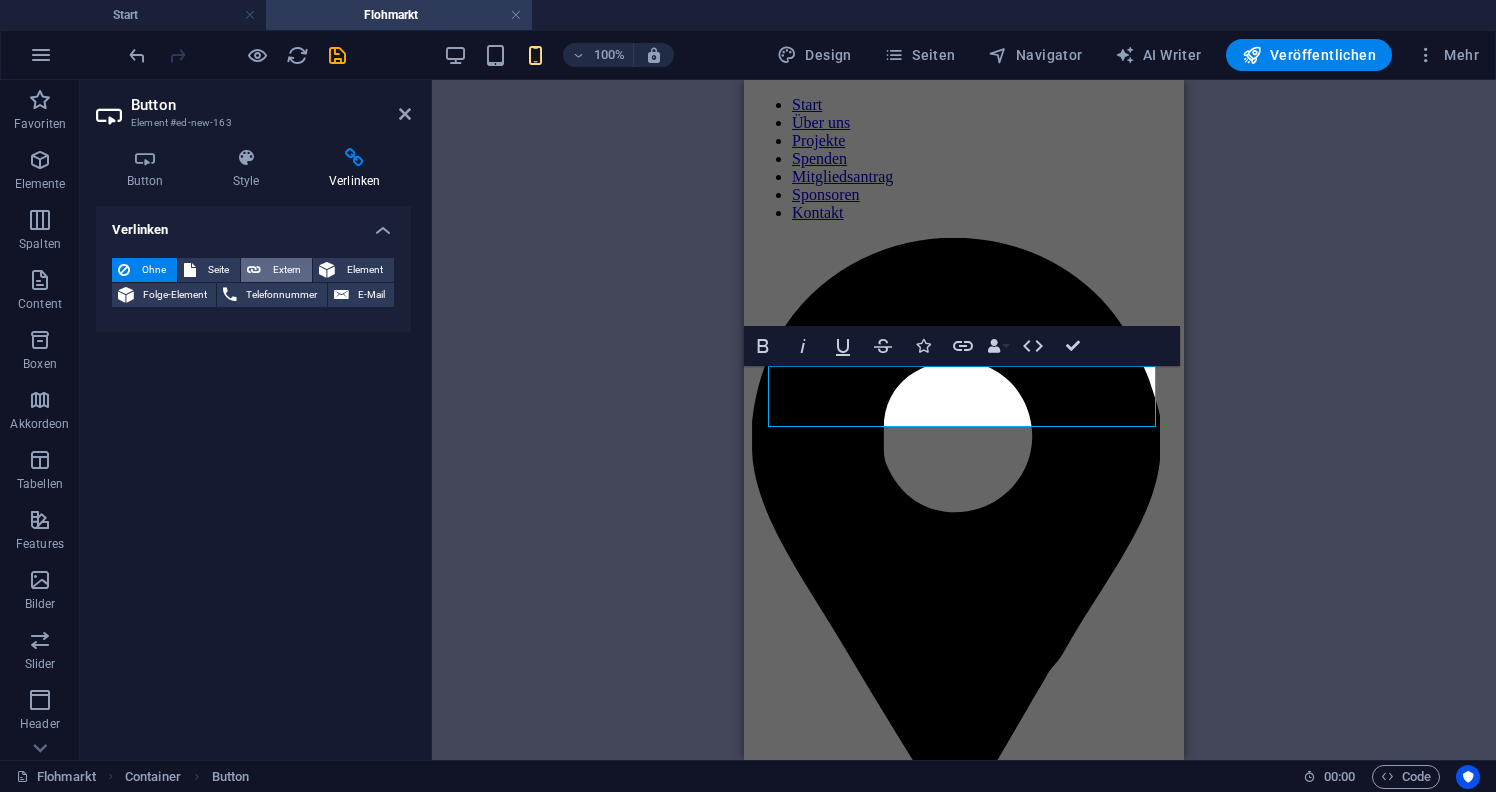 click on "Extern" at bounding box center [286, 270] 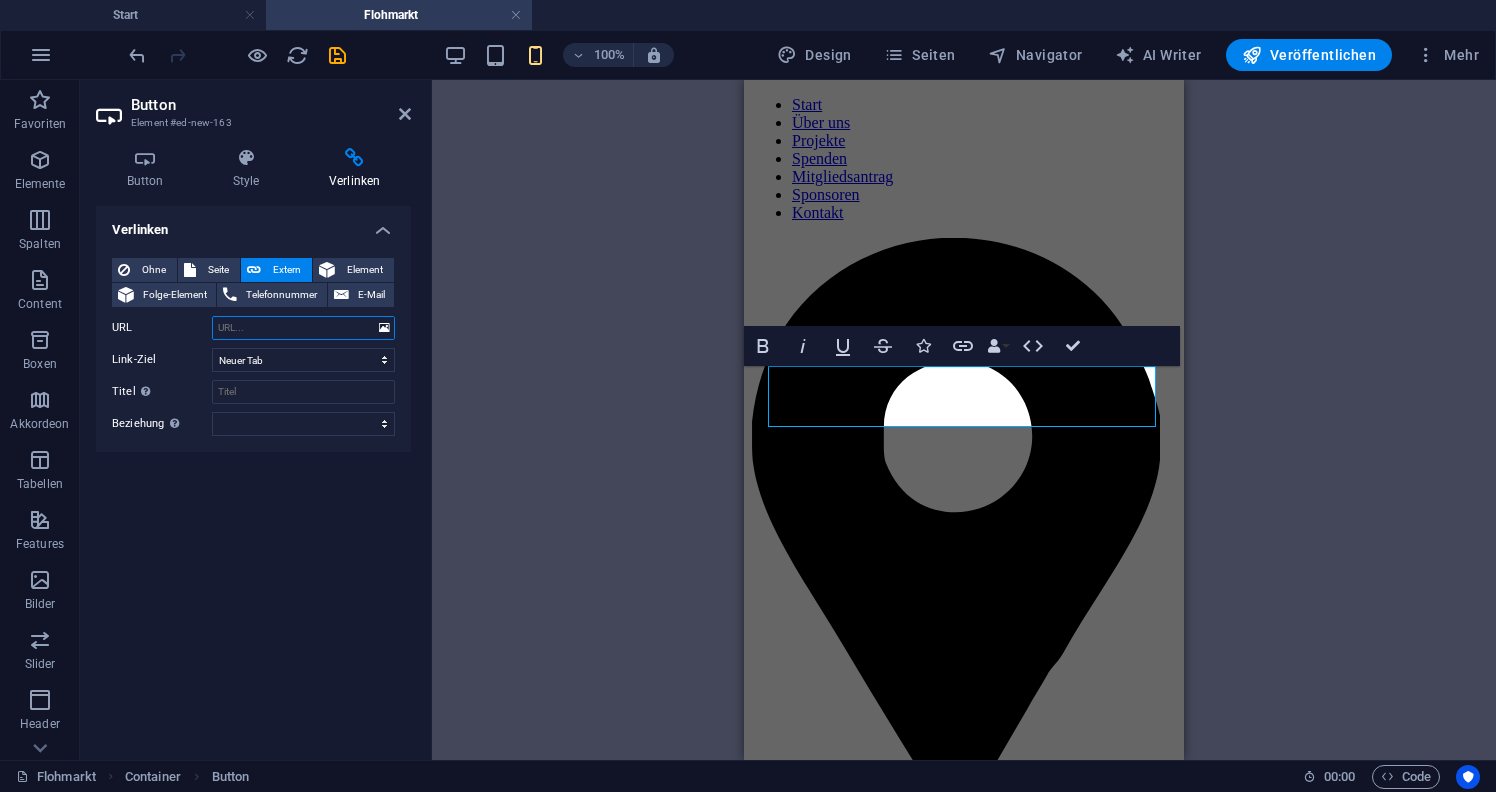 paste on "https://forms.office.com/e/sk13BUaCHv" 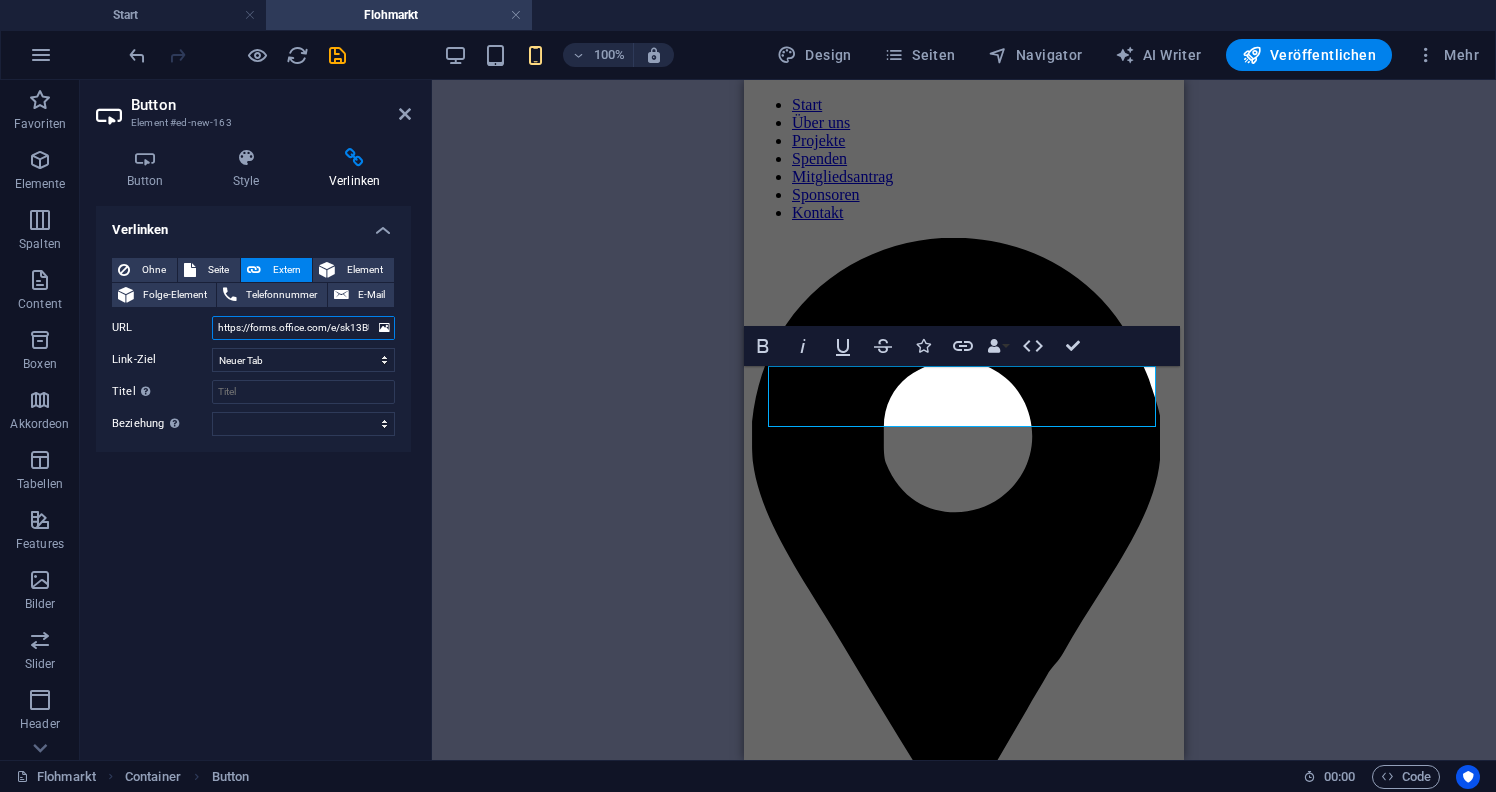 type on "https://forms.office.com/e/sk13BUaCHv" 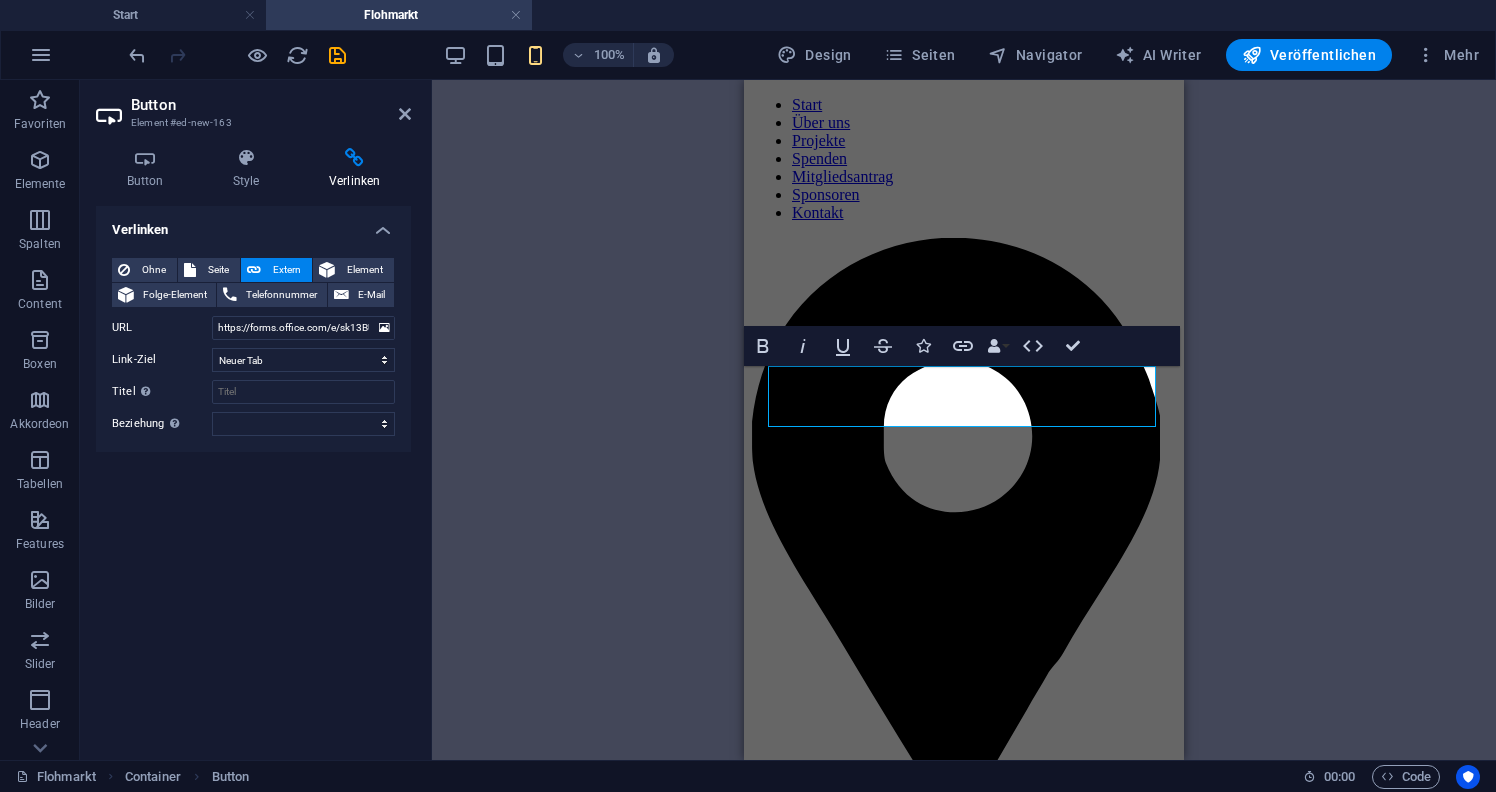 click on "Referenz   Container   Container   Platzhalter   Referenz   Container   Bild   Button   Abstand   Abstand Bold Italic Underline Strikethrough Icons Link Data Bindings Firma Vorname Nachname Straße Postleitzahl Stadt E-Mail Telefonnummer Mobil Fax Benutzerdefiniertes Feld 1 Benutzerdefiniertes Feld 2 Benutzerdefiniertes Feld 3 Benutzerdefiniertes Feld 4 Benutzerdefiniertes Feld 5 Benutzerdefiniertes Feld 6 HTML Confirm (⌘+⏎)" at bounding box center [964, 420] 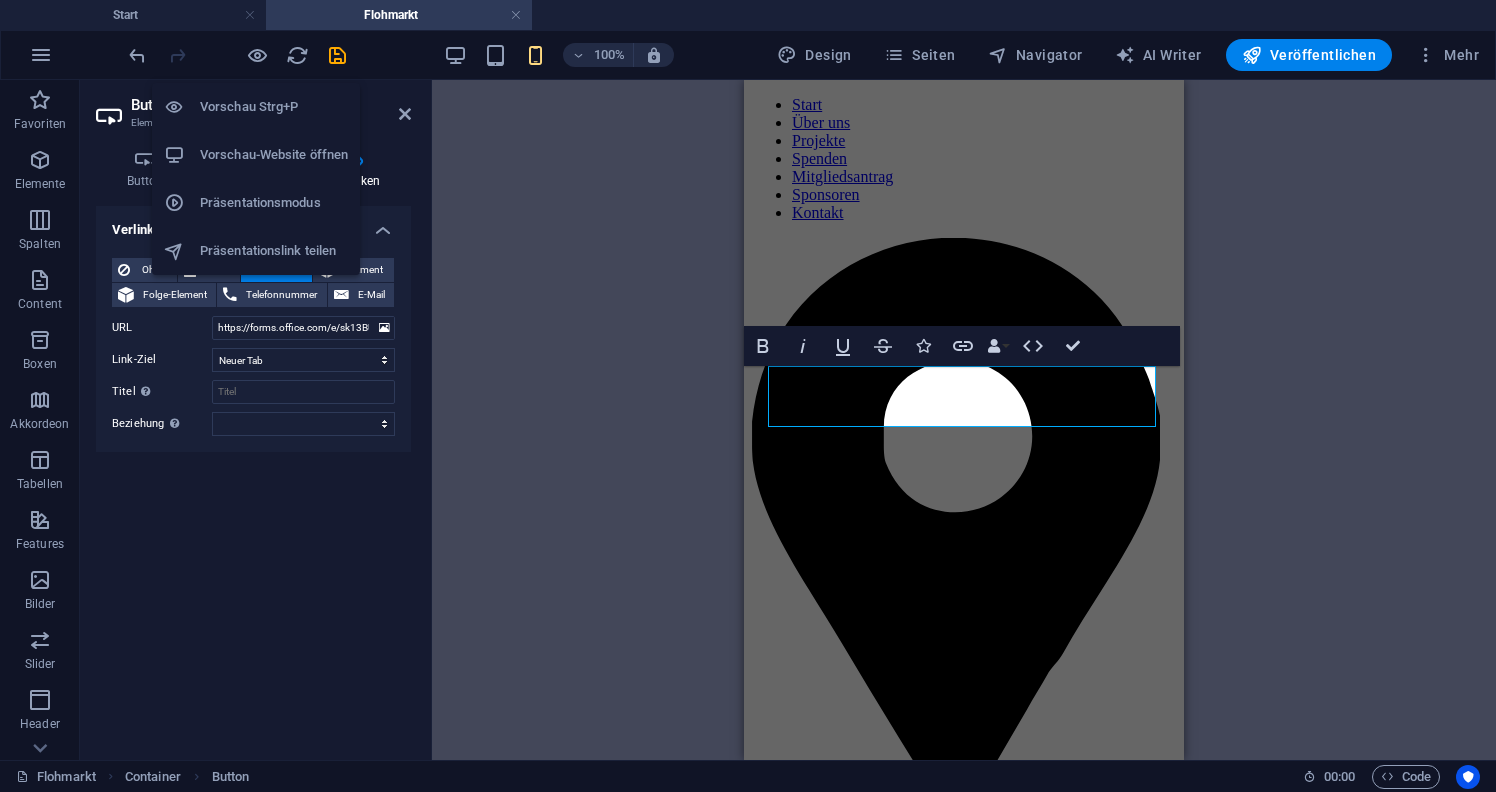 click on "Vorschau-Website öffnen" at bounding box center [274, 155] 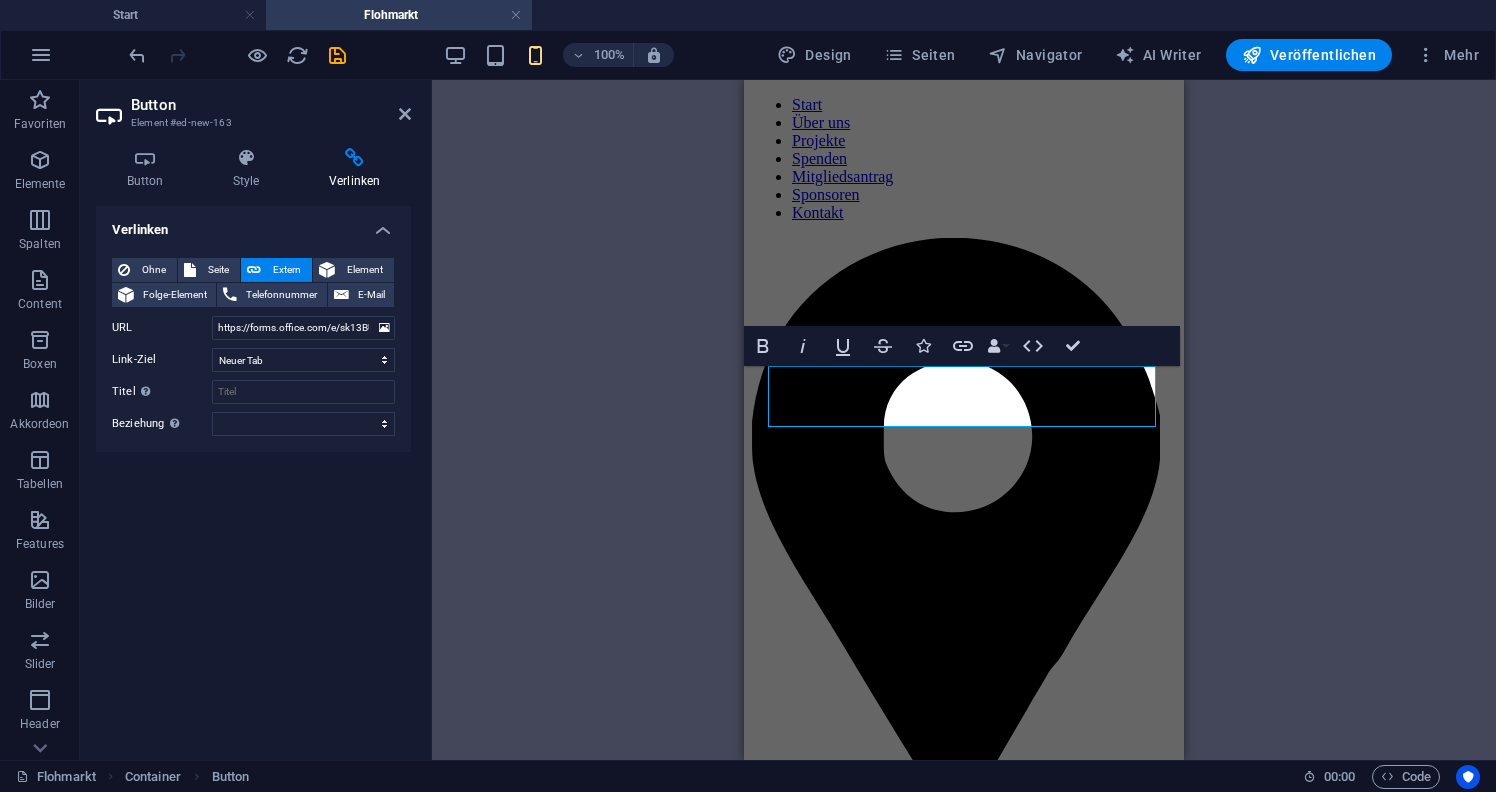 click on "Referenz   Container   Container   Platzhalter   Referenz   Container   Bild   Button   Abstand   Abstand Bold Italic Underline Strikethrough Icons Link Data Bindings Firma Vorname Nachname Straße Postleitzahl Stadt E-Mail Telefonnummer Mobil Fax Benutzerdefiniertes Feld 1 Benutzerdefiniertes Feld 2 Benutzerdefiniertes Feld 3 Benutzerdefiniertes Feld 4 Benutzerdefiniertes Feld 5 Benutzerdefiniertes Feld 6 HTML Confirm (⌘+⏎)" at bounding box center (964, 420) 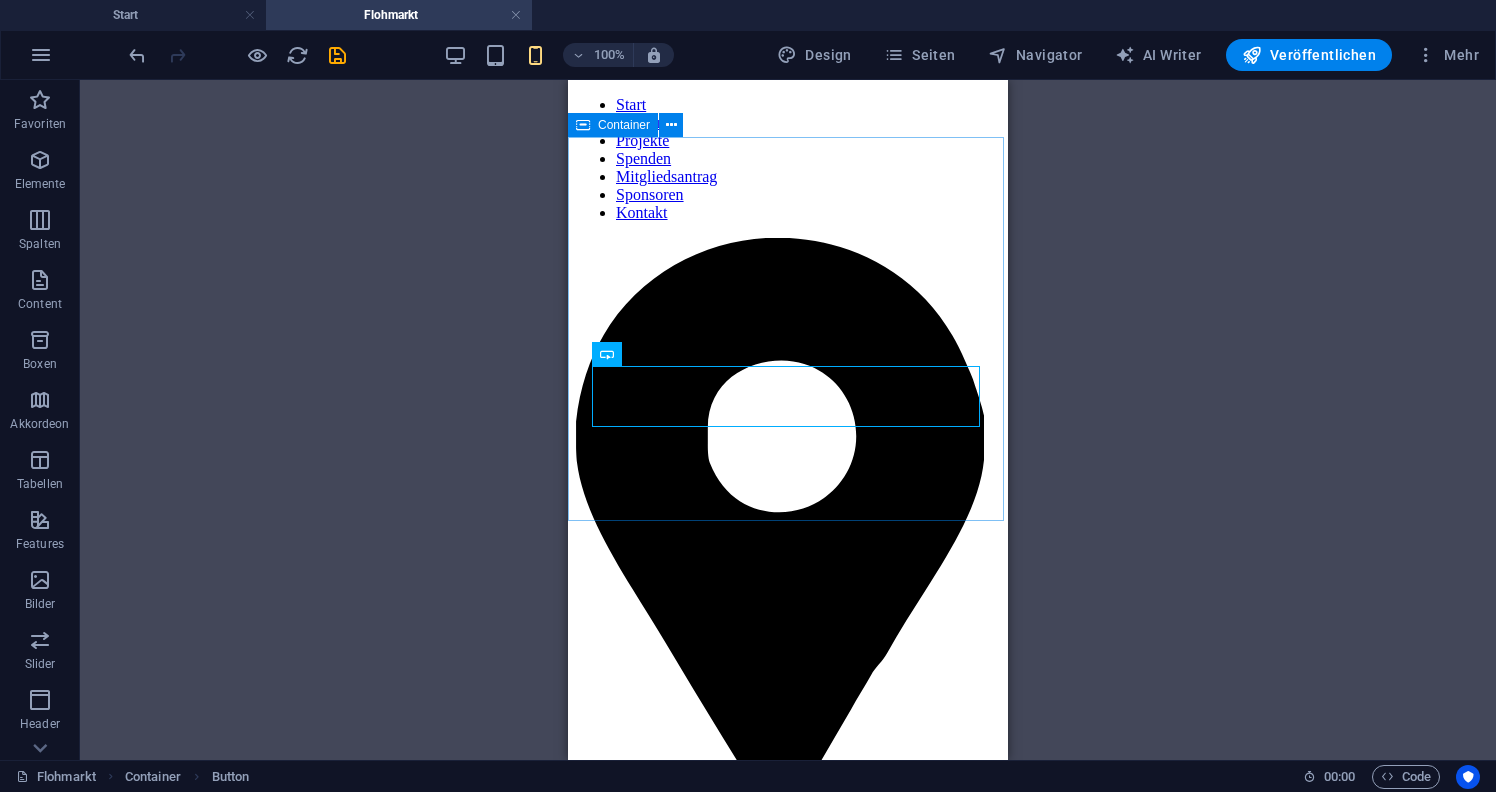 click on "Referenz   Container   Container   Platzhalter   Referenz   Bild   Button   Abstand   Abstand" at bounding box center [788, 420] 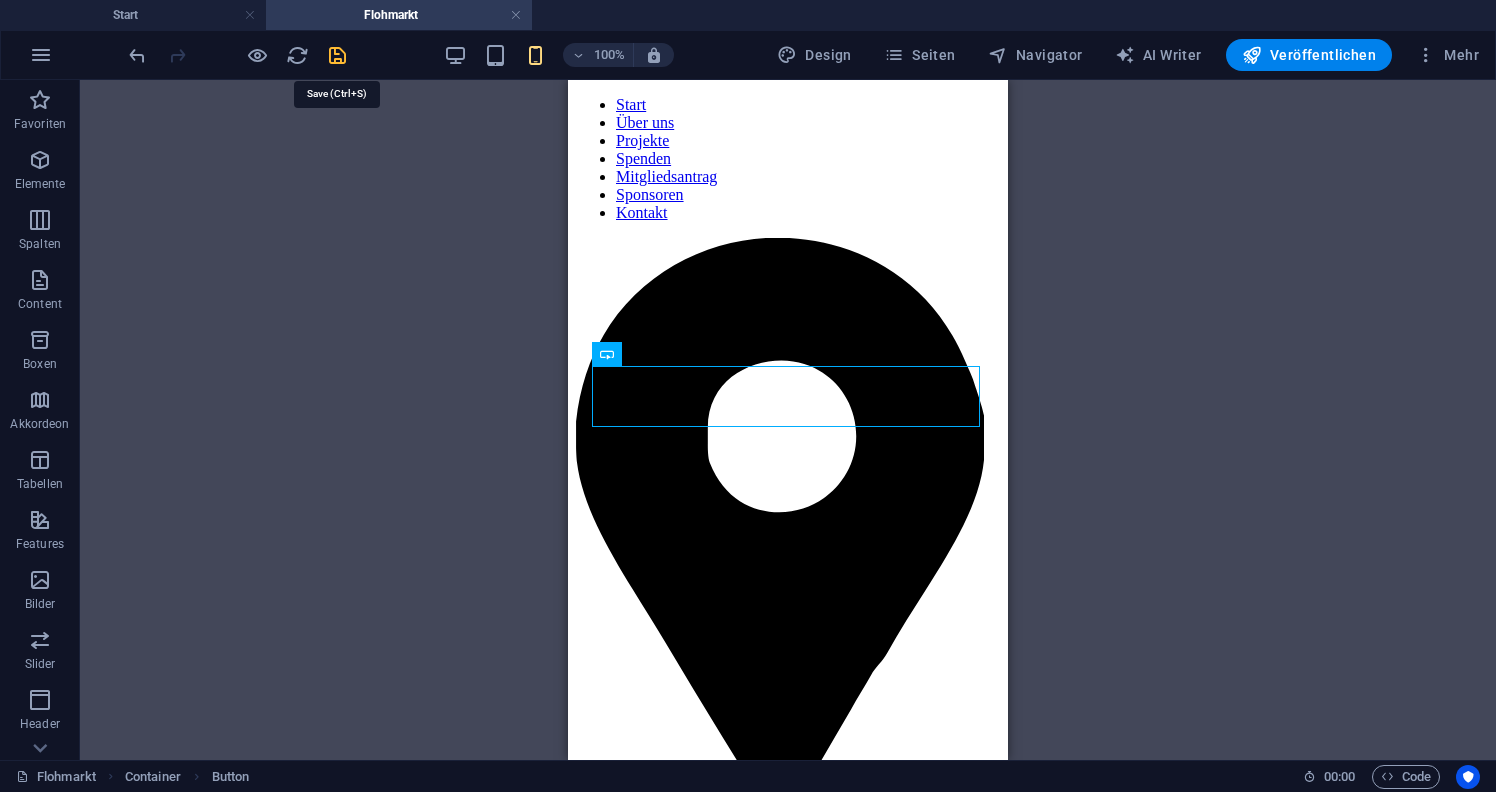 click at bounding box center (337, 55) 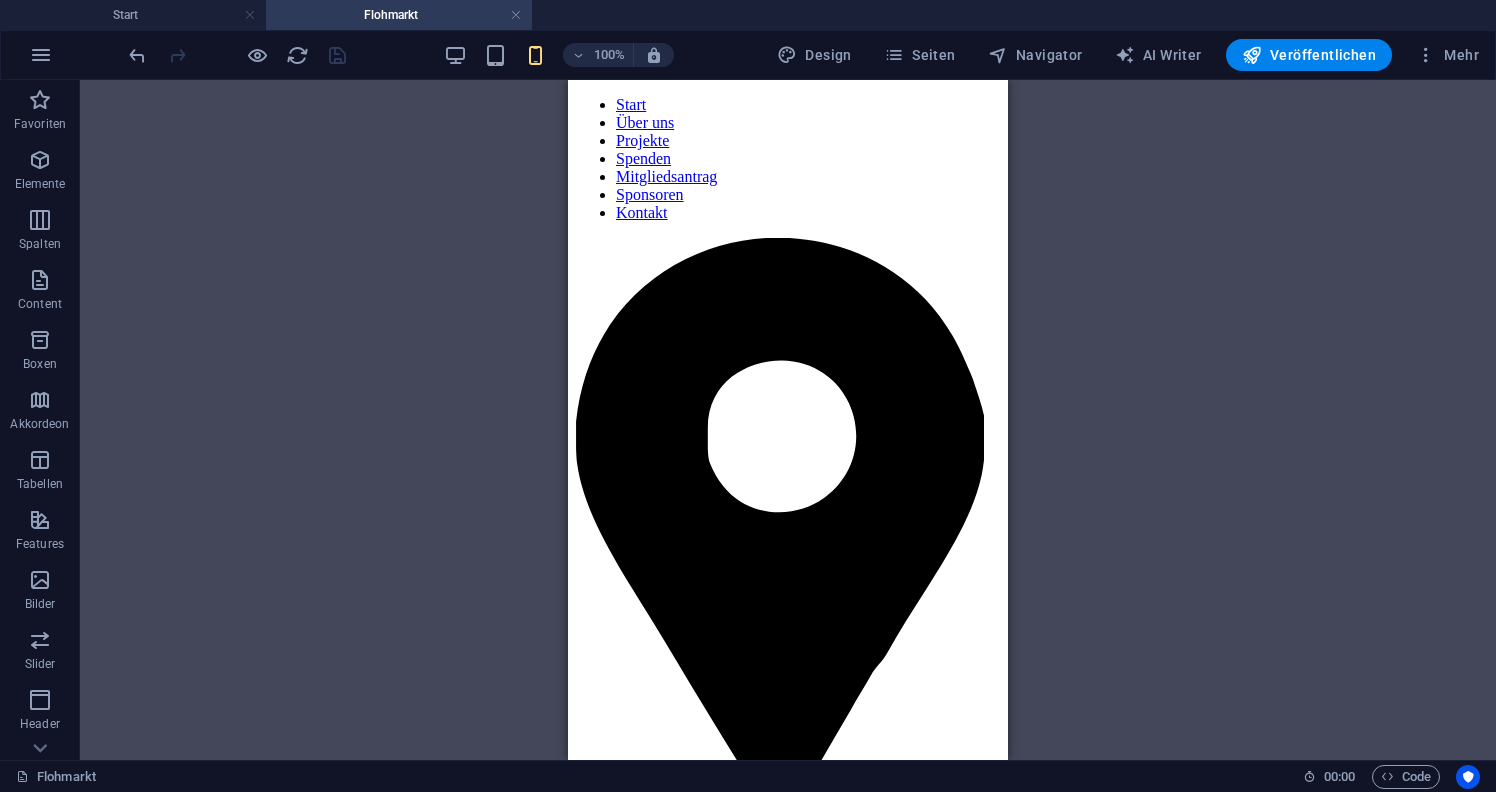 click on "Referenz   Container   Container   Platzhalter   Referenz   Bild   Button   Abstand   Abstand" at bounding box center [788, 420] 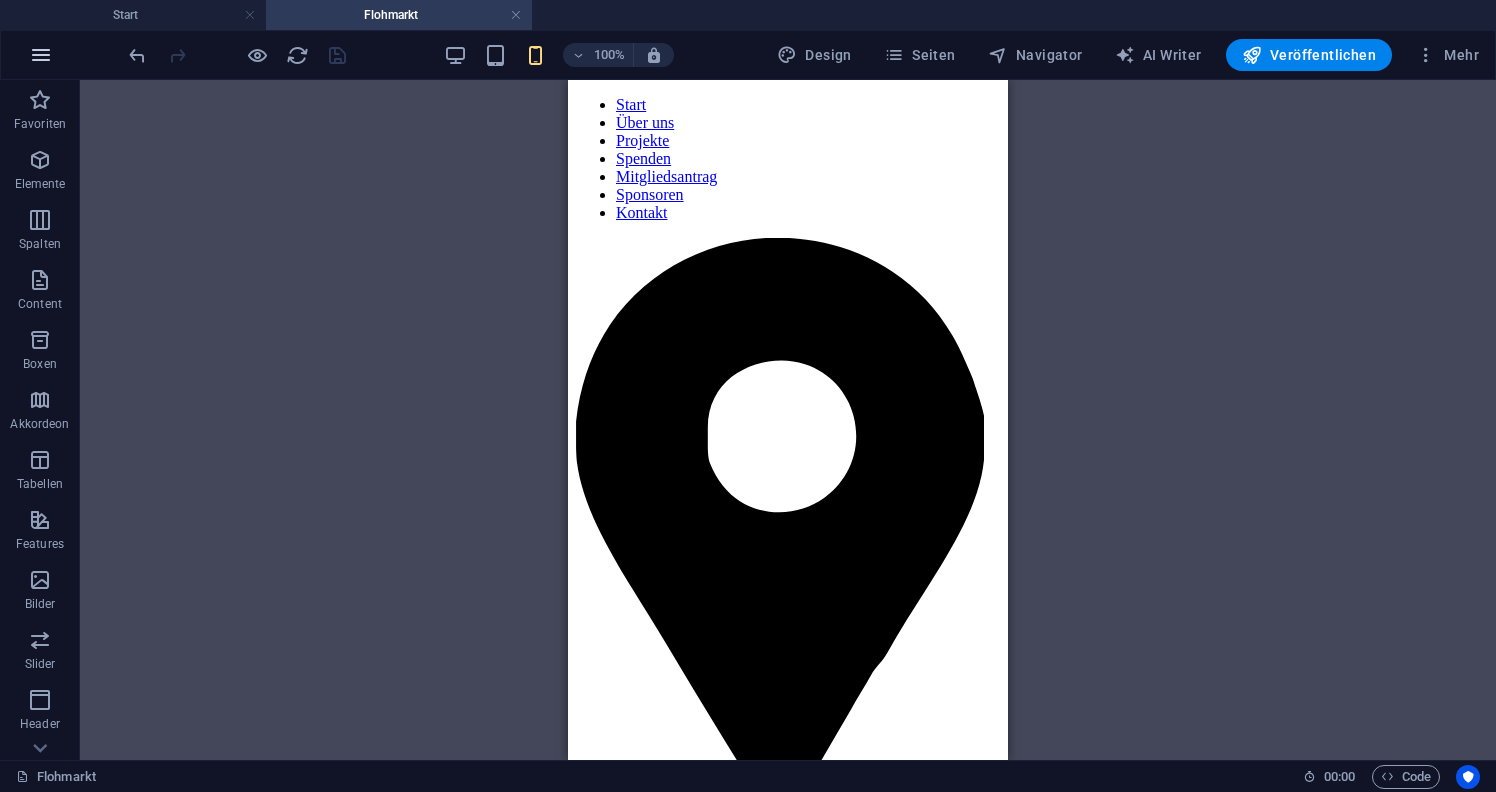 click at bounding box center [41, 55] 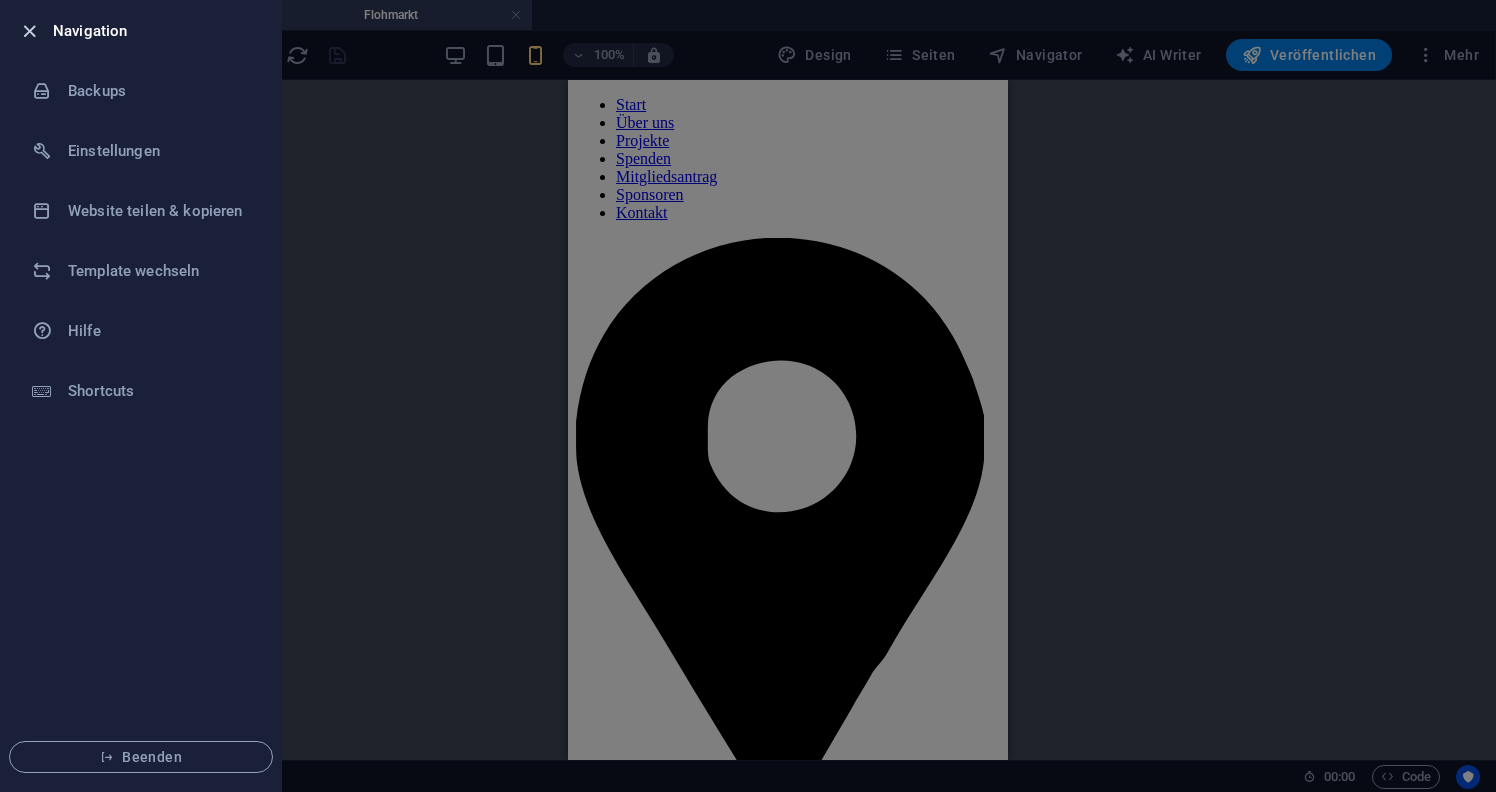 click at bounding box center [29, 31] 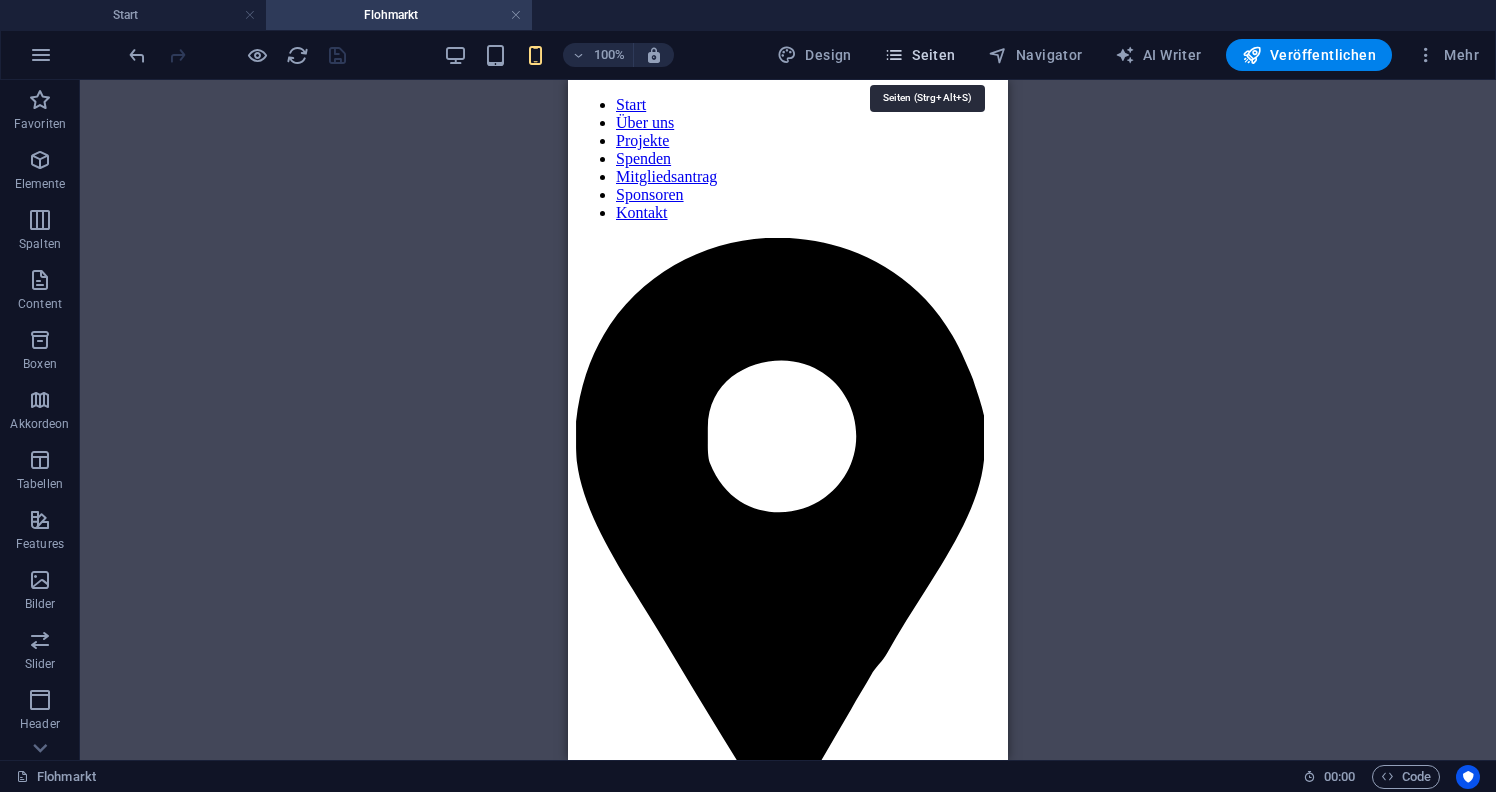 click at bounding box center (894, 55) 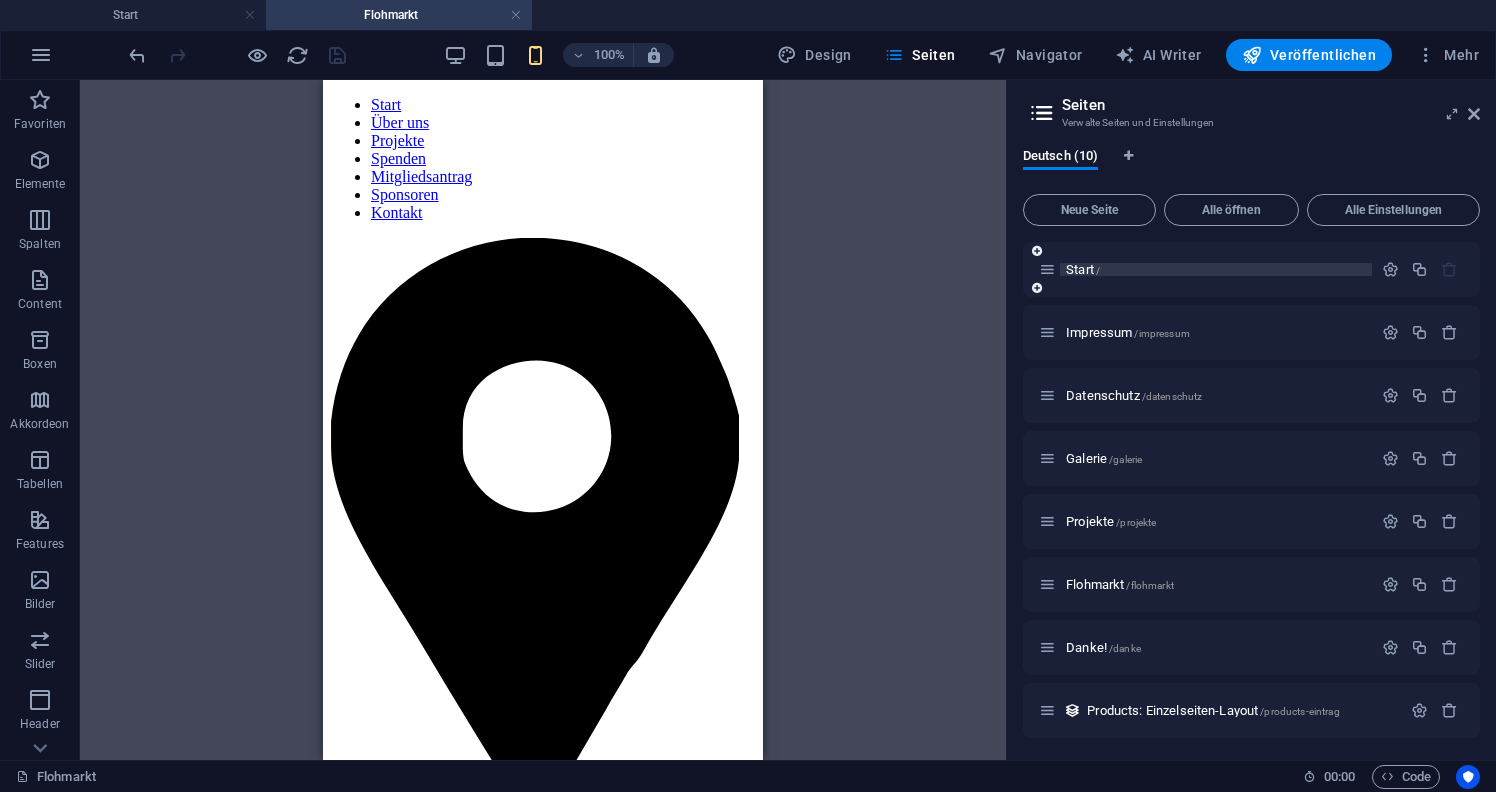 click on "Start /" at bounding box center [1216, 269] 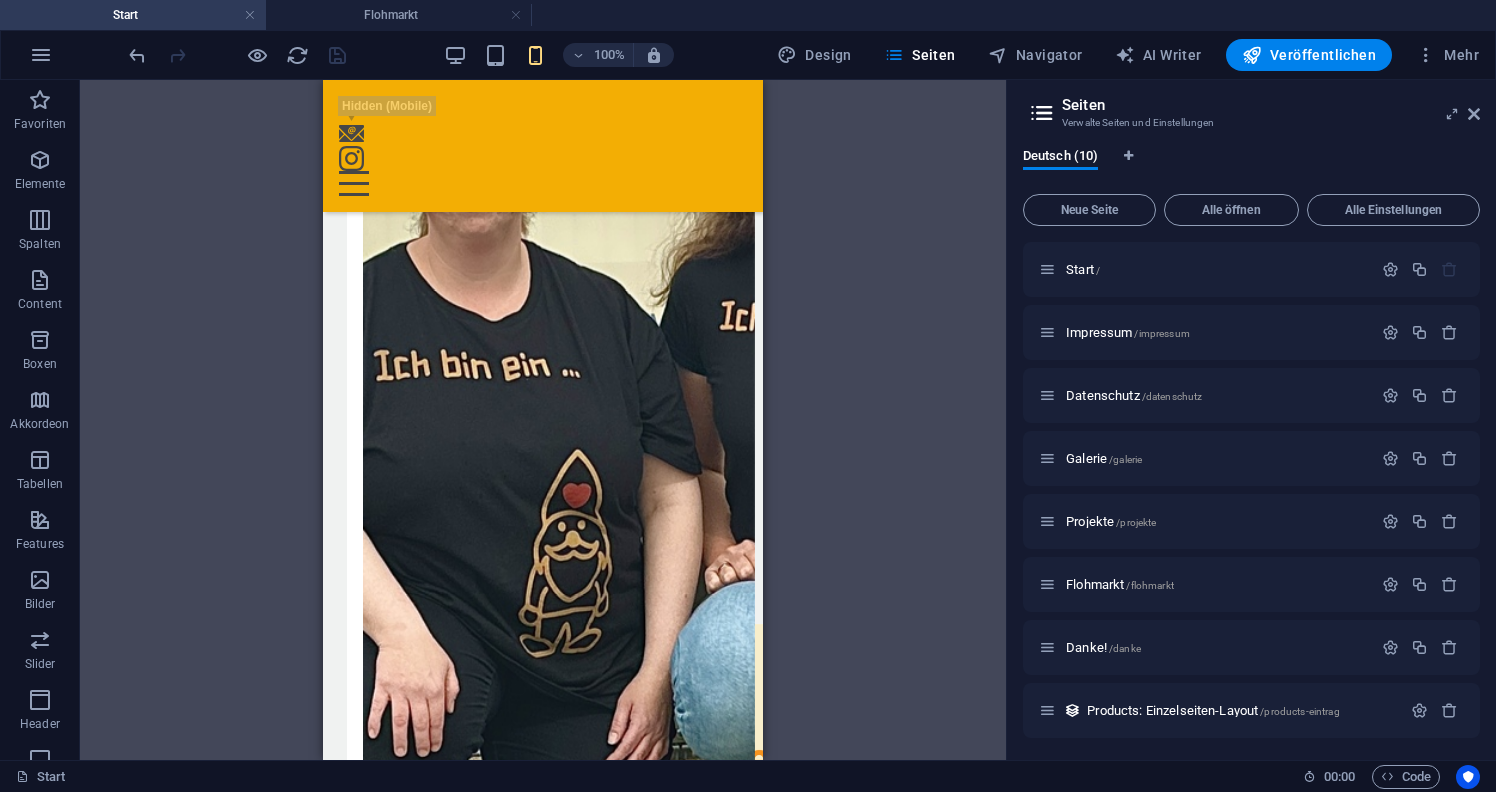 scroll, scrollTop: 1285, scrollLeft: 0, axis: vertical 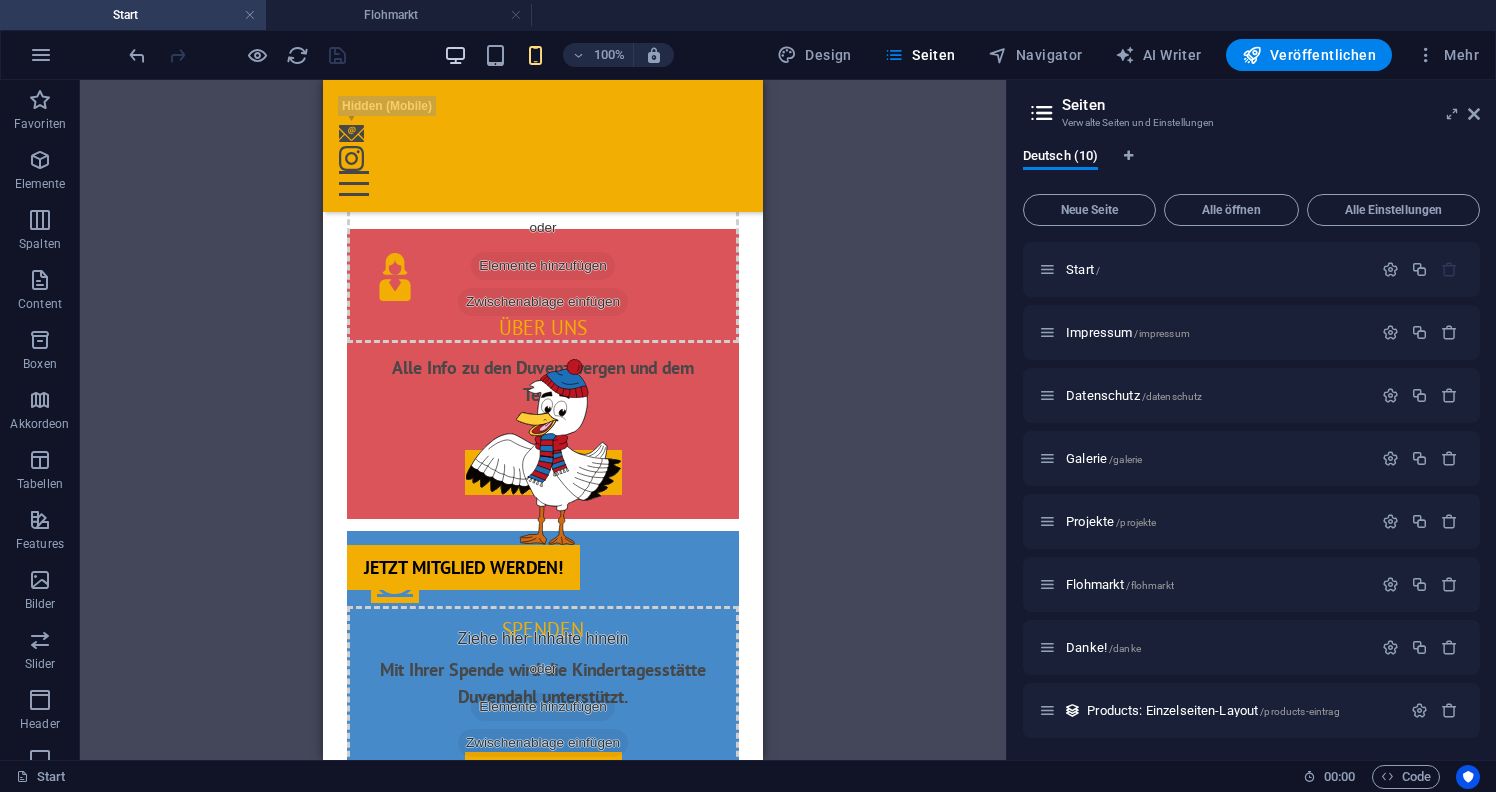 click at bounding box center [455, 55] 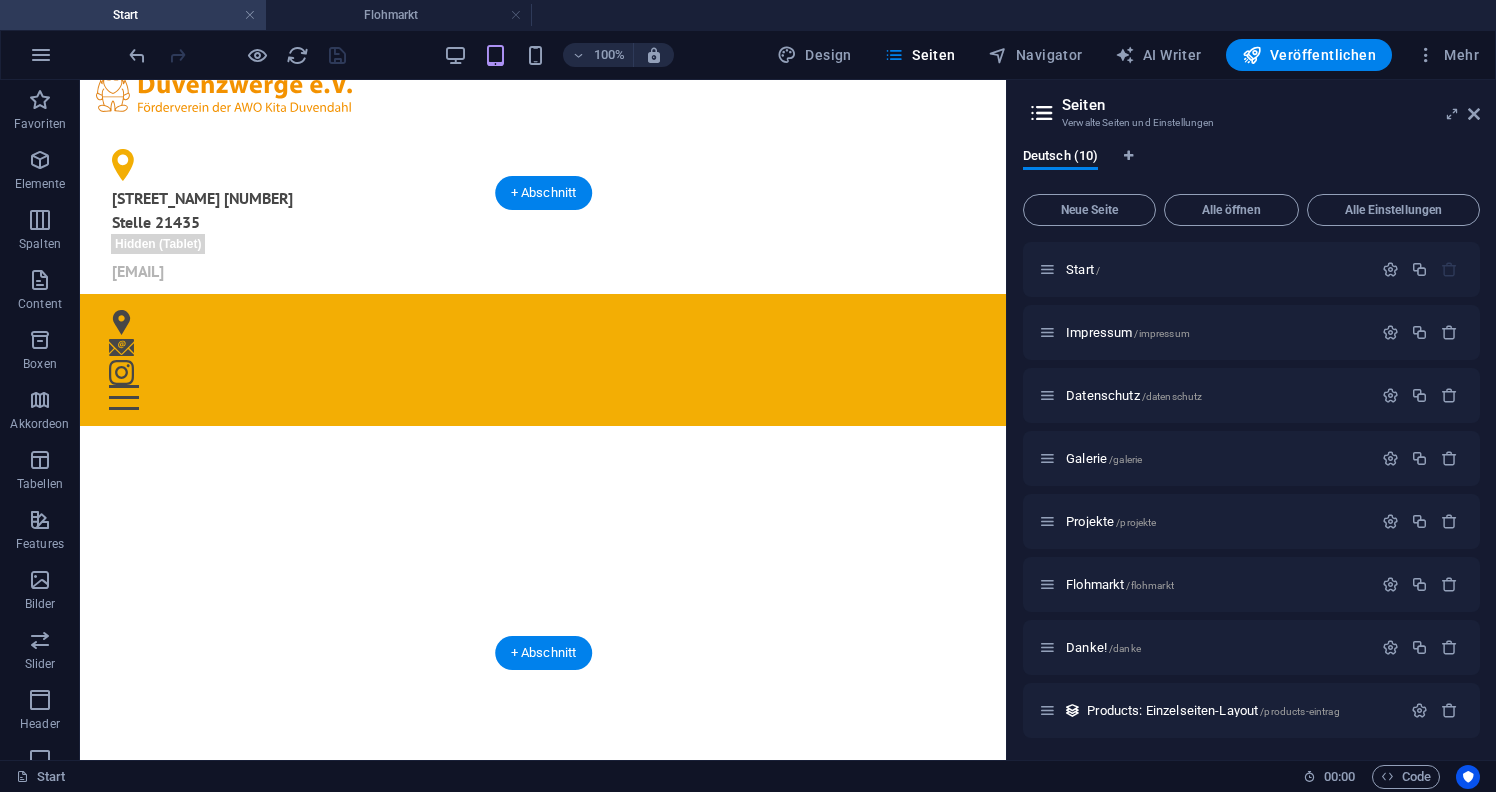 scroll, scrollTop: 72, scrollLeft: 0, axis: vertical 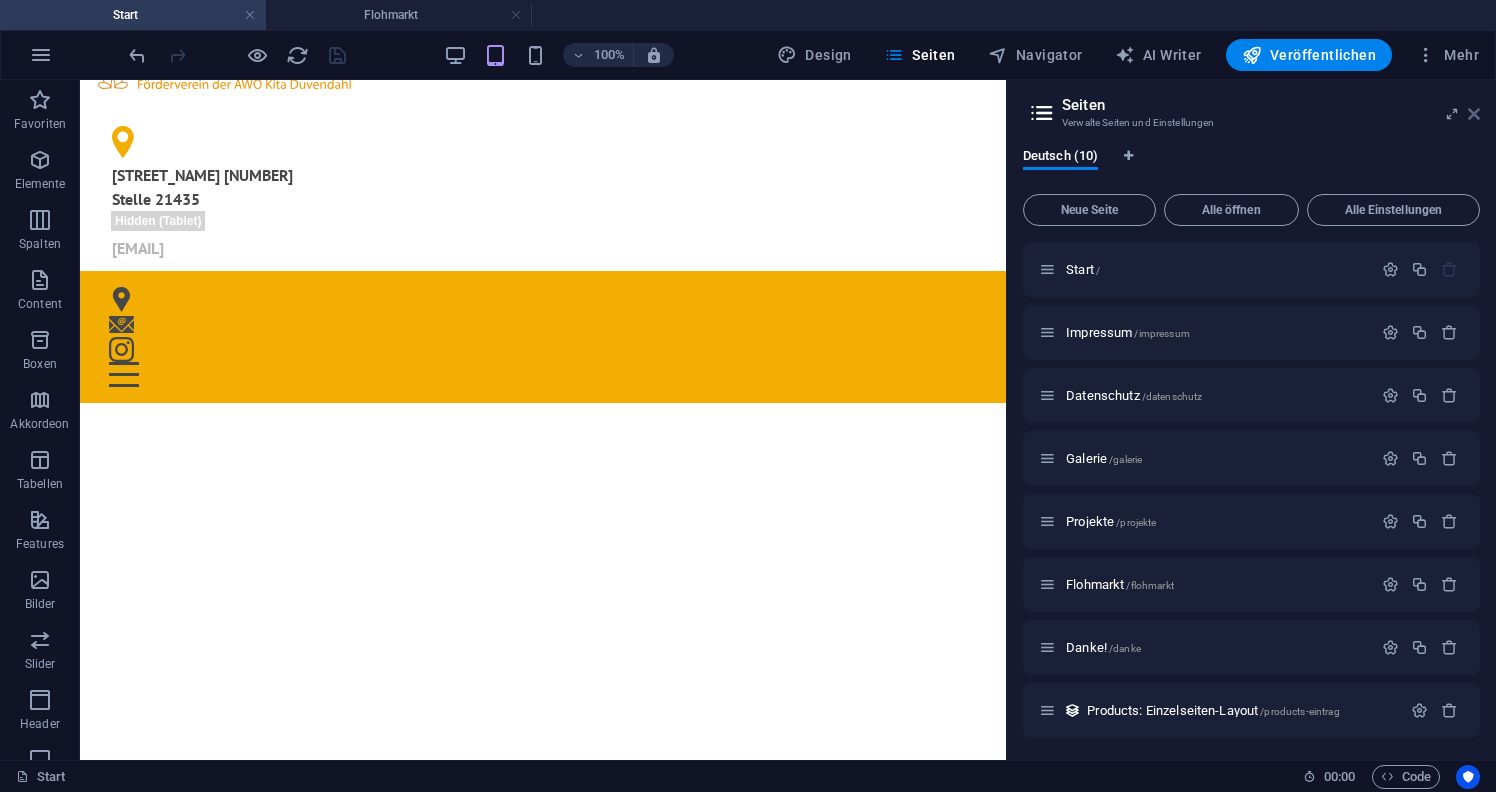 click at bounding box center [1474, 114] 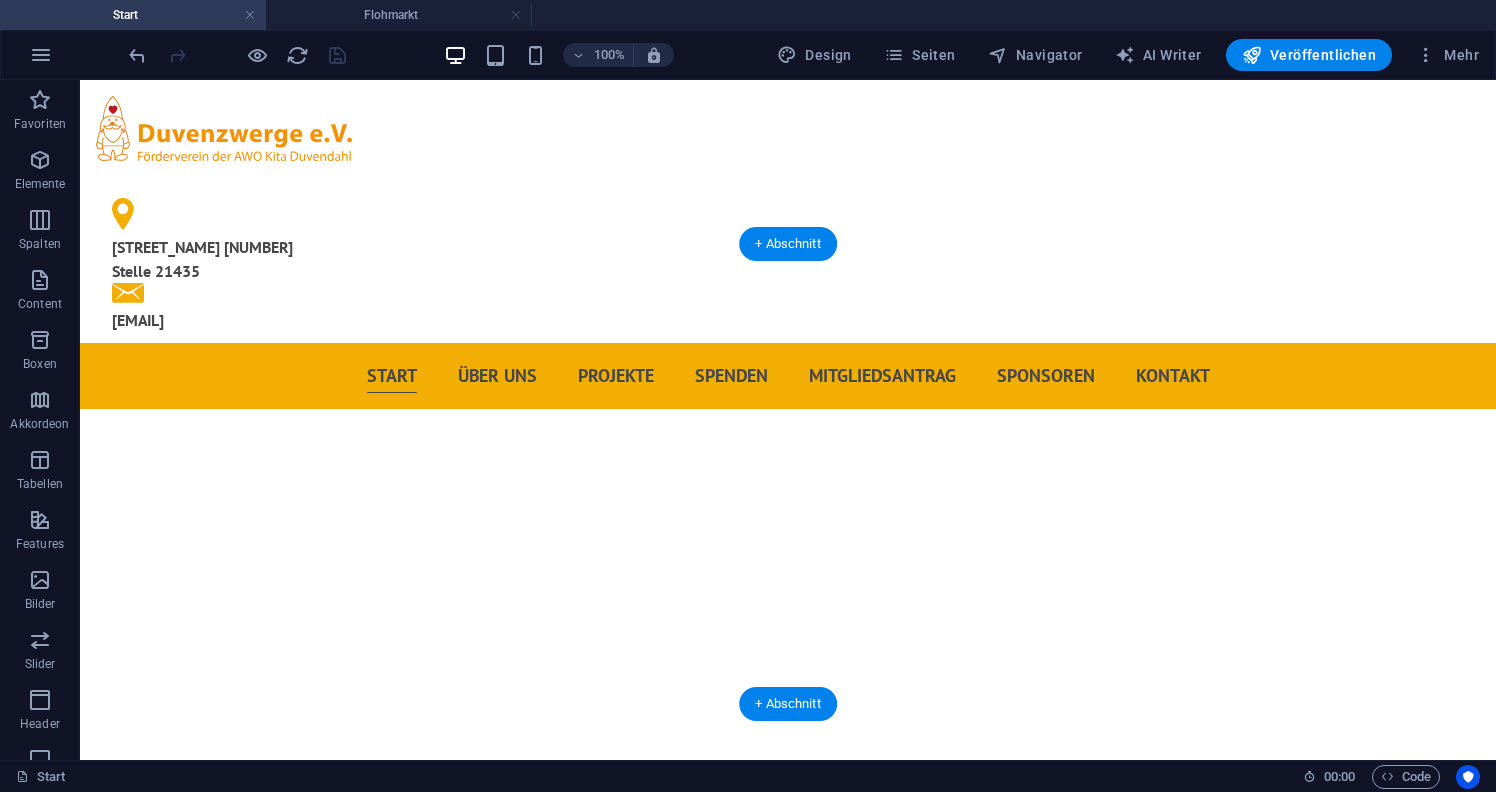 scroll, scrollTop: 0, scrollLeft: 0, axis: both 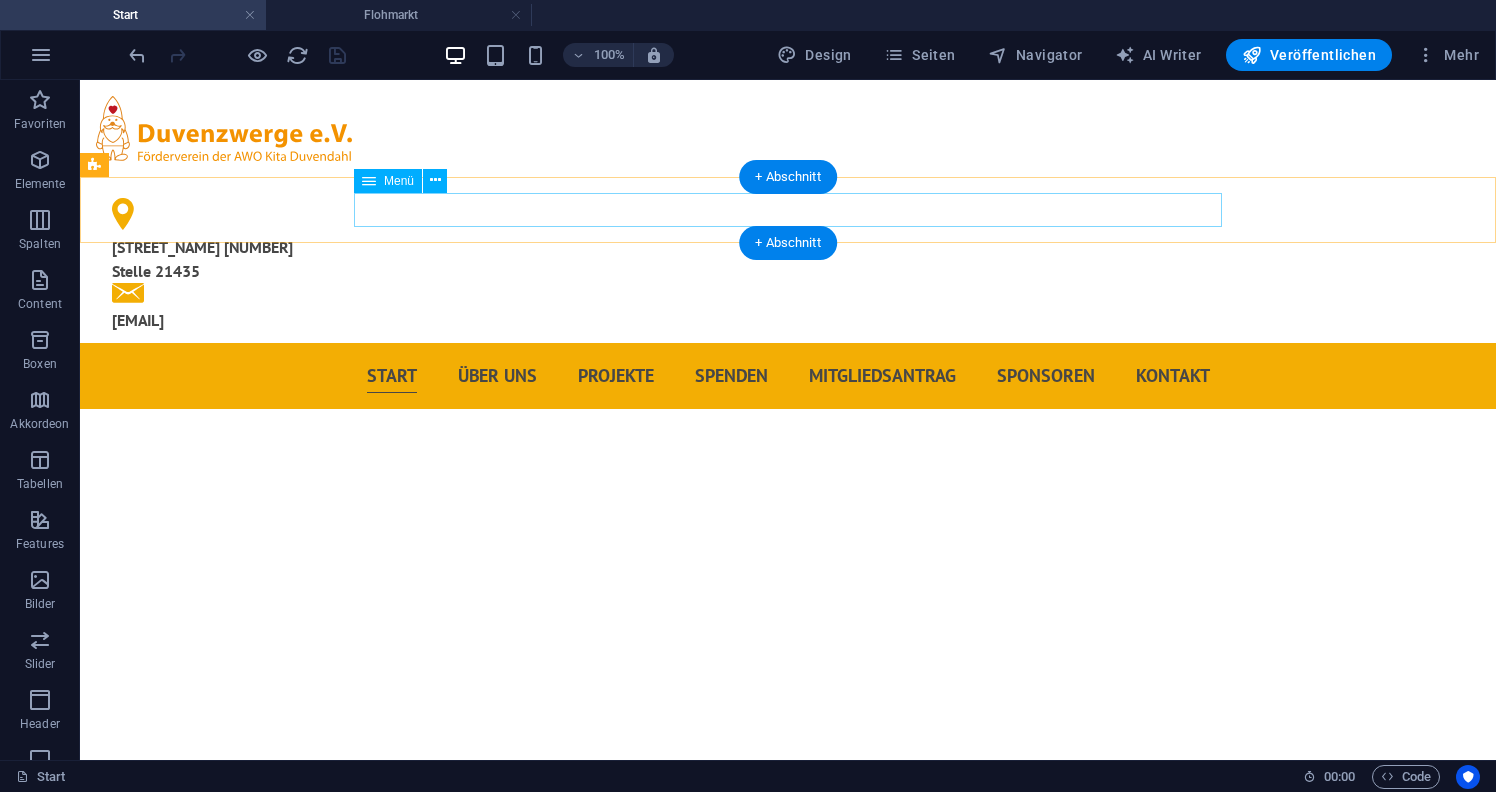 click on "Start Über uns Projekte Spenden Mitgliedsantrag Sponsoren Kontakt" at bounding box center [788, 376] 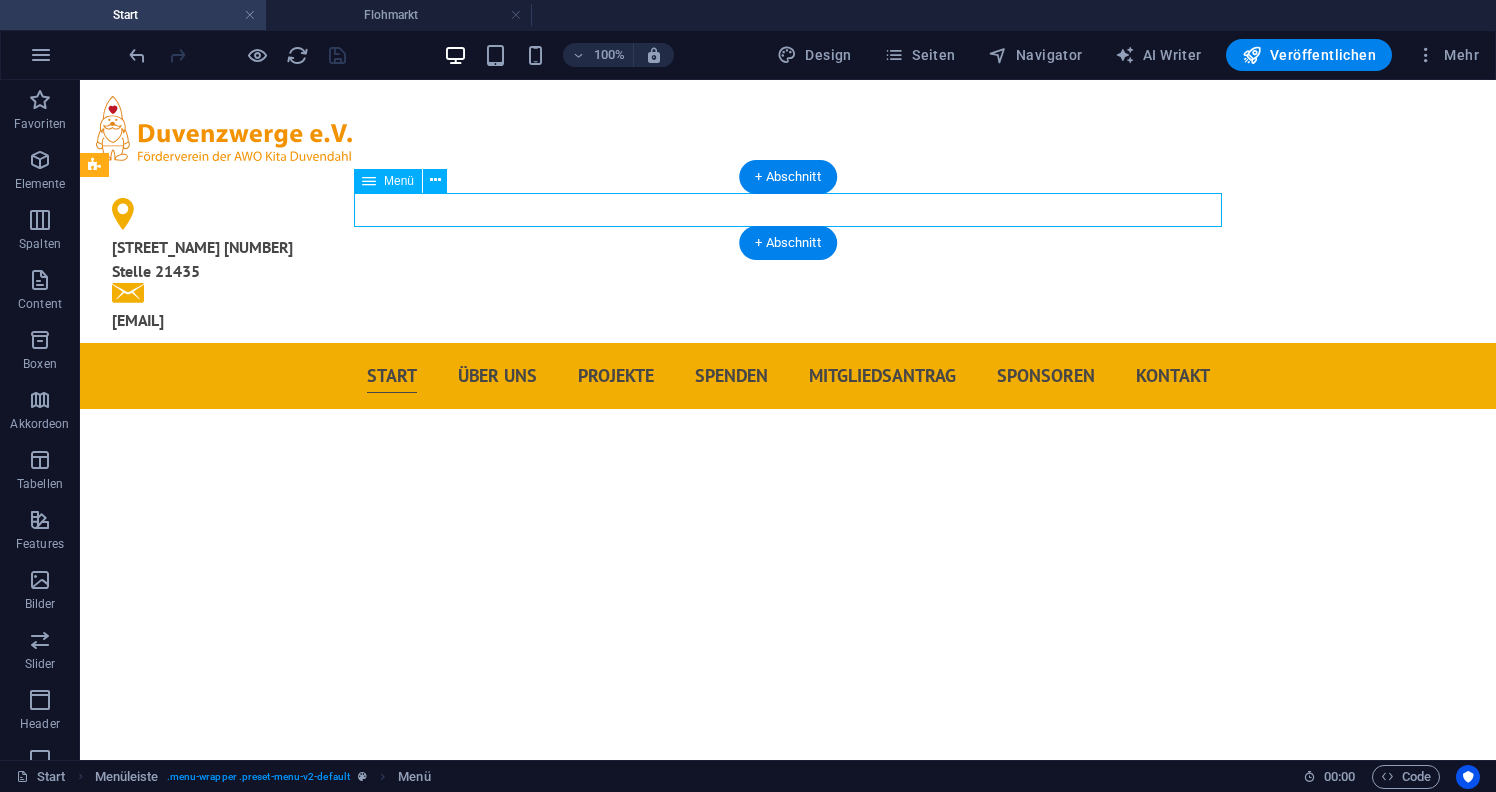 click on "Start Über uns Projekte Spenden Mitgliedsantrag Sponsoren Kontakt" at bounding box center [788, 376] 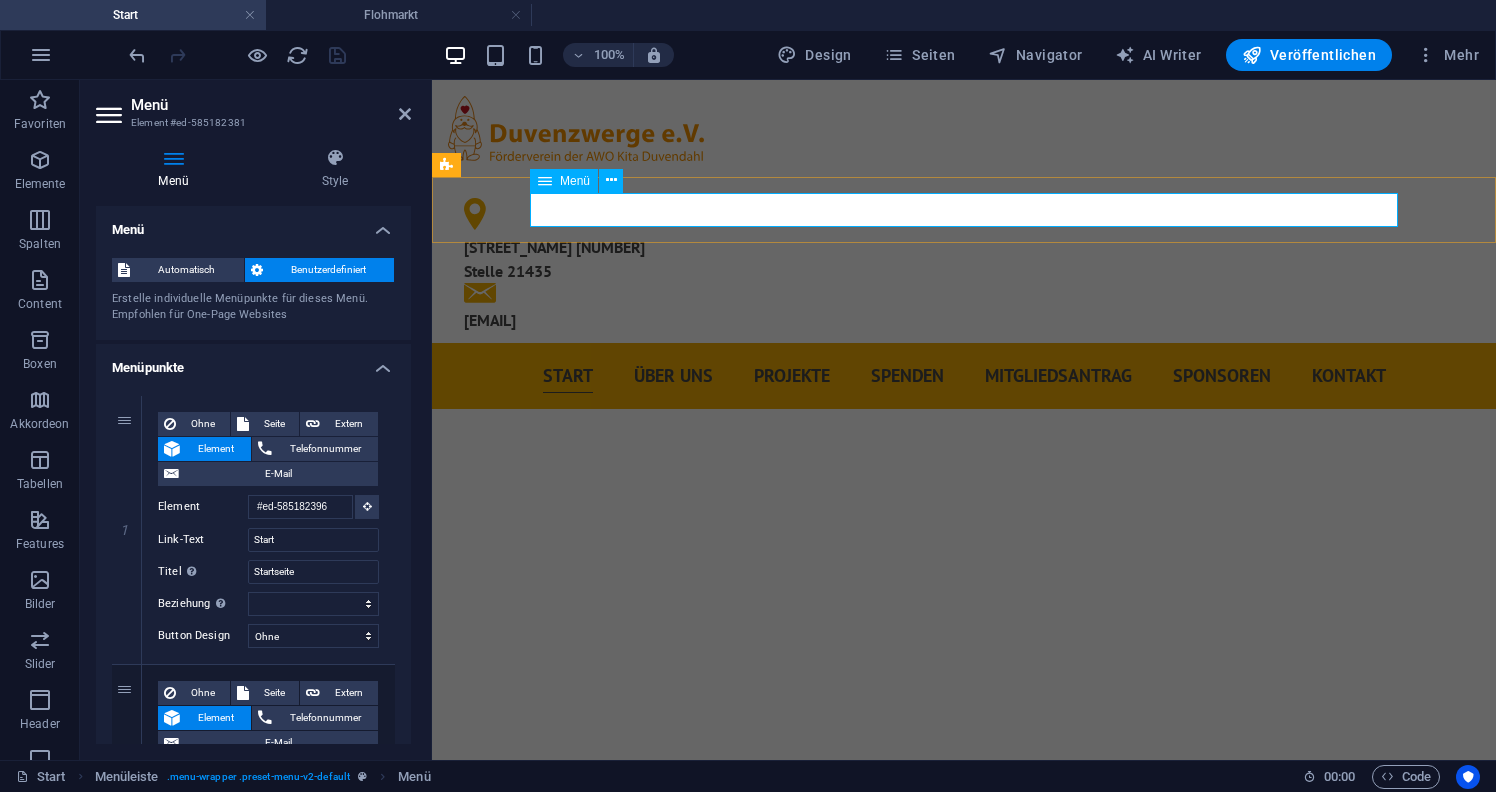 click on "Start Über uns Projekte Spenden Mitgliedsantrag Sponsoren Kontakt" at bounding box center (964, 376) 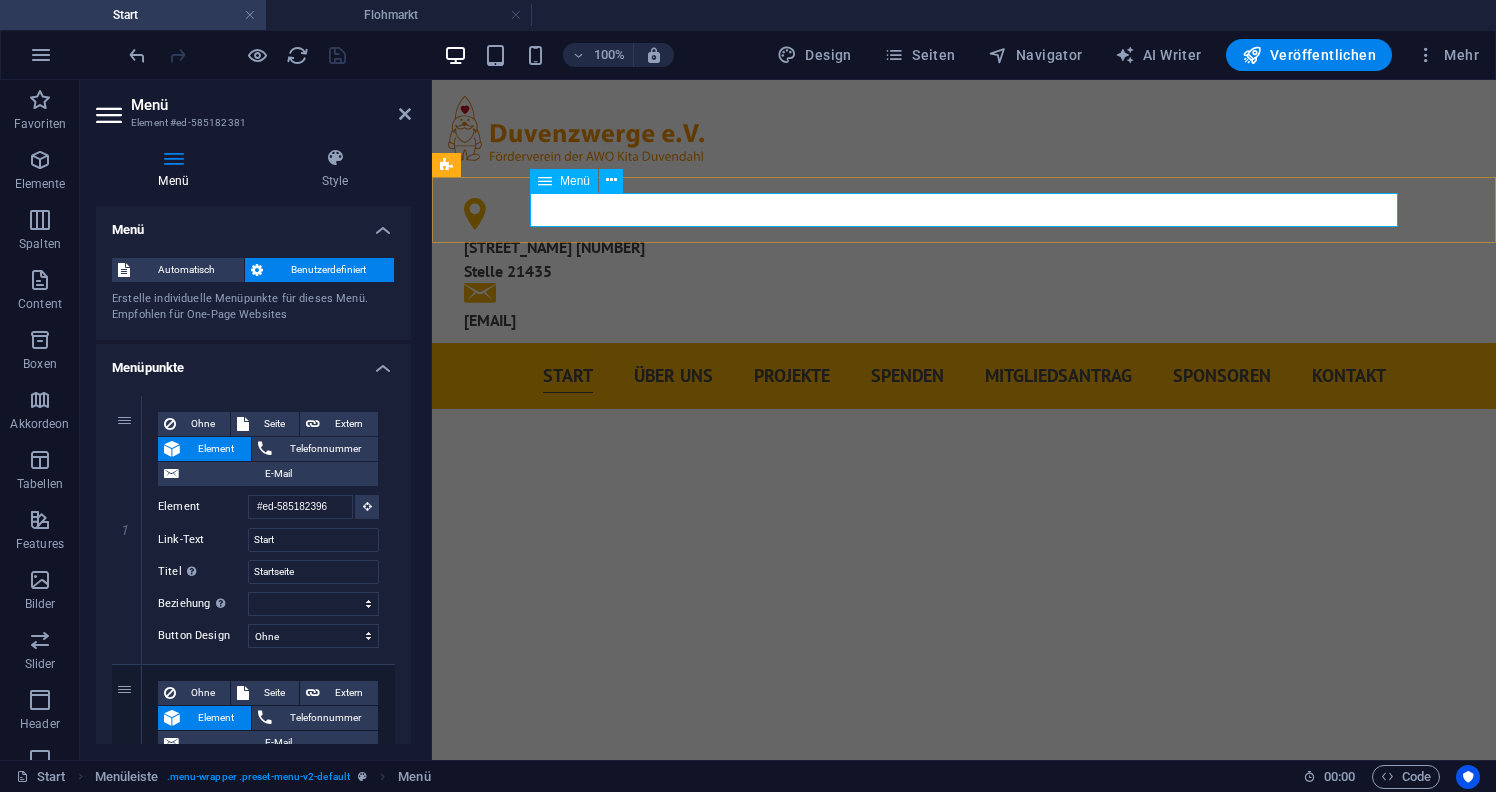 click on "Start Über uns Projekte Spenden Mitgliedsantrag Sponsoren Kontakt" at bounding box center [964, 376] 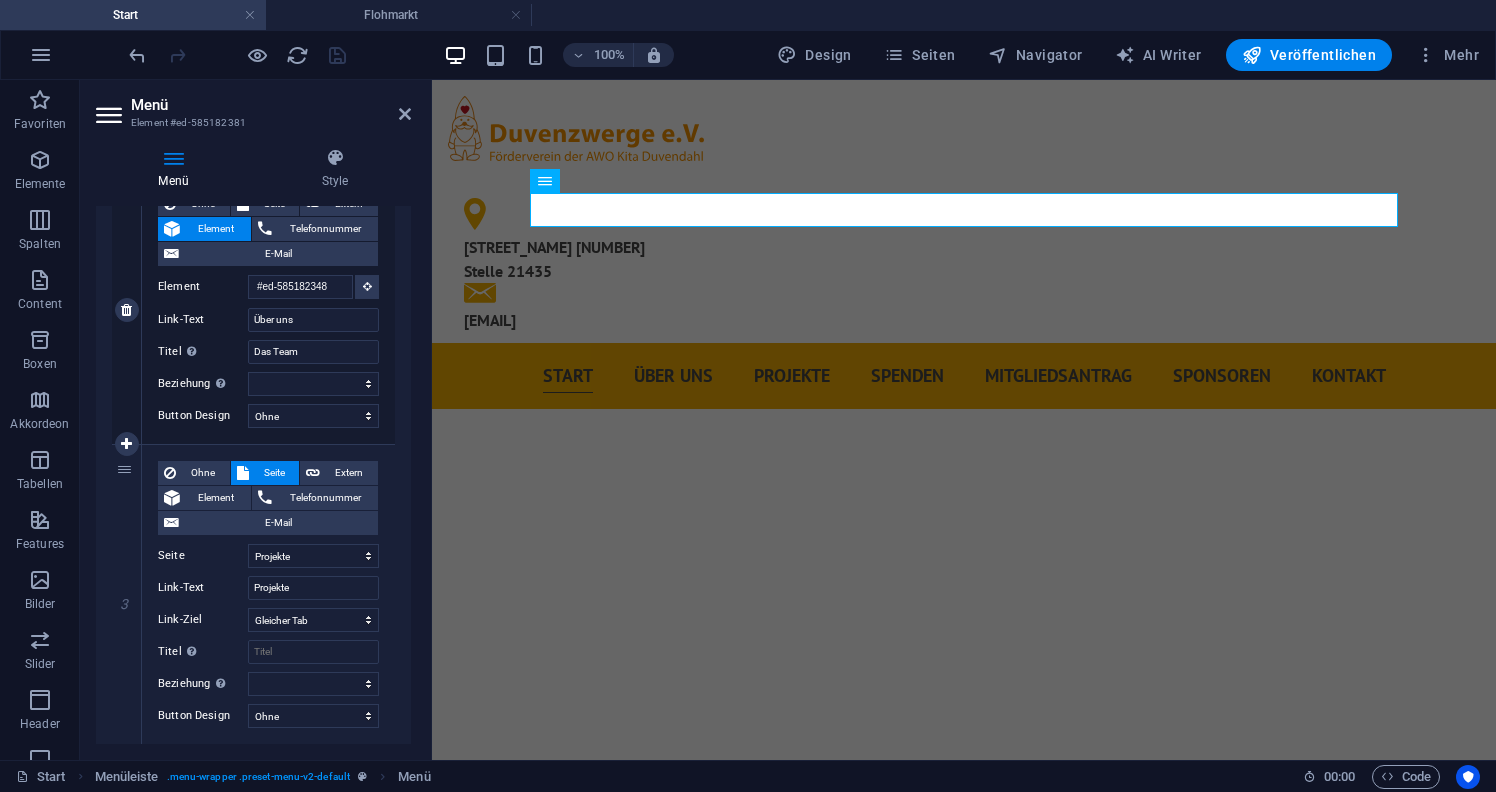 scroll, scrollTop: 495, scrollLeft: 0, axis: vertical 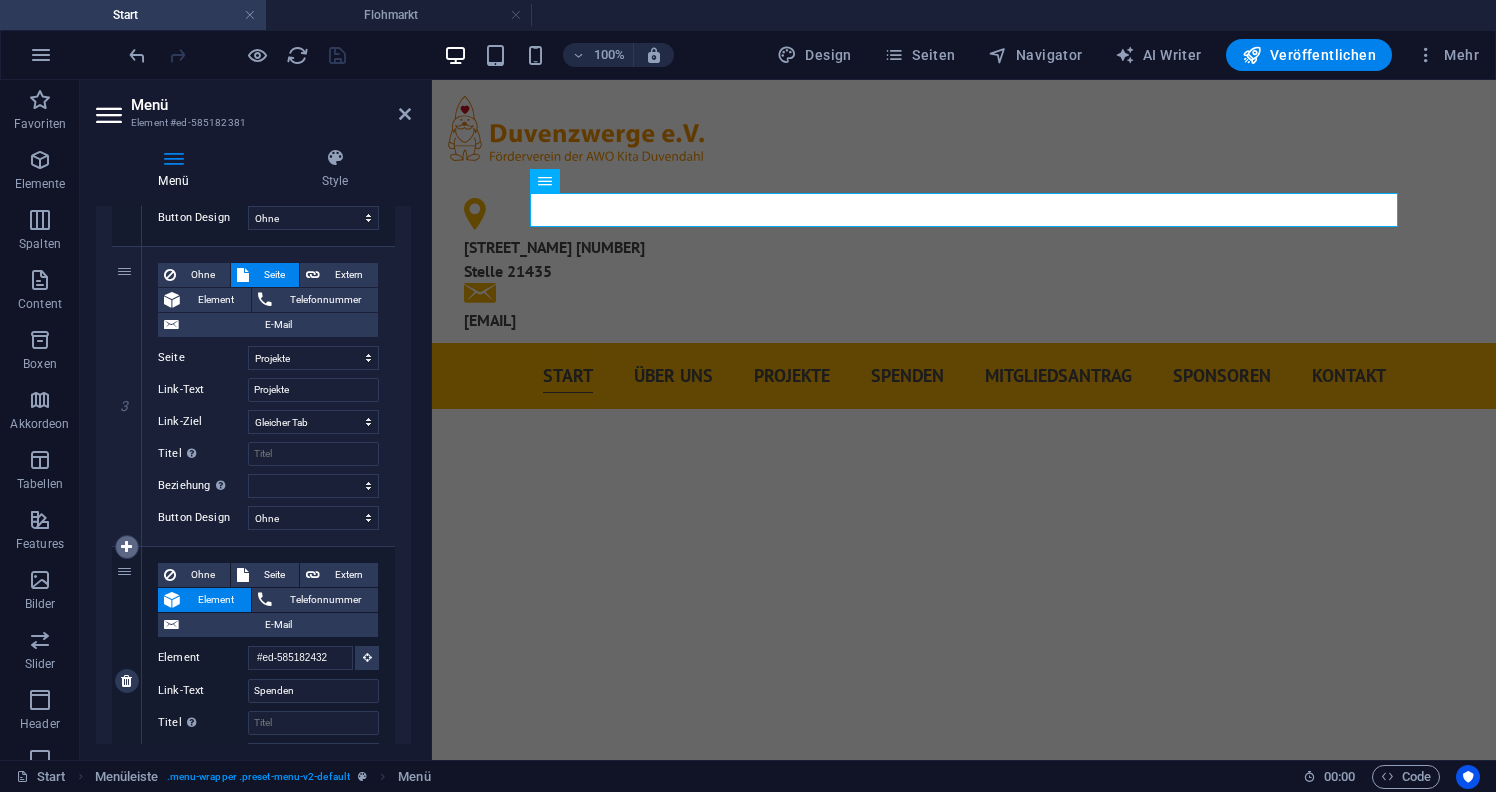 click at bounding box center (126, 547) 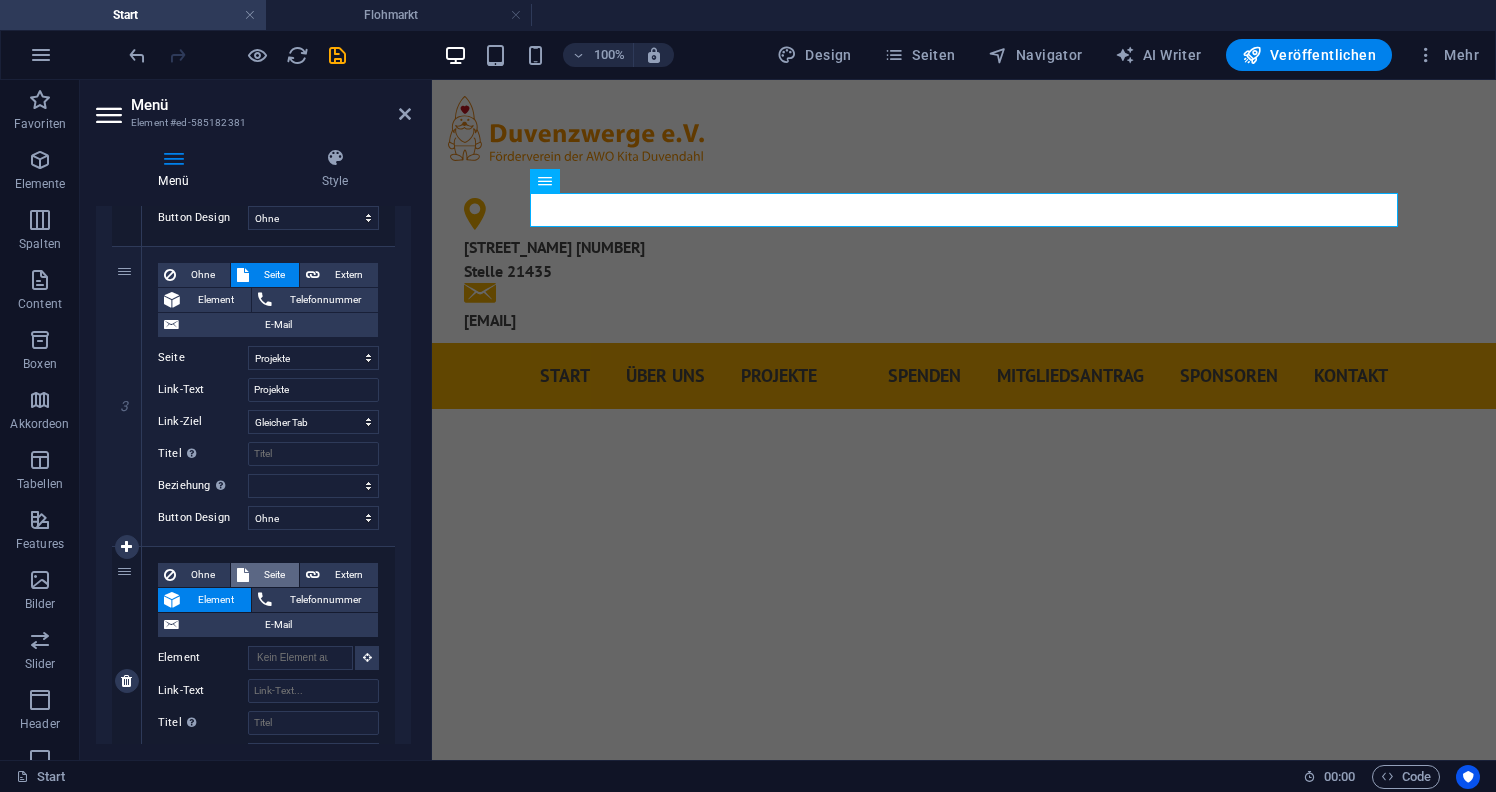 click on "Seite" at bounding box center (274, 575) 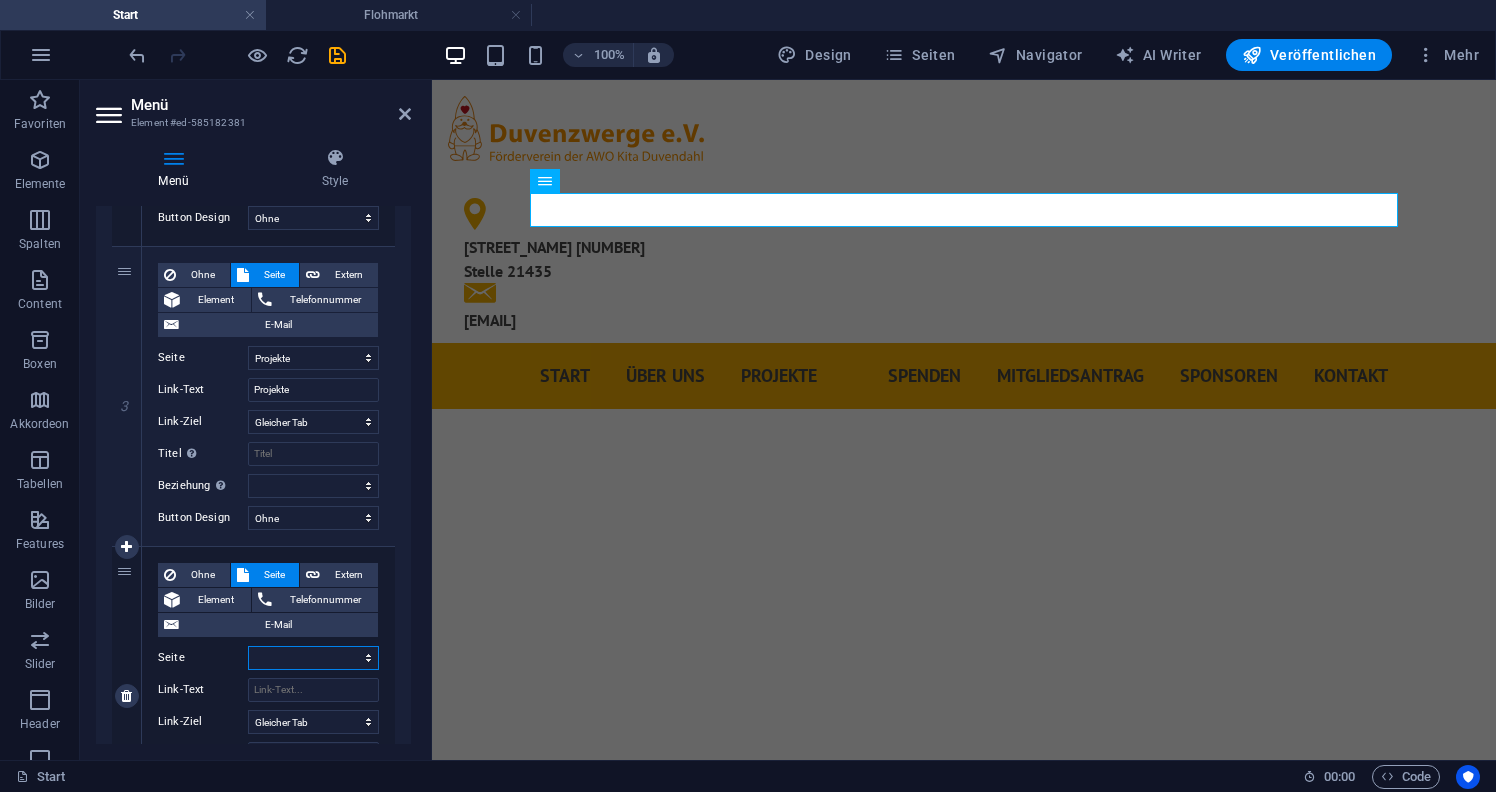select on "5" 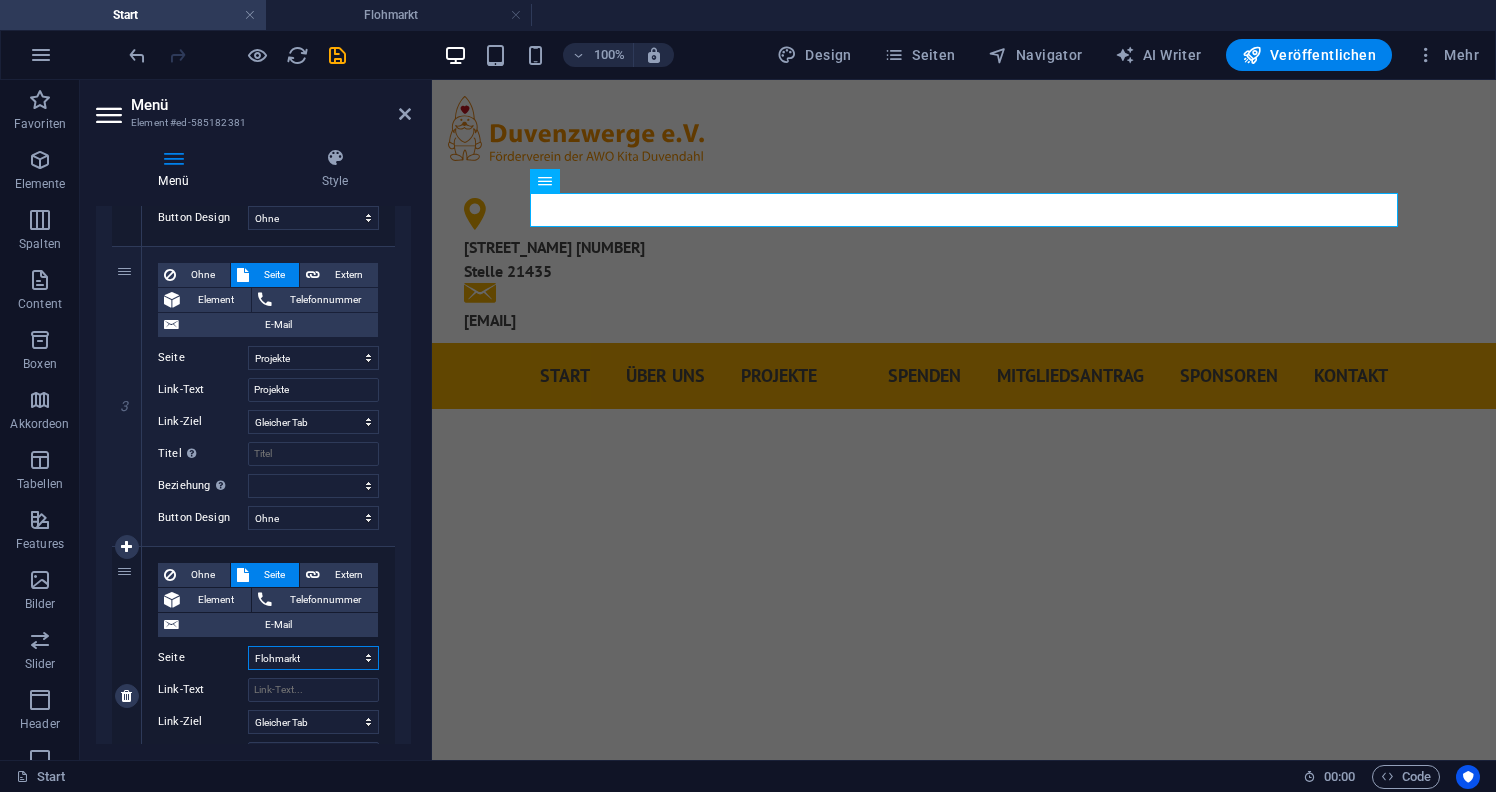 select 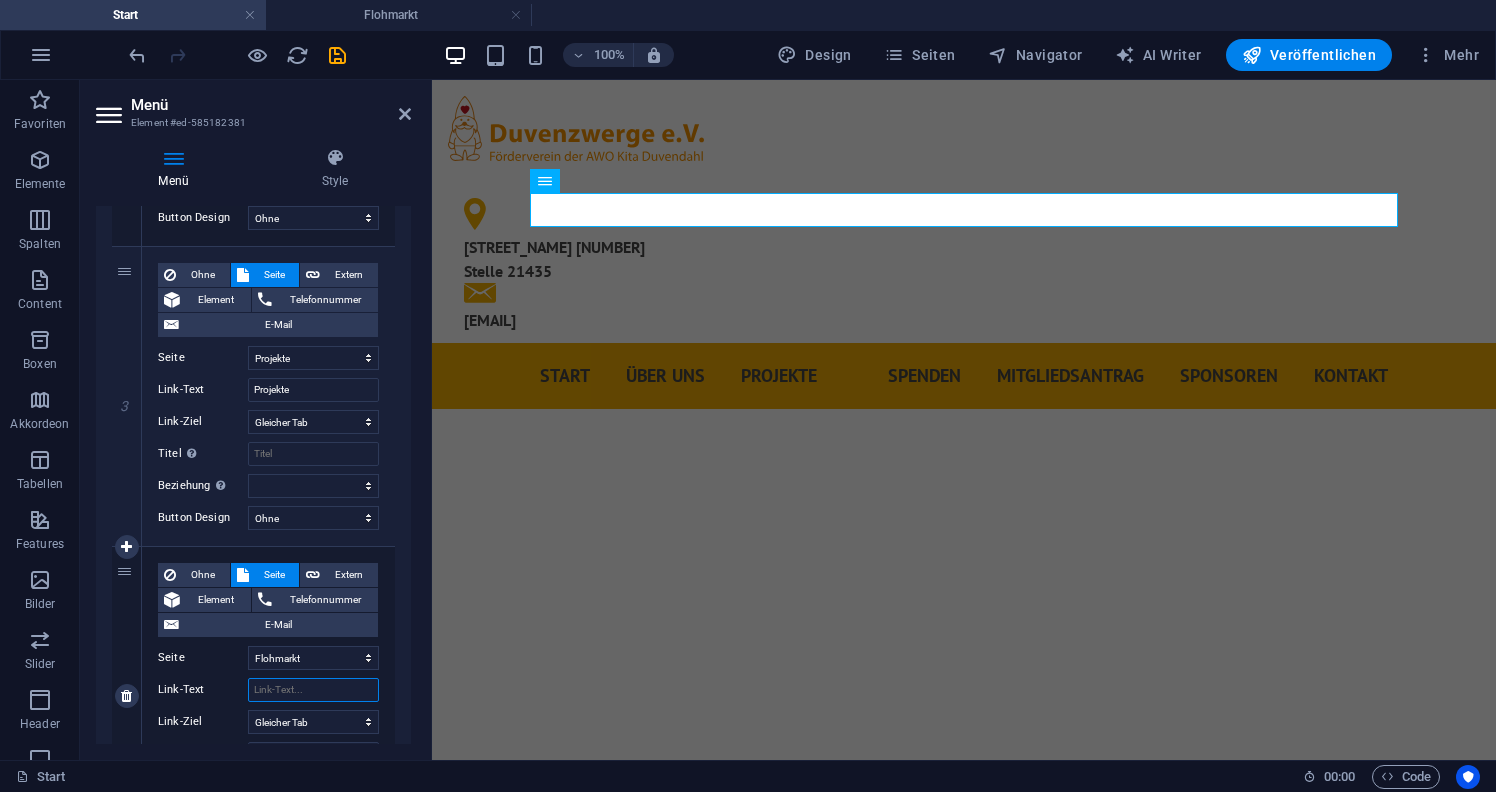 click on "Link-Text" at bounding box center [313, 690] 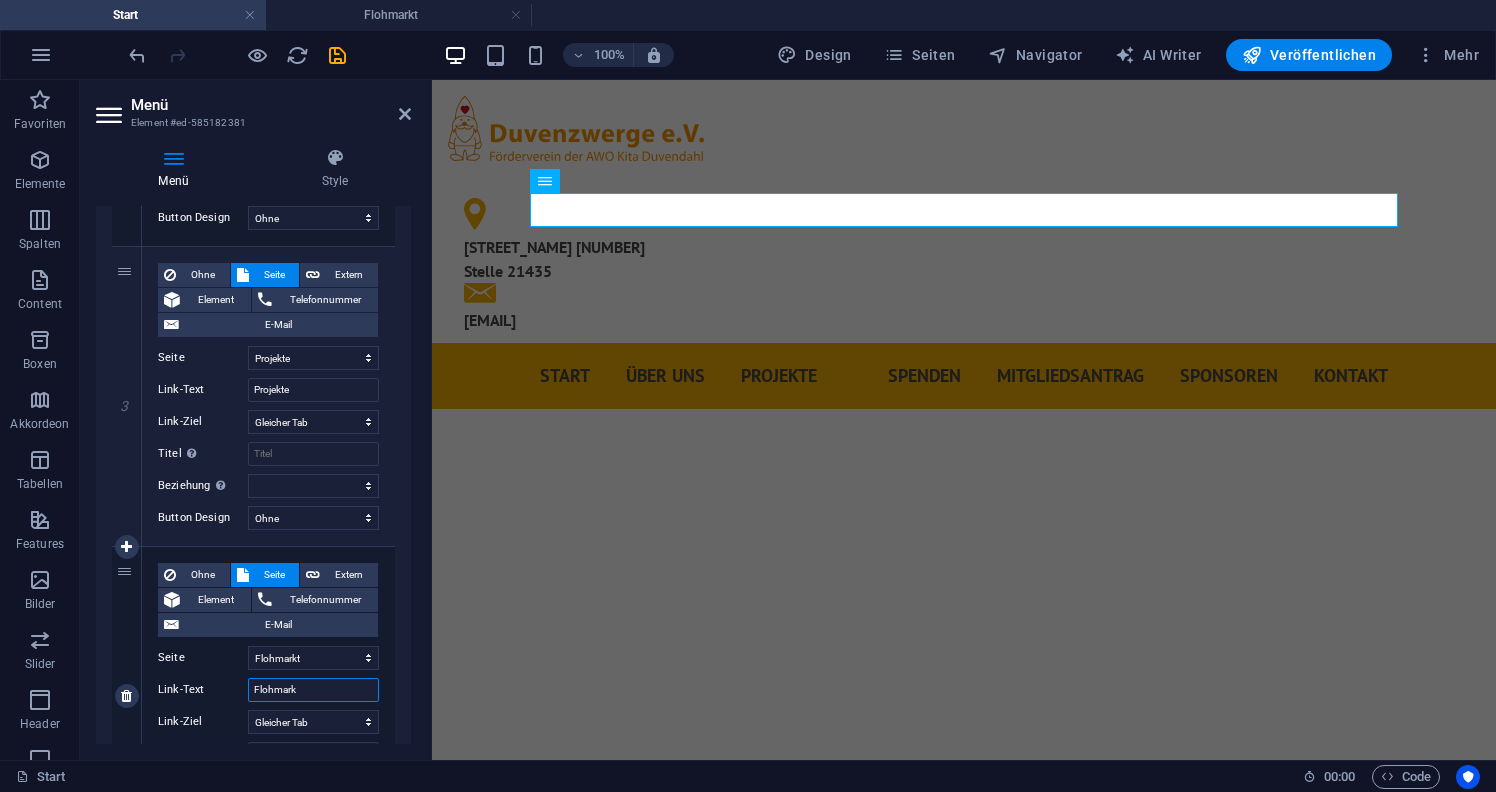 type on "Flohmarkt" 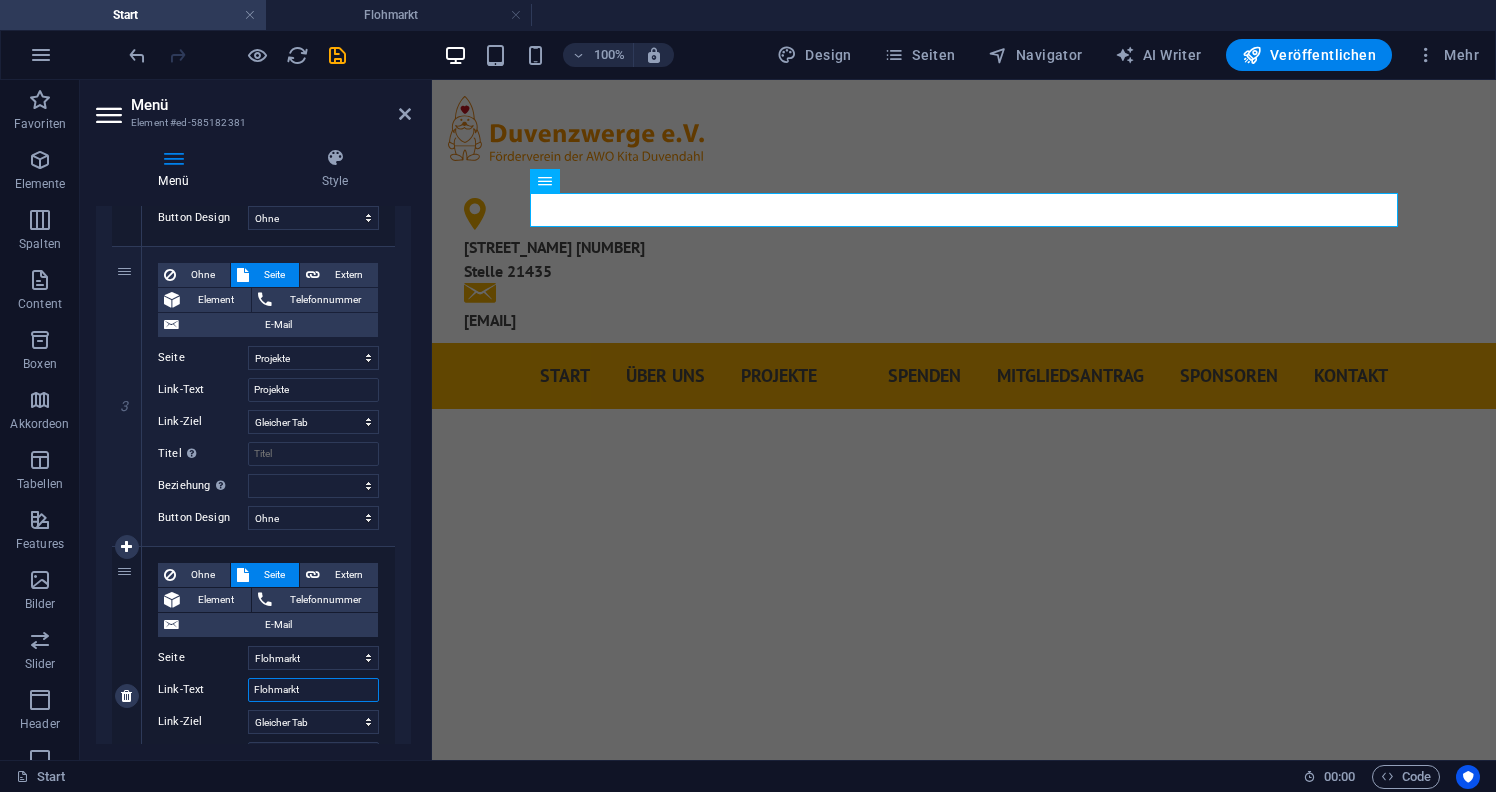 select 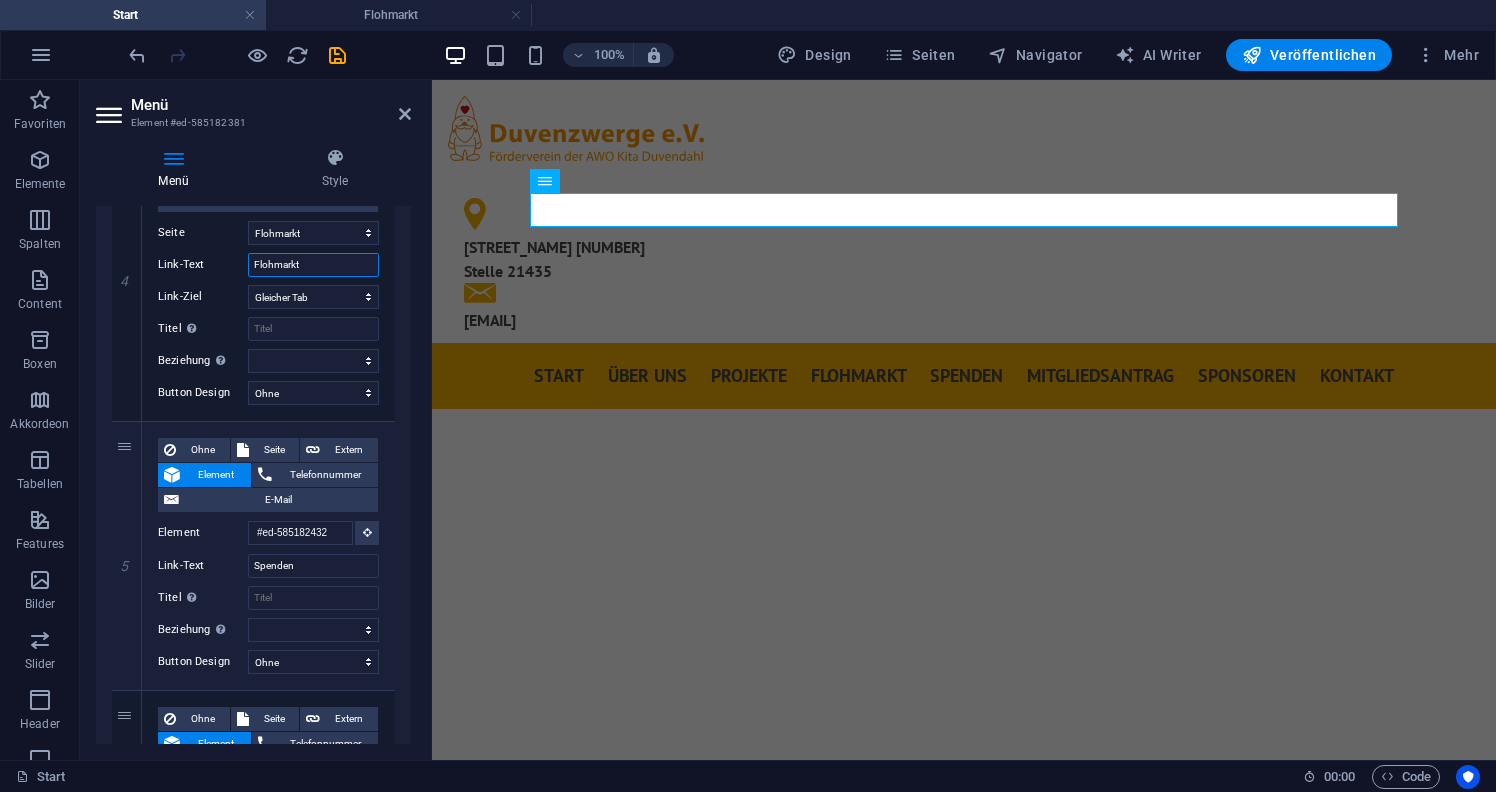 scroll, scrollTop: 1115, scrollLeft: 0, axis: vertical 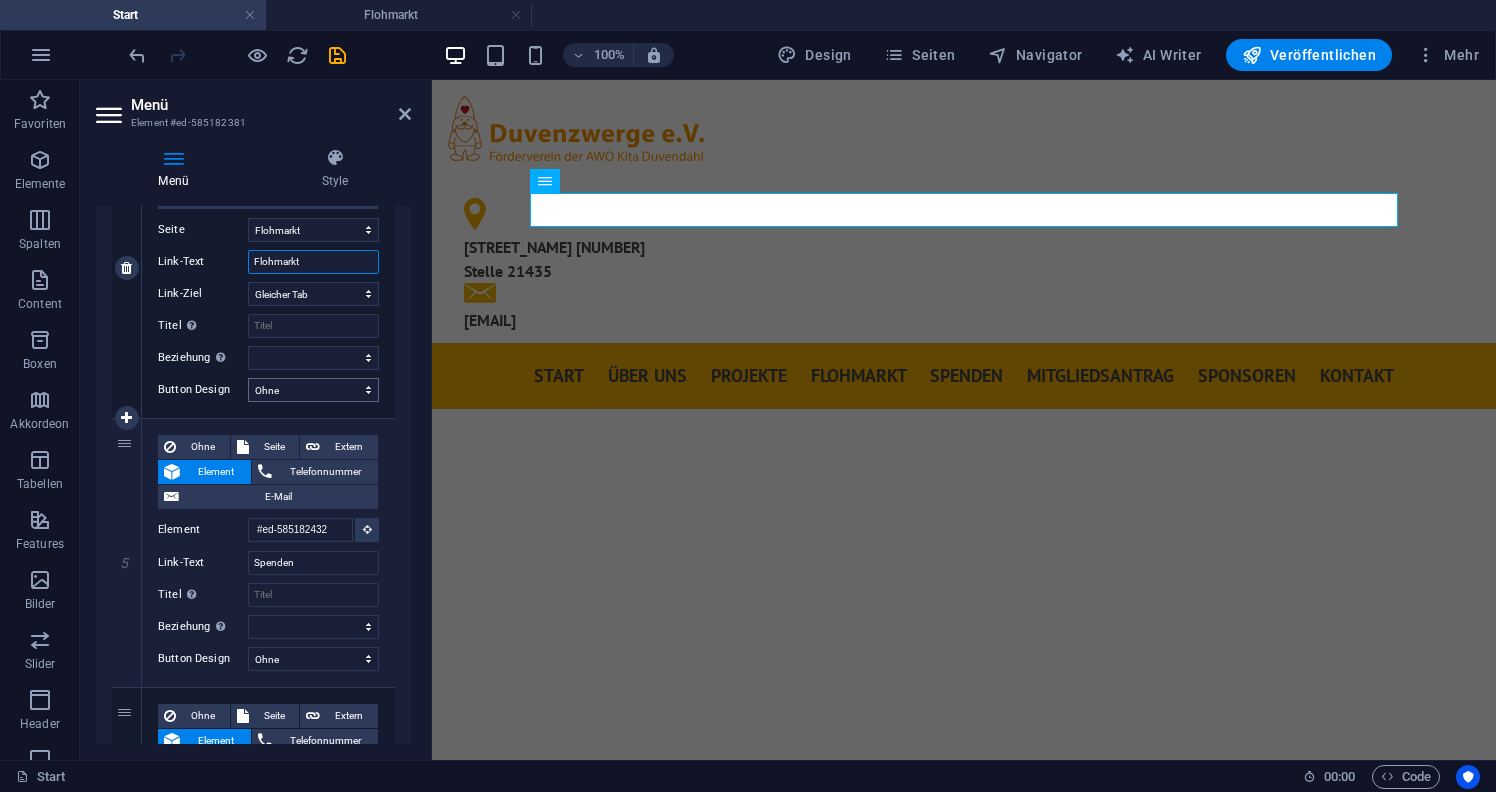 type on "Flohmarkt" 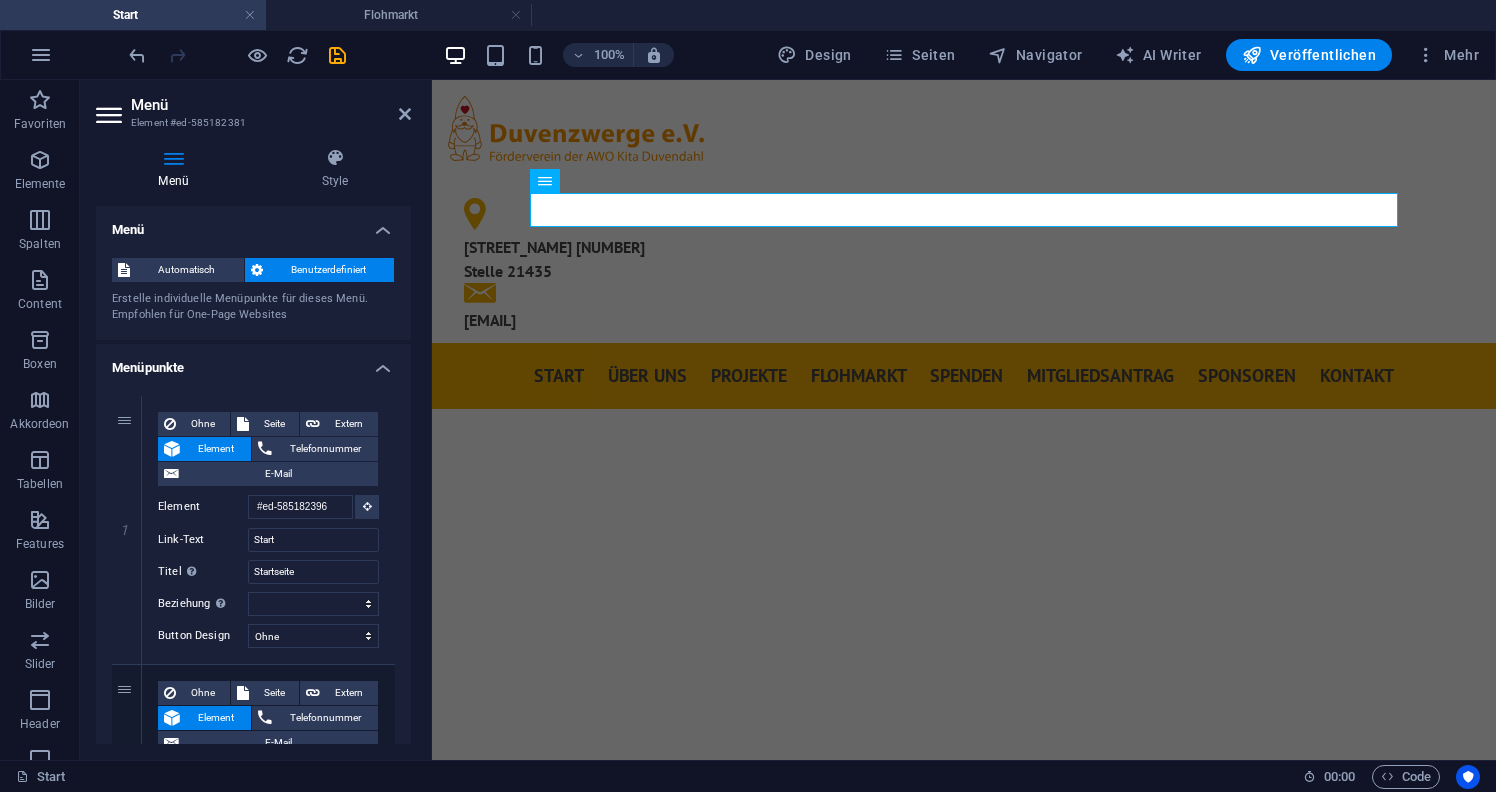 scroll, scrollTop: 0, scrollLeft: 0, axis: both 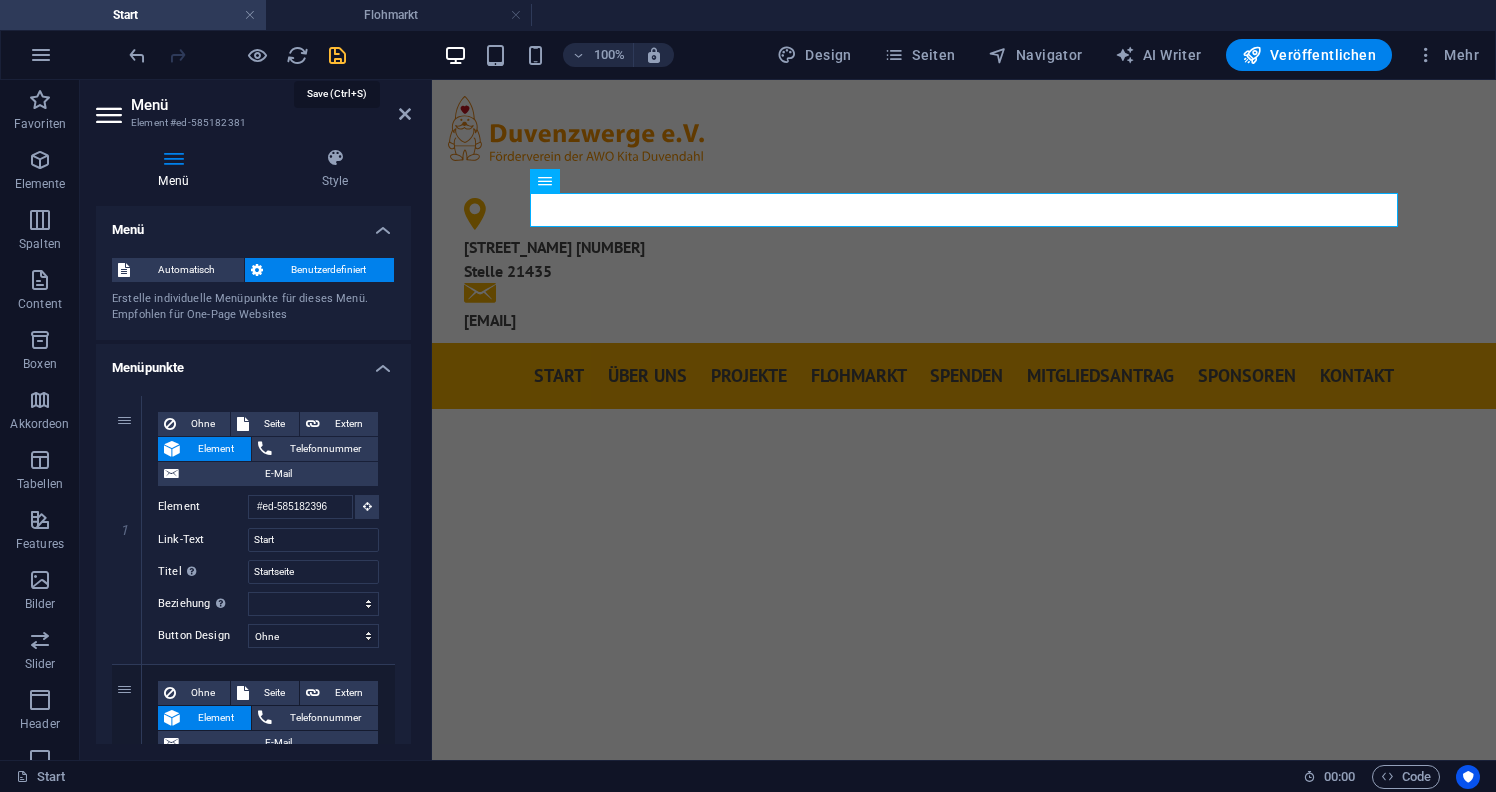 click at bounding box center (337, 55) 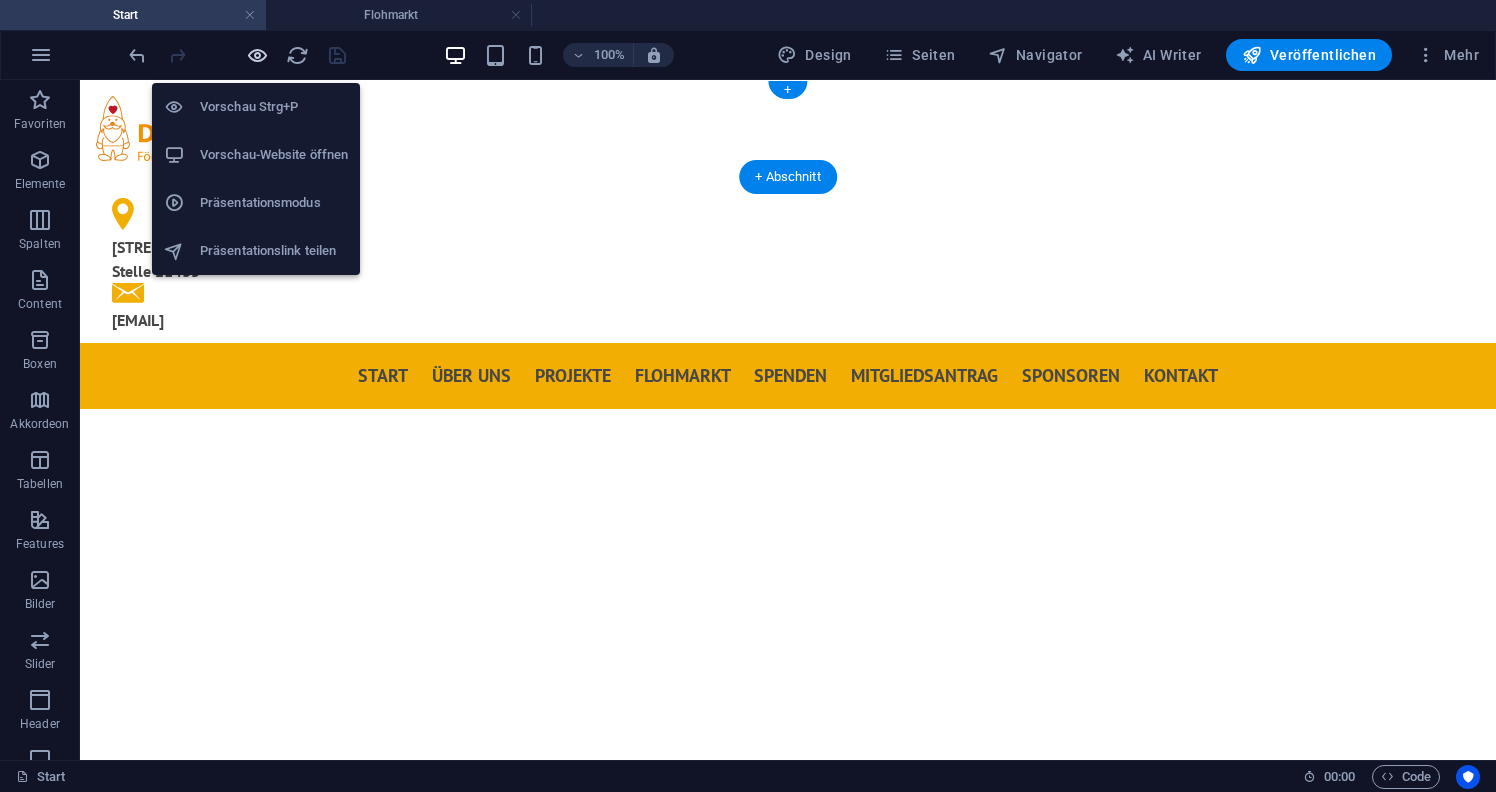 click at bounding box center (257, 55) 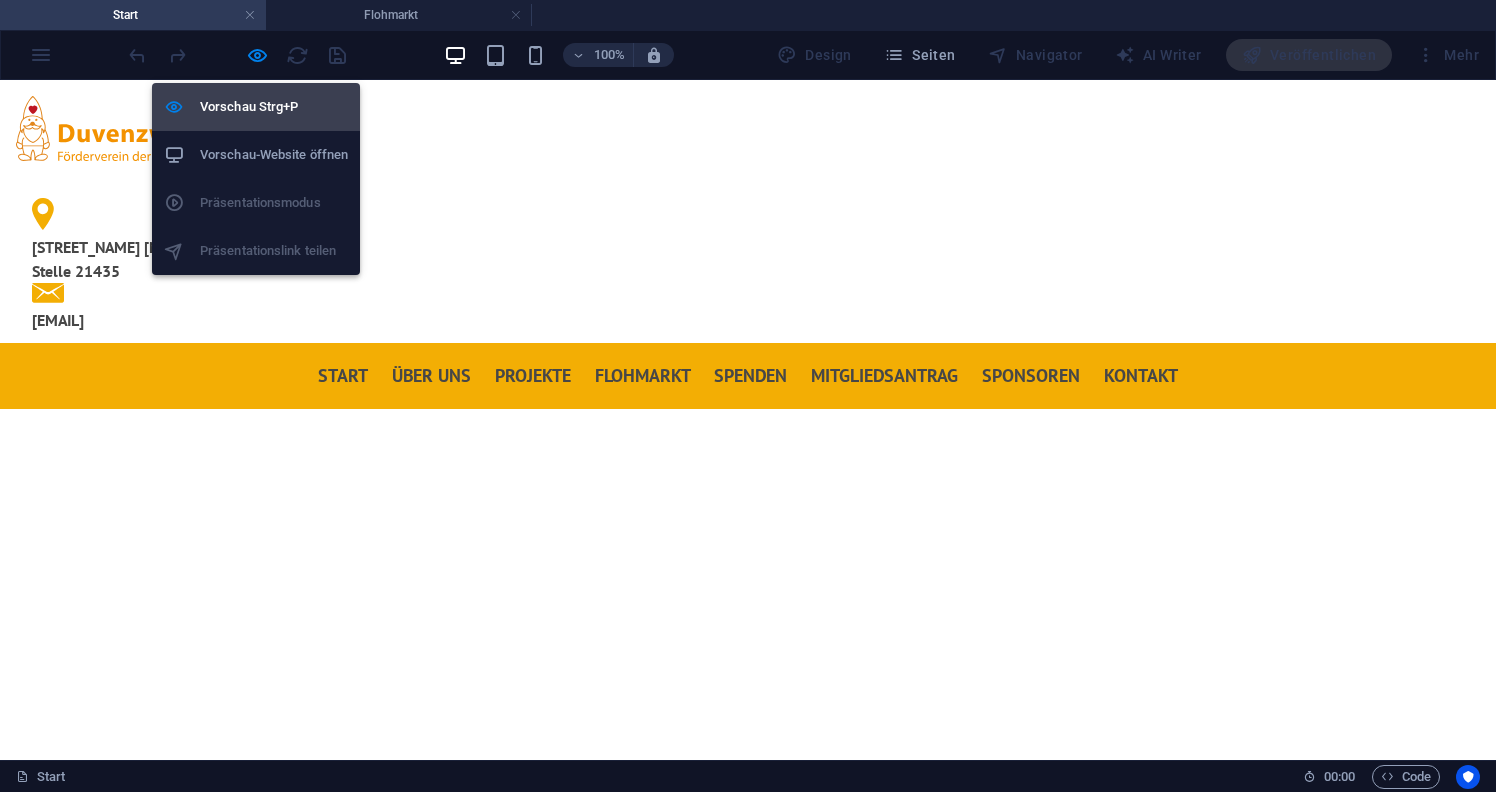 click on "Vorschau Strg+P" at bounding box center [274, 107] 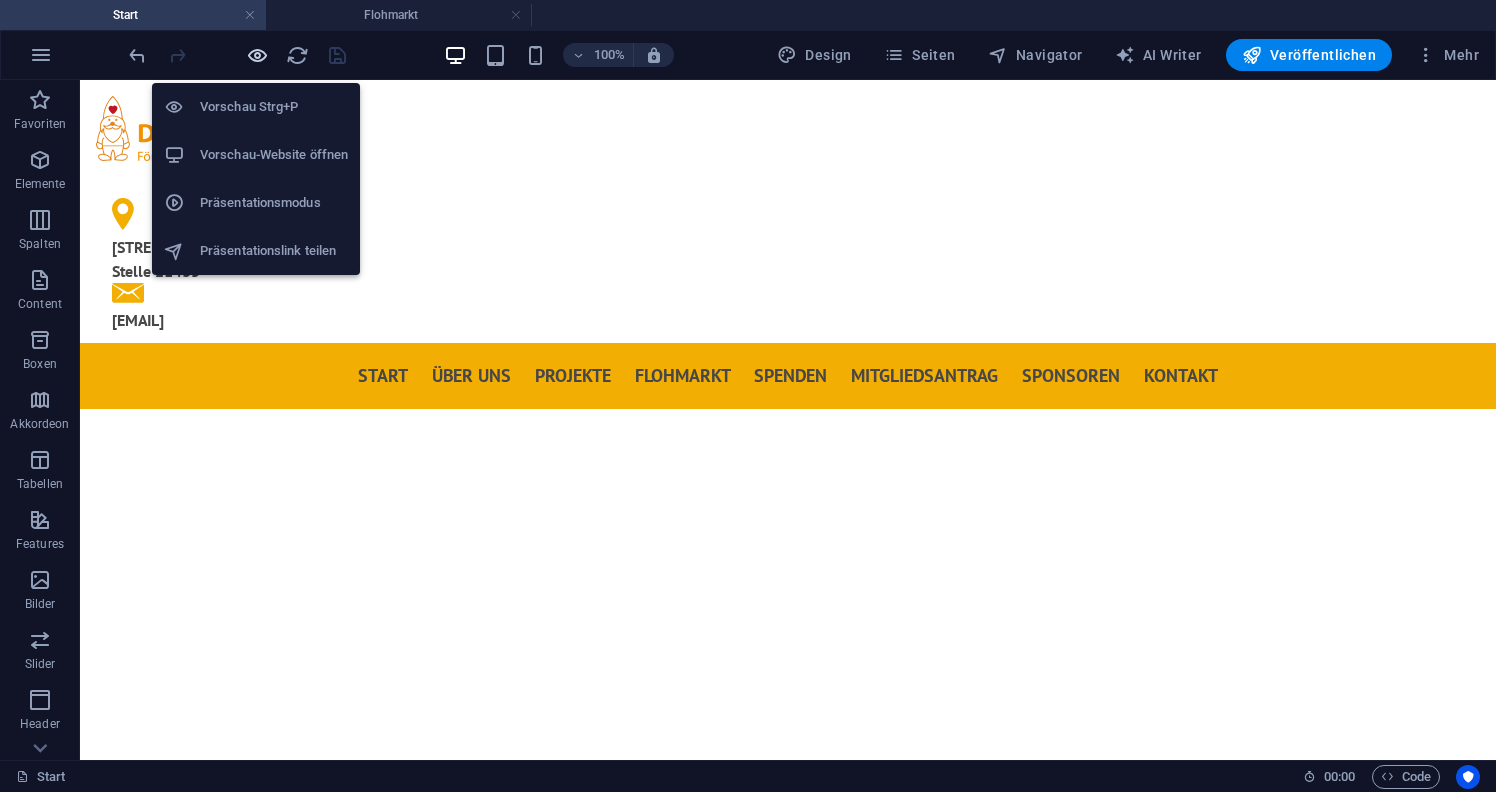 click at bounding box center (257, 55) 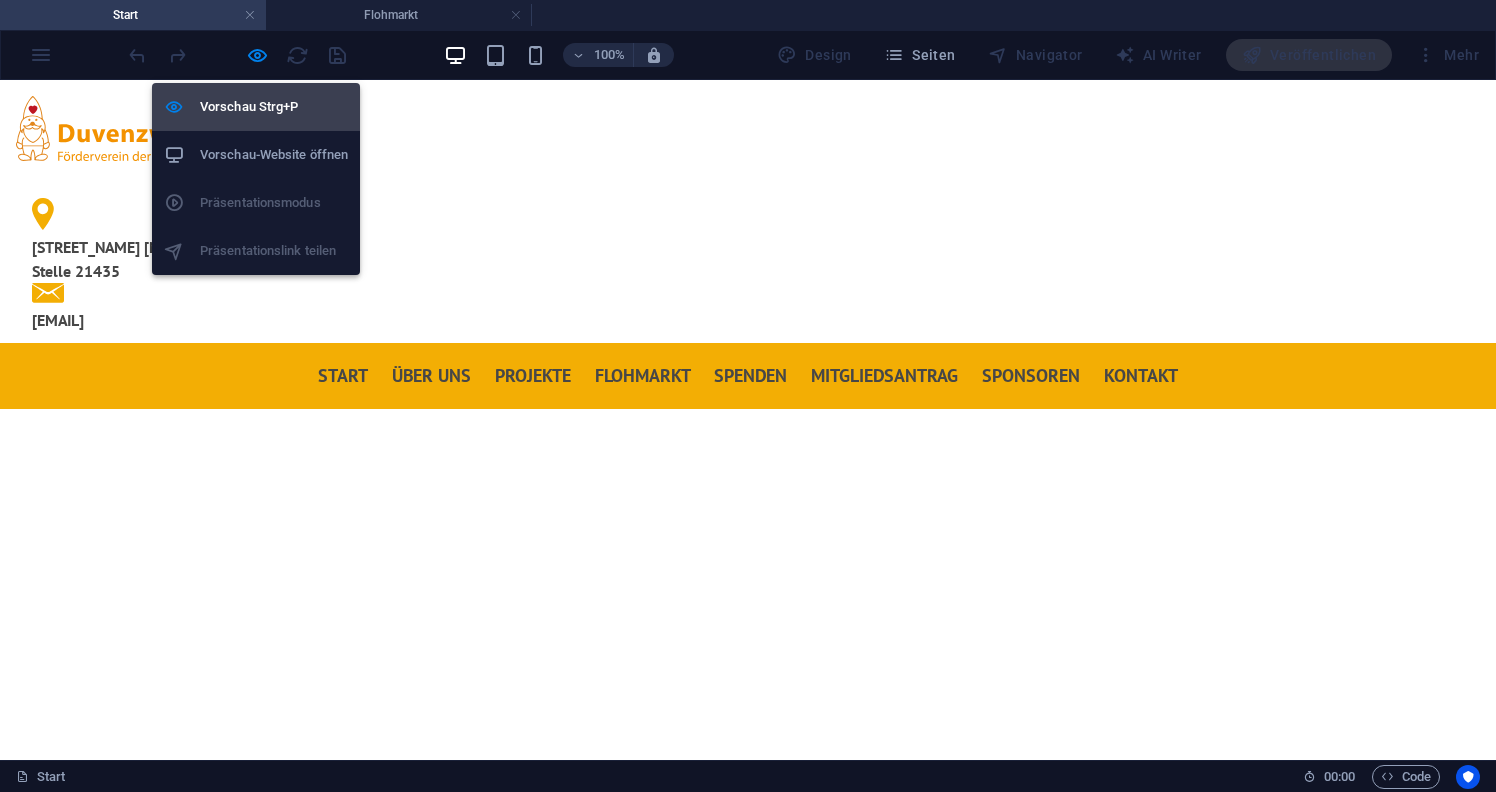 click on "Vorschau Strg+P" at bounding box center (274, 107) 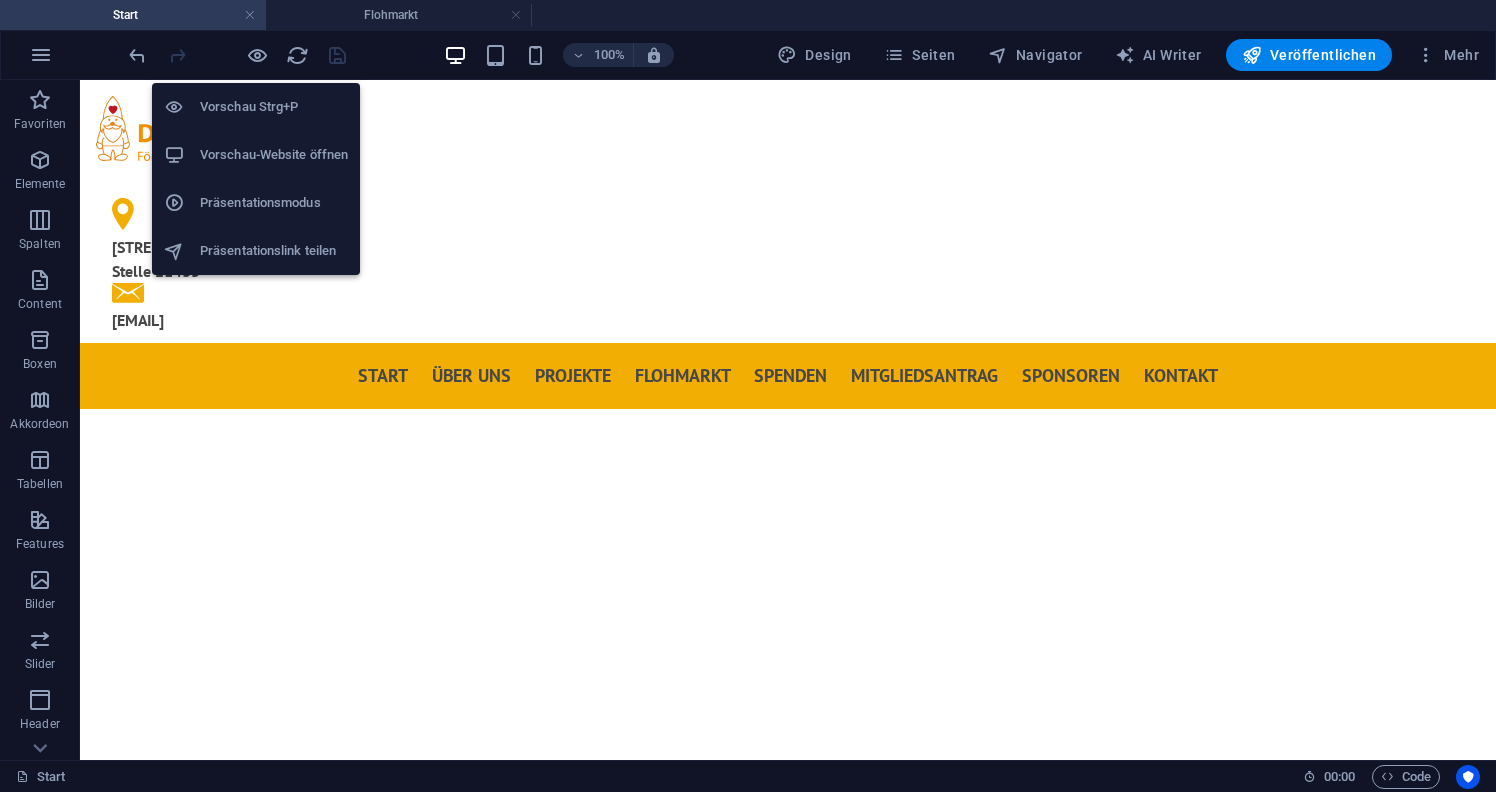 click on "Vorschau-Website öffnen" at bounding box center (274, 155) 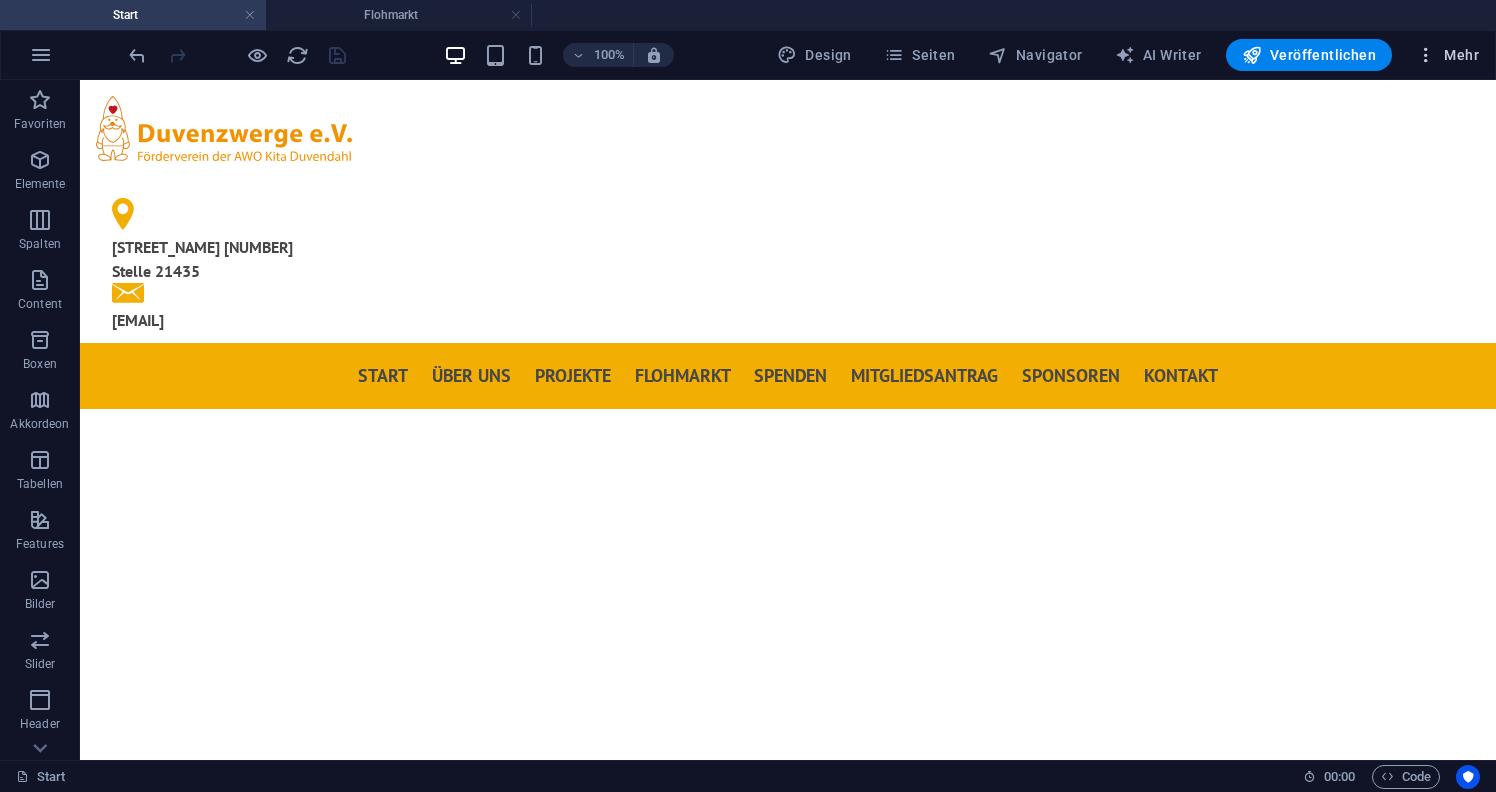 click on "Mehr" at bounding box center [1447, 55] 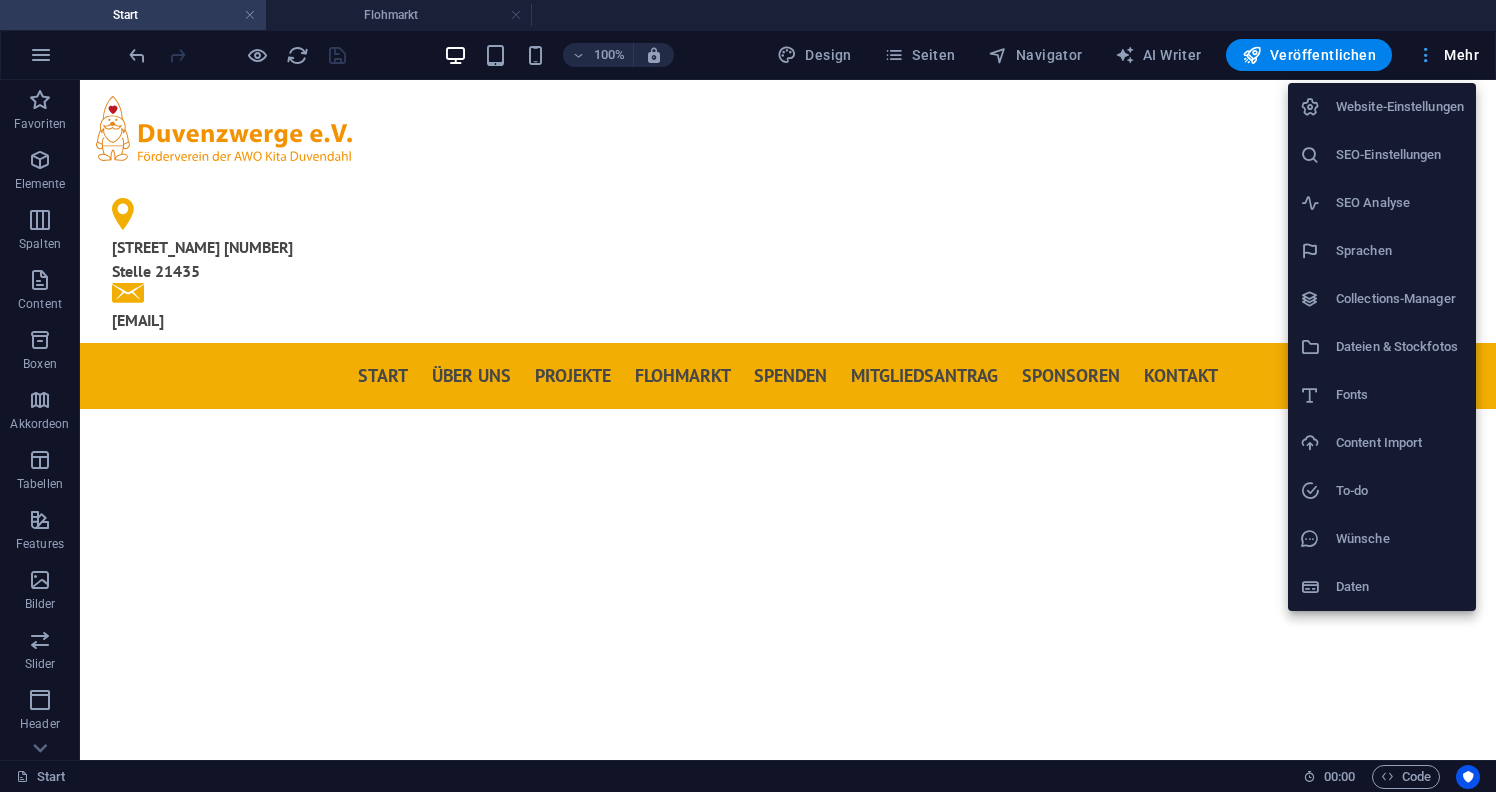 click at bounding box center [748, 396] 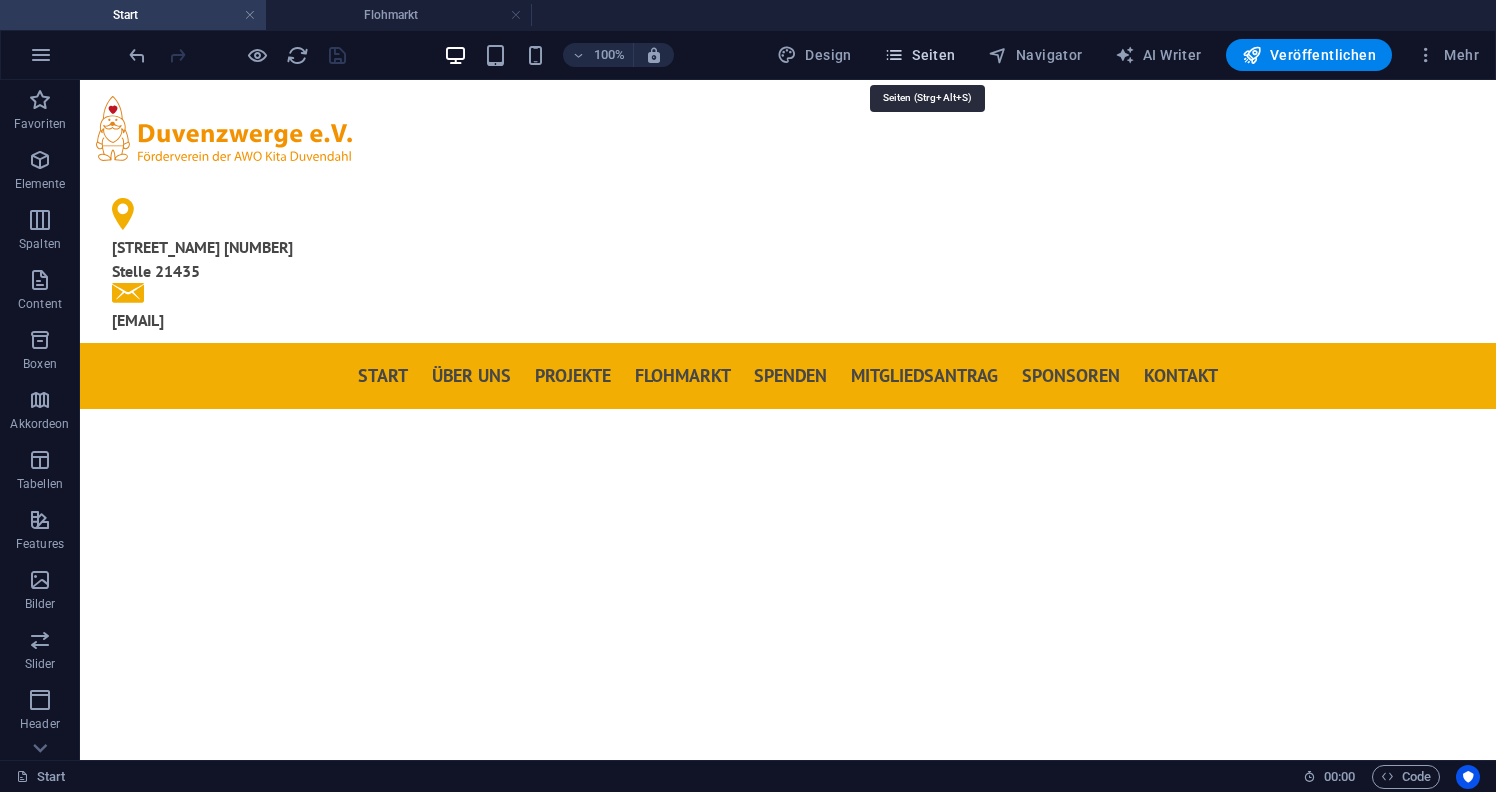 click on "Seiten" at bounding box center (920, 55) 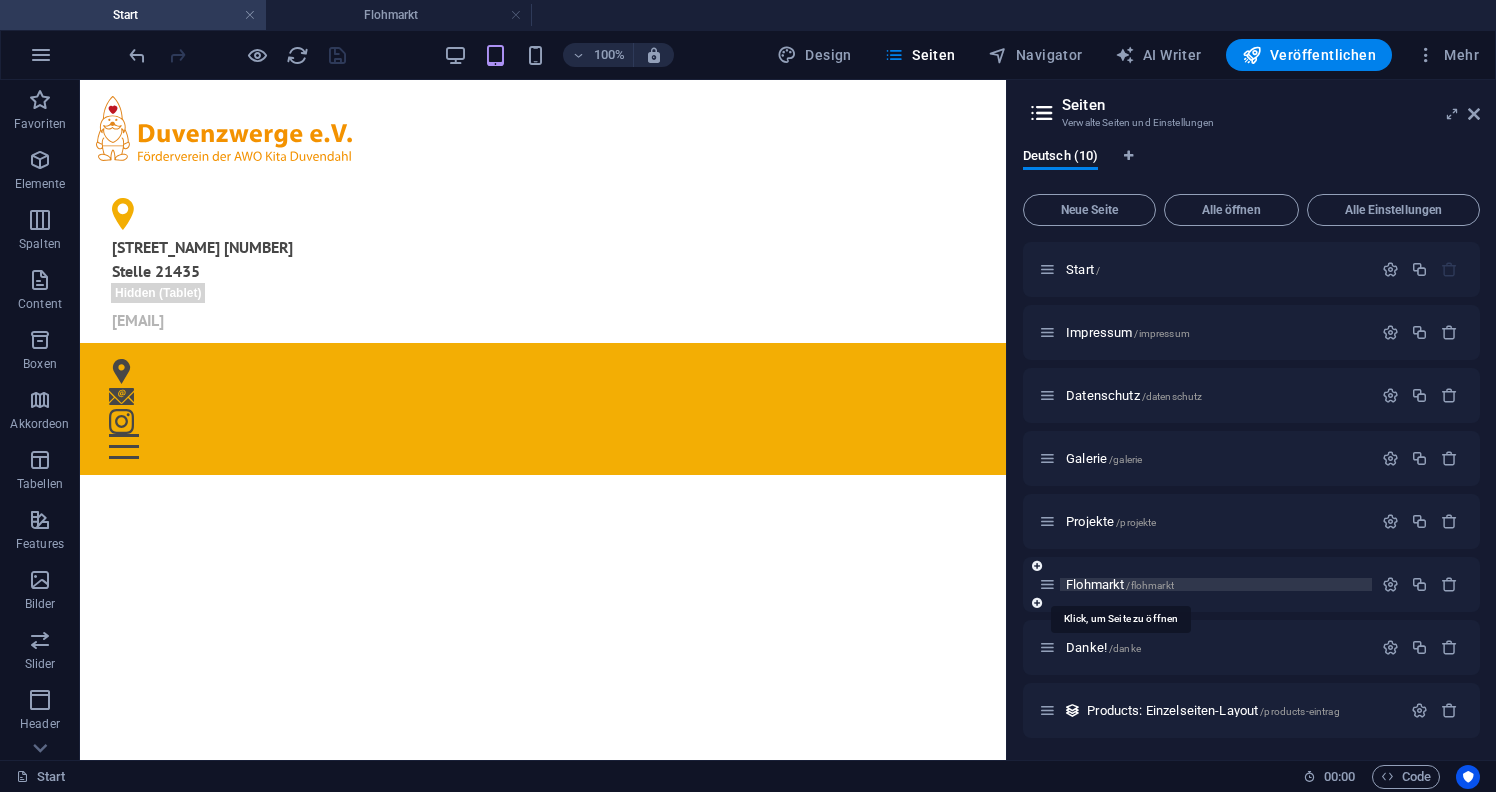 click on "/flohmarkt" at bounding box center (1149, 585) 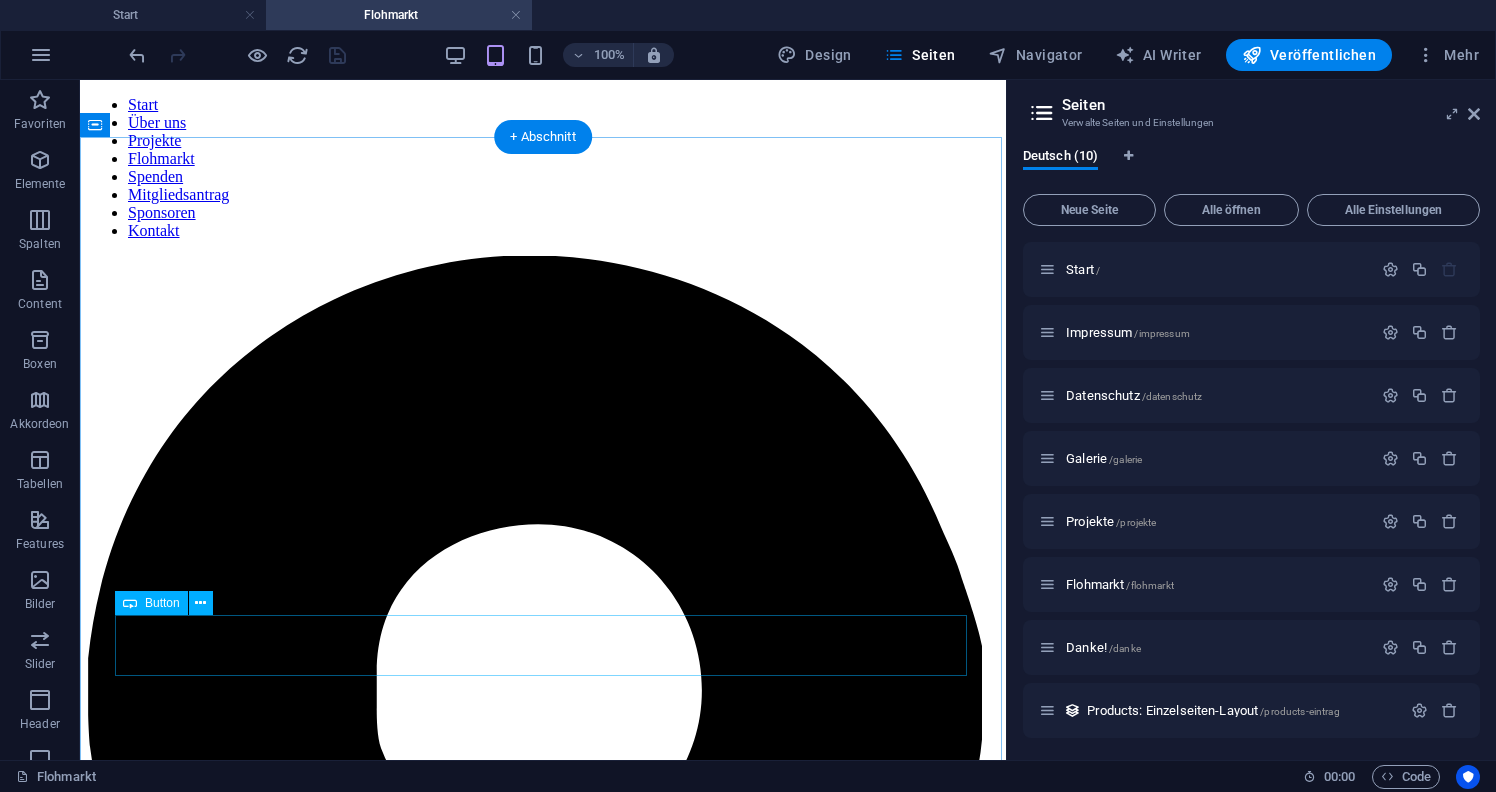 click on "Zur Anmeldung" at bounding box center [543, 3524] 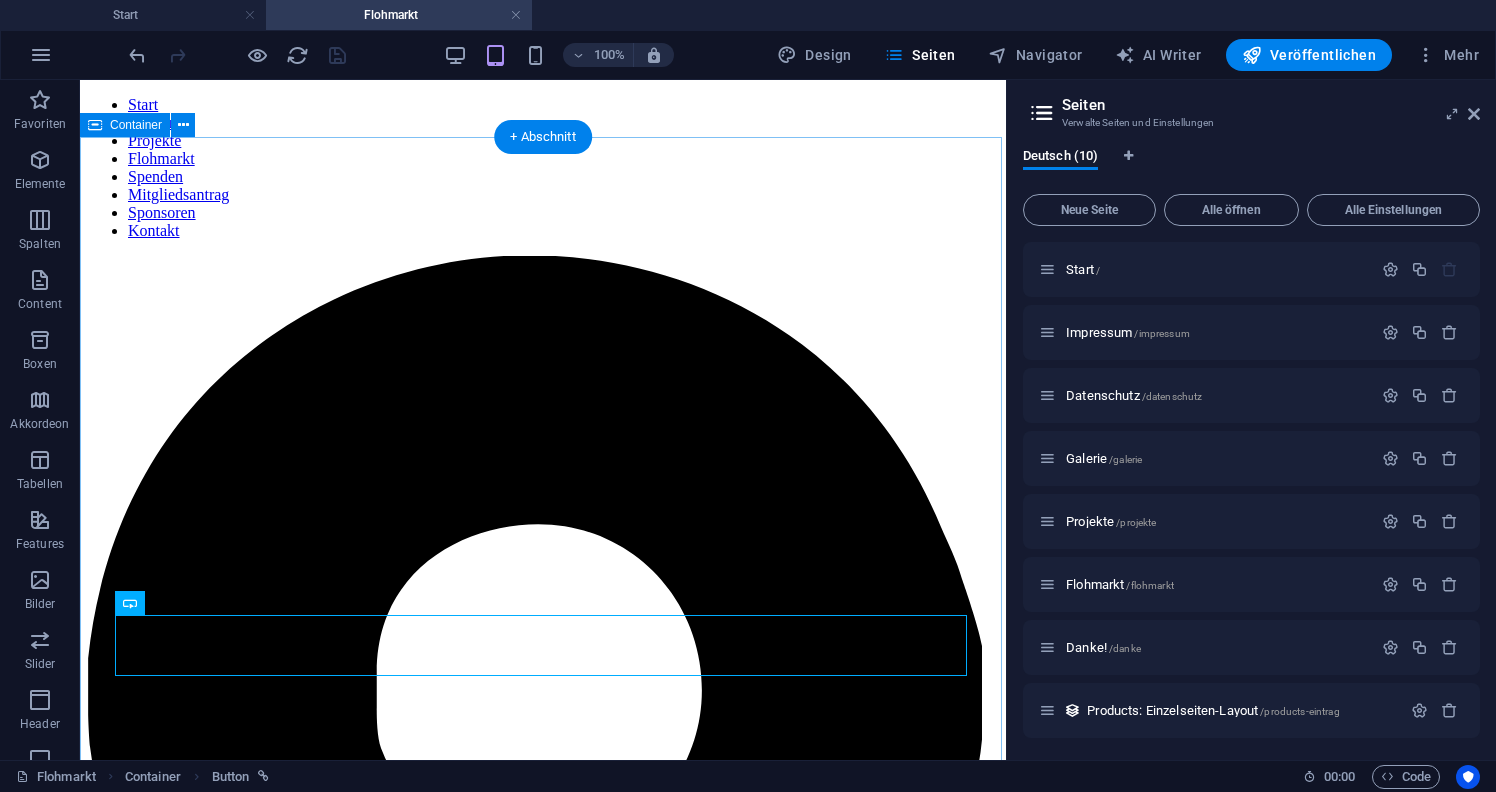 click on "Zur Anmeldung" at bounding box center (543, 3323) 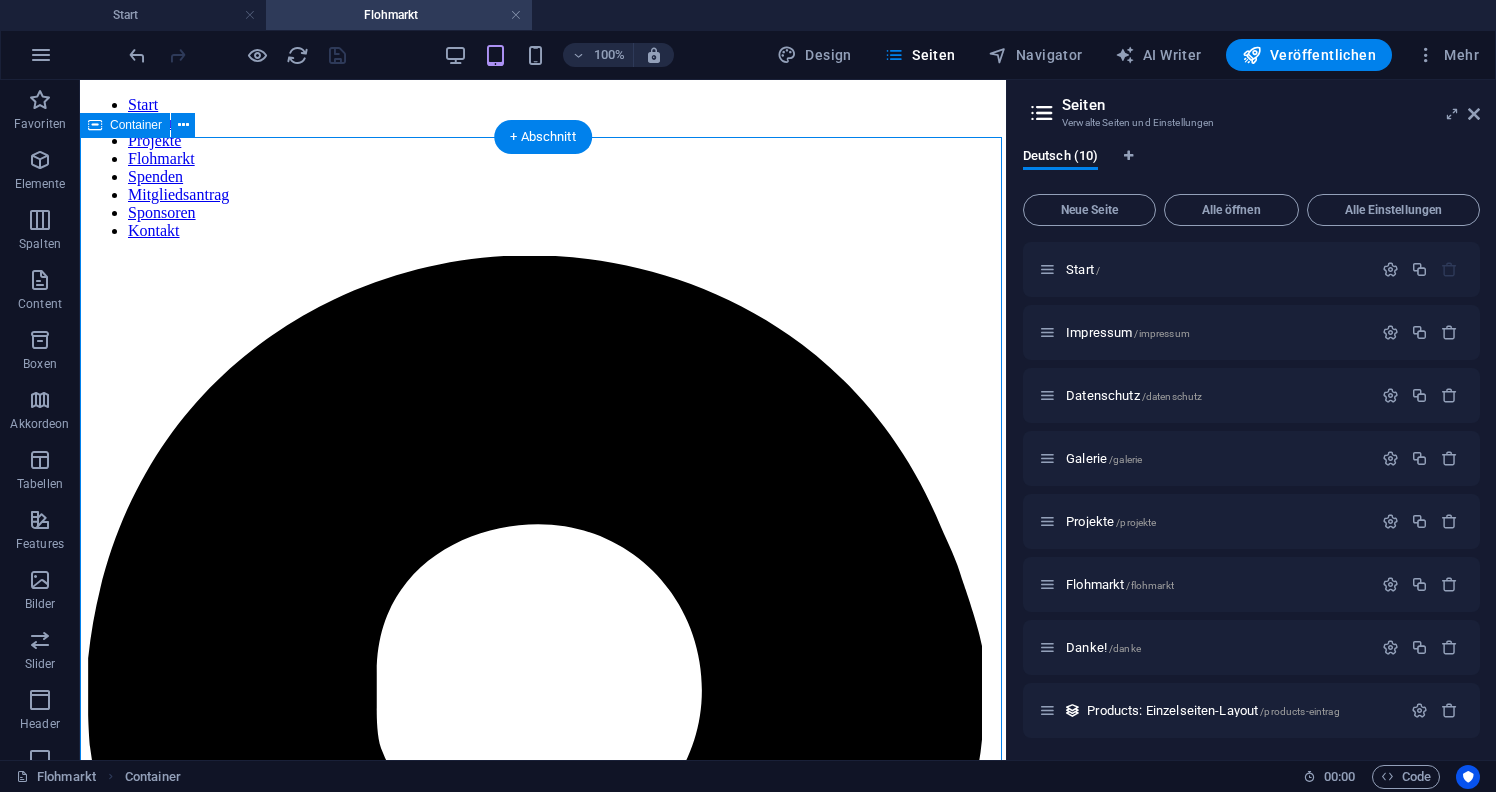 scroll, scrollTop: 0, scrollLeft: 0, axis: both 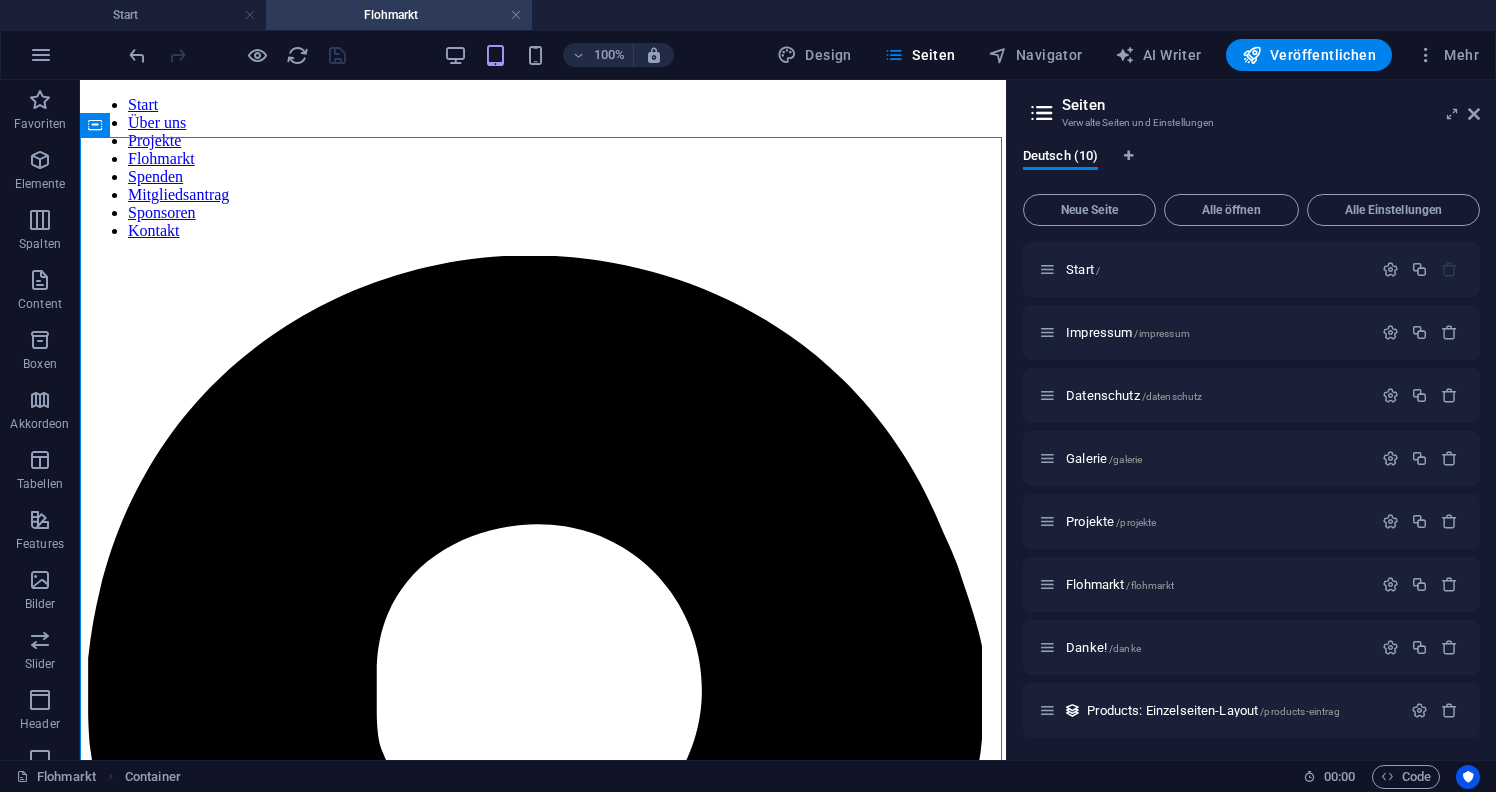 click on "Seiten Verwalte Seiten und Einstellungen Deutsch (10) Neue Seite Alle öffnen Alle Einstellungen Start / Impressum /impressum Datenschutz /datenschutz Galerie /galerie Projekte /projekte Flohmarkt /flohmarkt Danke! /danke Products: Einzelseiten-Layout /products-eintrag Real Estate: Einzelseiten-Layout /real-estate-eintrag Portfolio: Einzelseiten-Layout /portfolio-eintrag" at bounding box center [1251, 420] 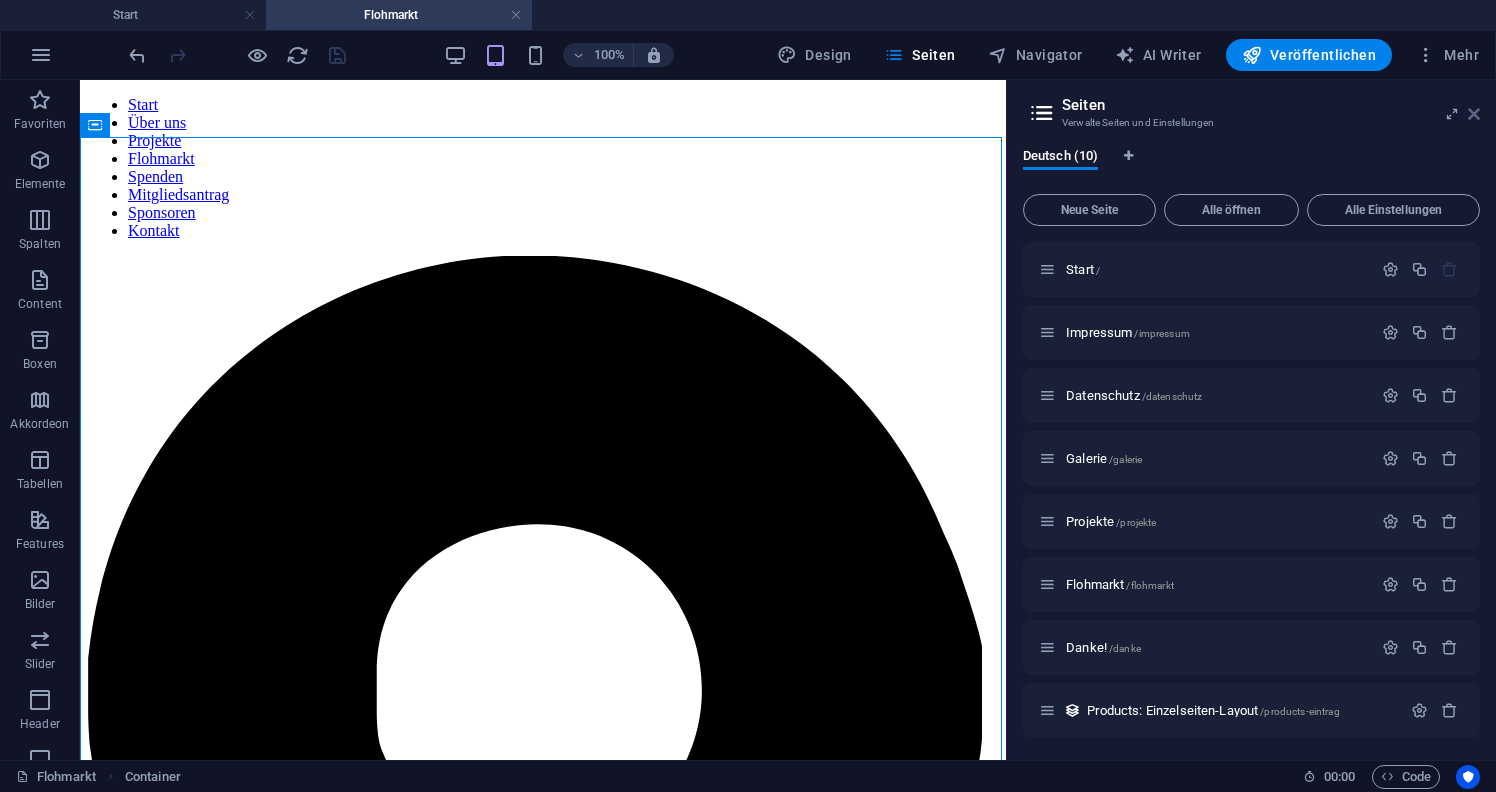 click at bounding box center [1474, 114] 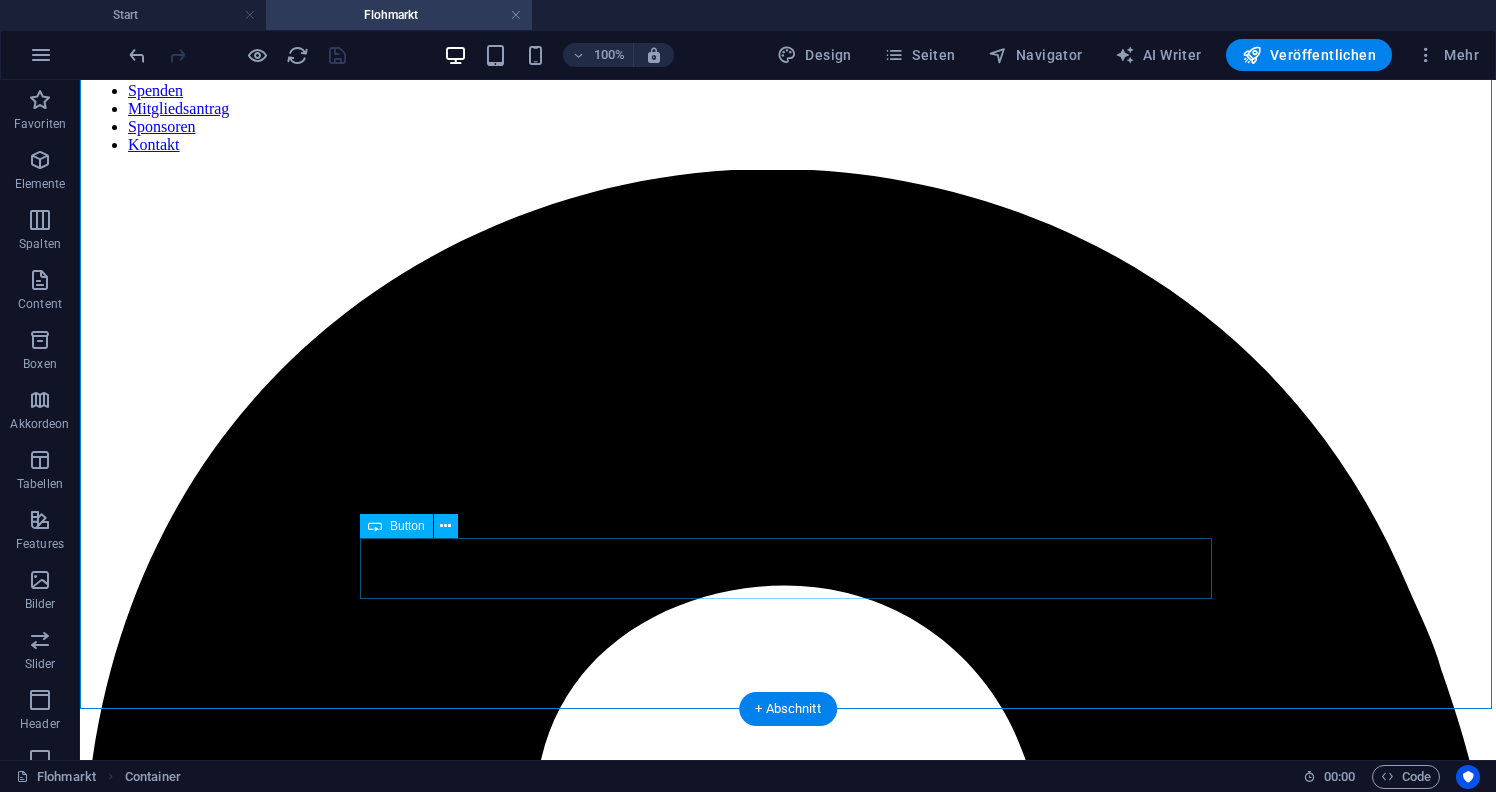scroll, scrollTop: 88, scrollLeft: 0, axis: vertical 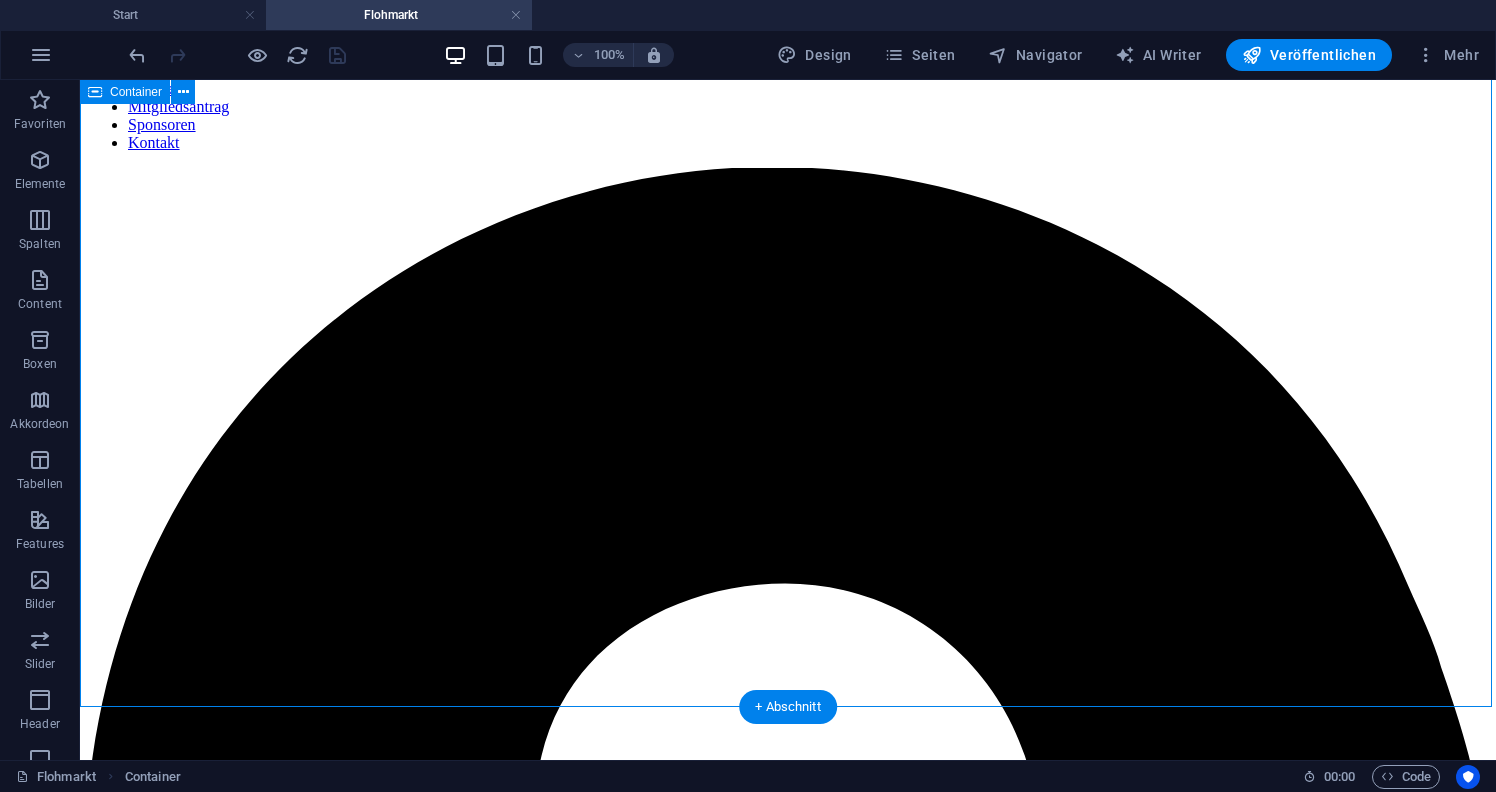 click on "Zur Anmeldung" at bounding box center [788, 4893] 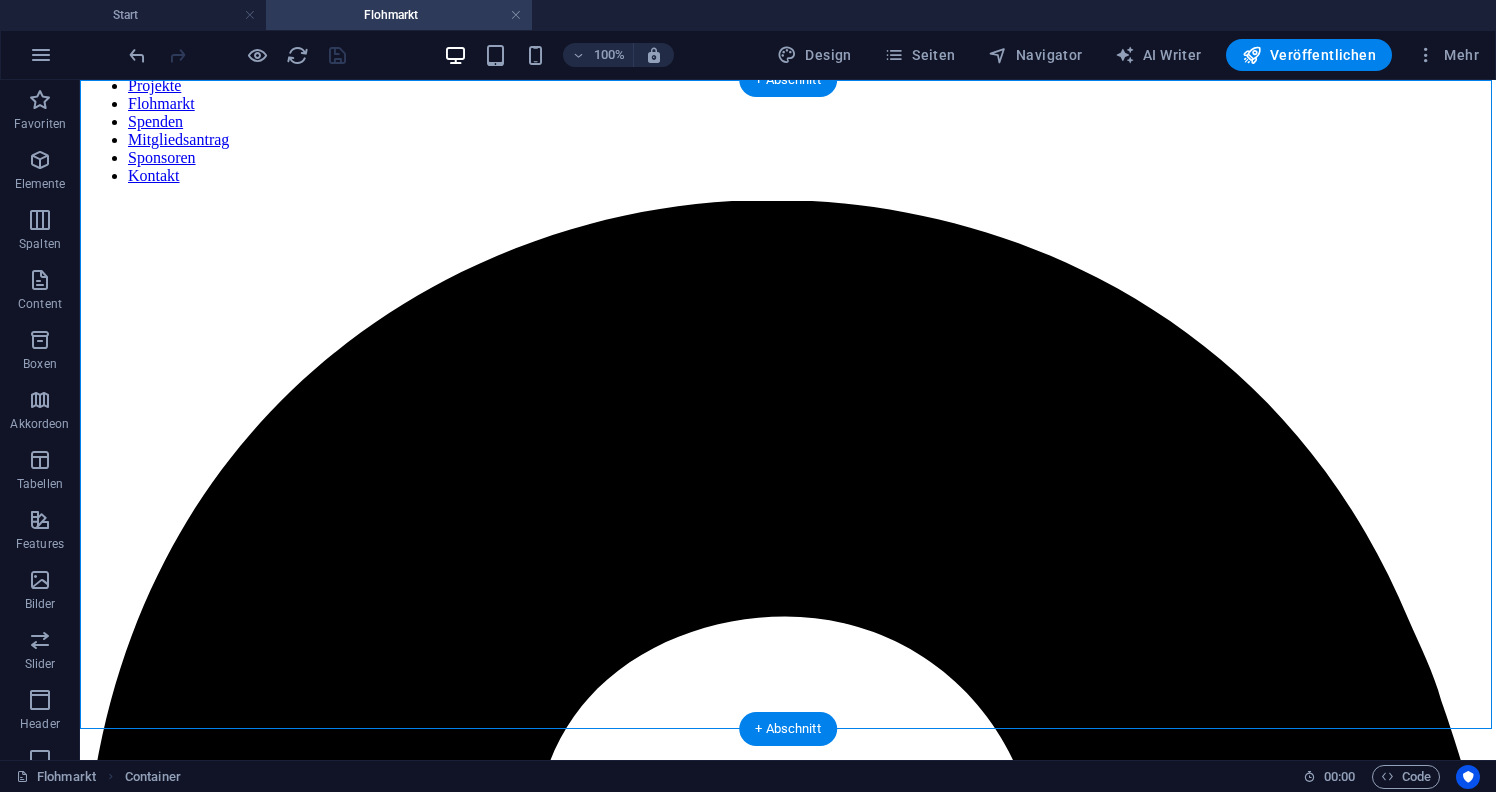 scroll, scrollTop: 66, scrollLeft: 0, axis: vertical 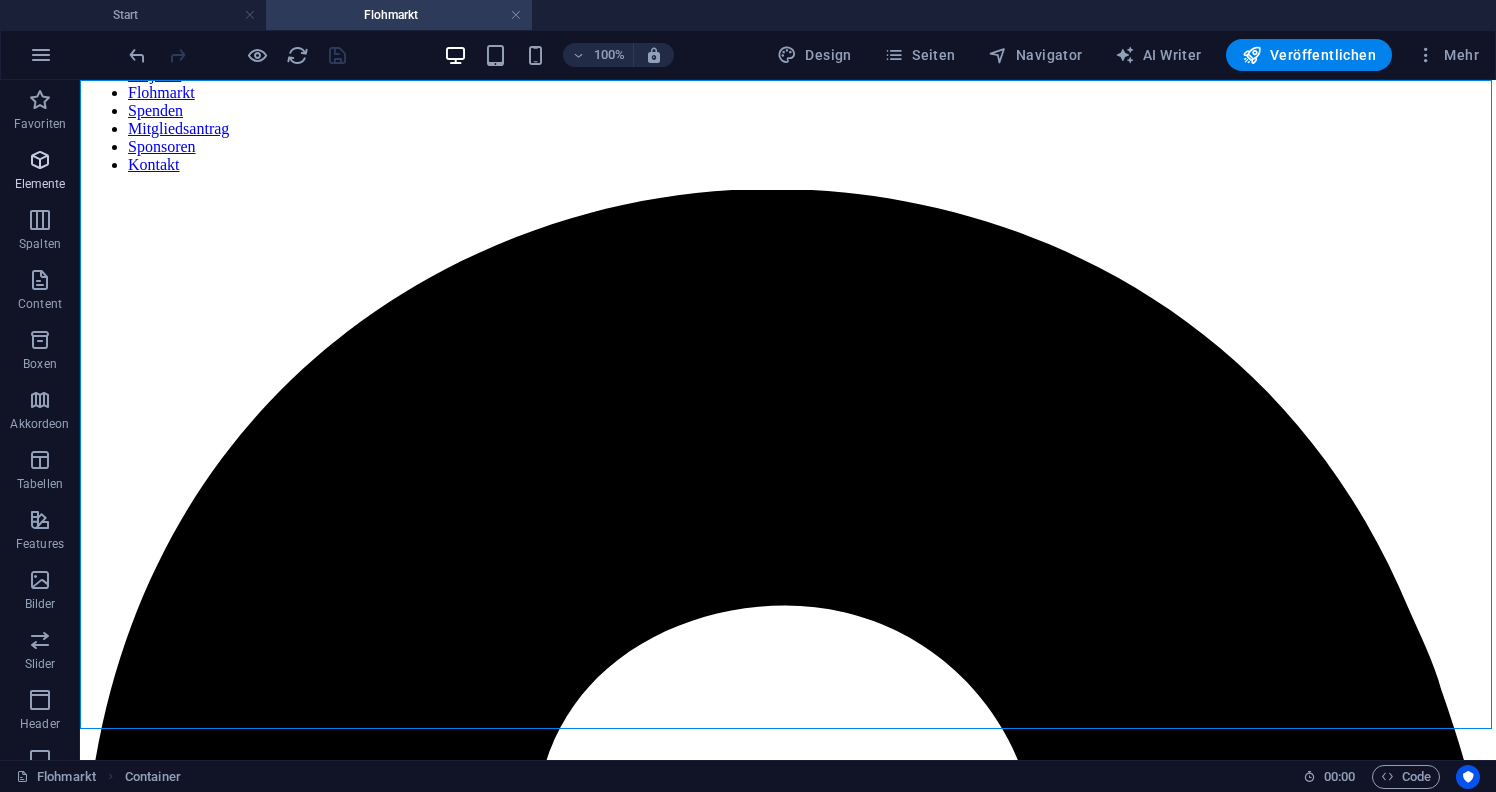 click on "Elemente" at bounding box center [40, 184] 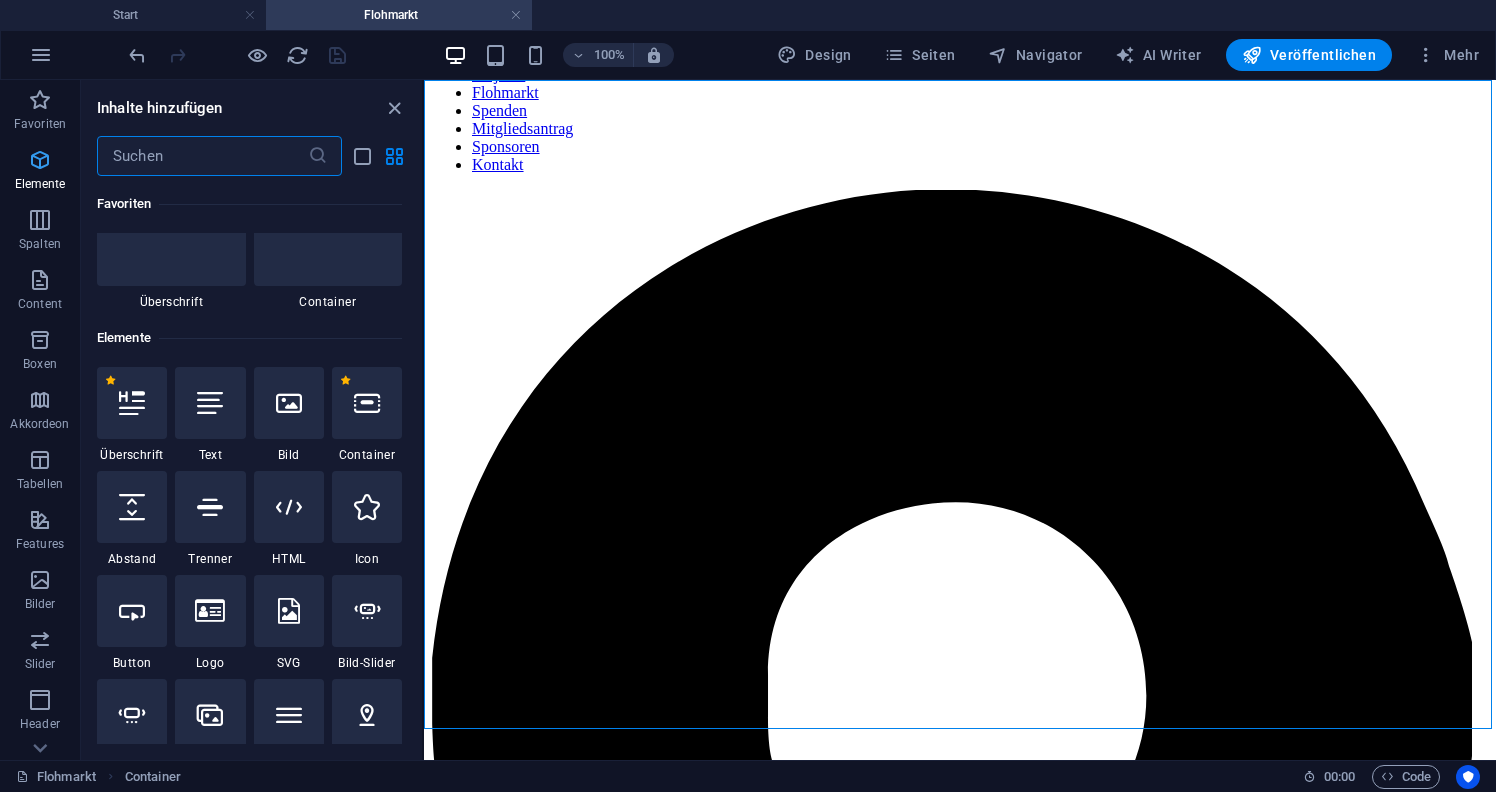 scroll, scrollTop: 213, scrollLeft: 0, axis: vertical 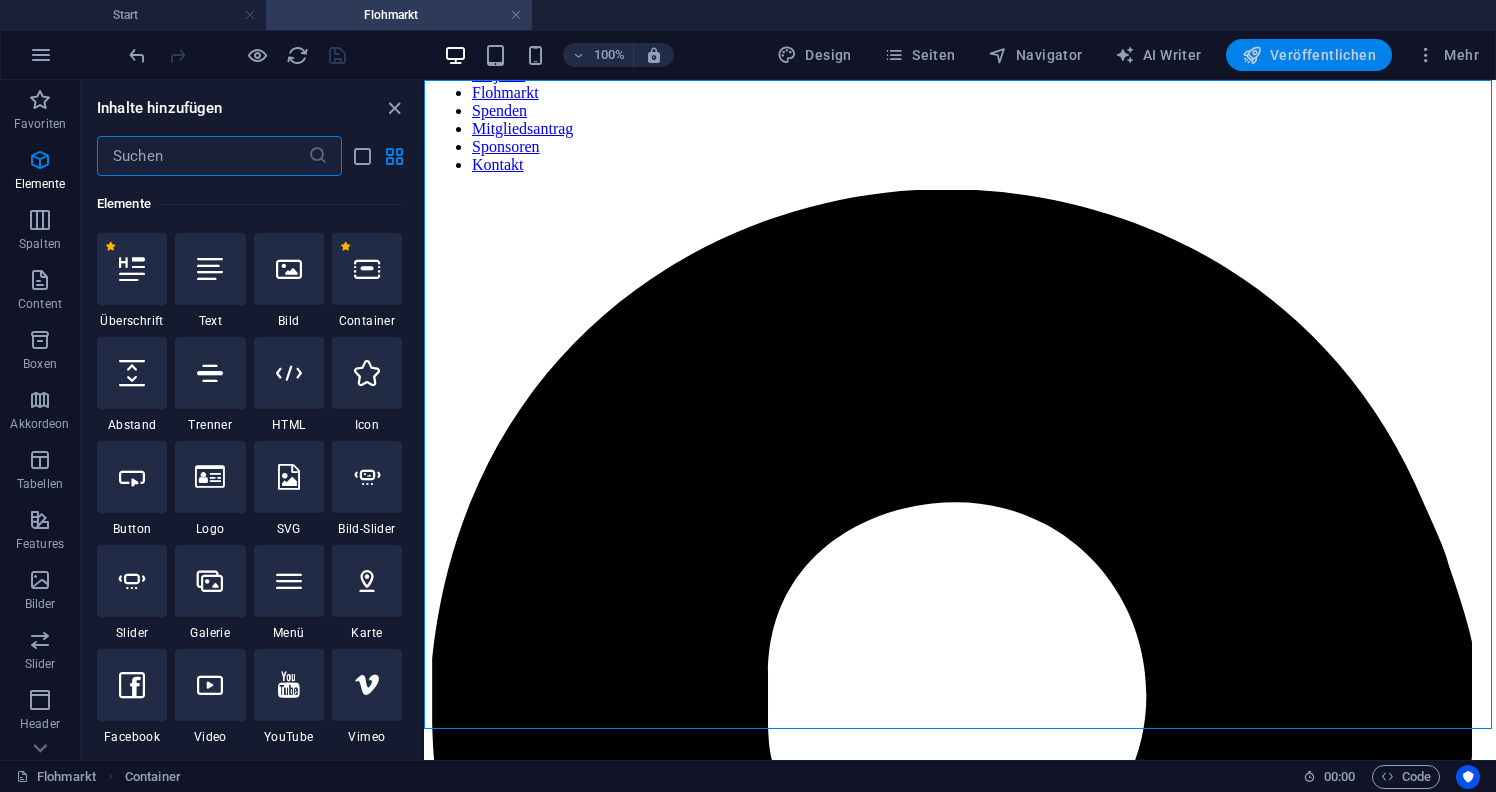 click on "Veröffentlichen" at bounding box center [1309, 55] 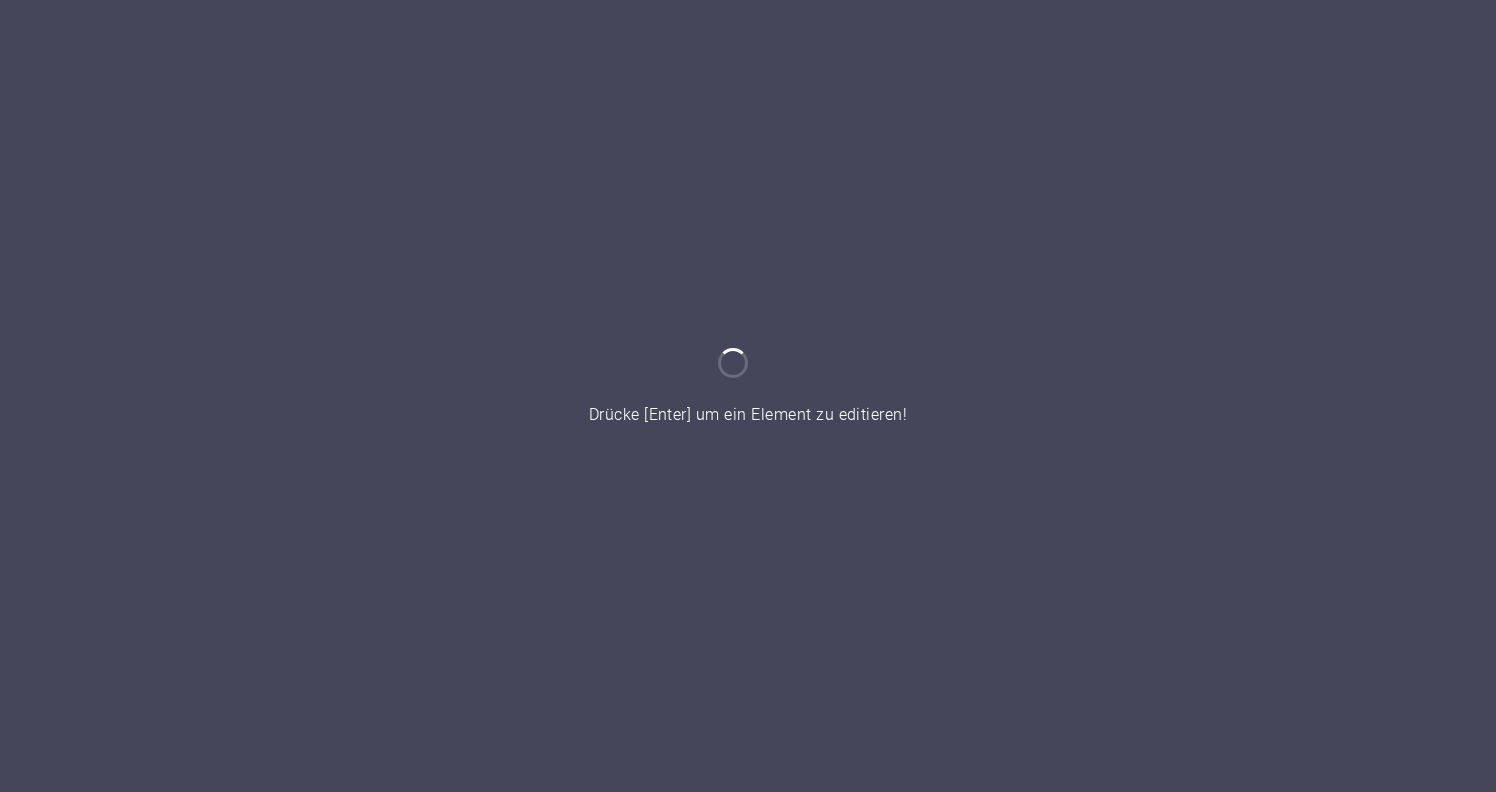 scroll, scrollTop: 0, scrollLeft: 0, axis: both 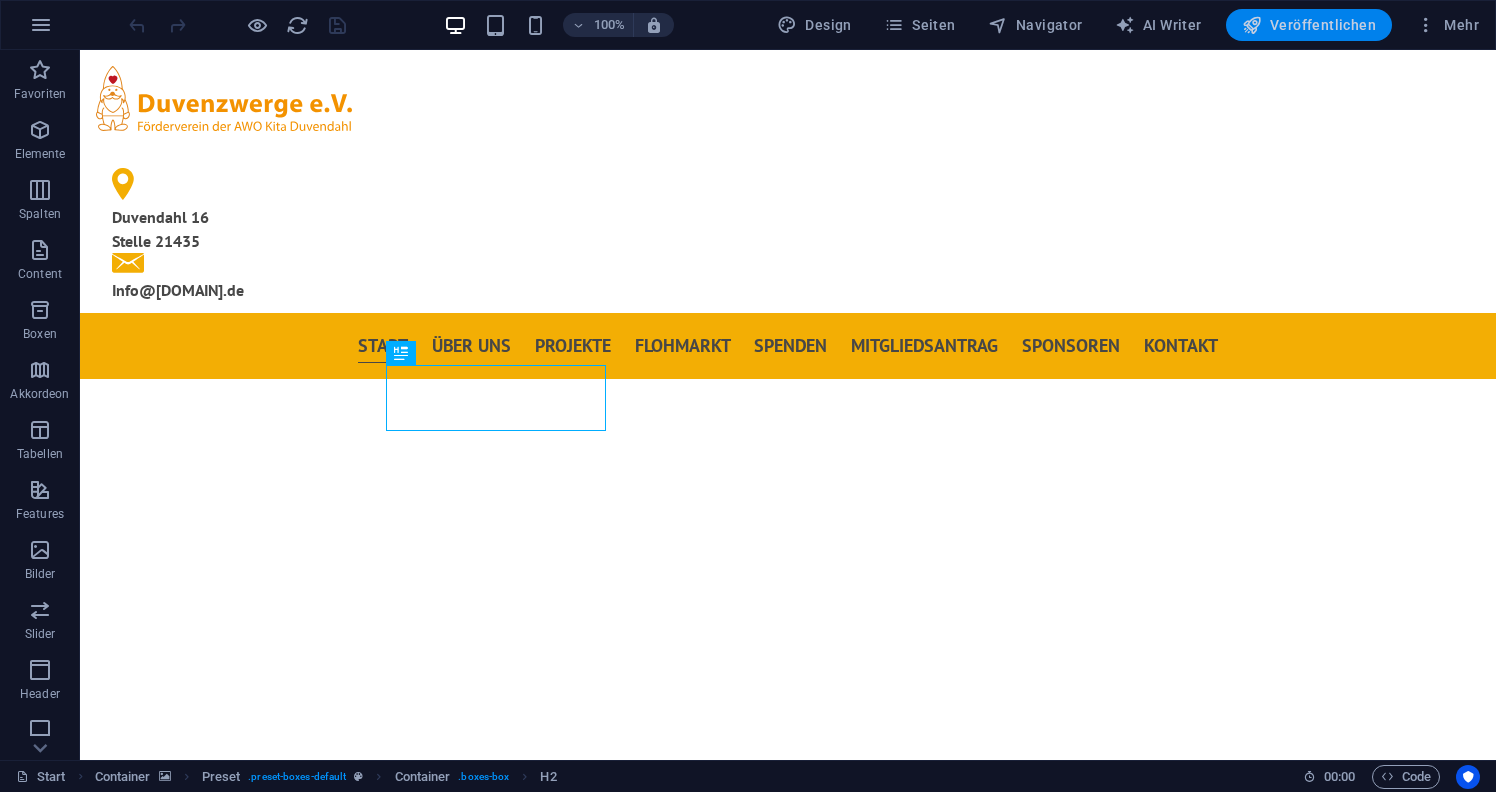 click on "Veröffentlichen" at bounding box center (1309, 25) 